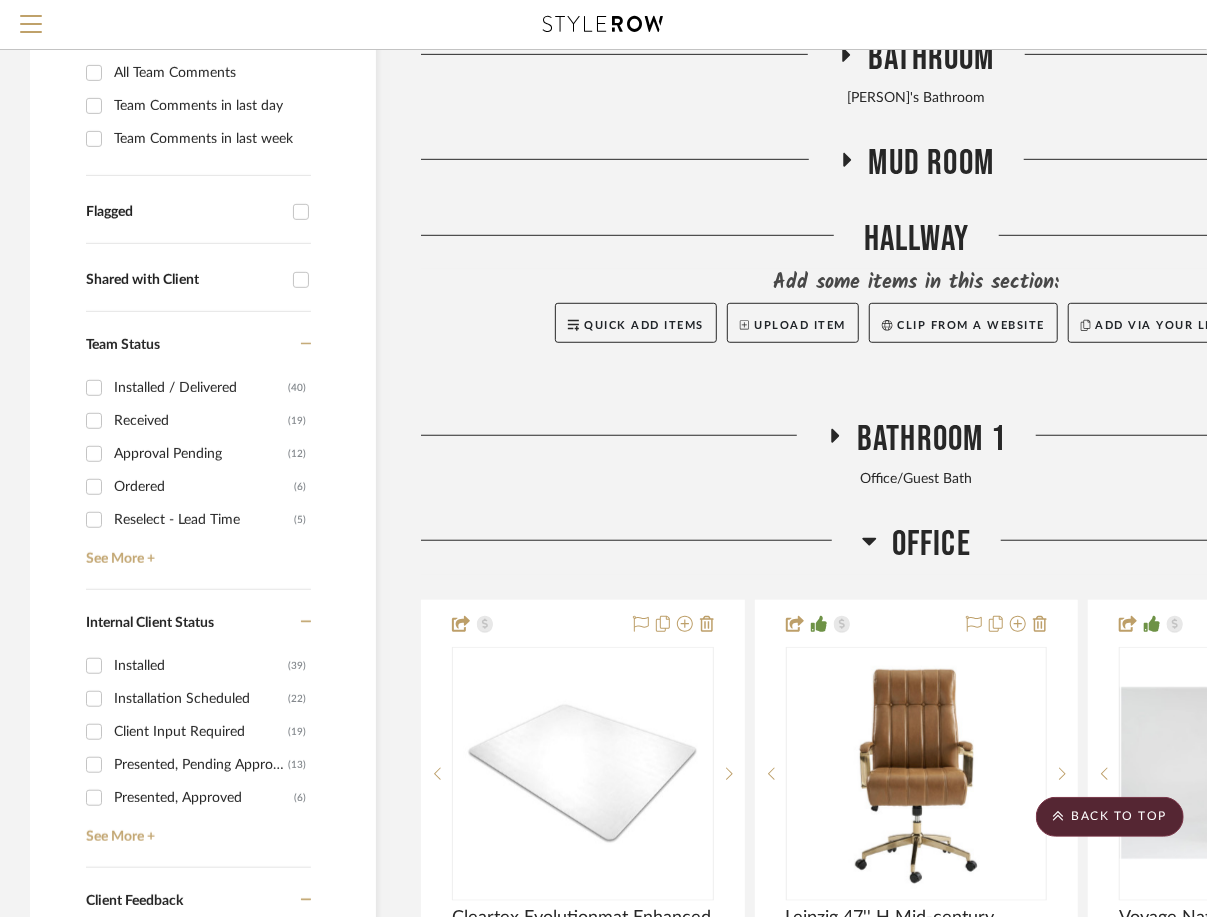 scroll, scrollTop: 400, scrollLeft: 0, axis: vertical 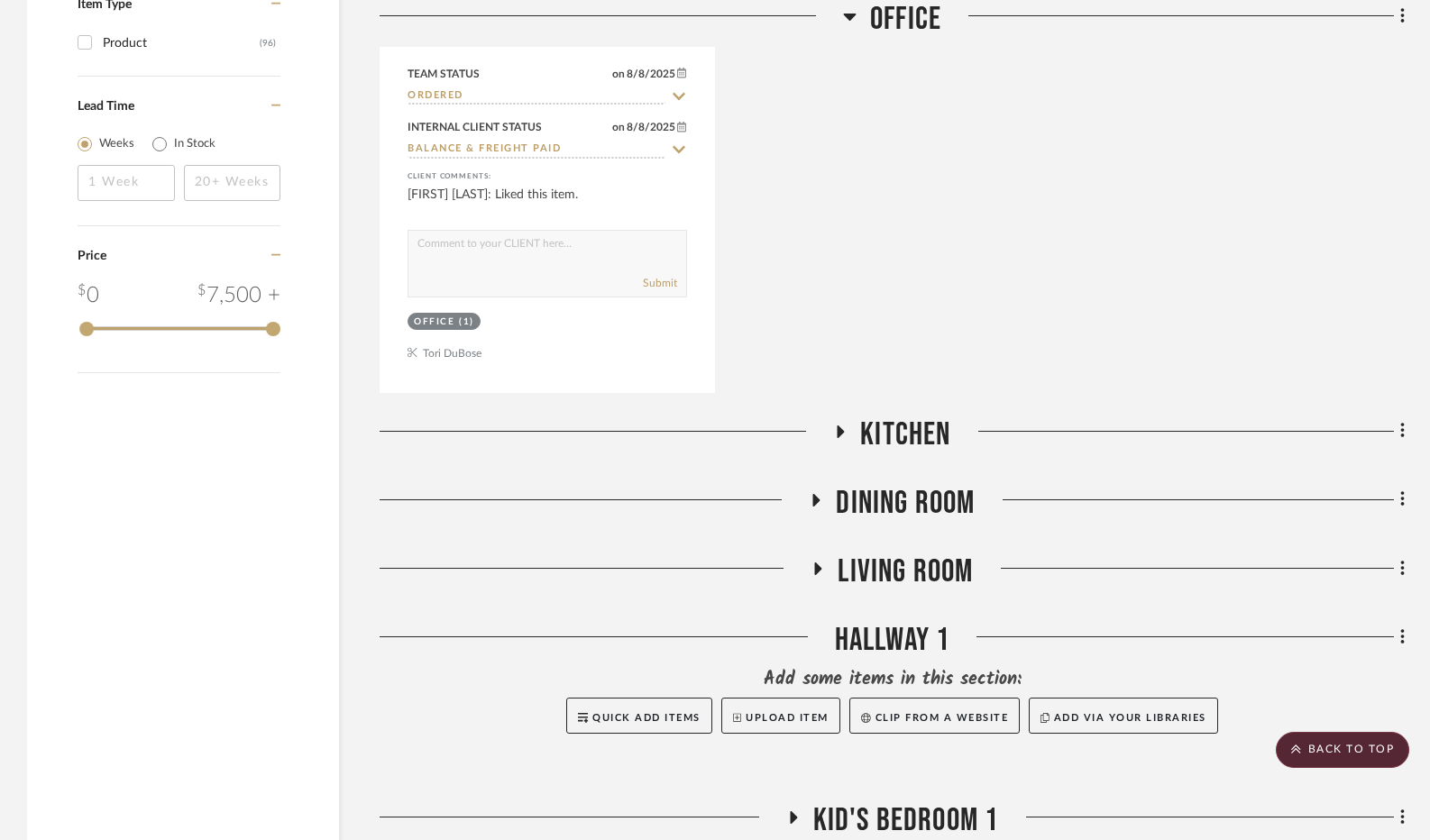 click 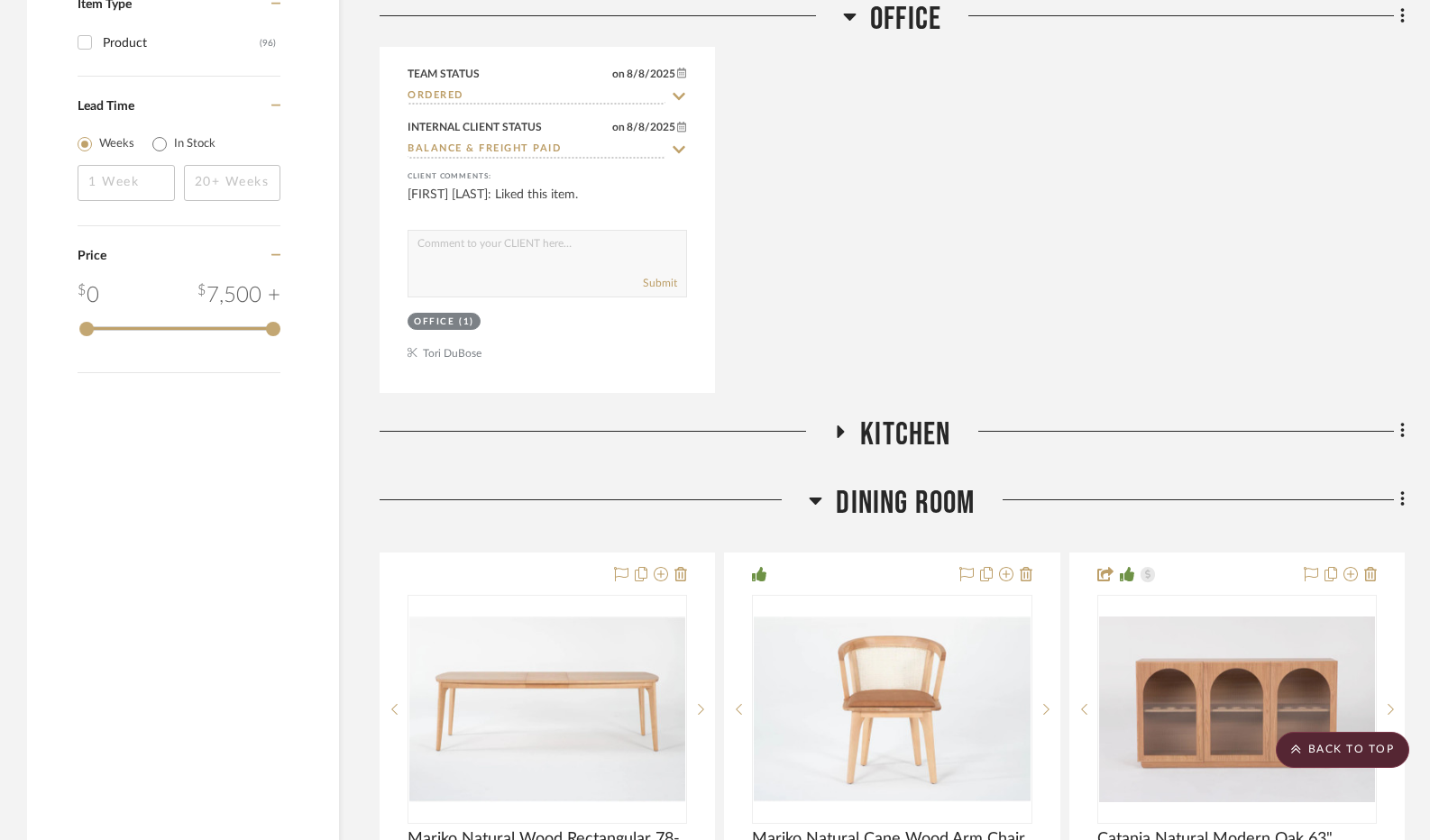 click 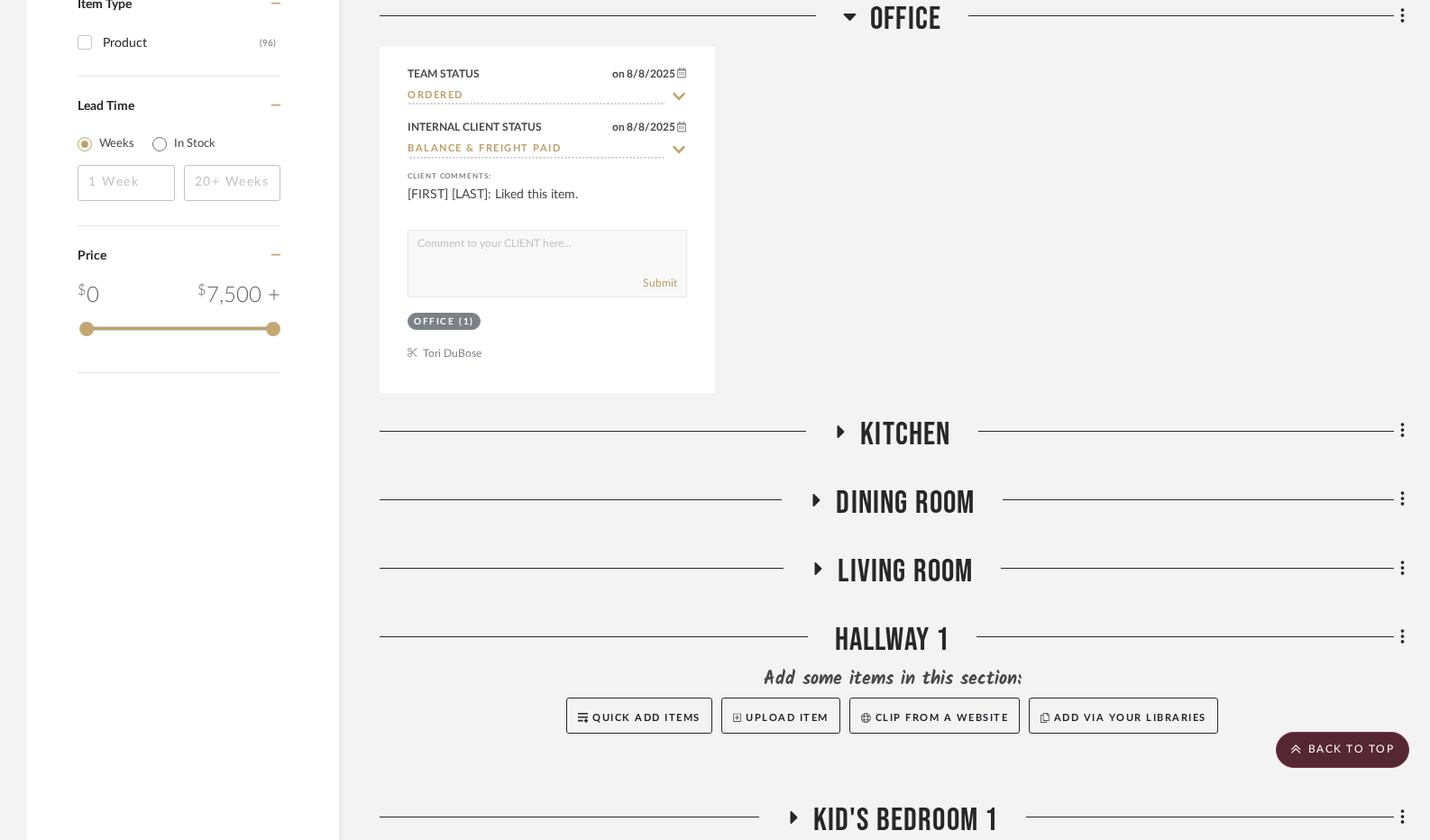 click 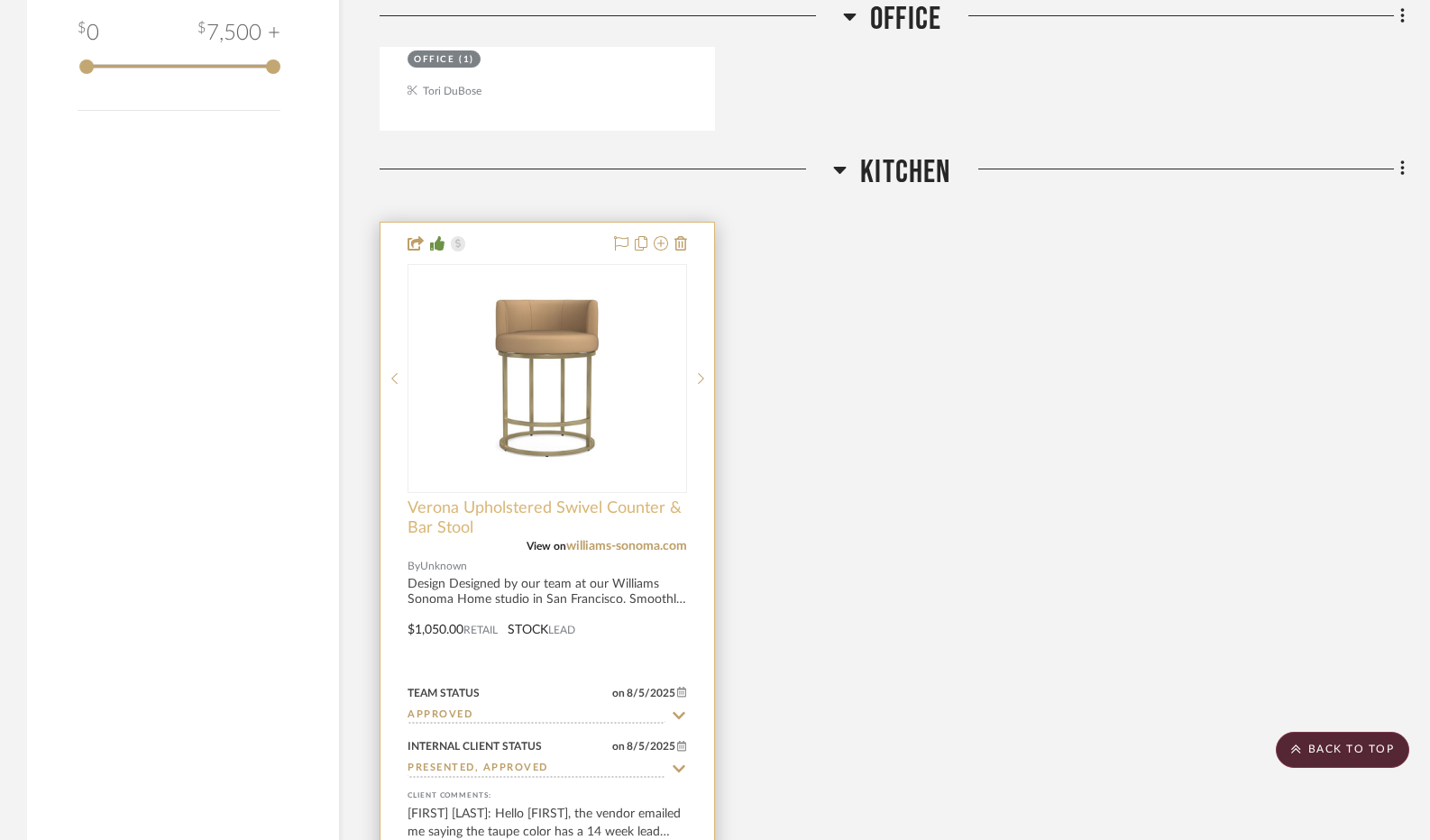 scroll, scrollTop: 2524, scrollLeft: 0, axis: vertical 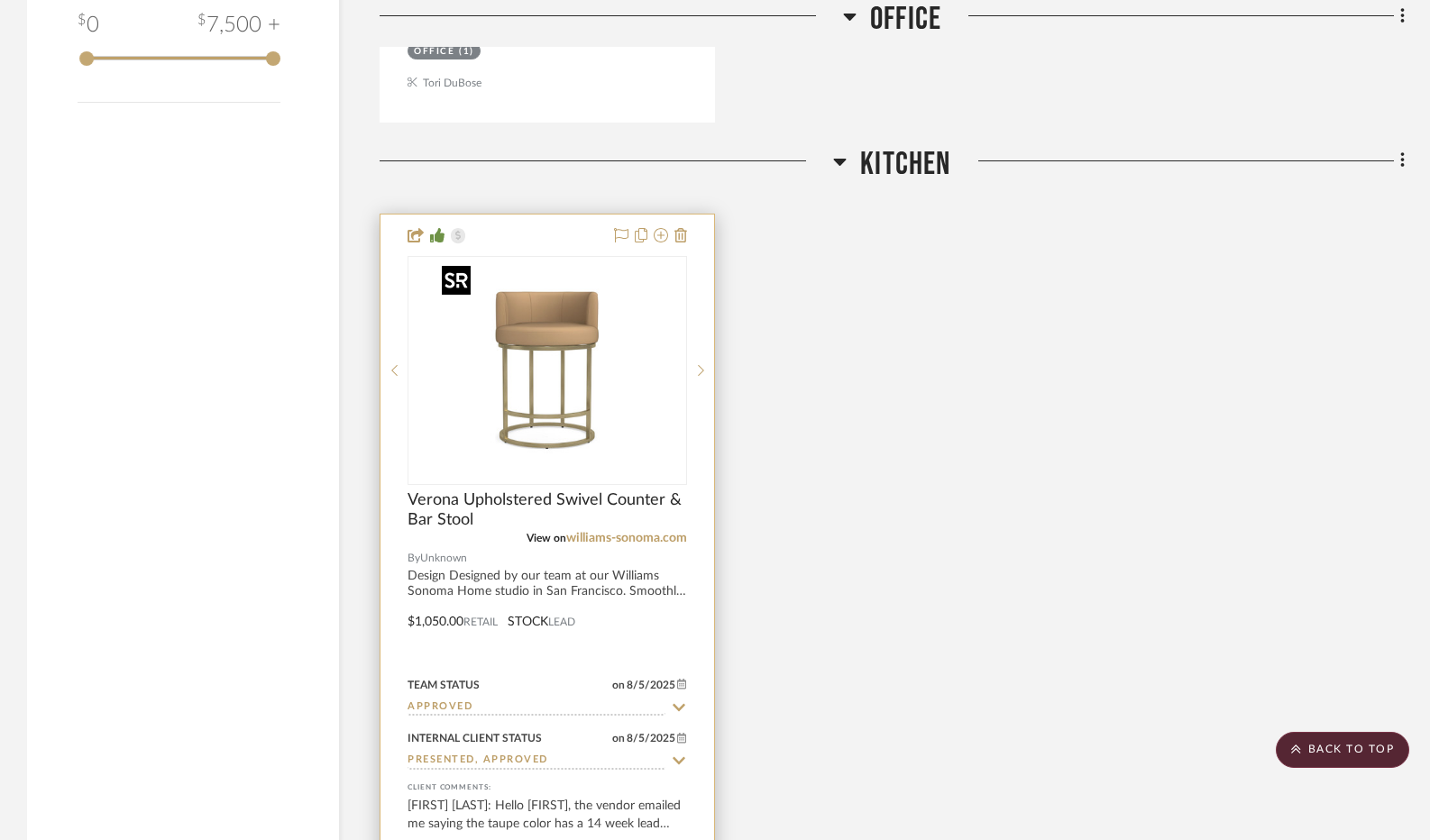 click at bounding box center [547, 370] 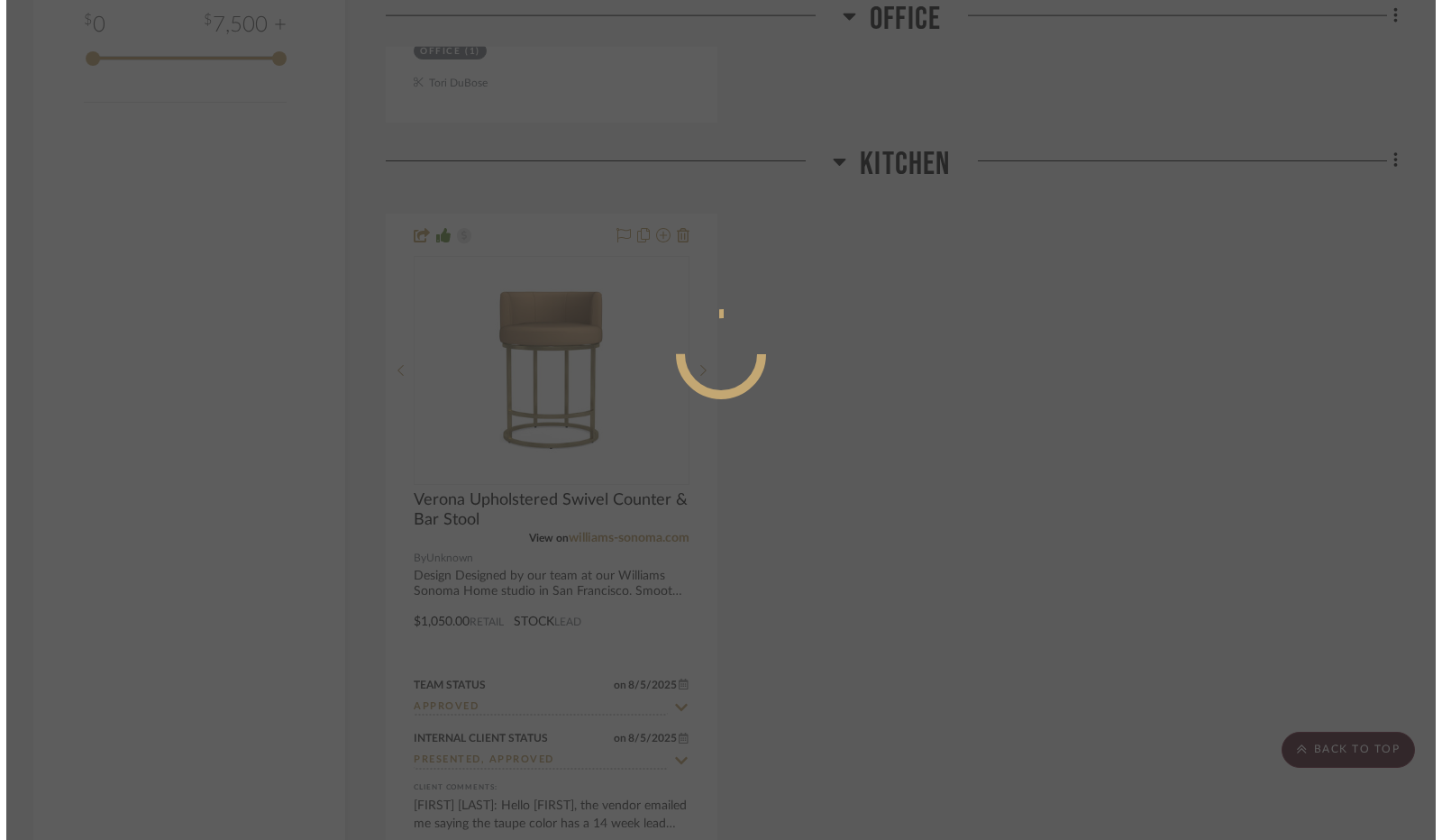 scroll, scrollTop: 0, scrollLeft: 0, axis: both 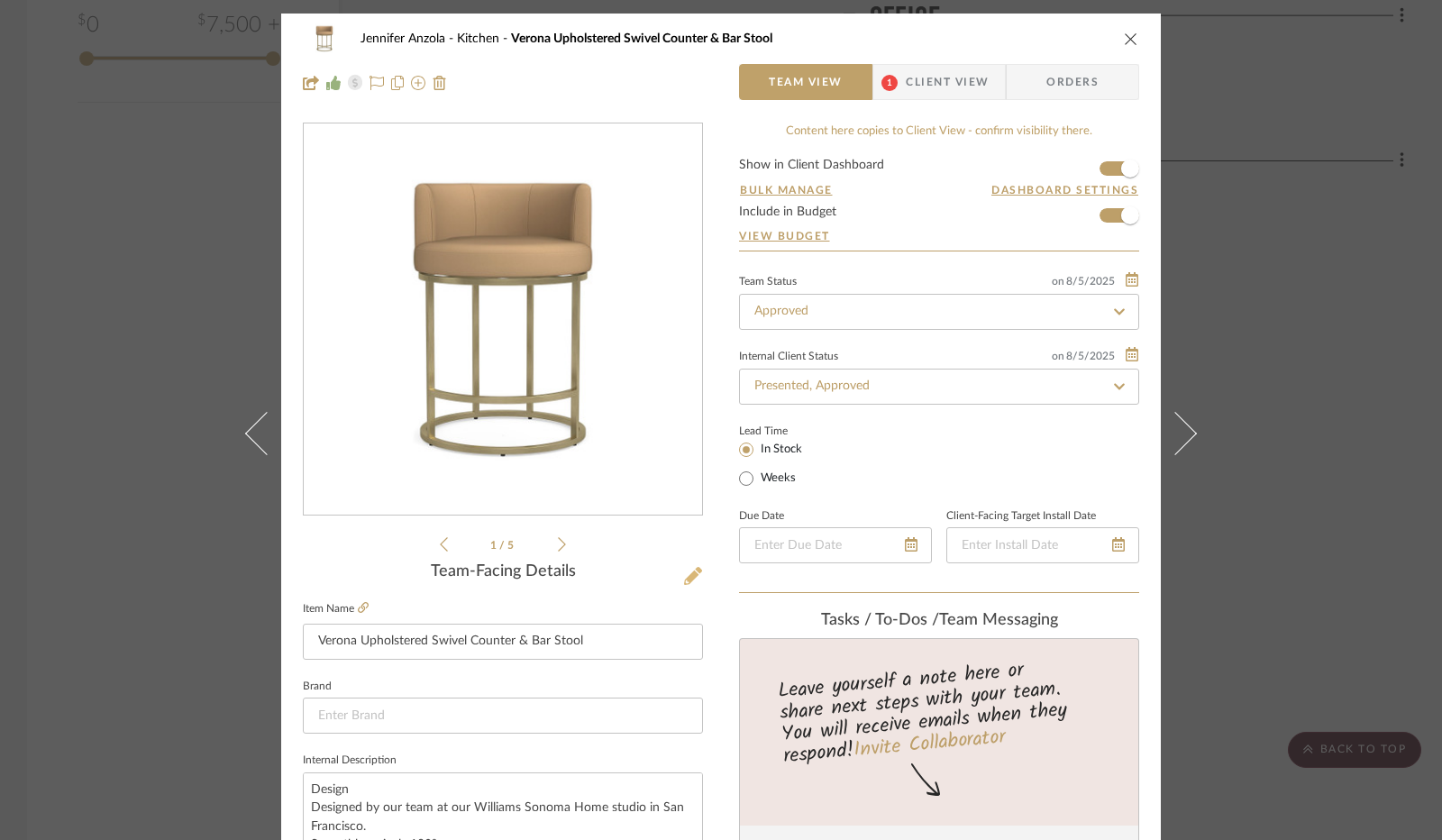 click 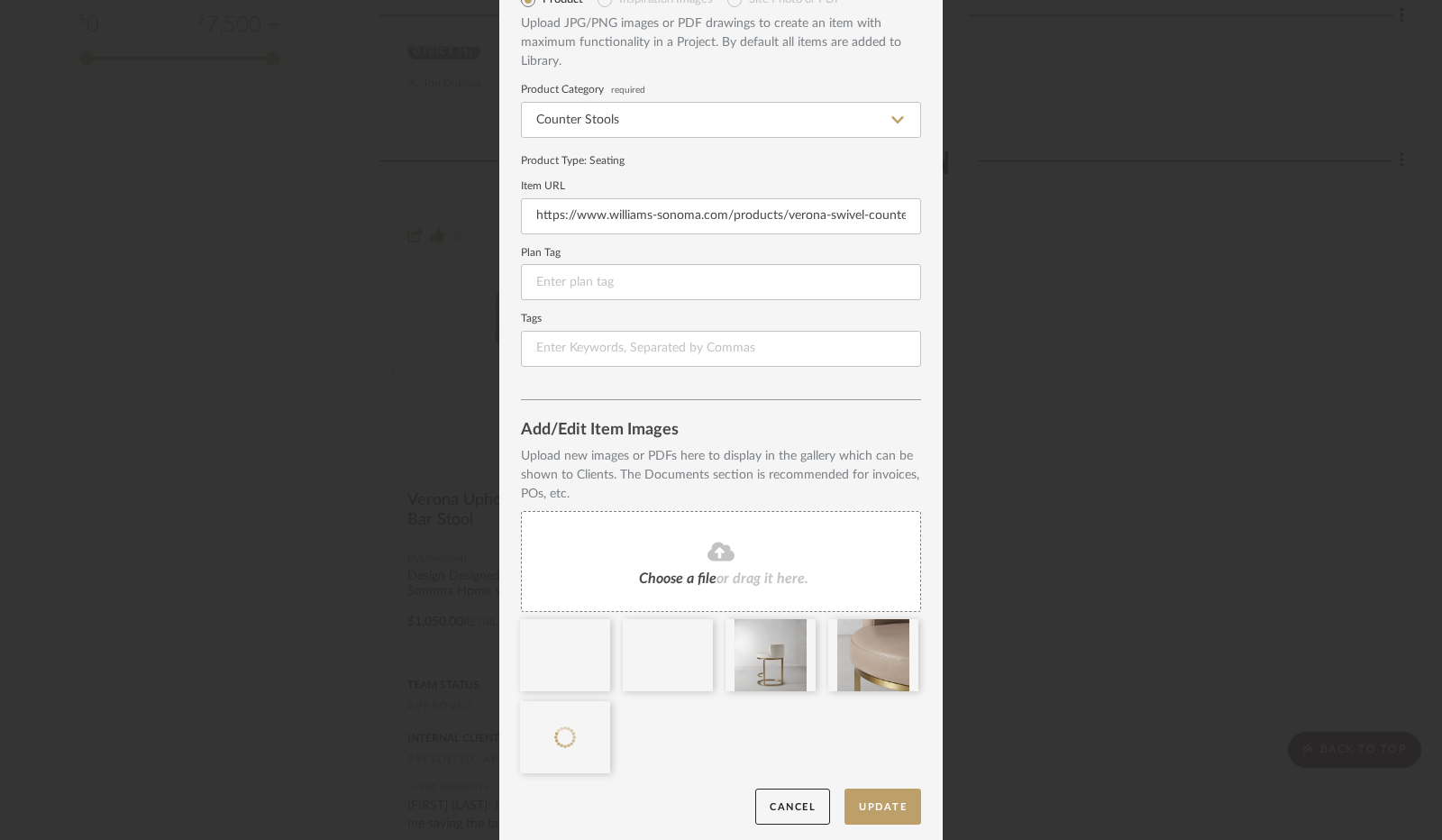 scroll, scrollTop: 100, scrollLeft: 0, axis: vertical 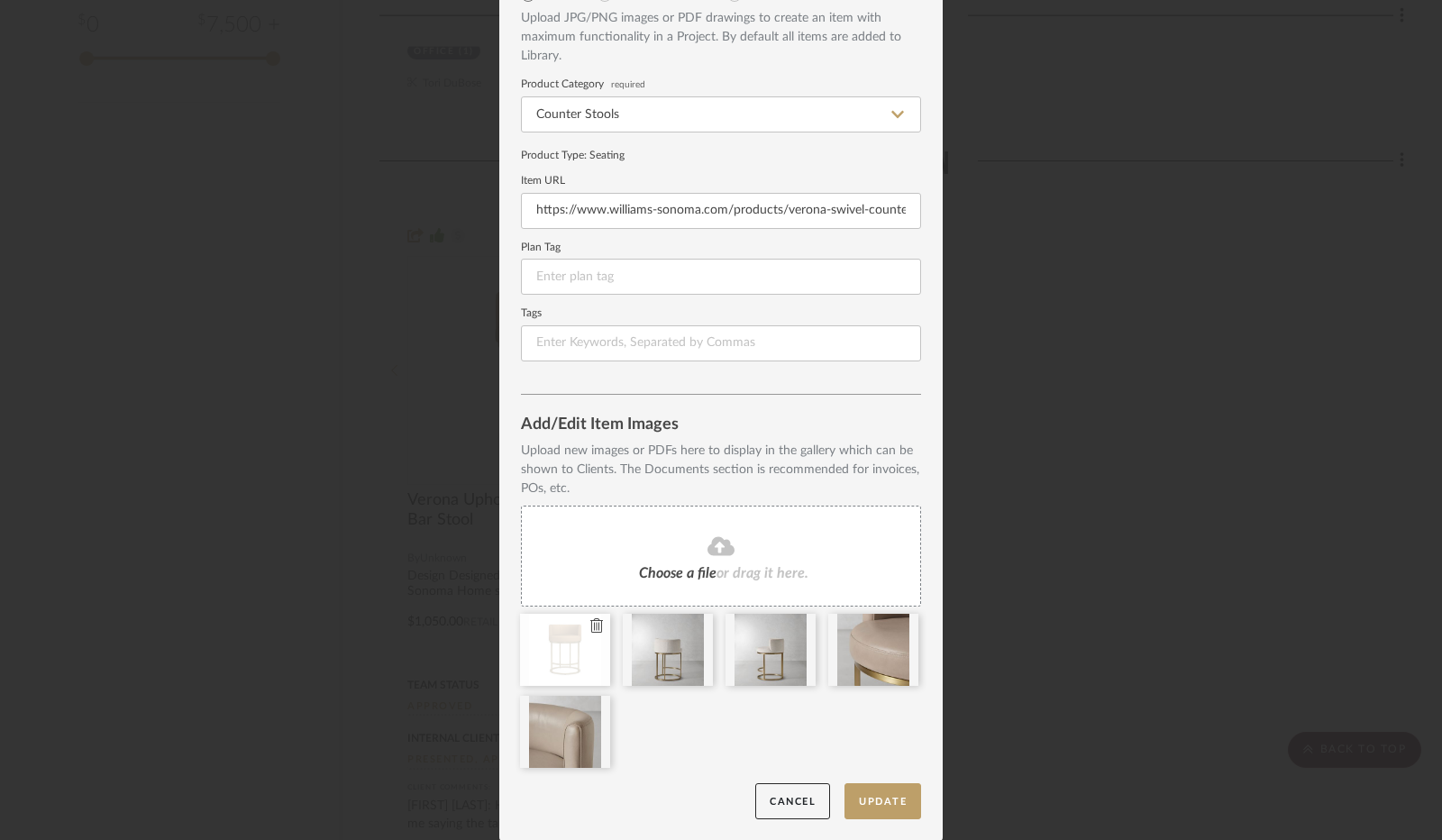 click 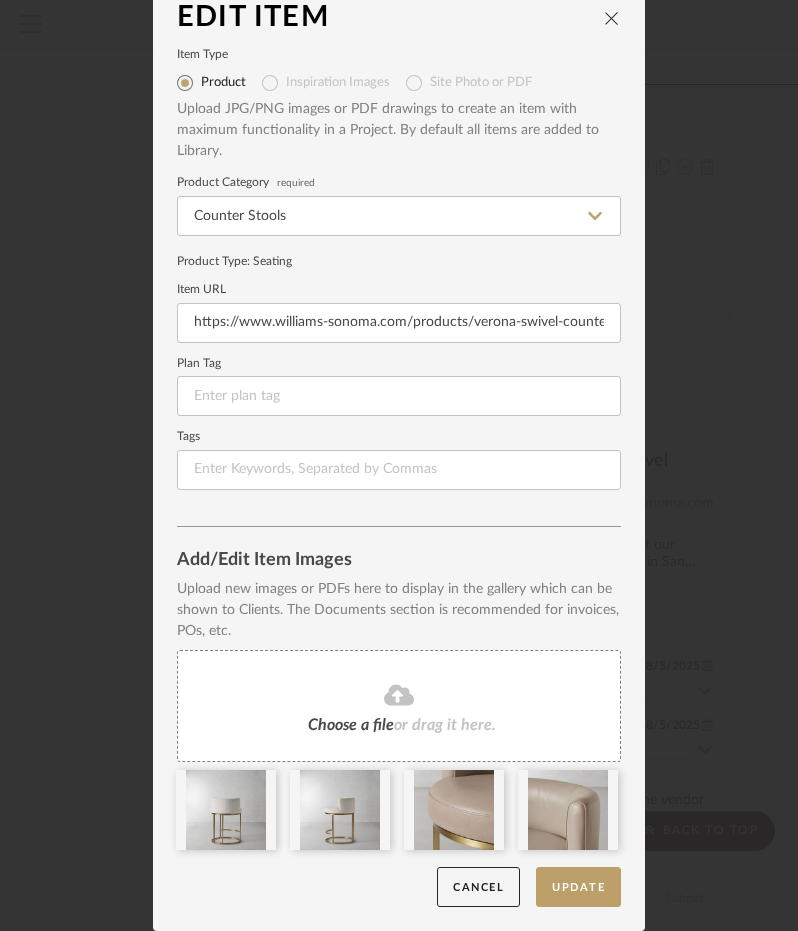 scroll, scrollTop: 20, scrollLeft: 0, axis: vertical 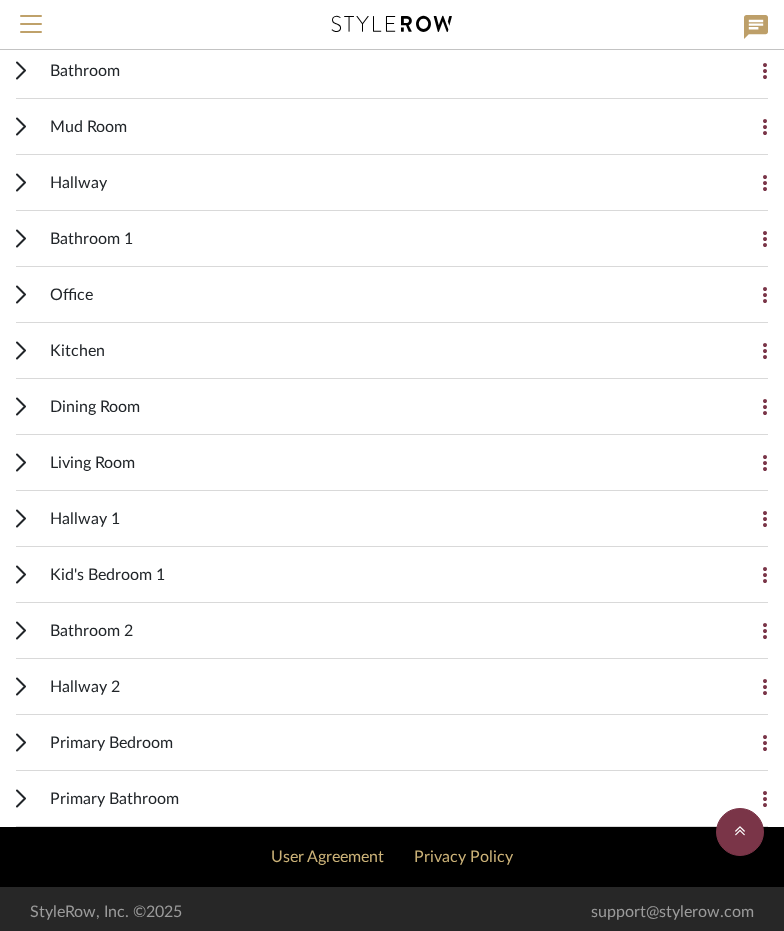 click on "Kitchen Add Item" at bounding box center (392, 351) 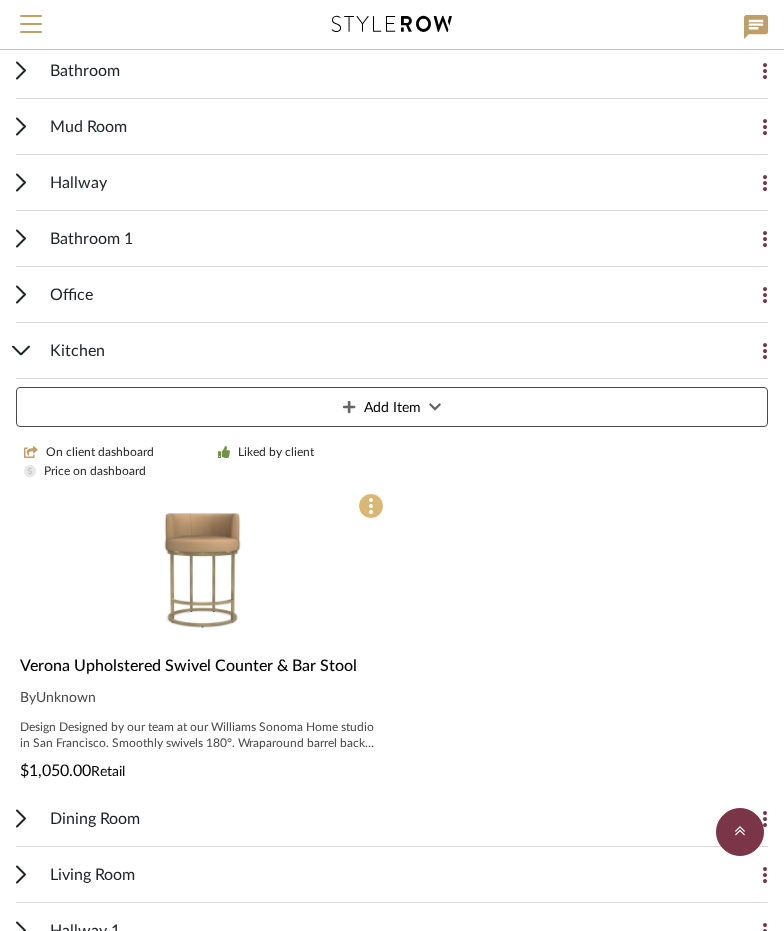 click 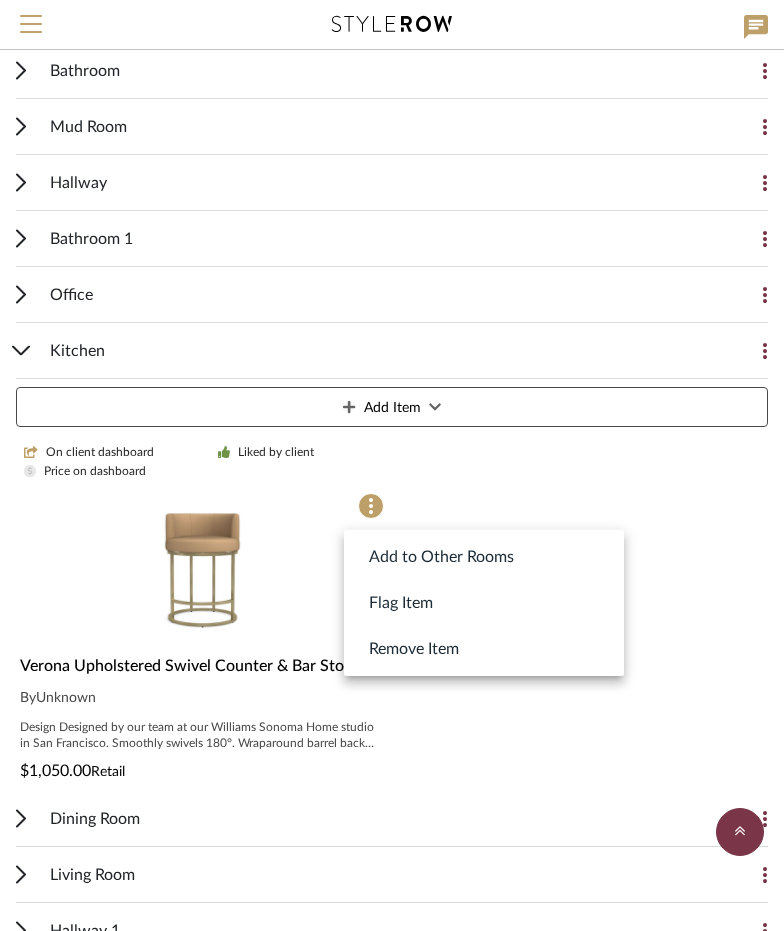 click at bounding box center (392, 465) 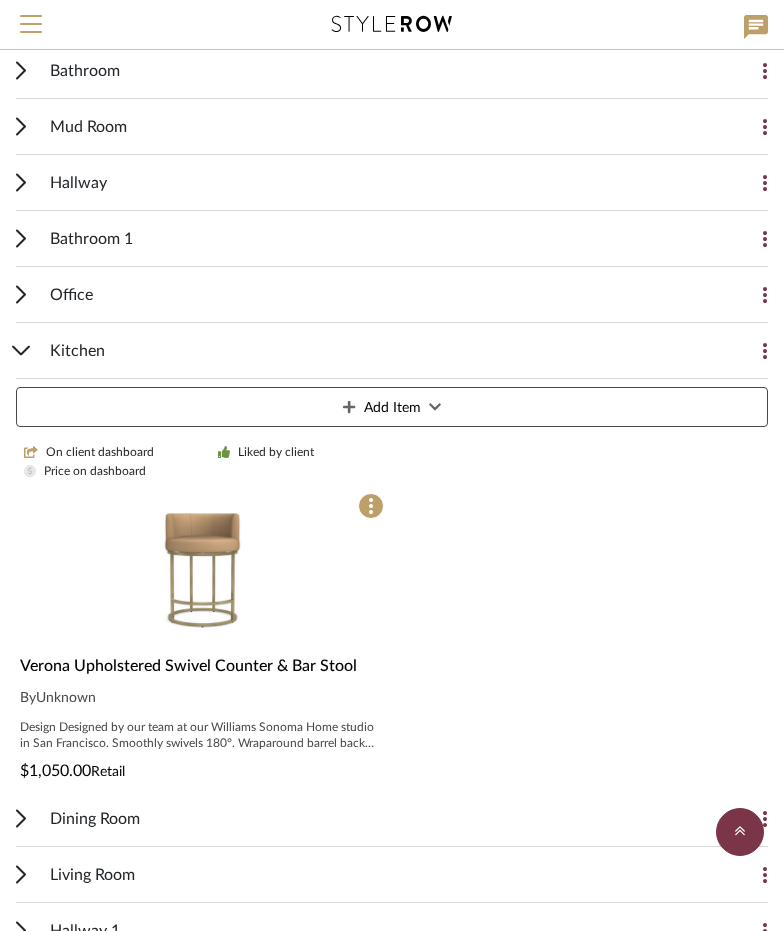 click on "Verona Upholstered Swivel Counter & Bar Stool" at bounding box center (188, 666) 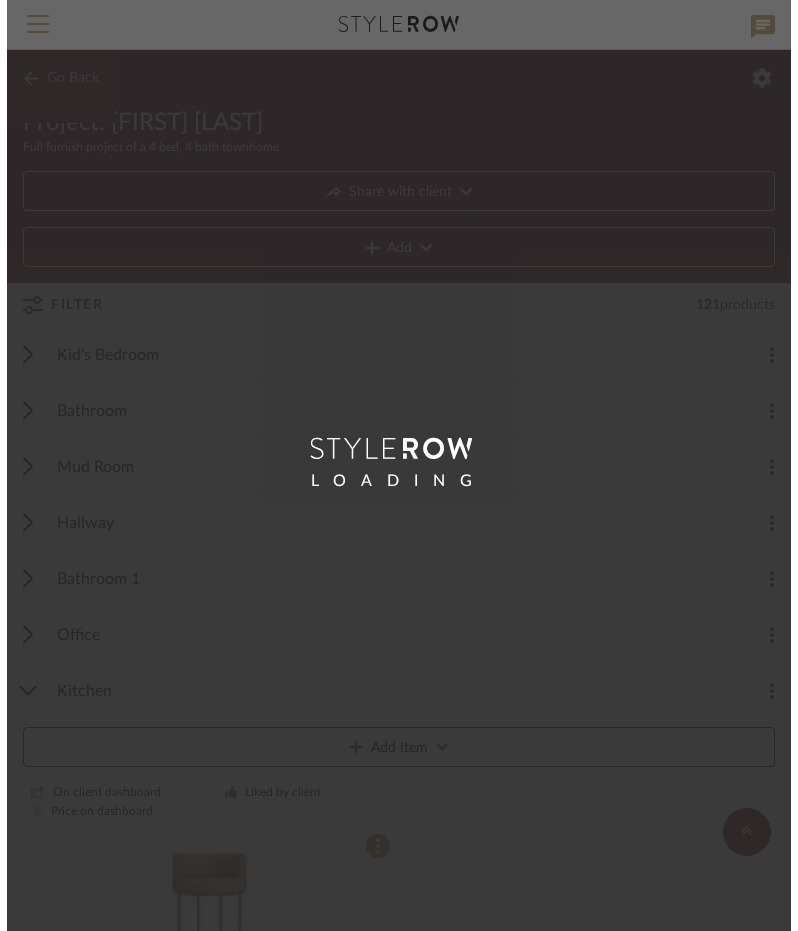 scroll, scrollTop: 0, scrollLeft: 0, axis: both 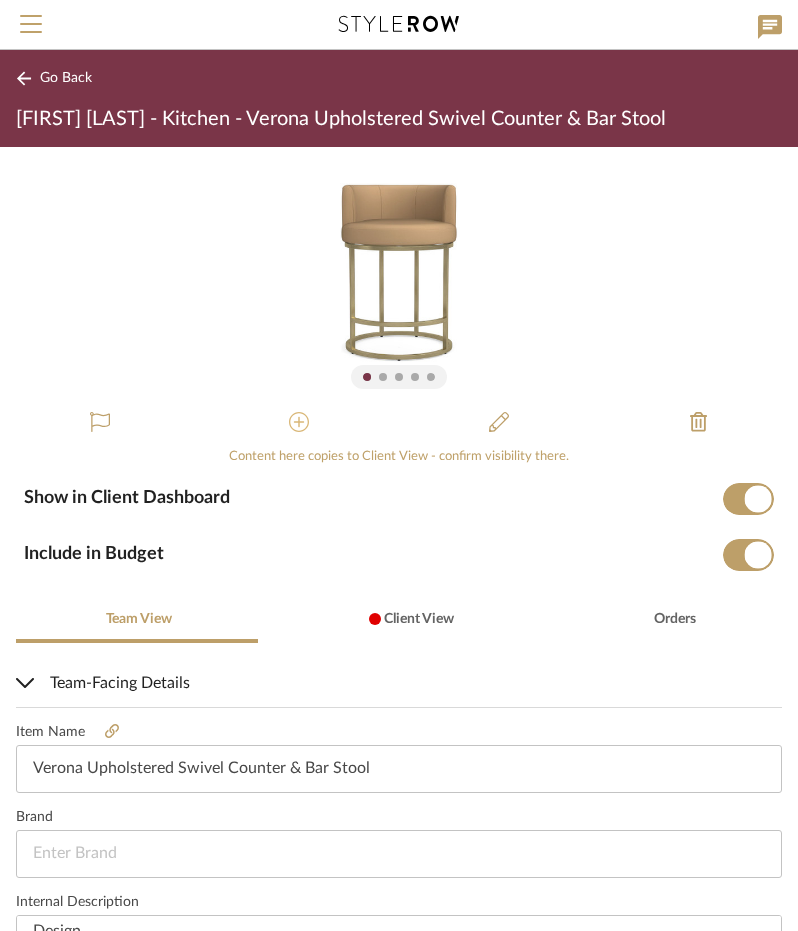 click 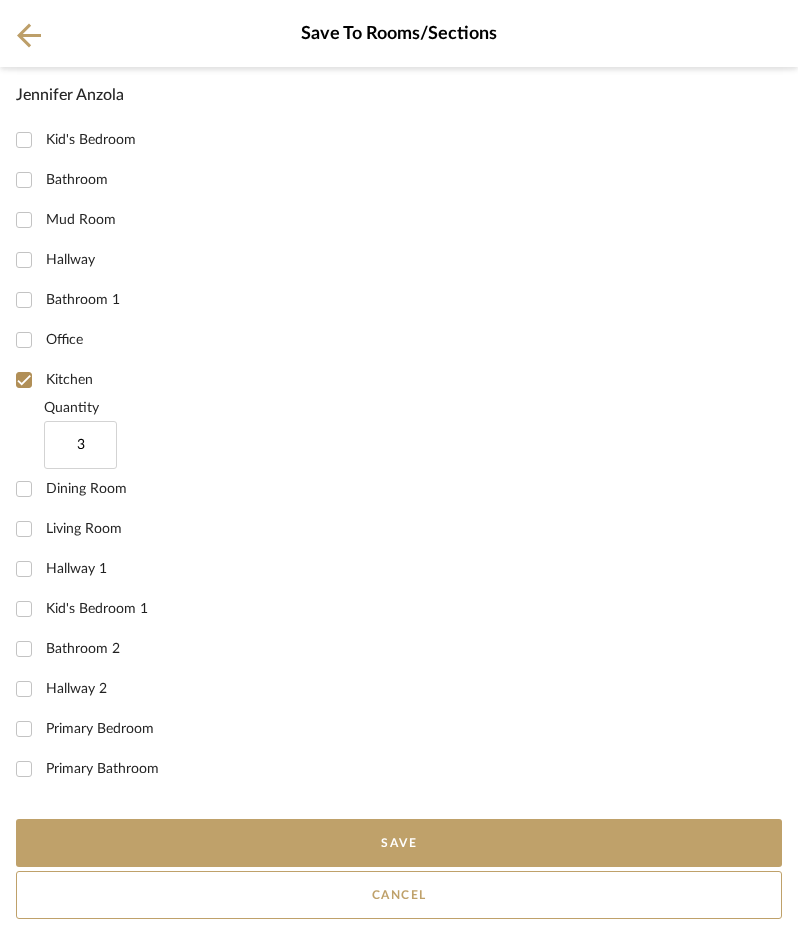 click 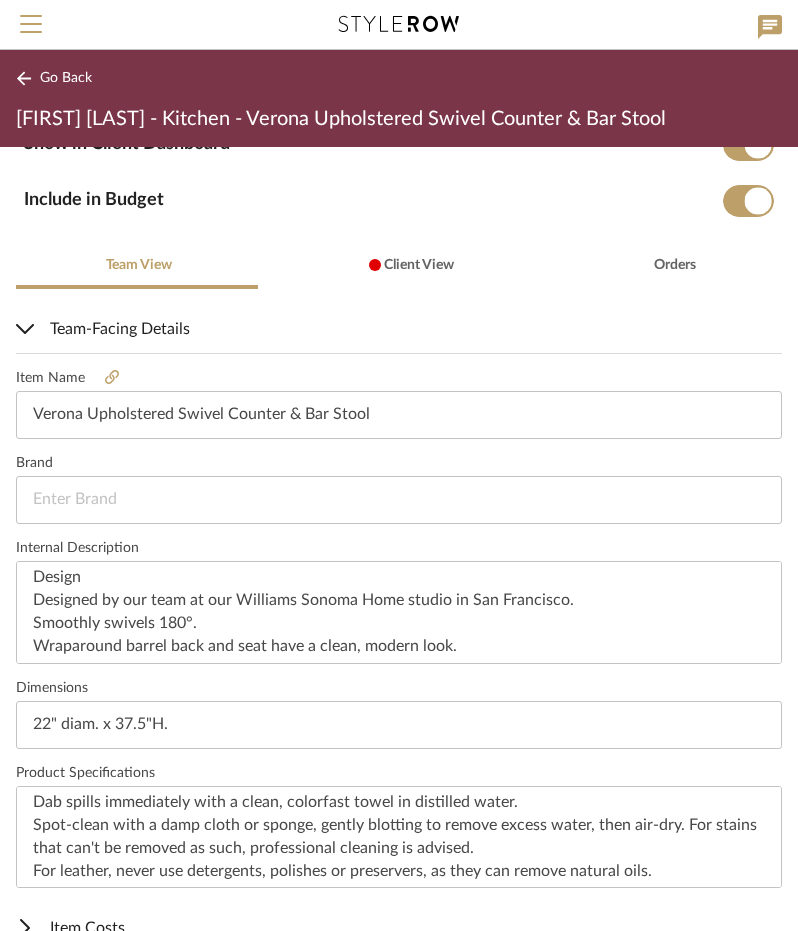 scroll, scrollTop: 0, scrollLeft: 0, axis: both 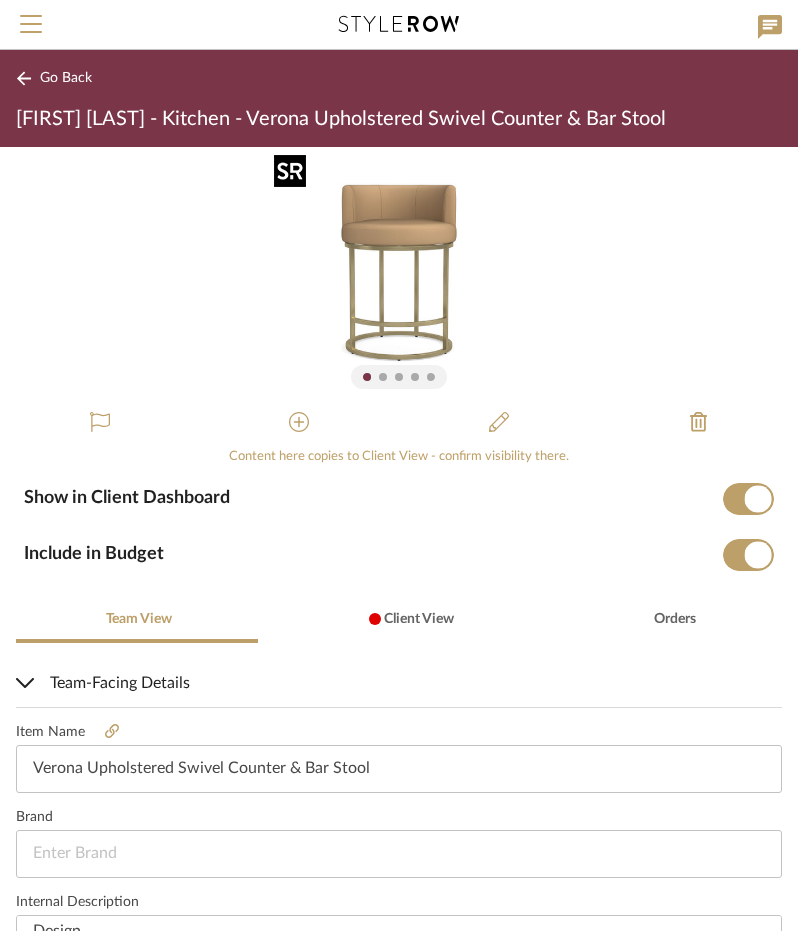 click at bounding box center (399, 273) 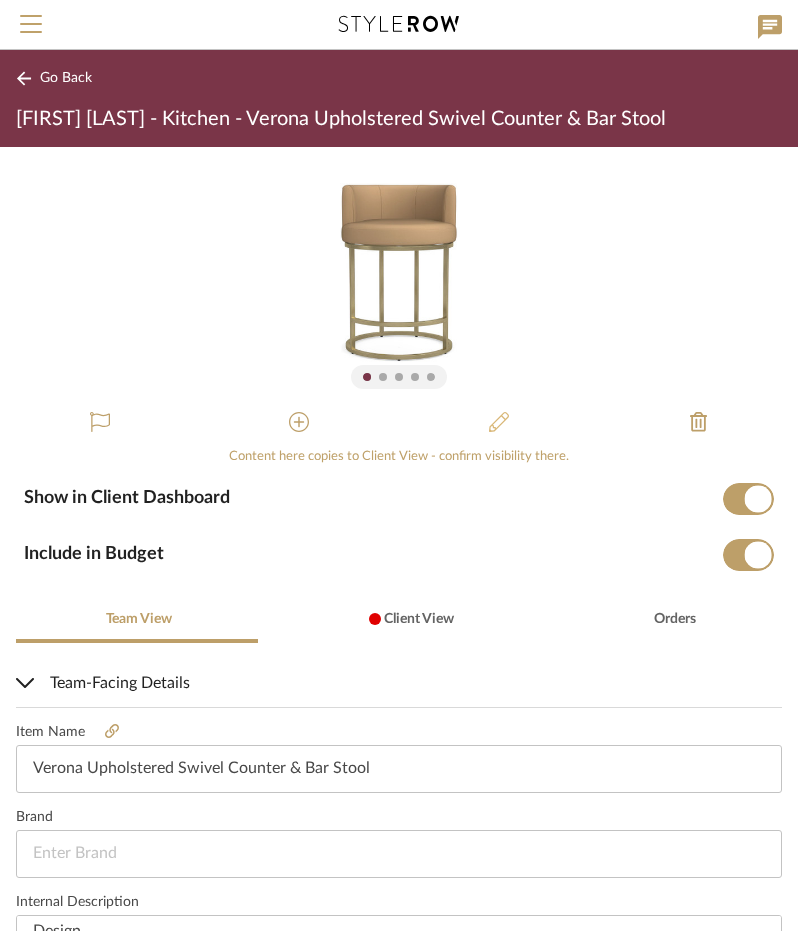 click 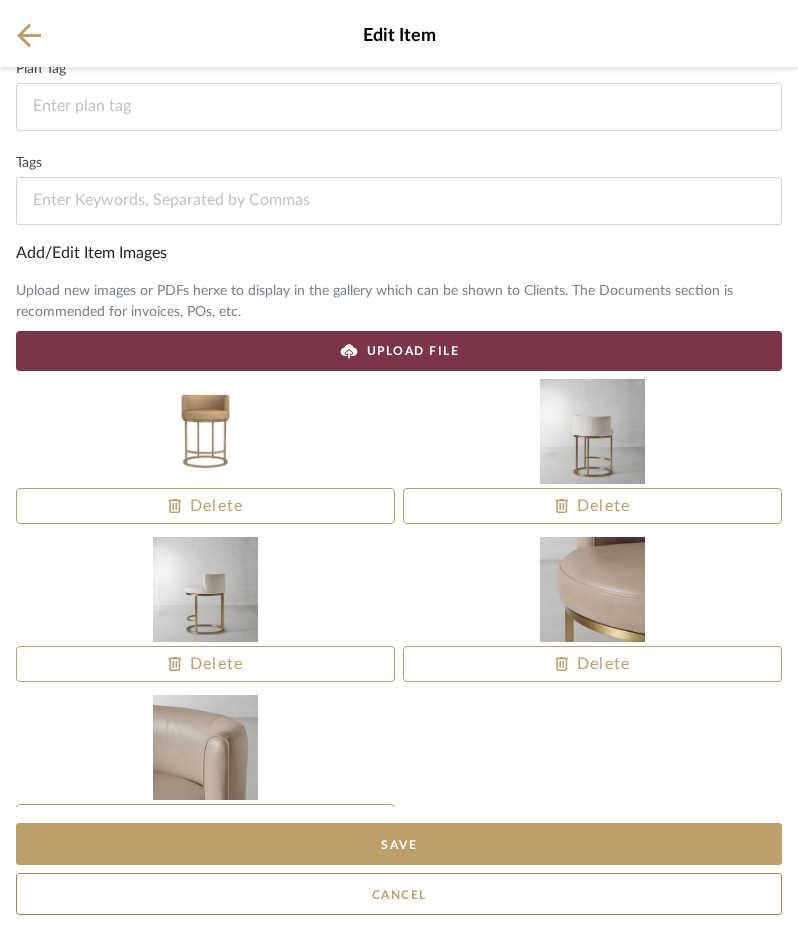 scroll, scrollTop: 432, scrollLeft: 0, axis: vertical 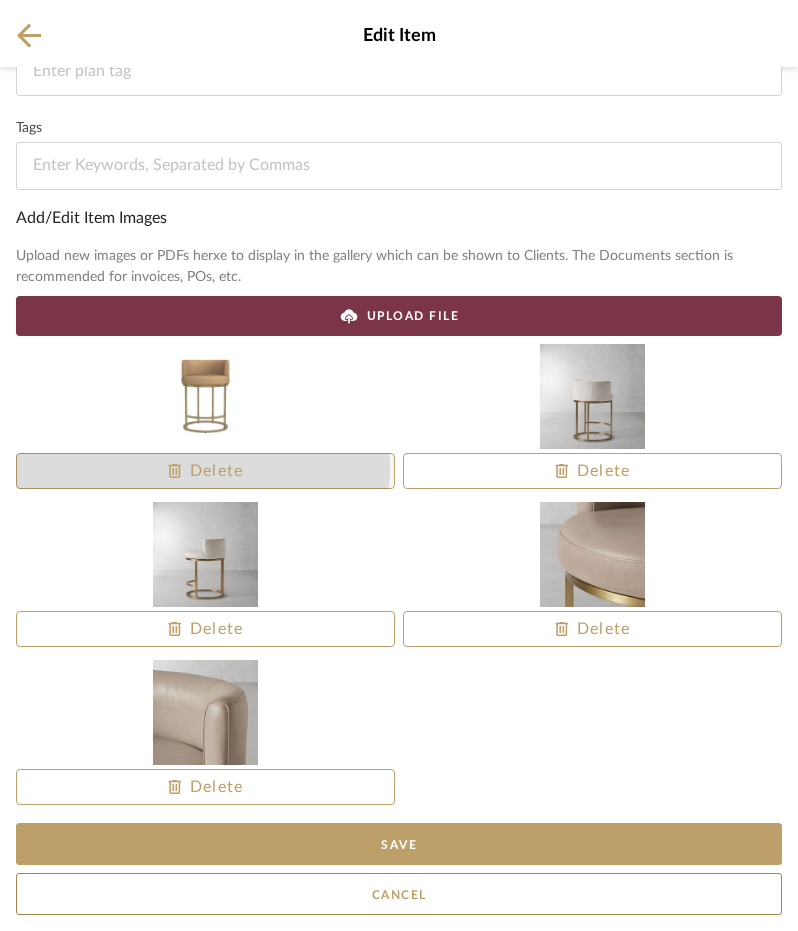 click on "Delete" 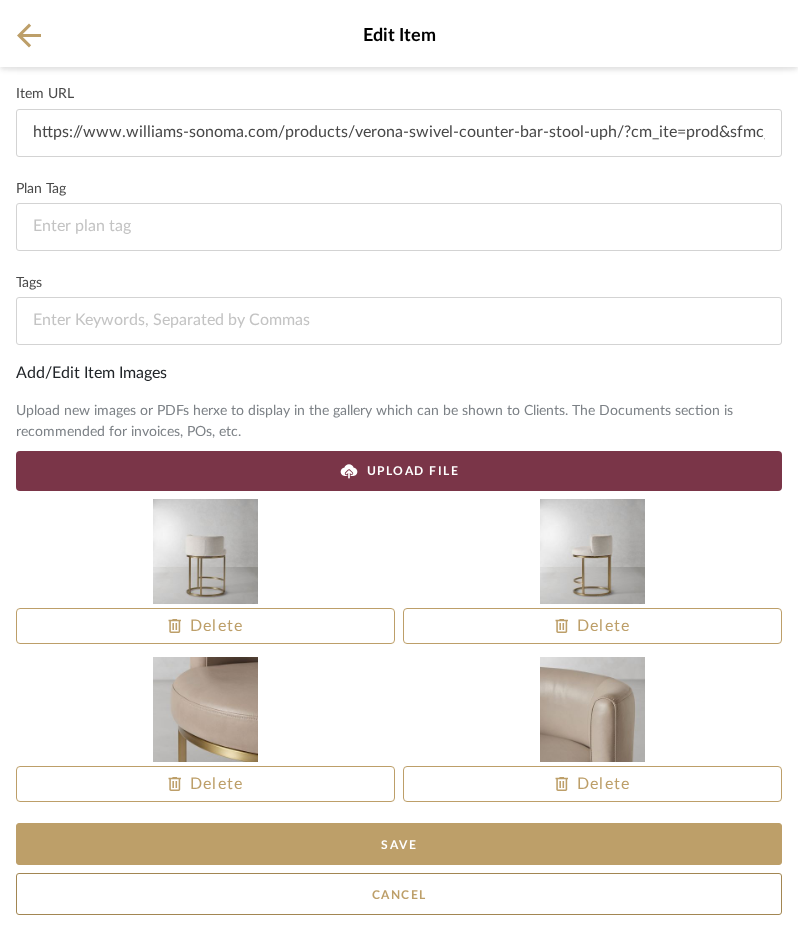 scroll, scrollTop: 274, scrollLeft: 0, axis: vertical 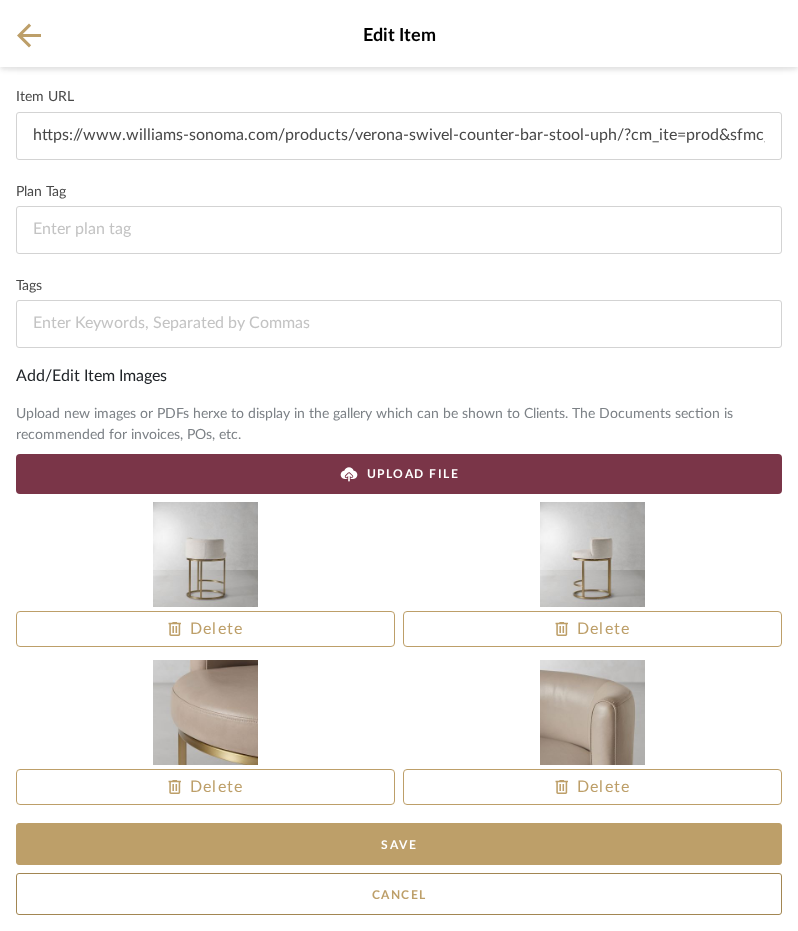 click on "UPLOAD FILE" 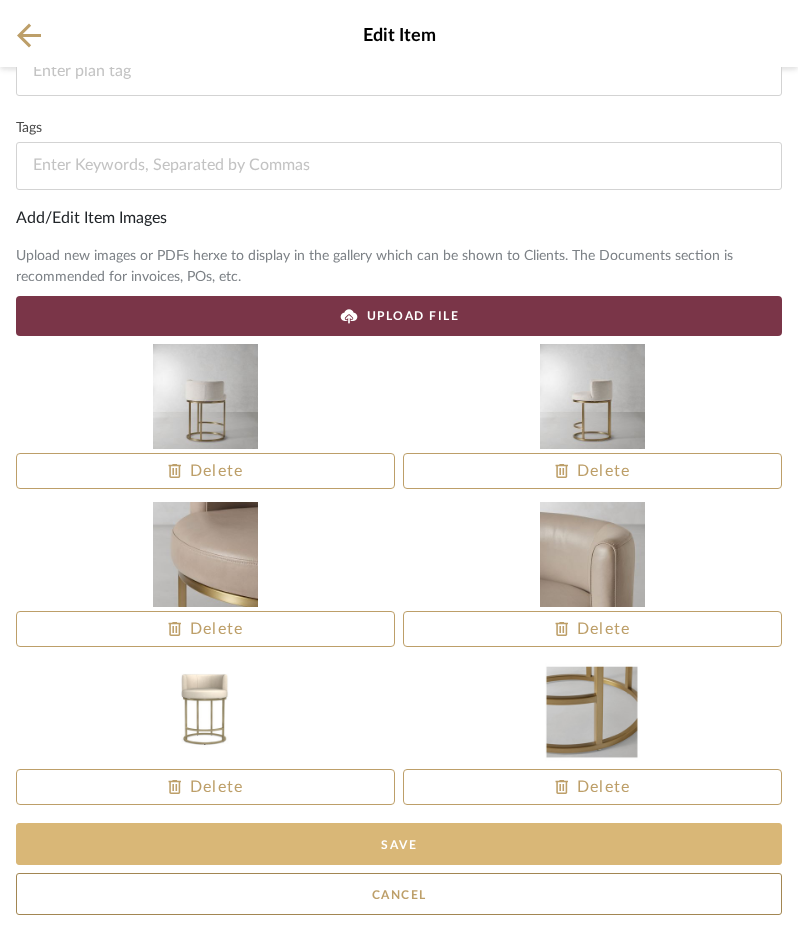 click on "Save" 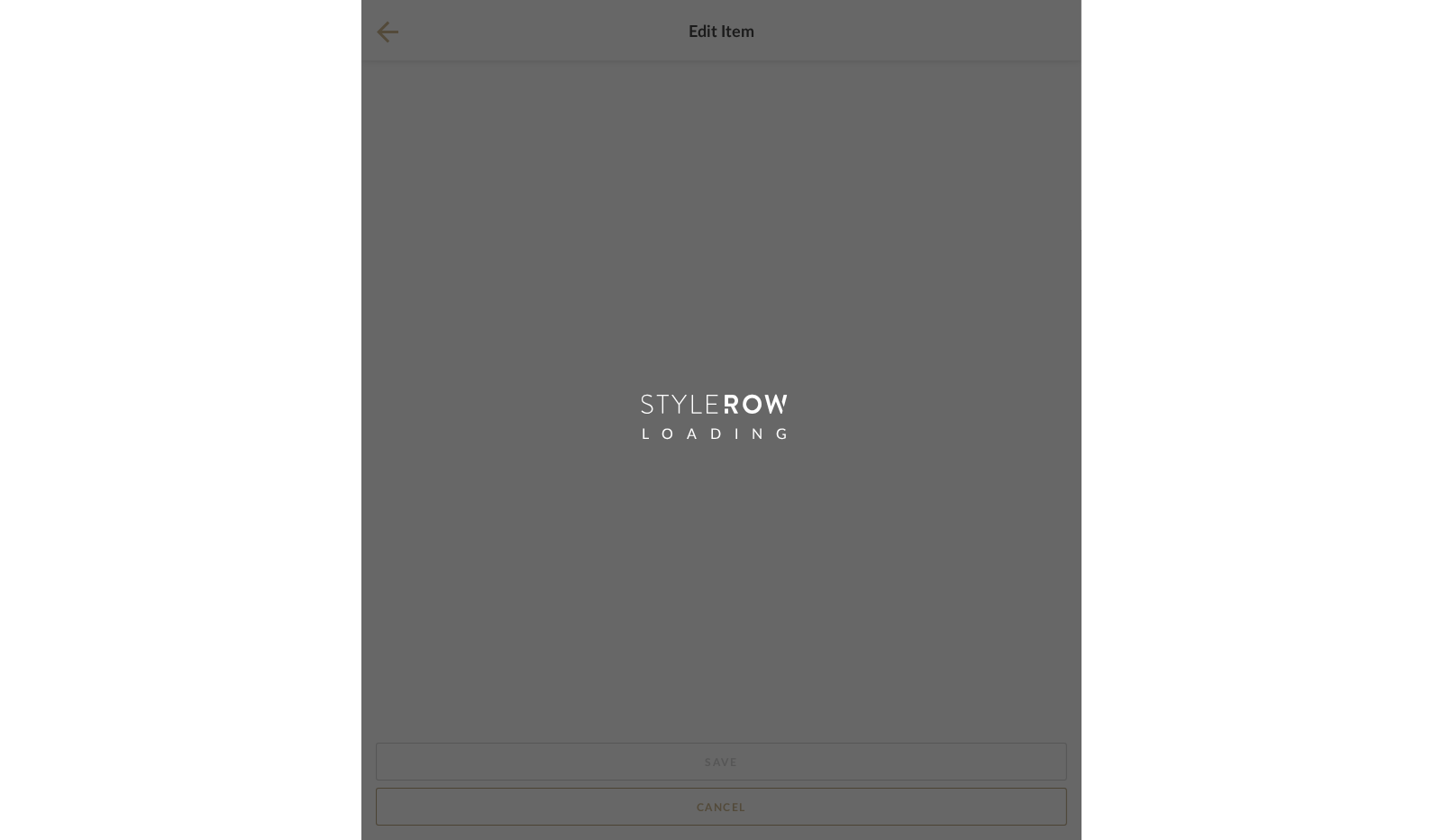scroll, scrollTop: 0, scrollLeft: 0, axis: both 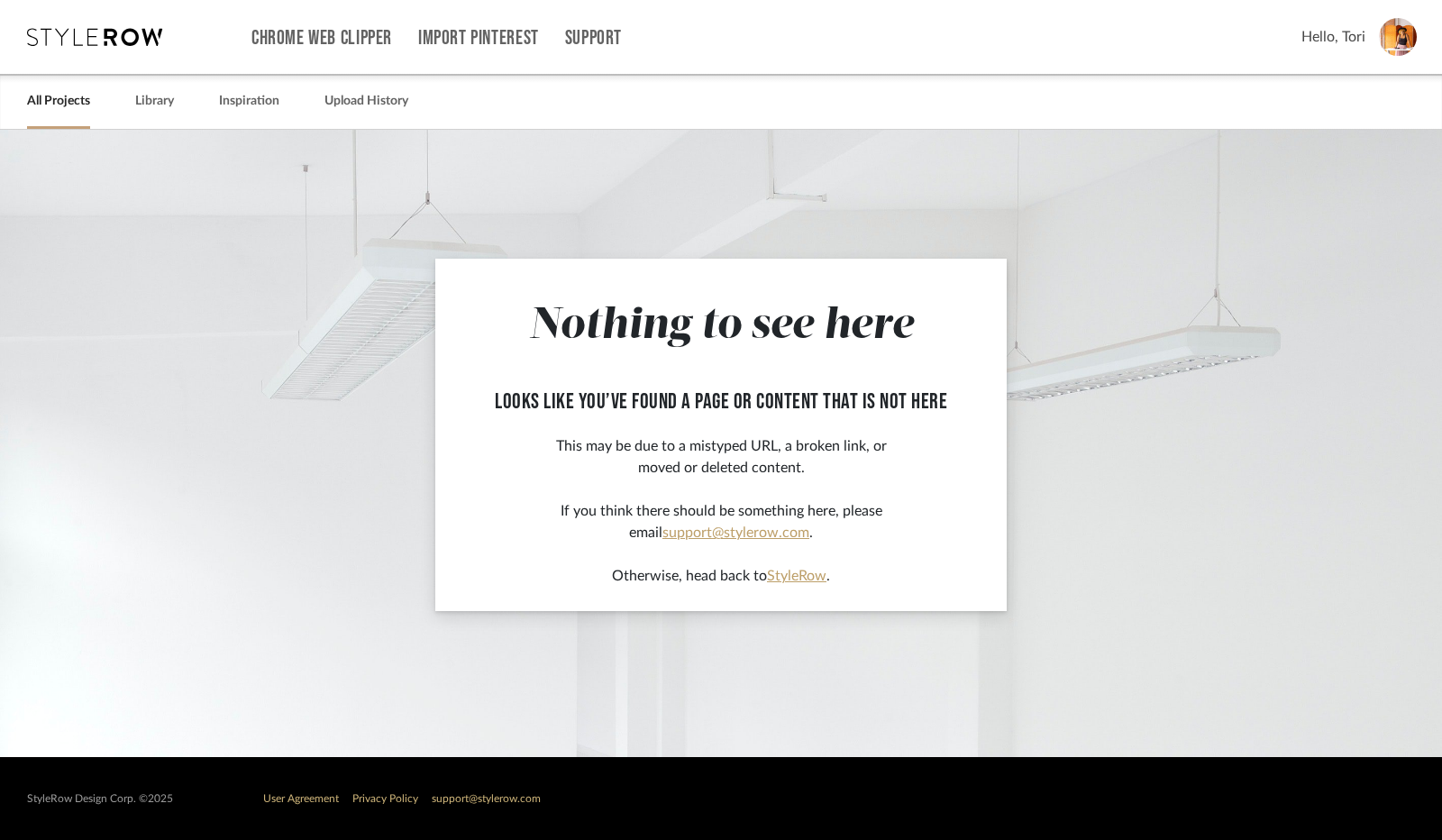 click on "All Projects" at bounding box center [59, 101] 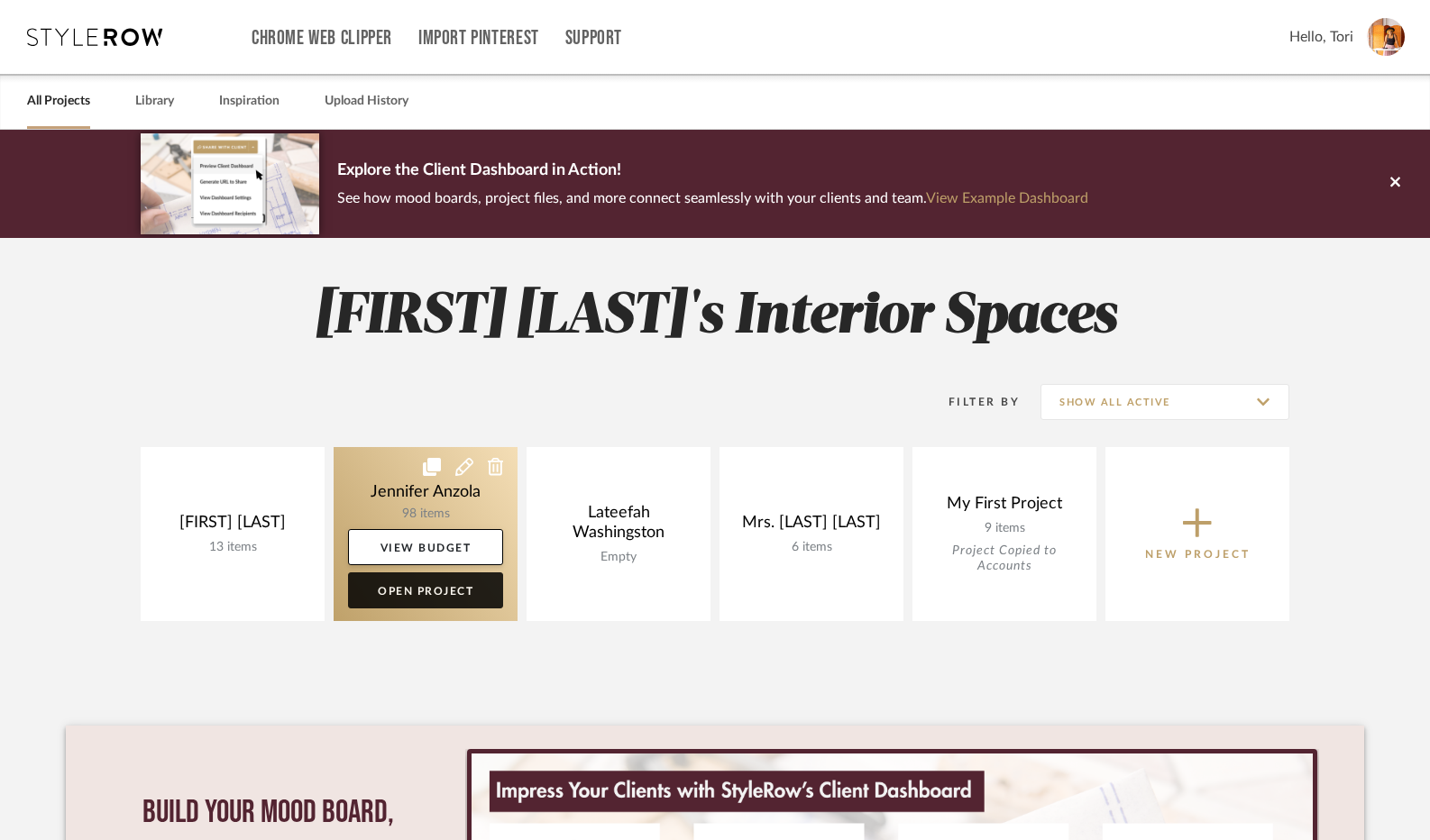 click on "Open Project" 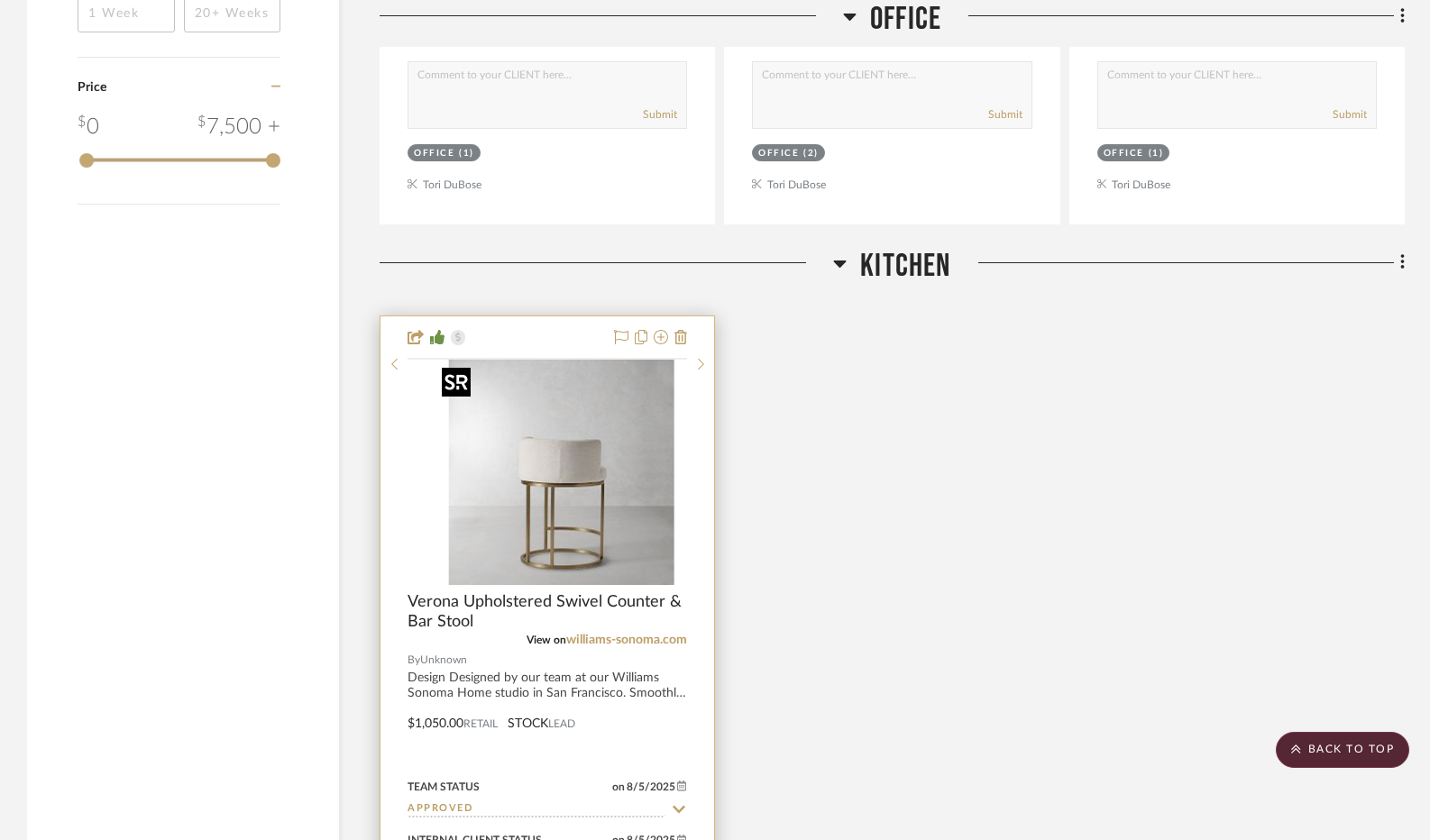 scroll, scrollTop: 2614, scrollLeft: 0, axis: vertical 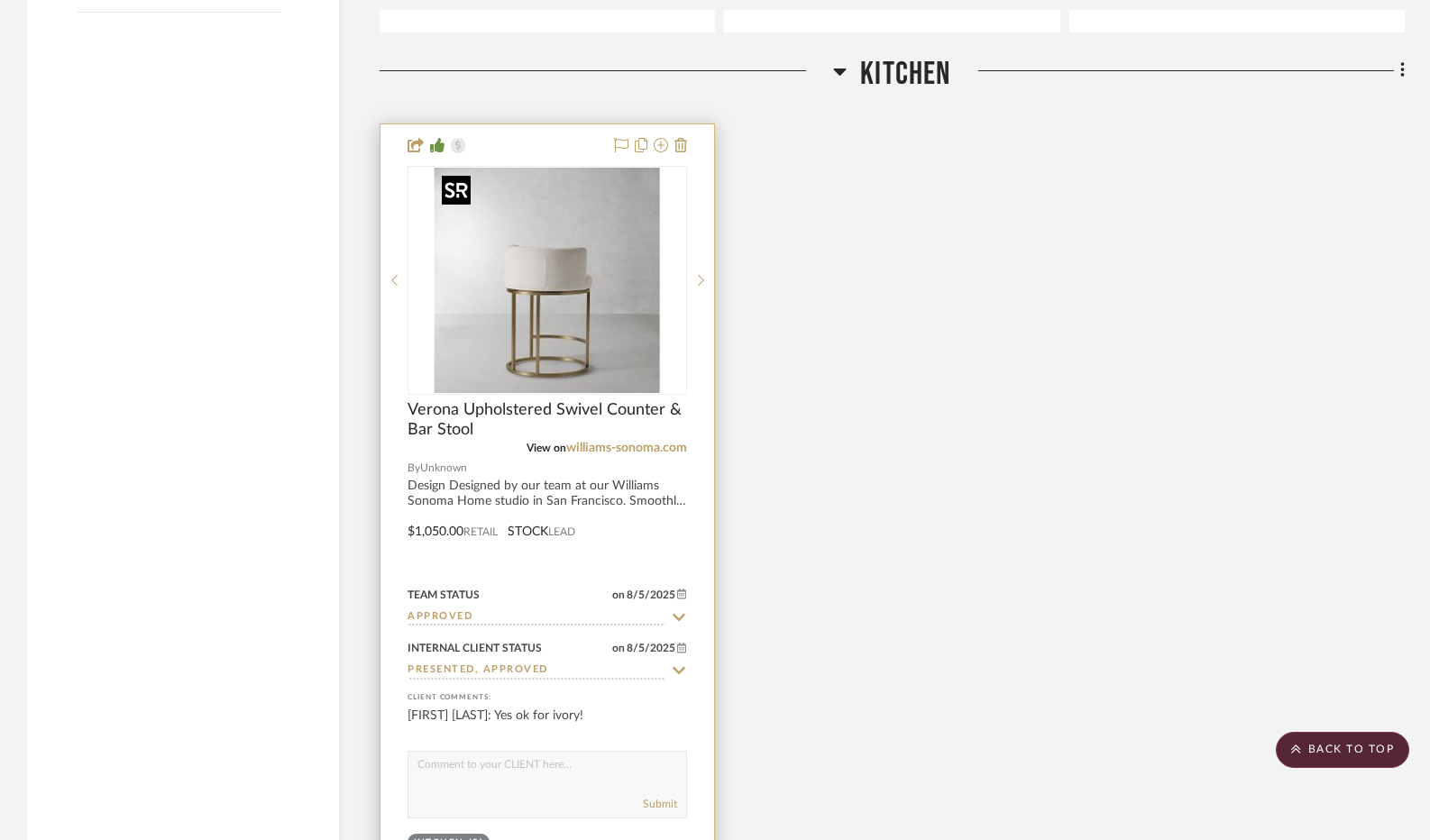 click at bounding box center (547, 280) 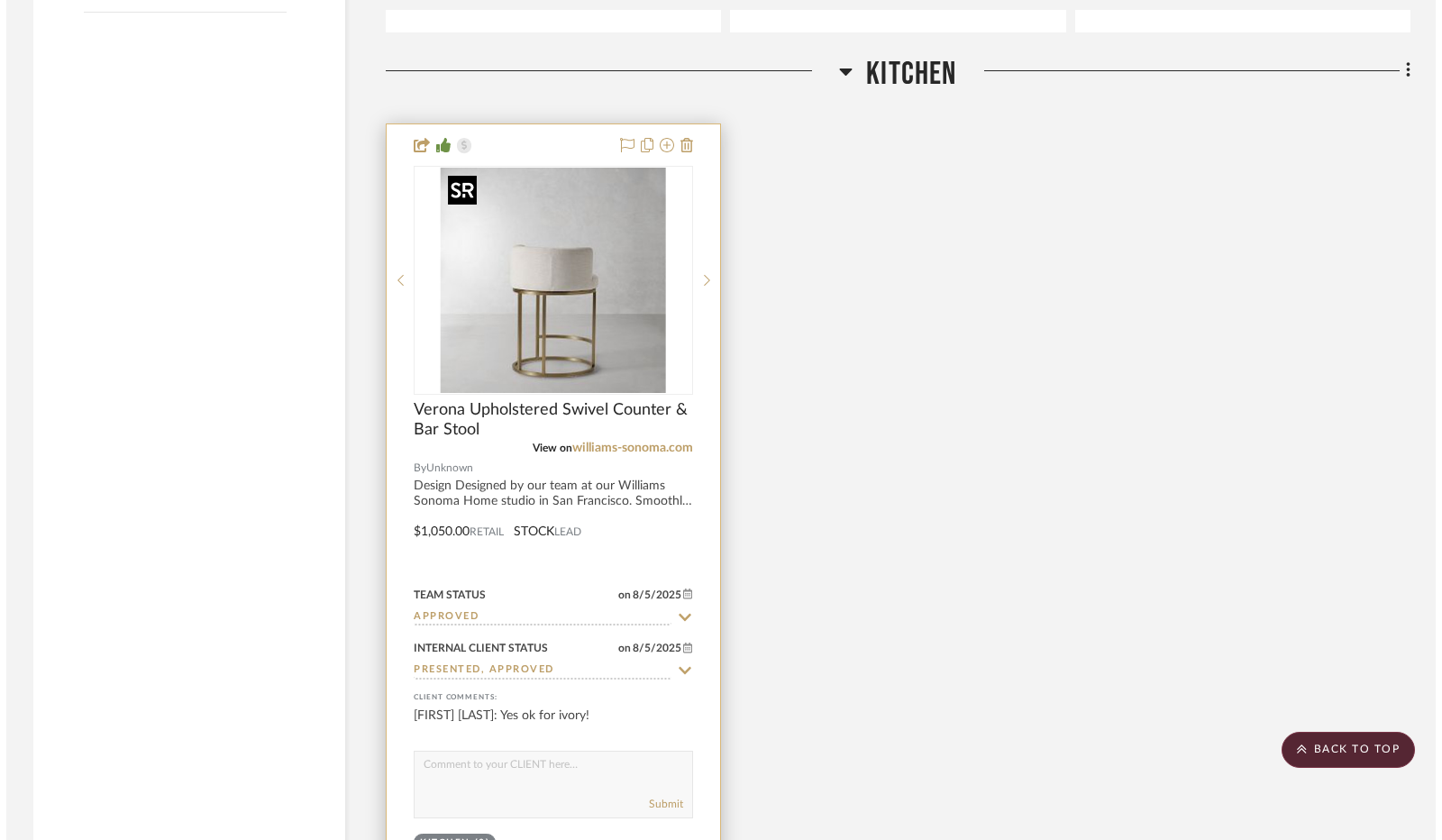 scroll, scrollTop: 0, scrollLeft: 0, axis: both 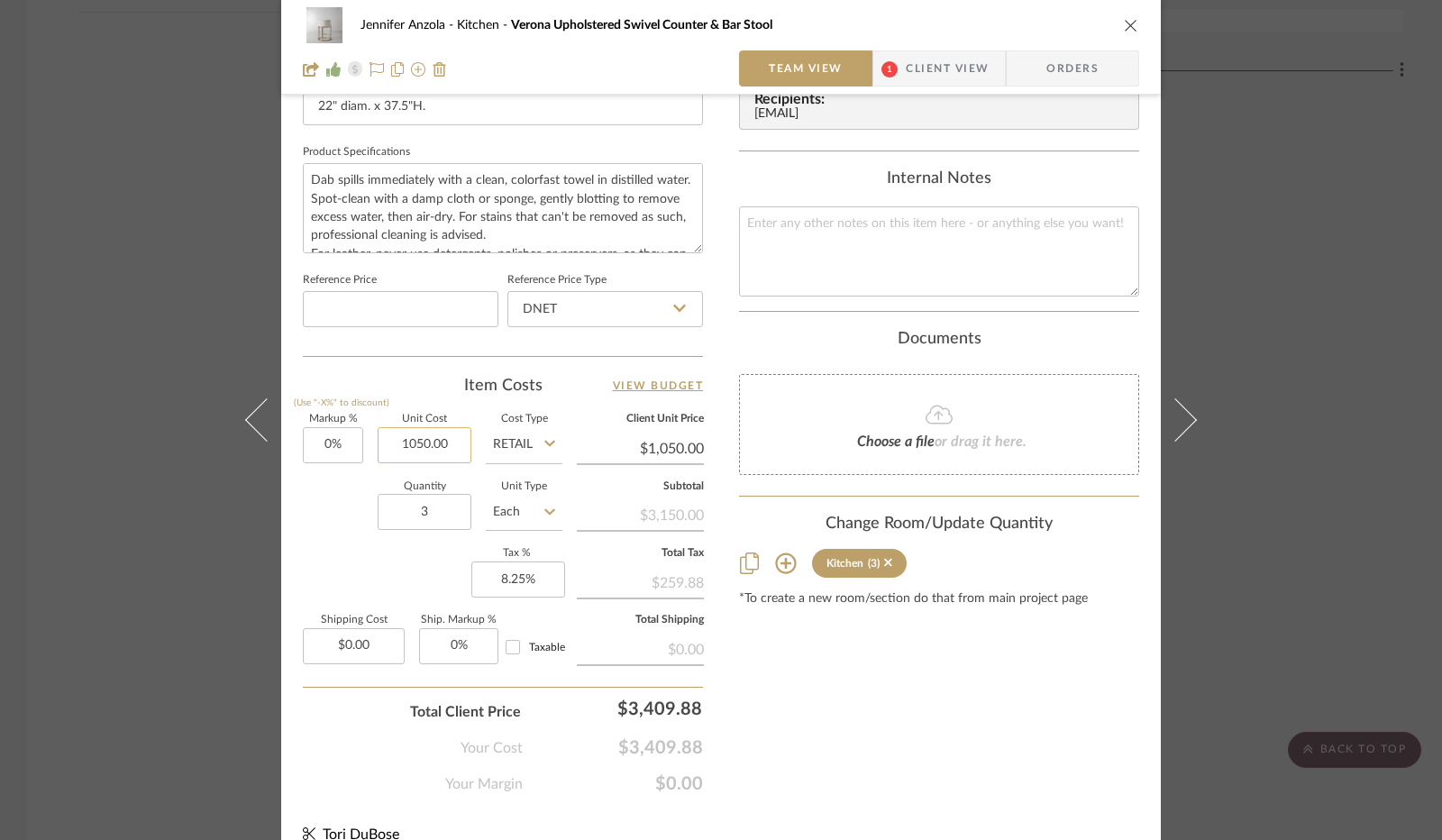click on "1050.00" 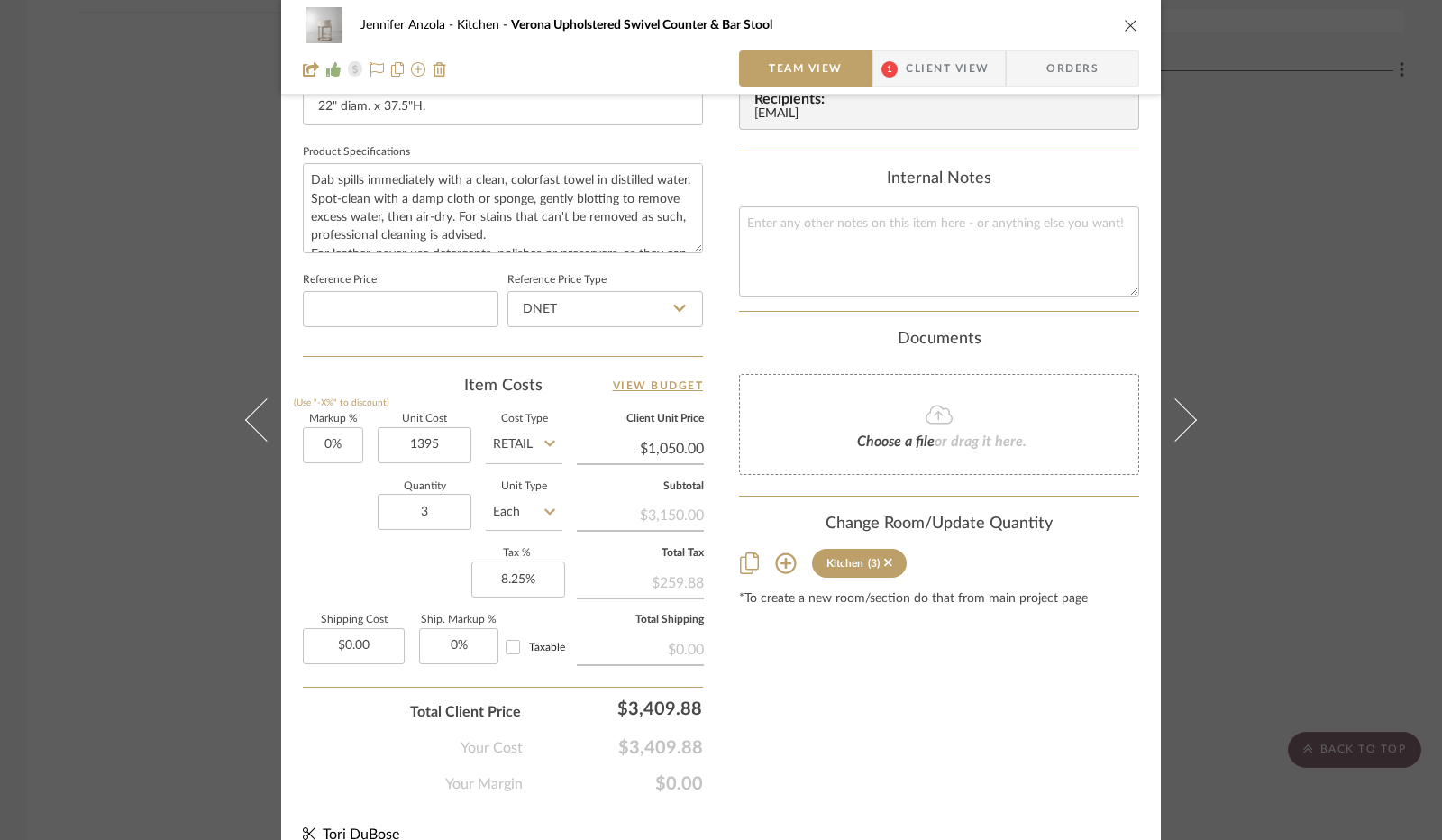 type on "$1,395.00" 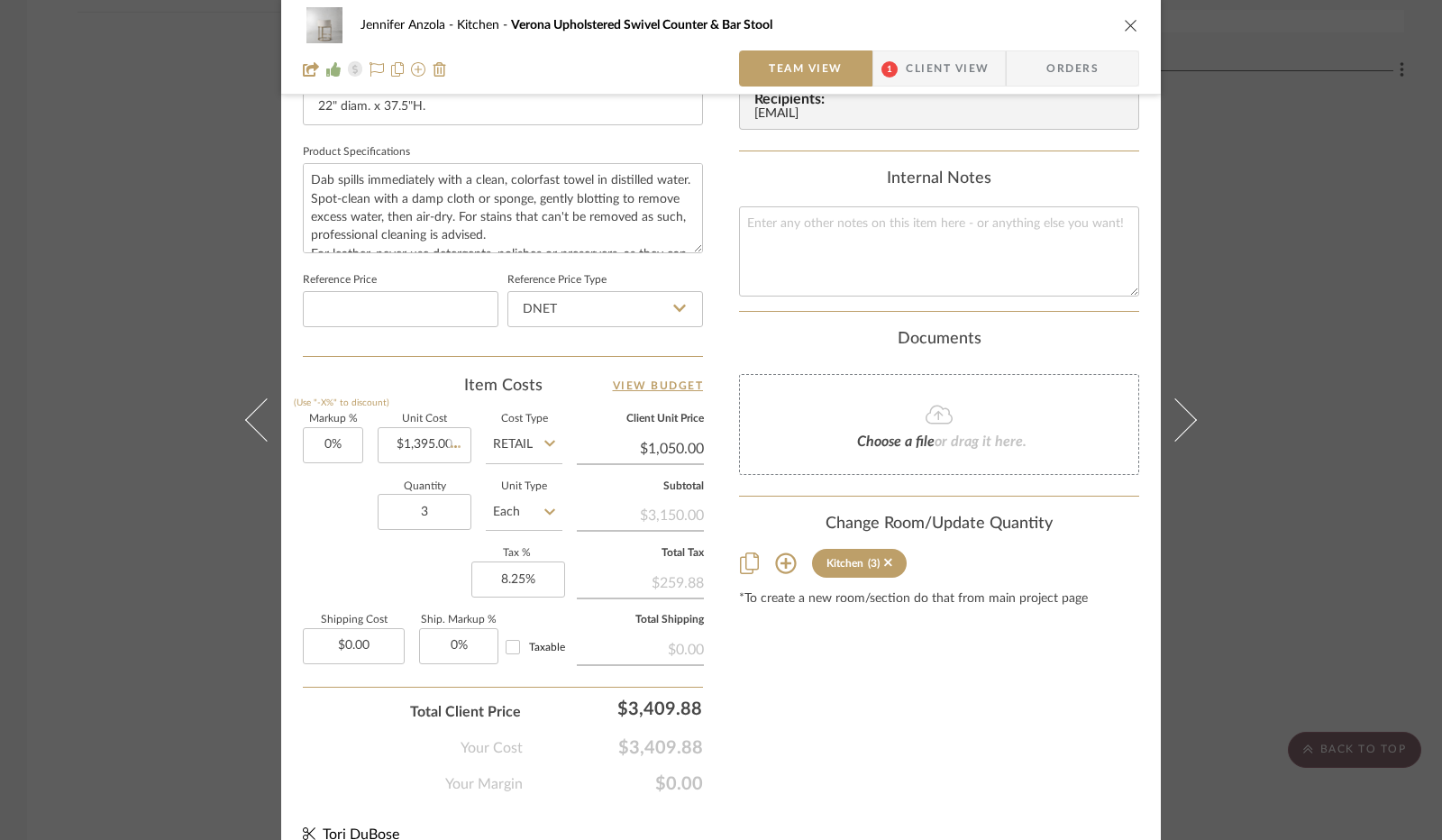 click on "1 / 6 Team-Facing Details Item Name Verona Upholstered Swivel Counter & Bar Stool Brand Internal Description Design
Designed by our team at our Williams Sonoma Home studio in San Francisco.
Smoothly swivels 180°.
Wraparound barrel back and seat have a clean, modern look.
Contemporary steel base available in Antiqued Brass, Bronze or Polished Nickel finish.
Upholstered in your choice of premium fabric and leather options.
Quality & Craftsmanship
Expertly crafted by skilled artisans.
Framed in durable stainless steel.
Back and seat have thick, premium padding for lasting comfort.
Smooth glides on feet protect flooring surfaces.
Contract grade.
Eligible for White Glove or doorstep delivery.
Sustainability
GREENGUARD Gold Certified. This low-emitting product has been screened for over 10,000 chemicals and VOCs to contribute to cleaner air and keep you and your family safer.
Made in a Fair Trade Certified™ factory. www.FairTradeCertified.org Dimensions 22" diam. x 37.5"H. Product Specifications DNET" at bounding box center [503, 53] 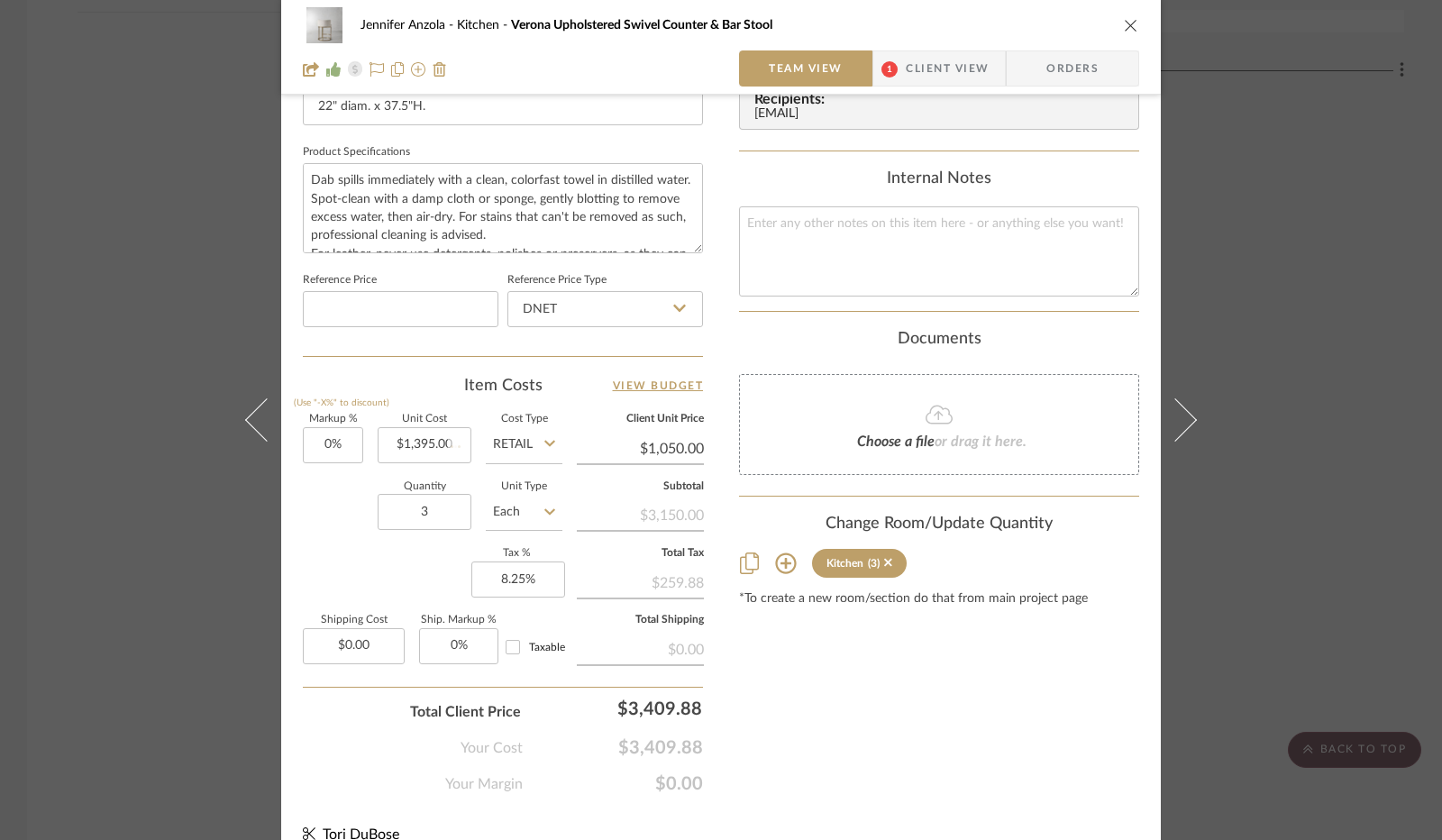 type 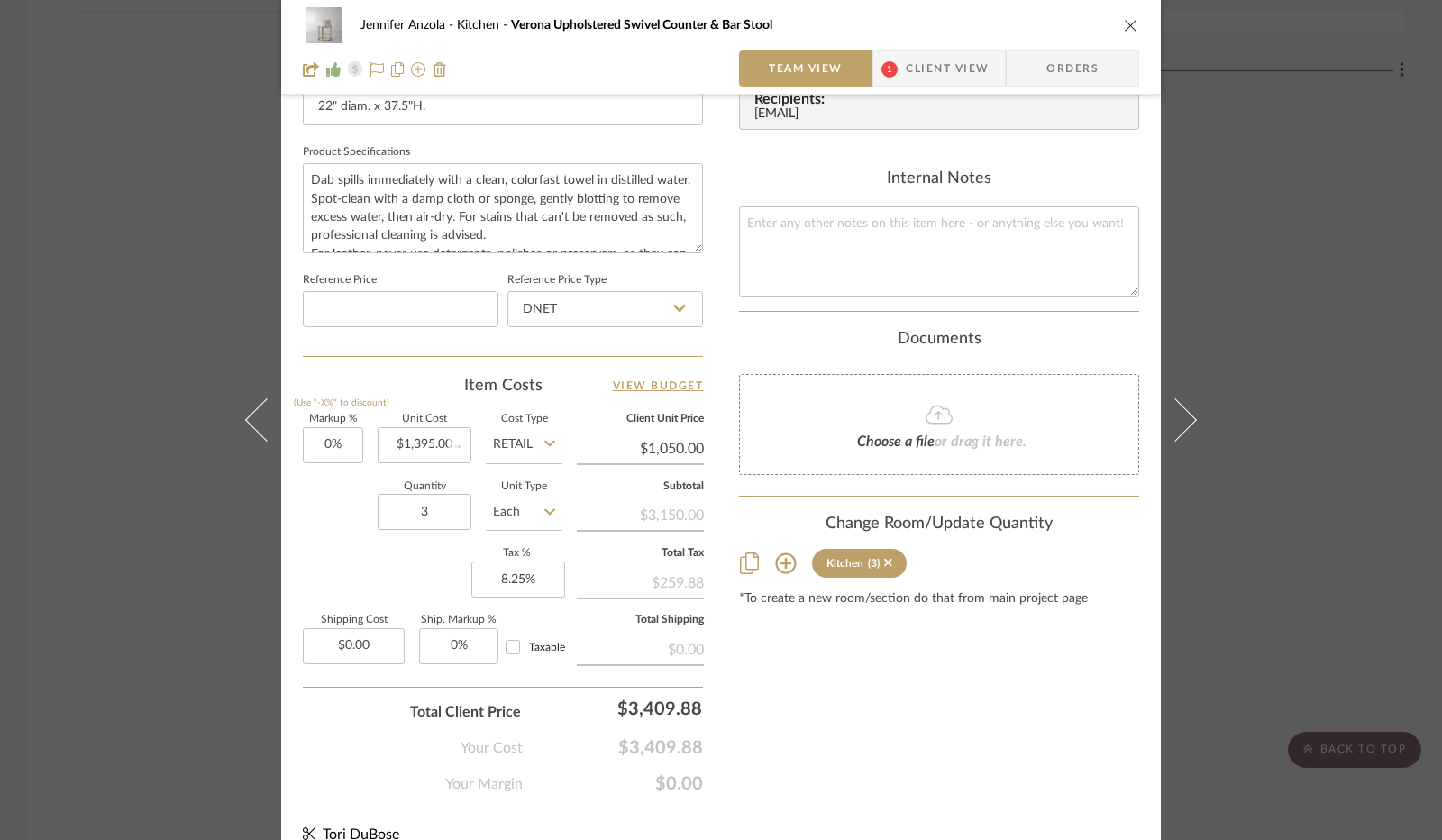 type on "$1,395.00" 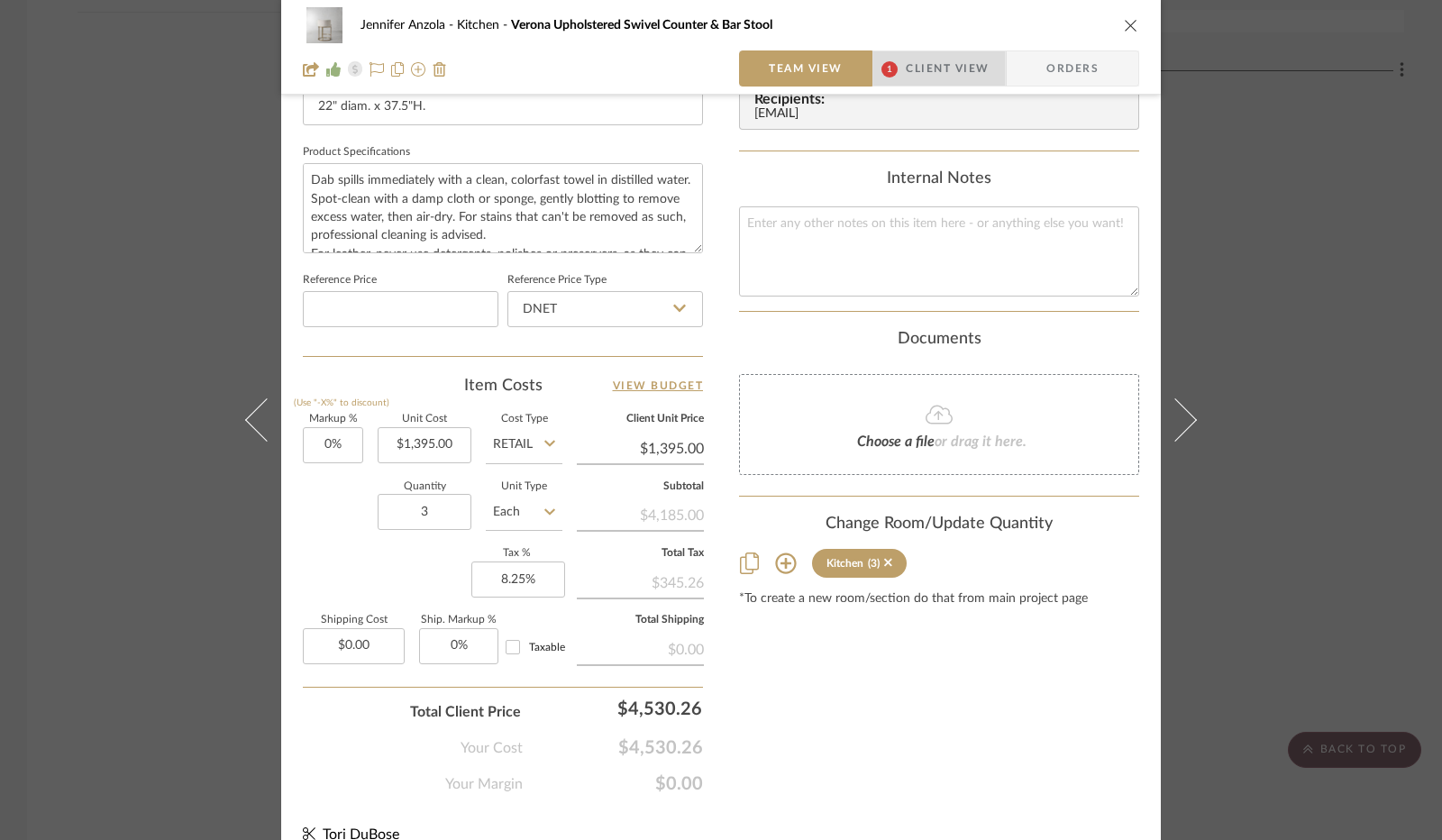 click on "Client View" at bounding box center (947, 68) 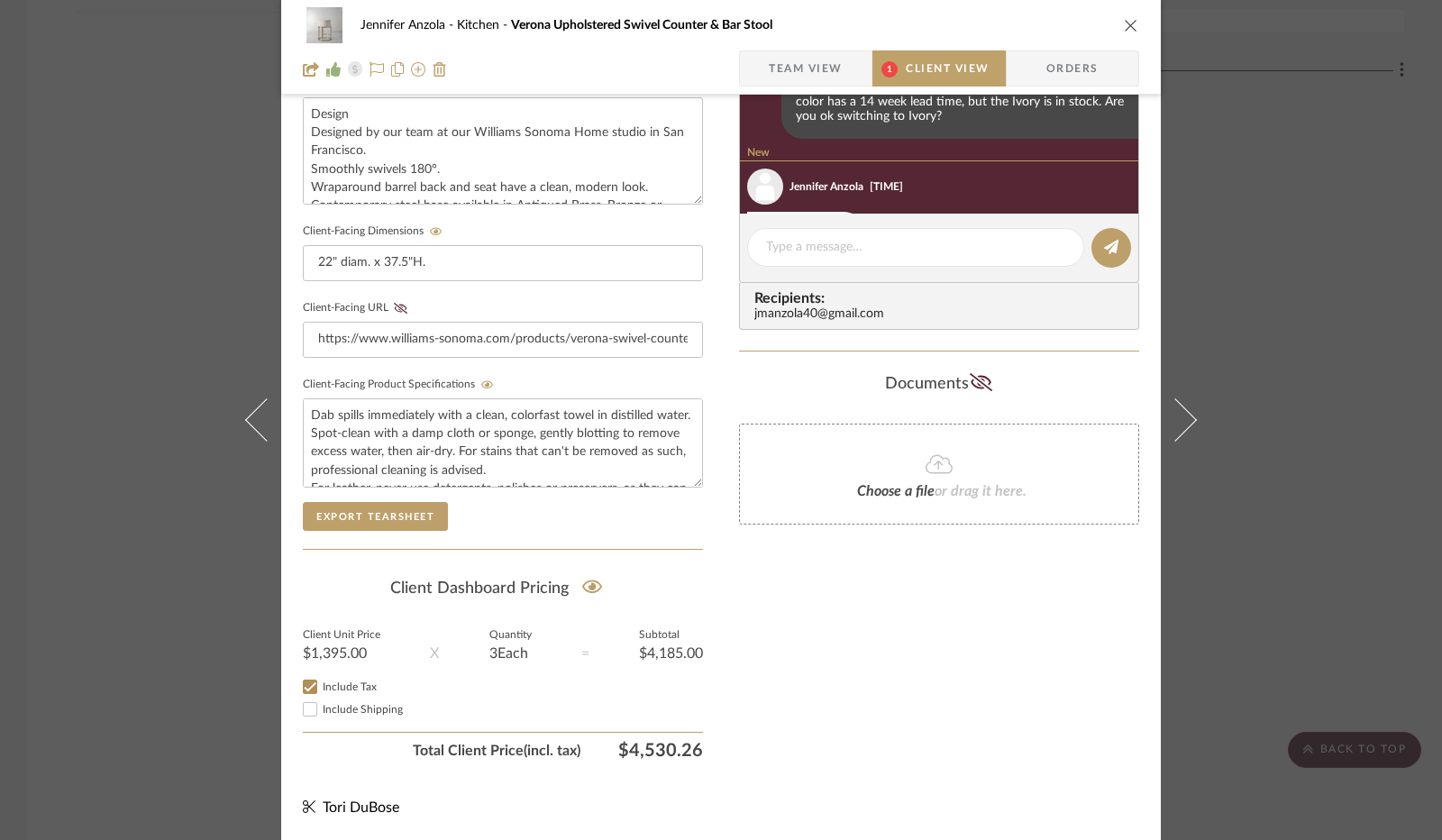 scroll, scrollTop: 667, scrollLeft: 0, axis: vertical 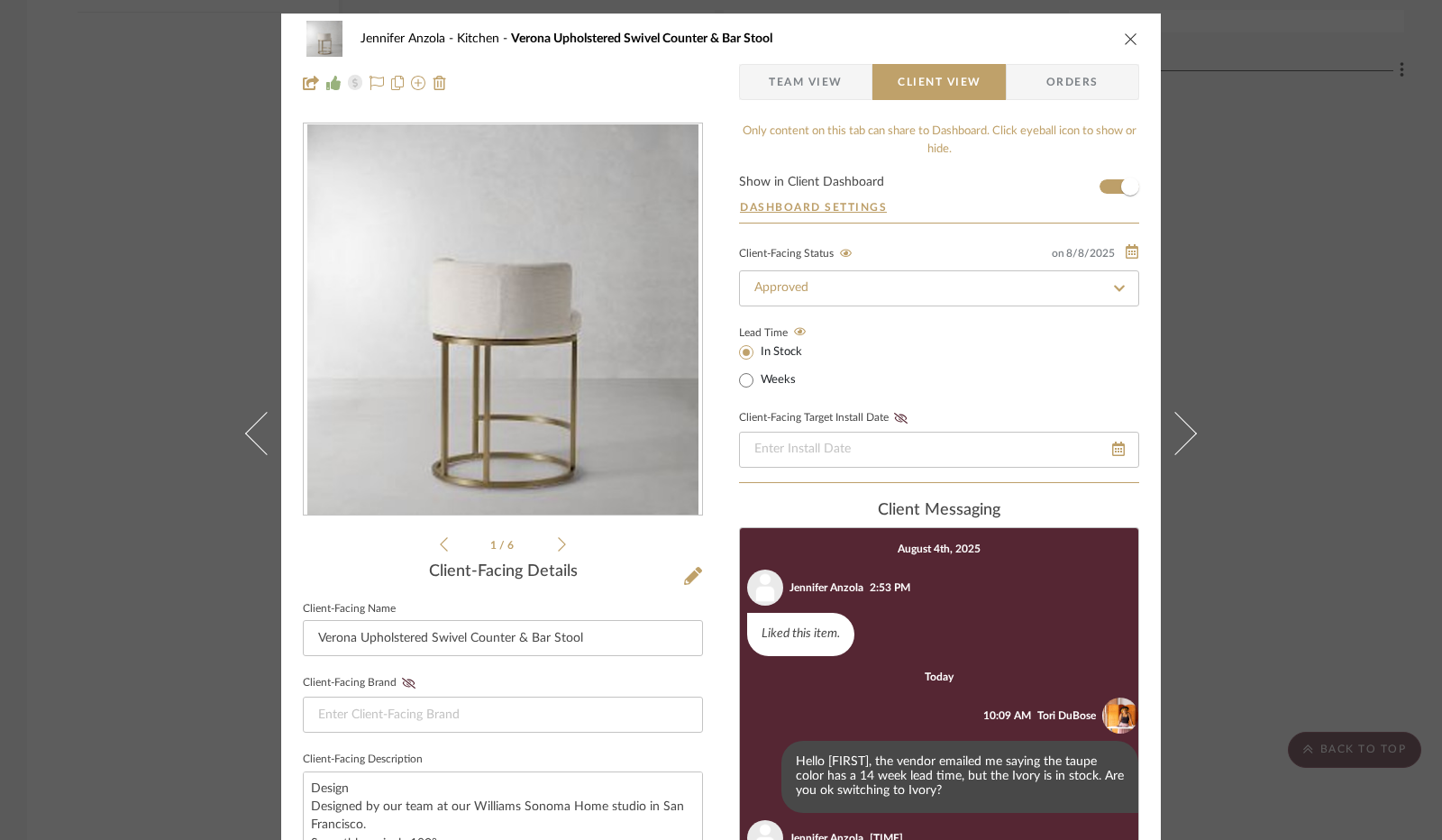 click at bounding box center [1131, 39] 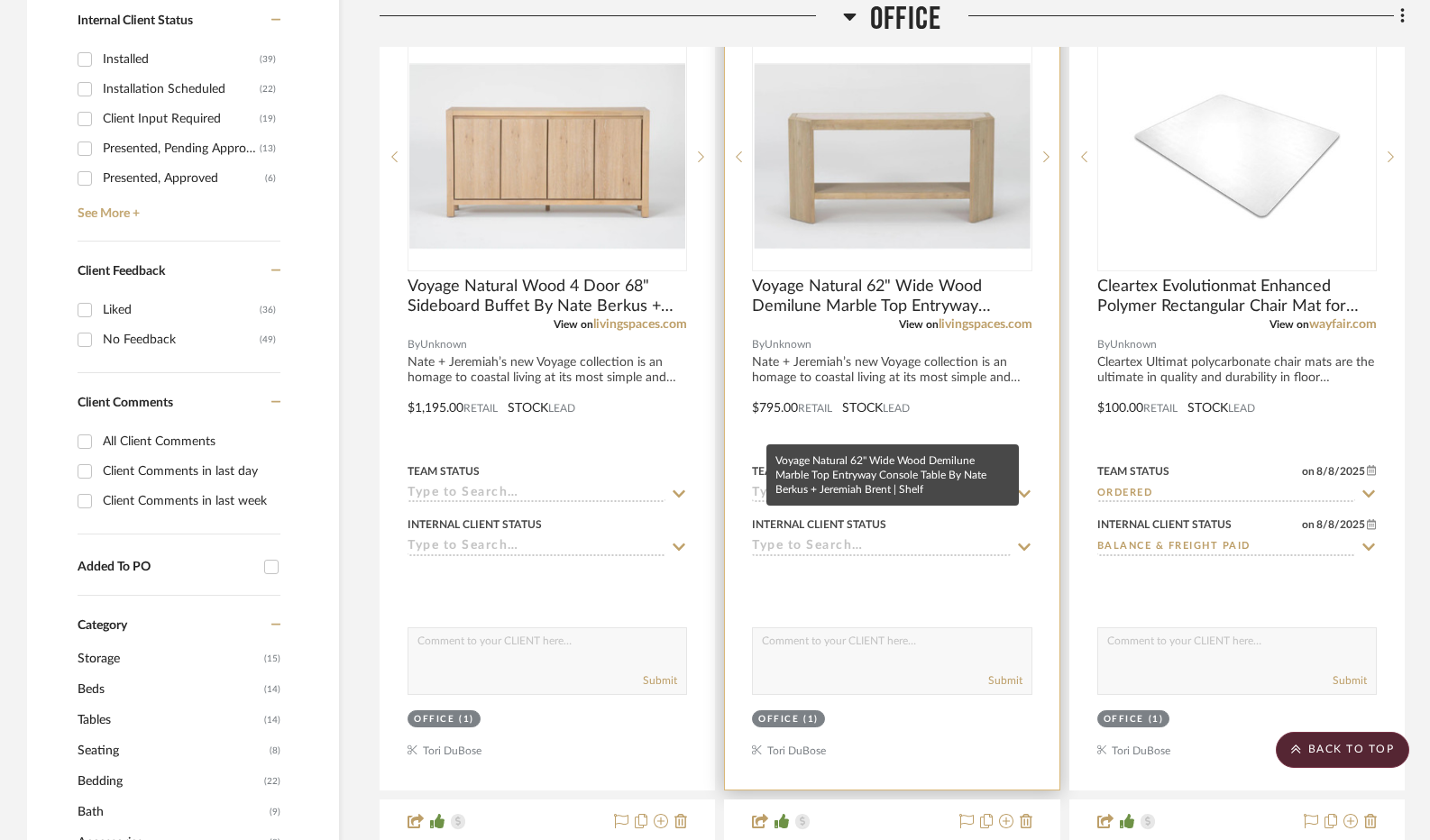 scroll, scrollTop: 901, scrollLeft: 0, axis: vertical 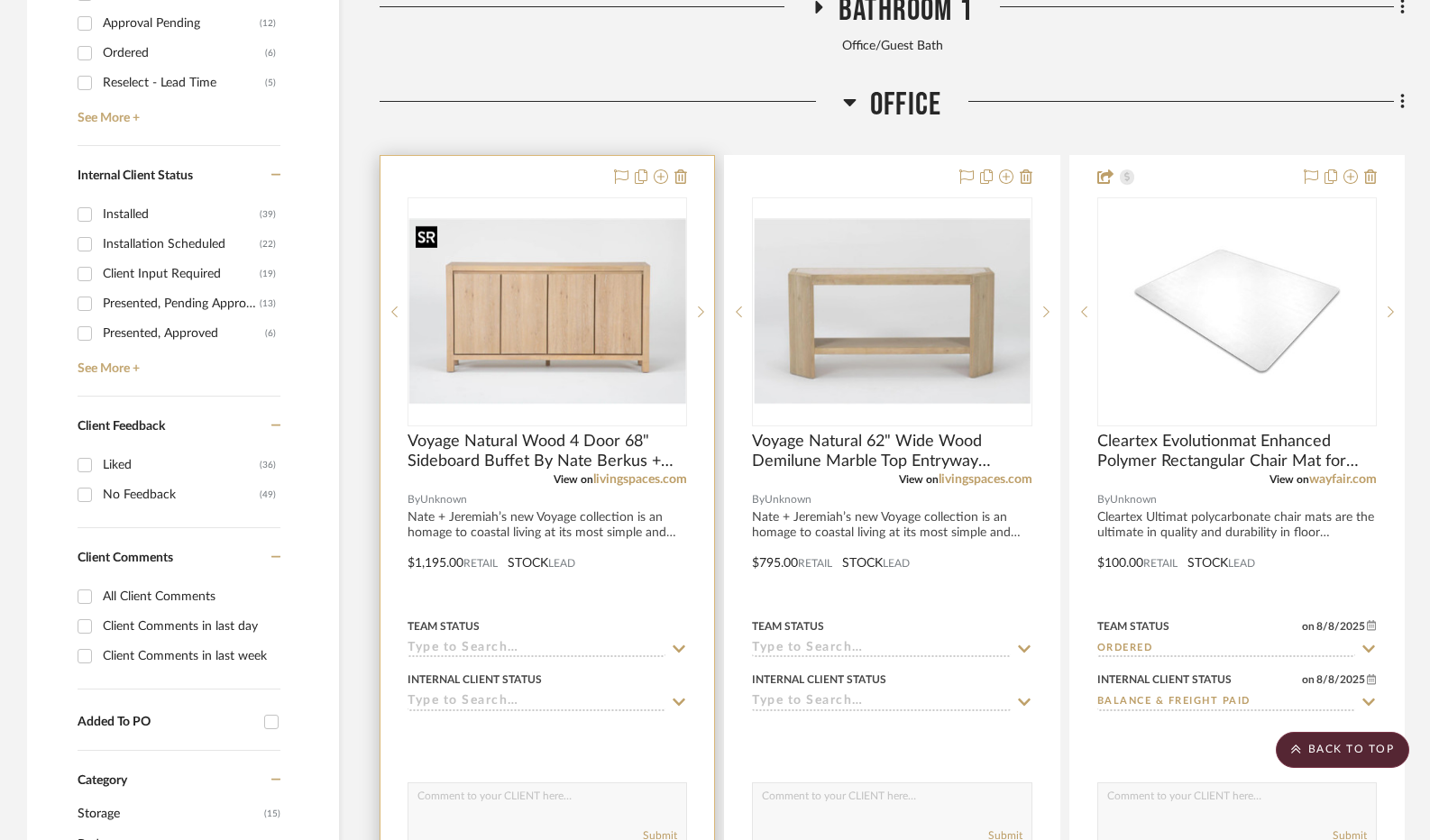 click at bounding box center [0, 0] 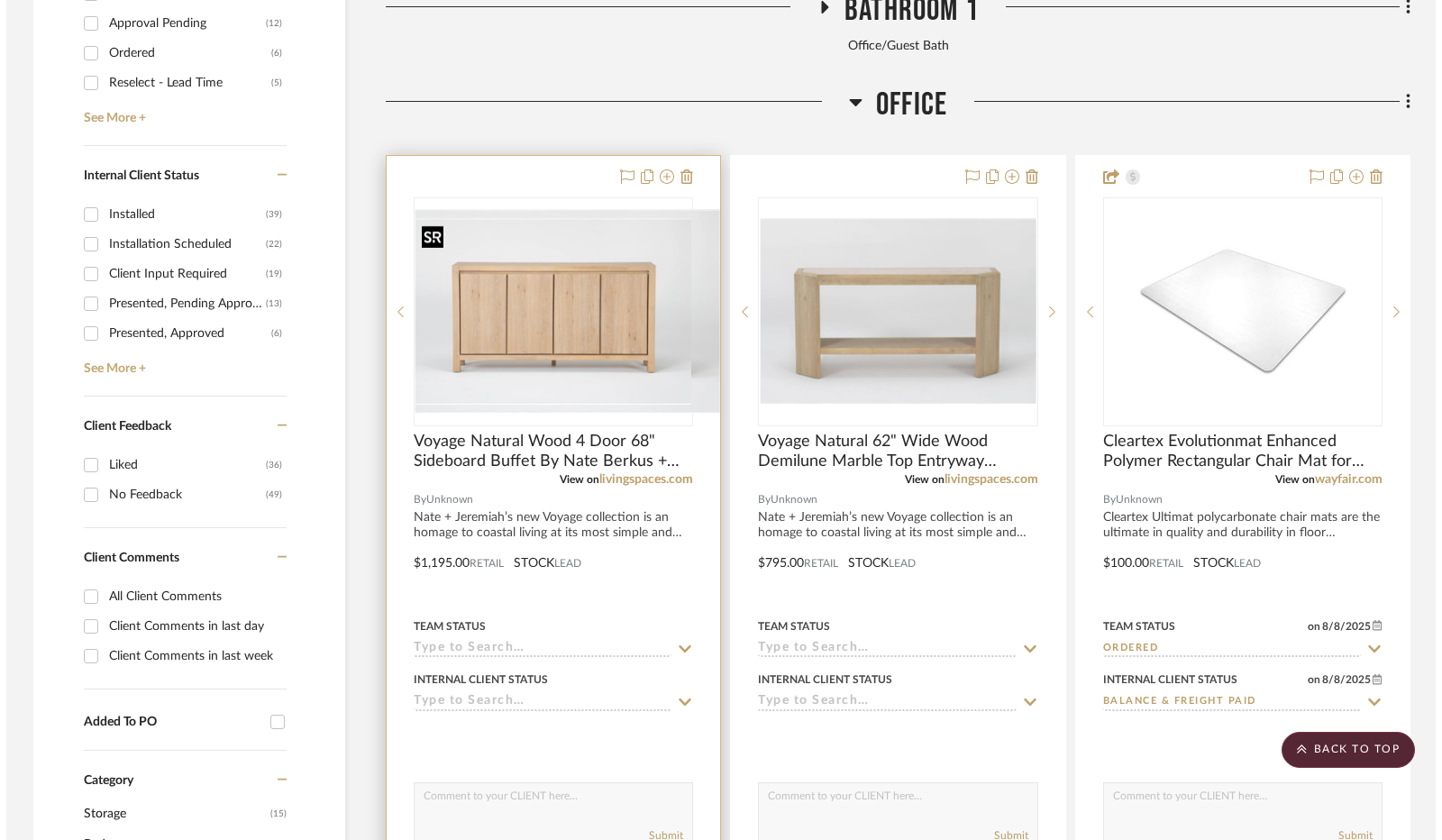 scroll, scrollTop: 0, scrollLeft: 0, axis: both 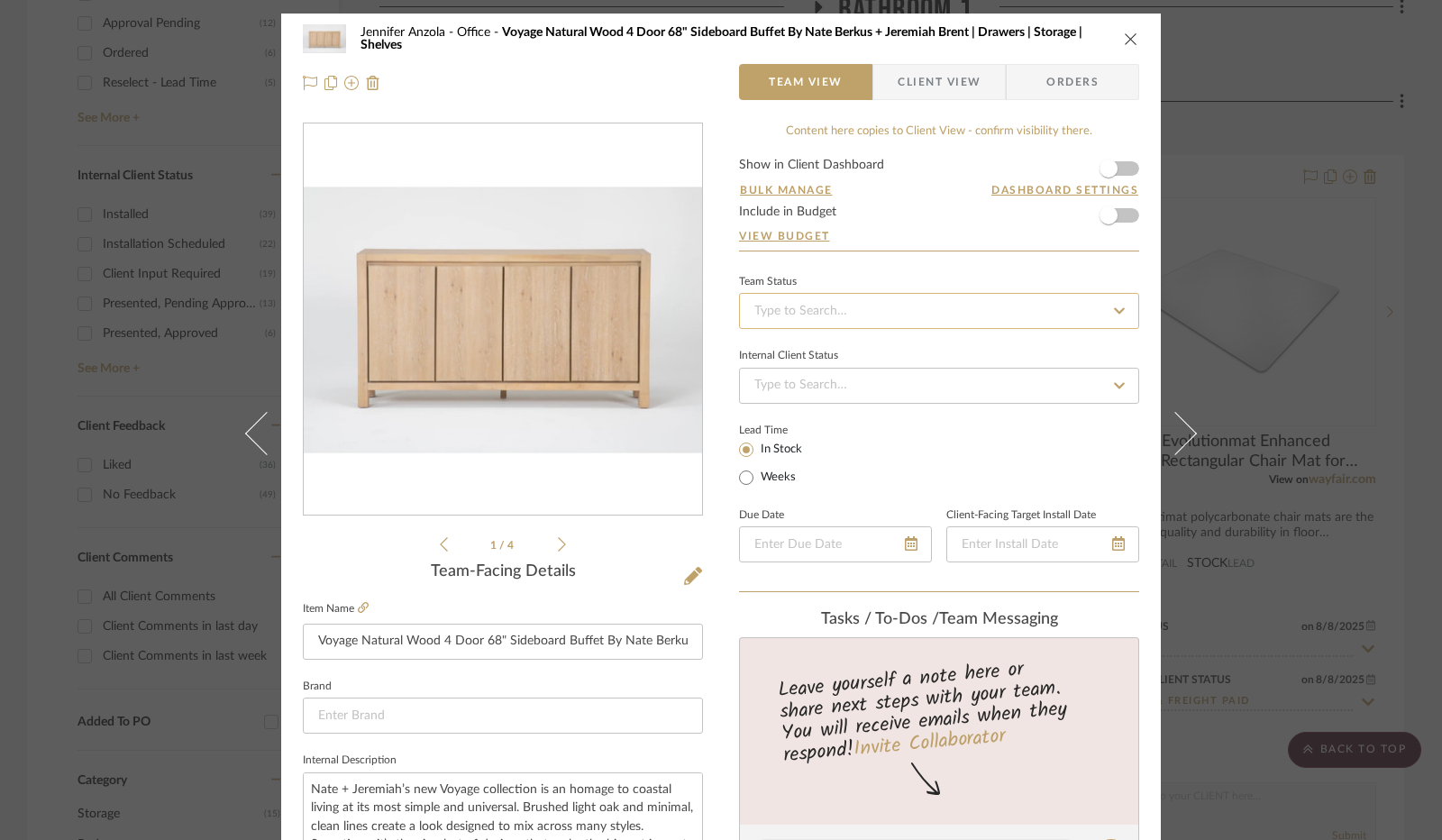 click 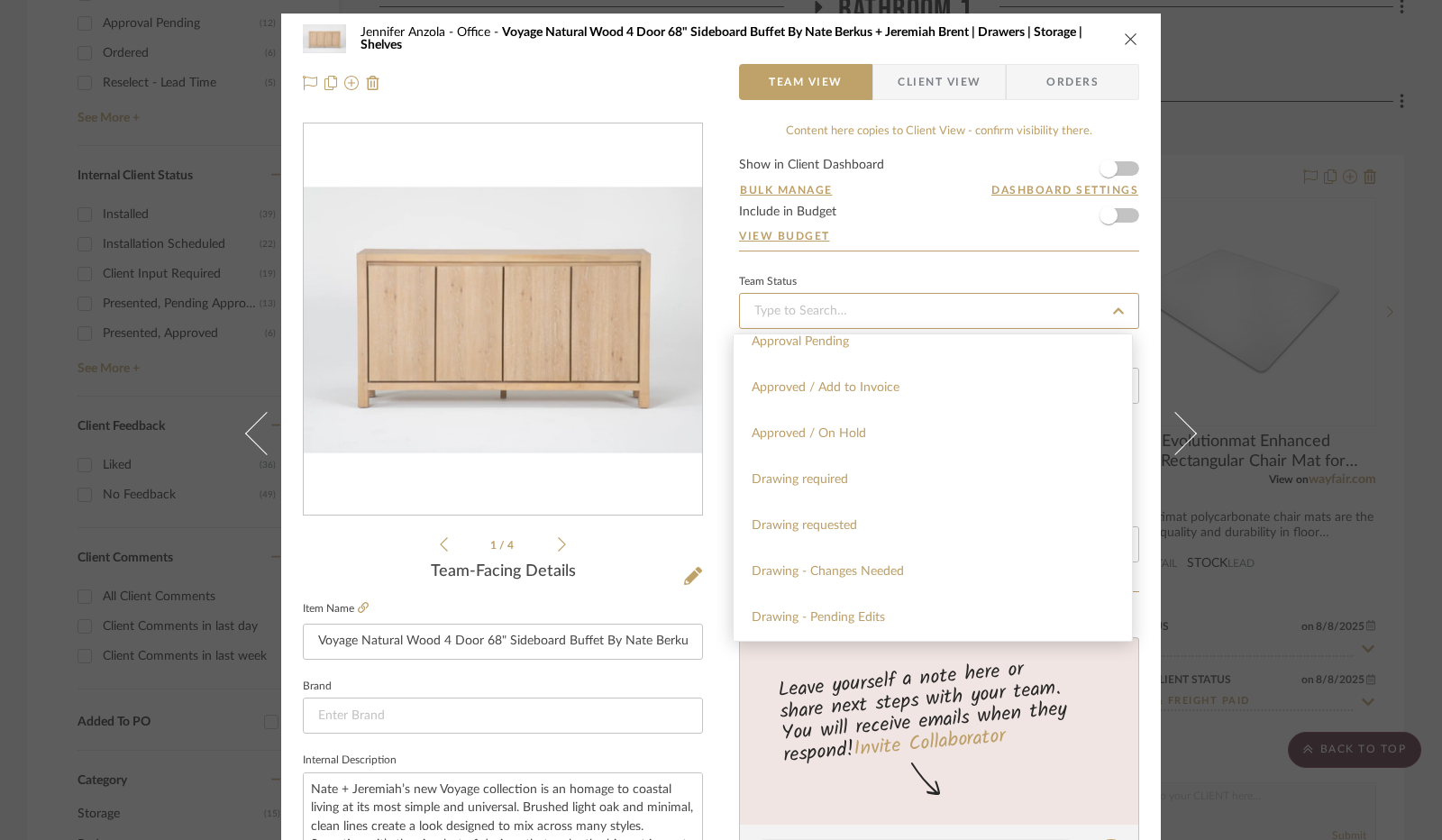 scroll, scrollTop: 901, scrollLeft: 0, axis: vertical 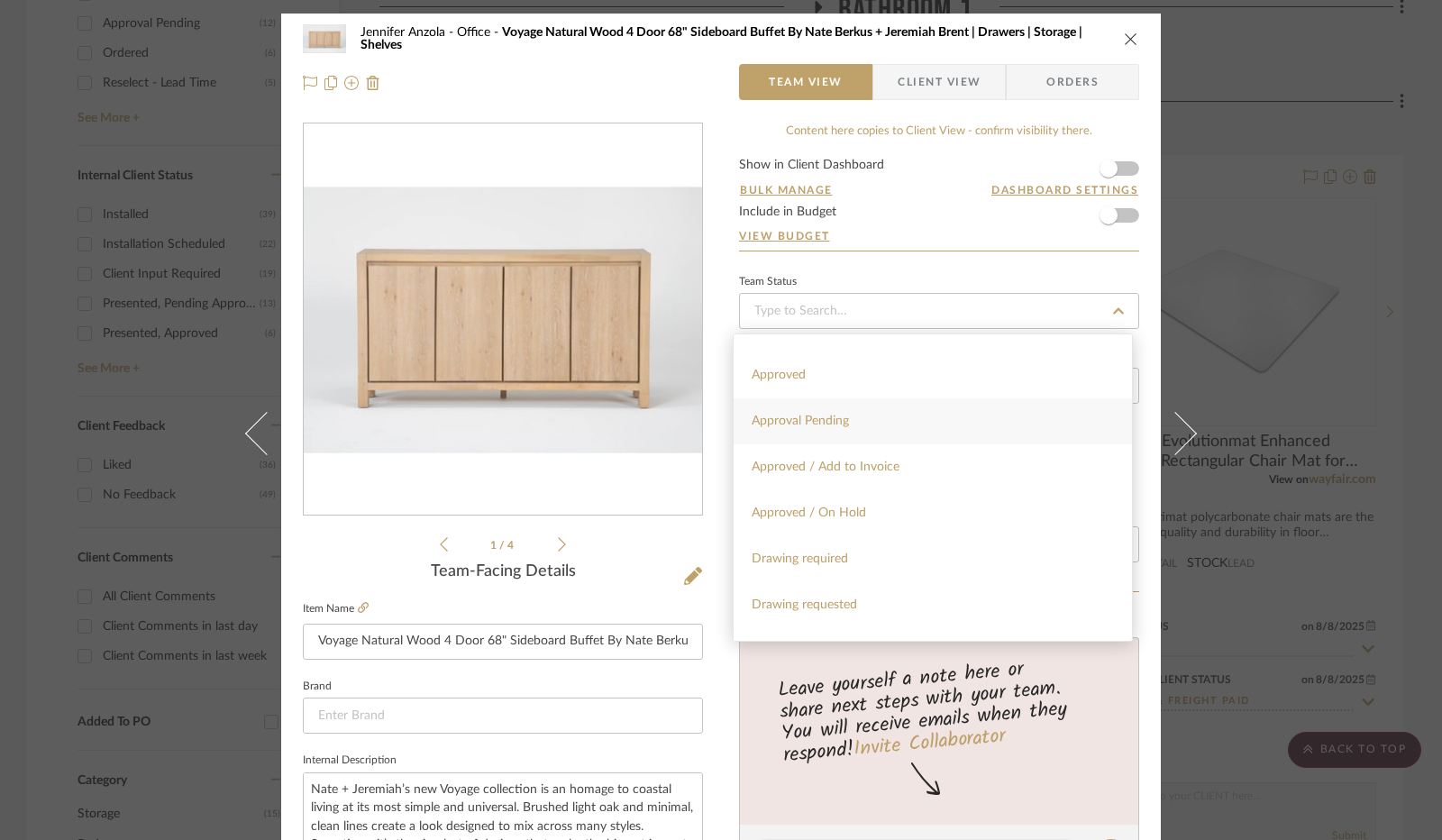 click on "Approval Pending" at bounding box center [933, 421] 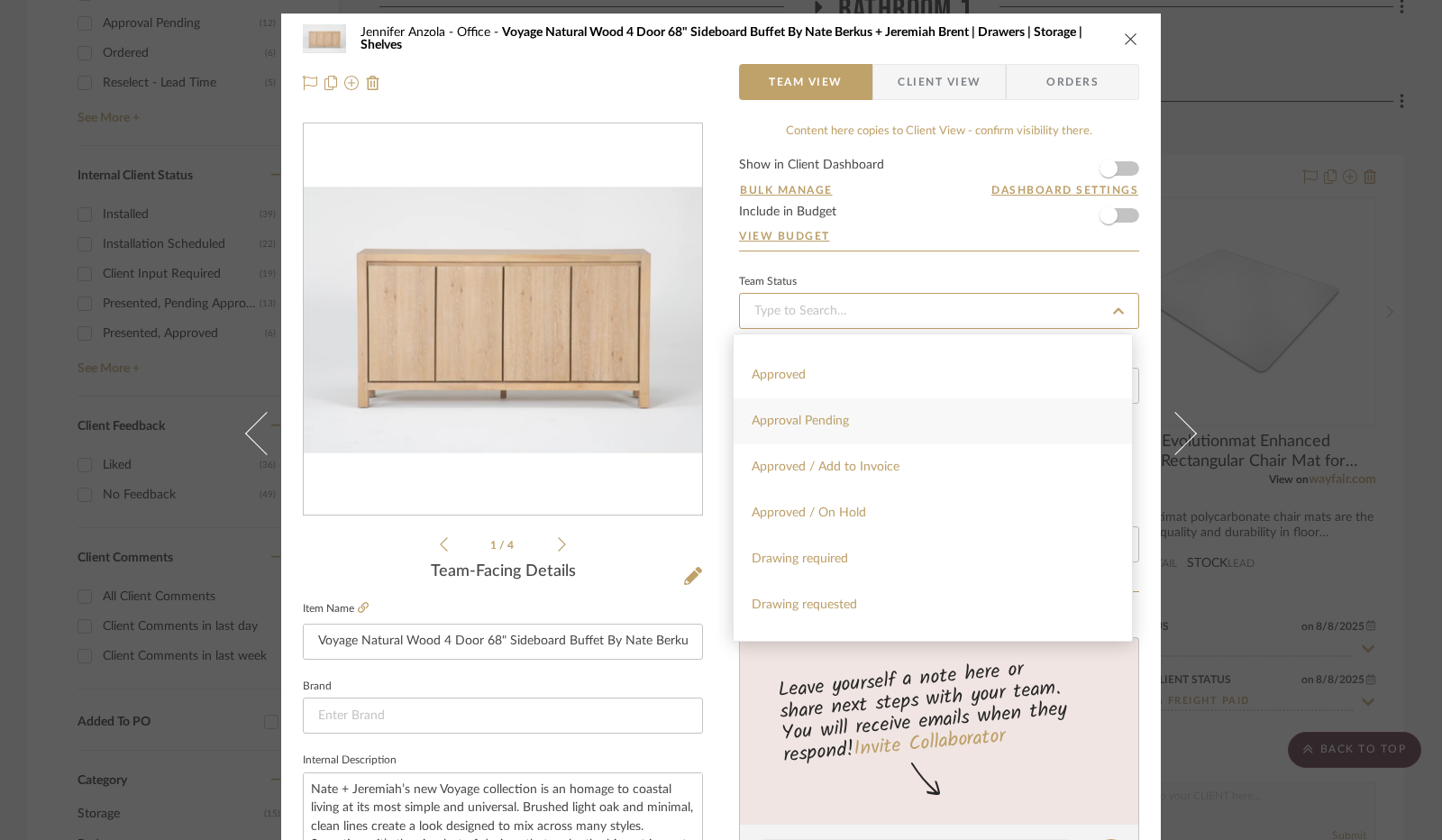 type on "8/8/2025" 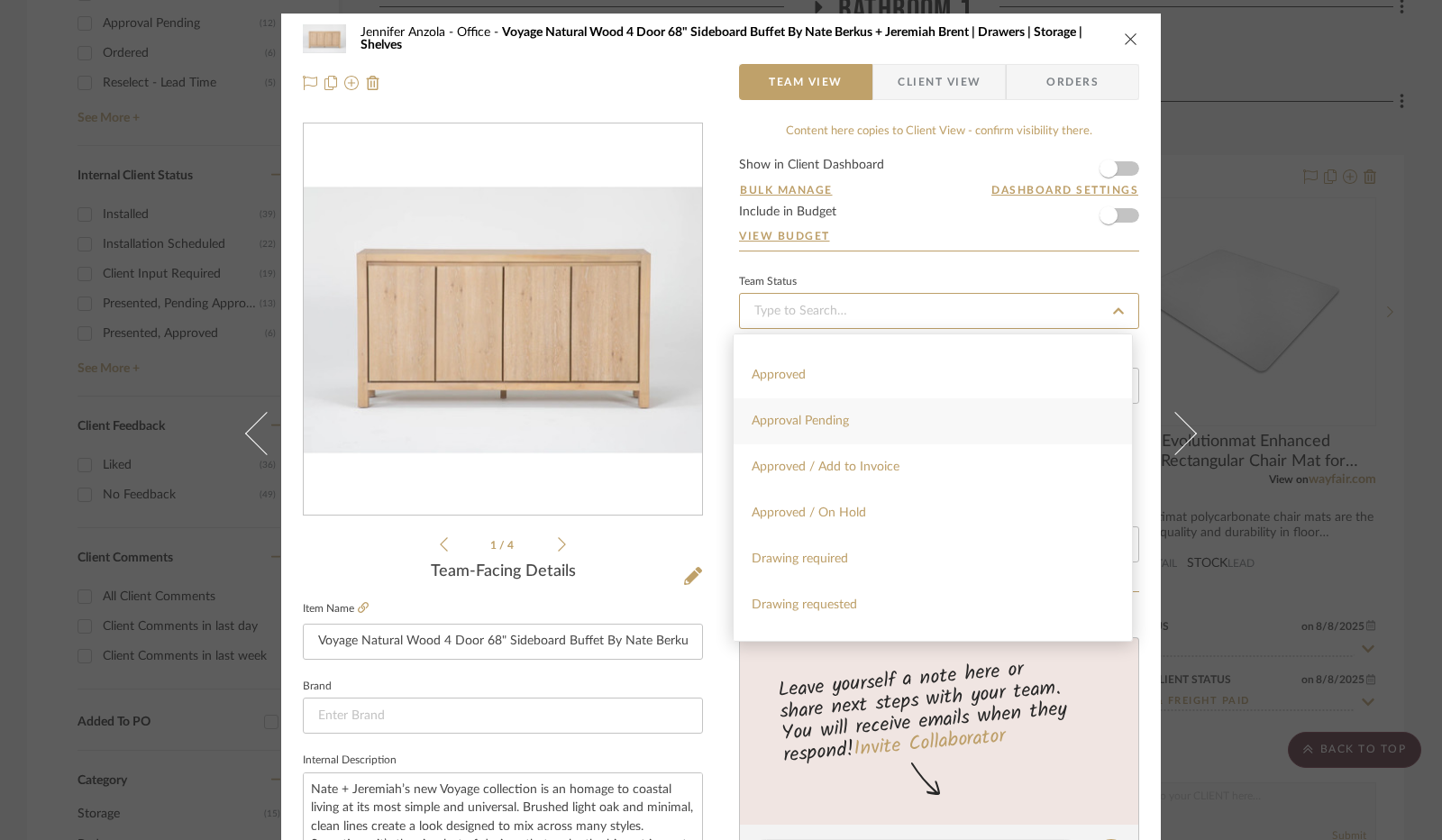 type on "Approval Pending" 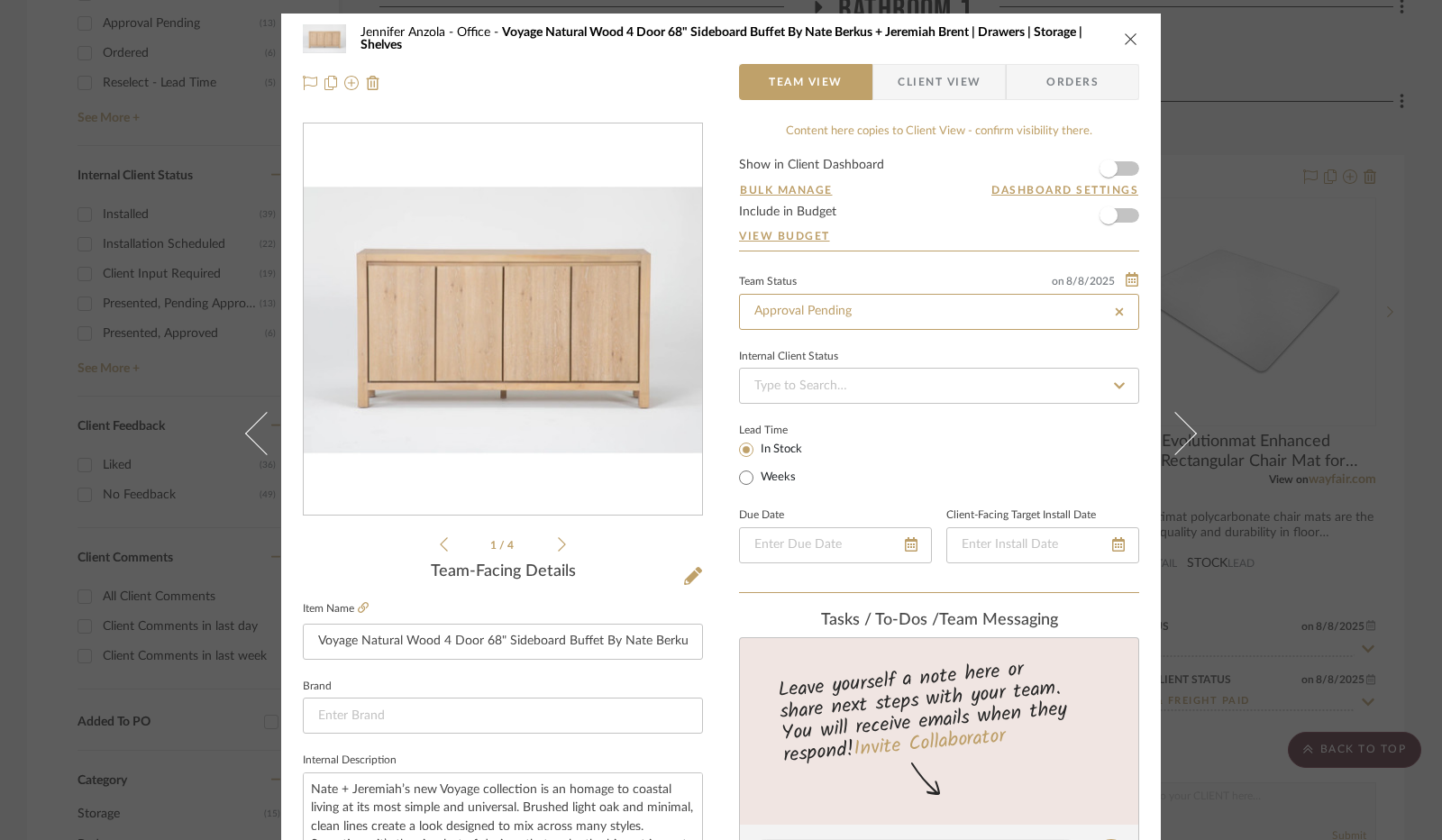 type on "8/8/2025" 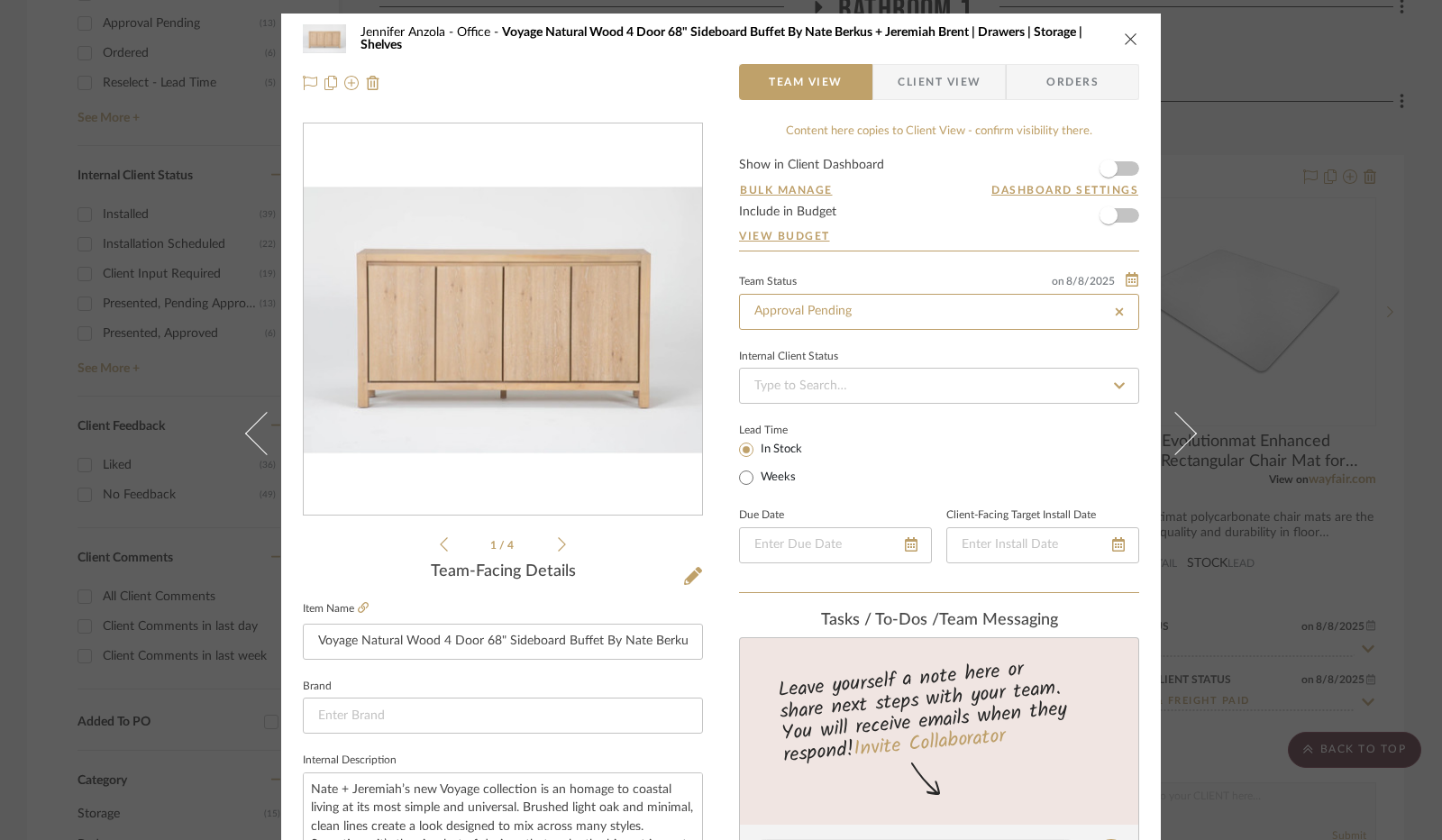type on "Approval Pending" 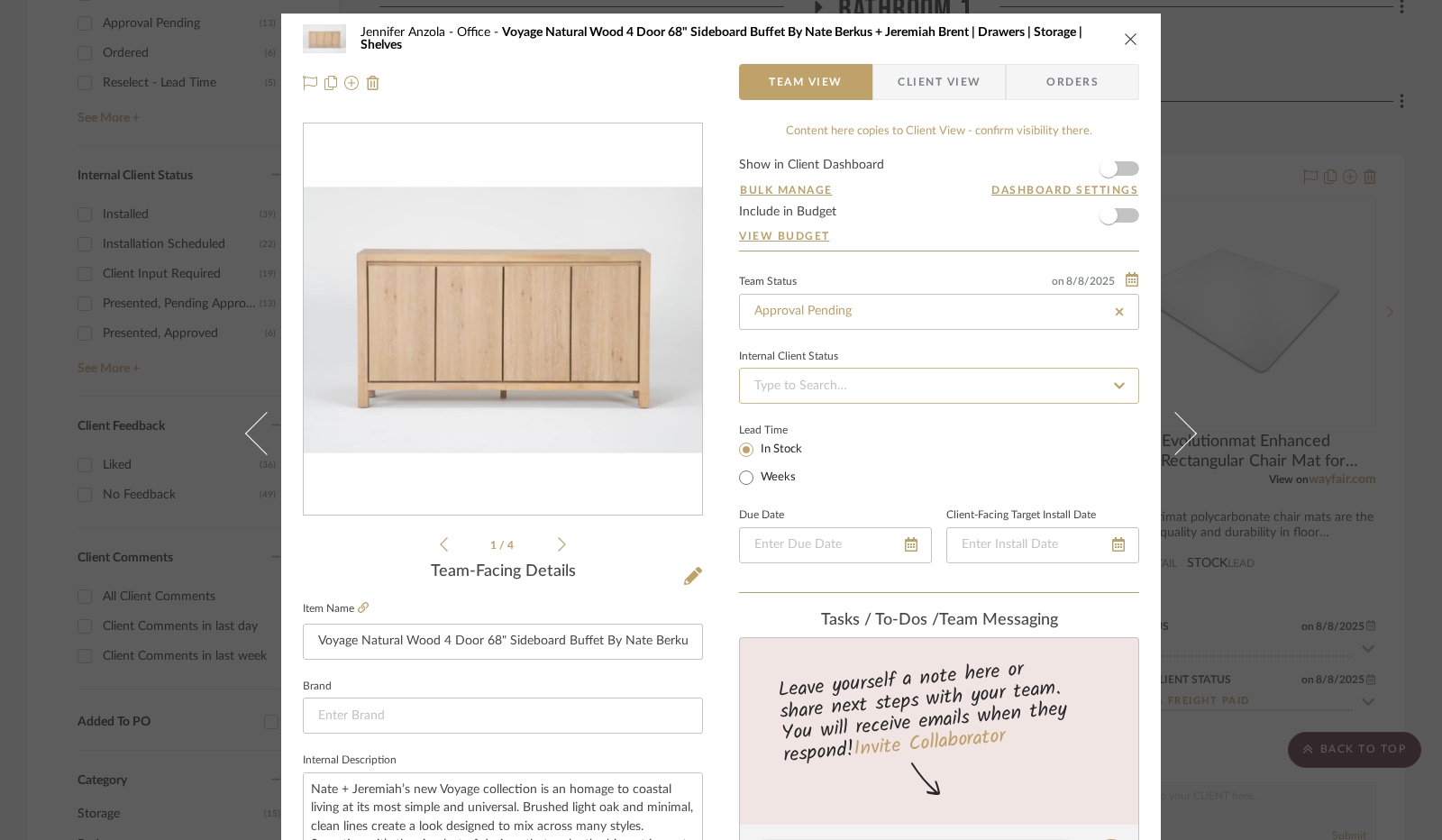 click 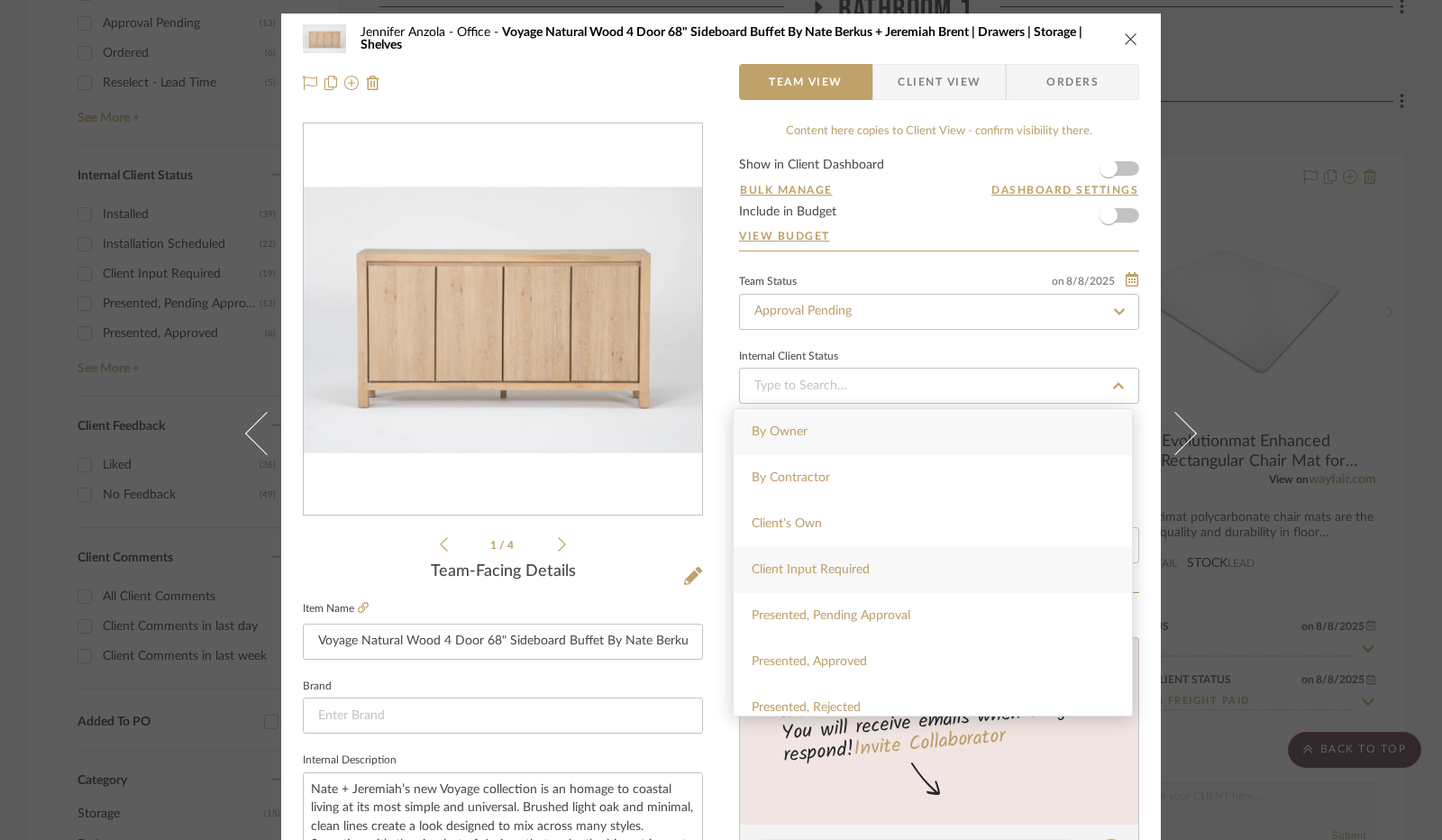 click on "Client Input Required" at bounding box center [933, 570] 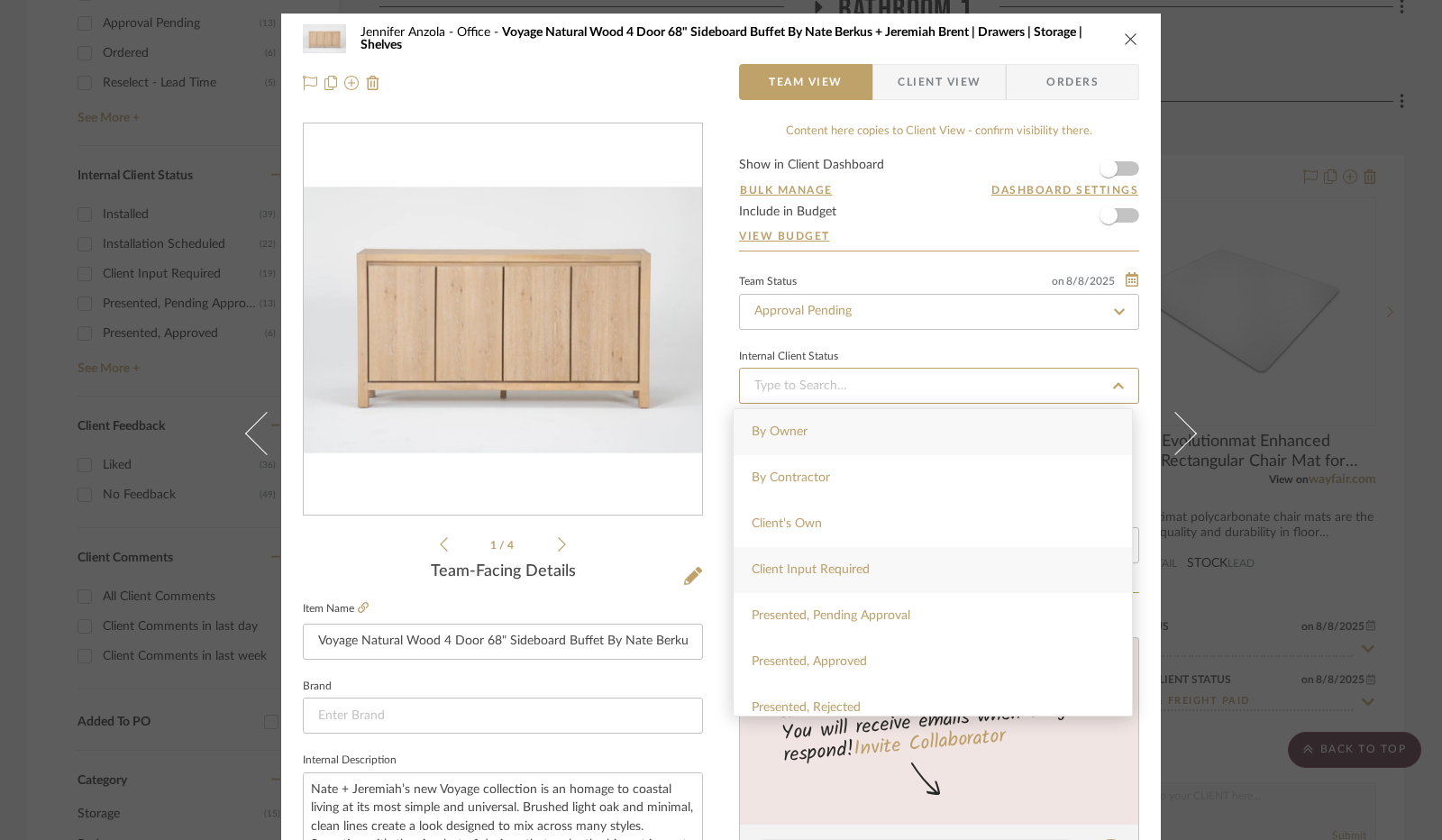 type on "8/8/2025" 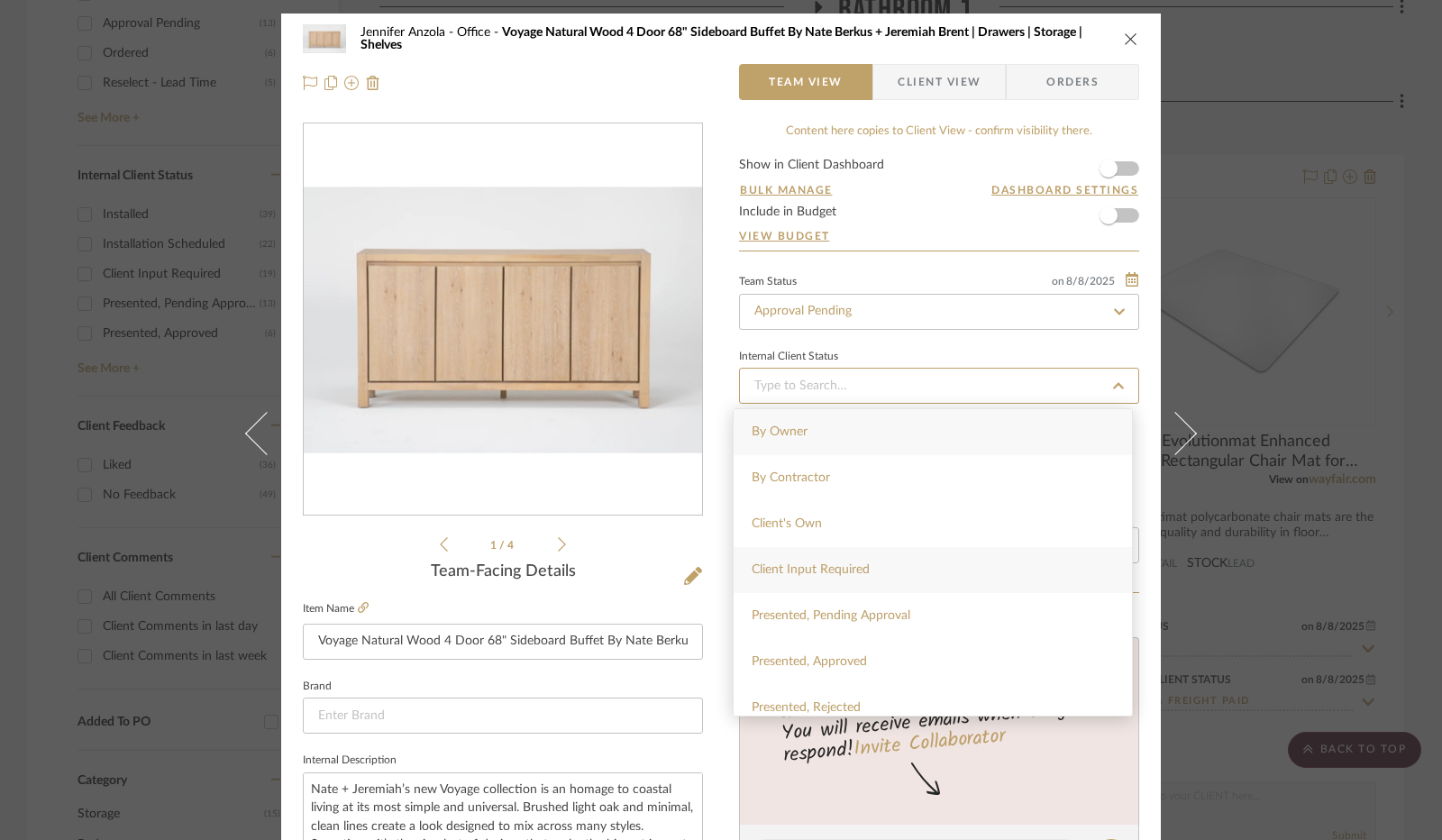 type on "Client Input Required" 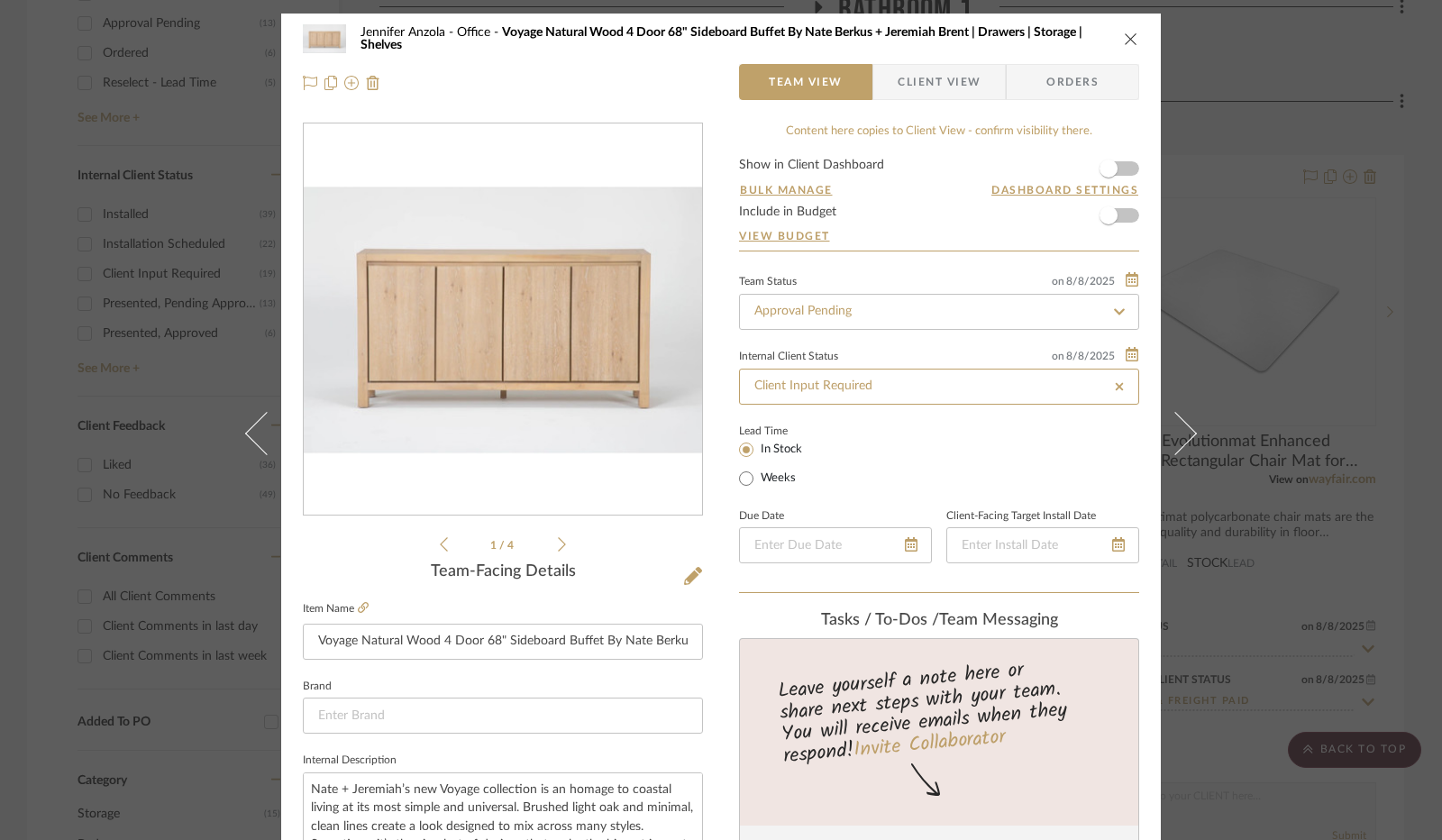 type on "8/8/2025" 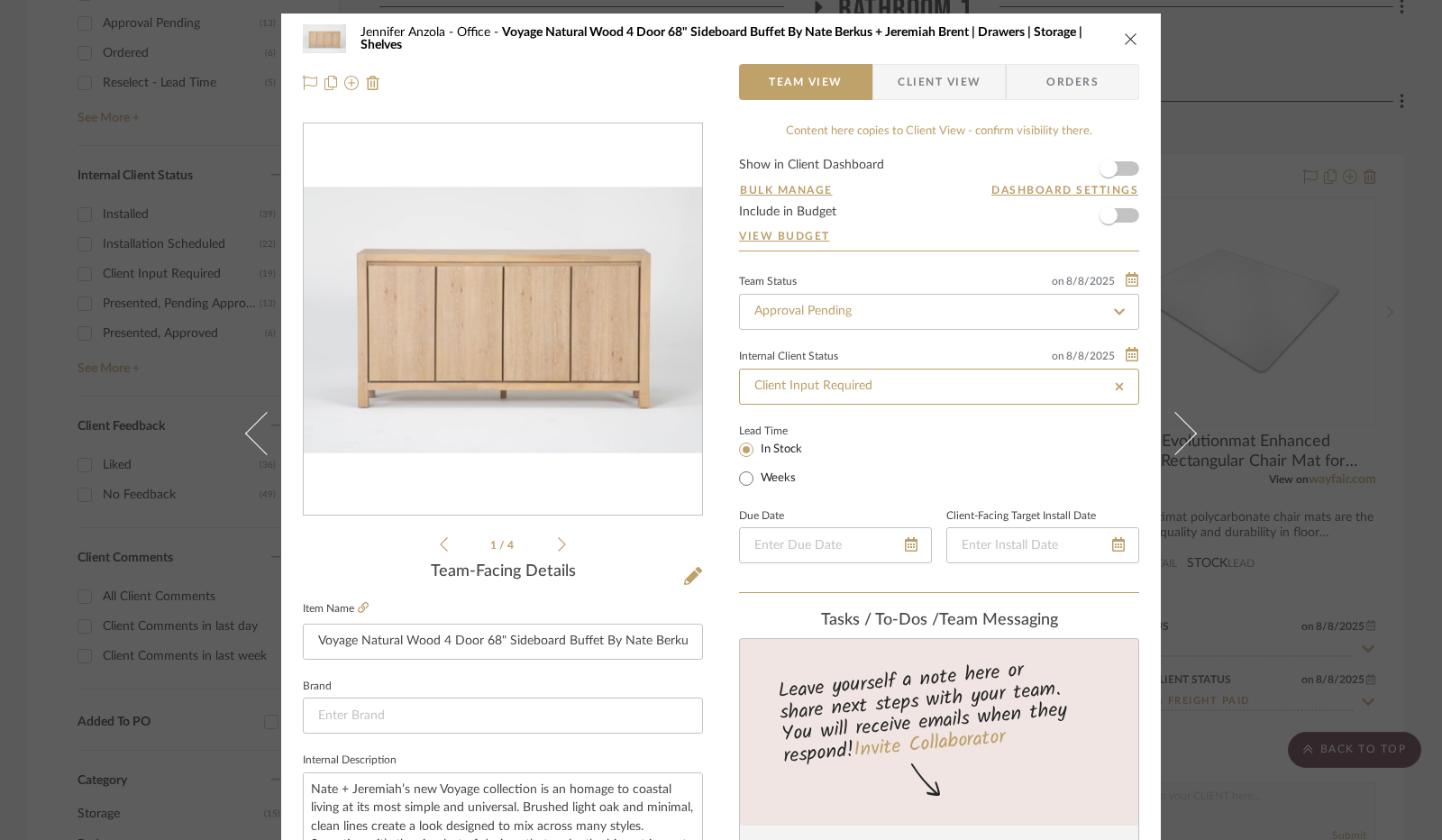type on "Client Input Required" 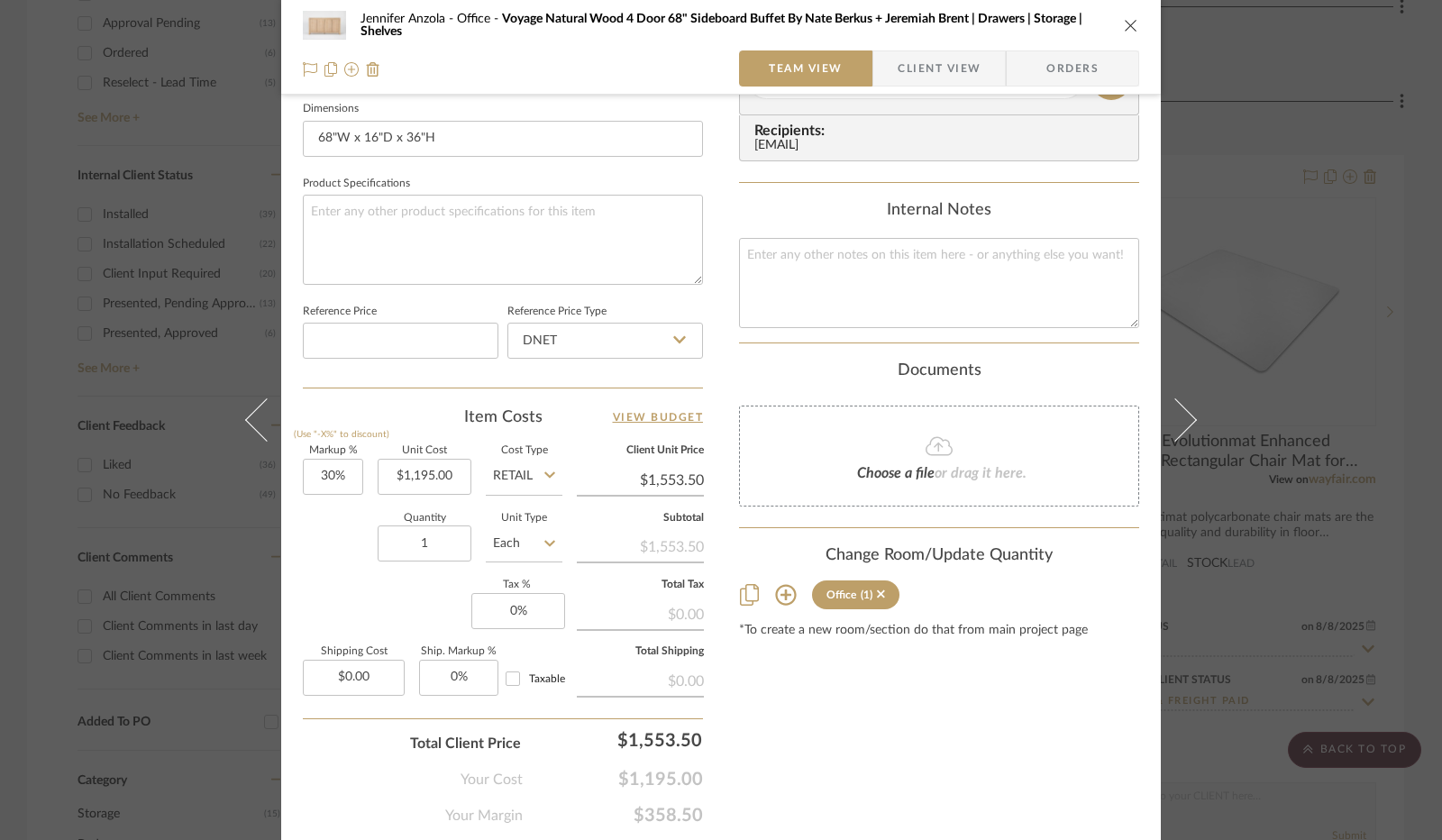 scroll, scrollTop: 811, scrollLeft: 0, axis: vertical 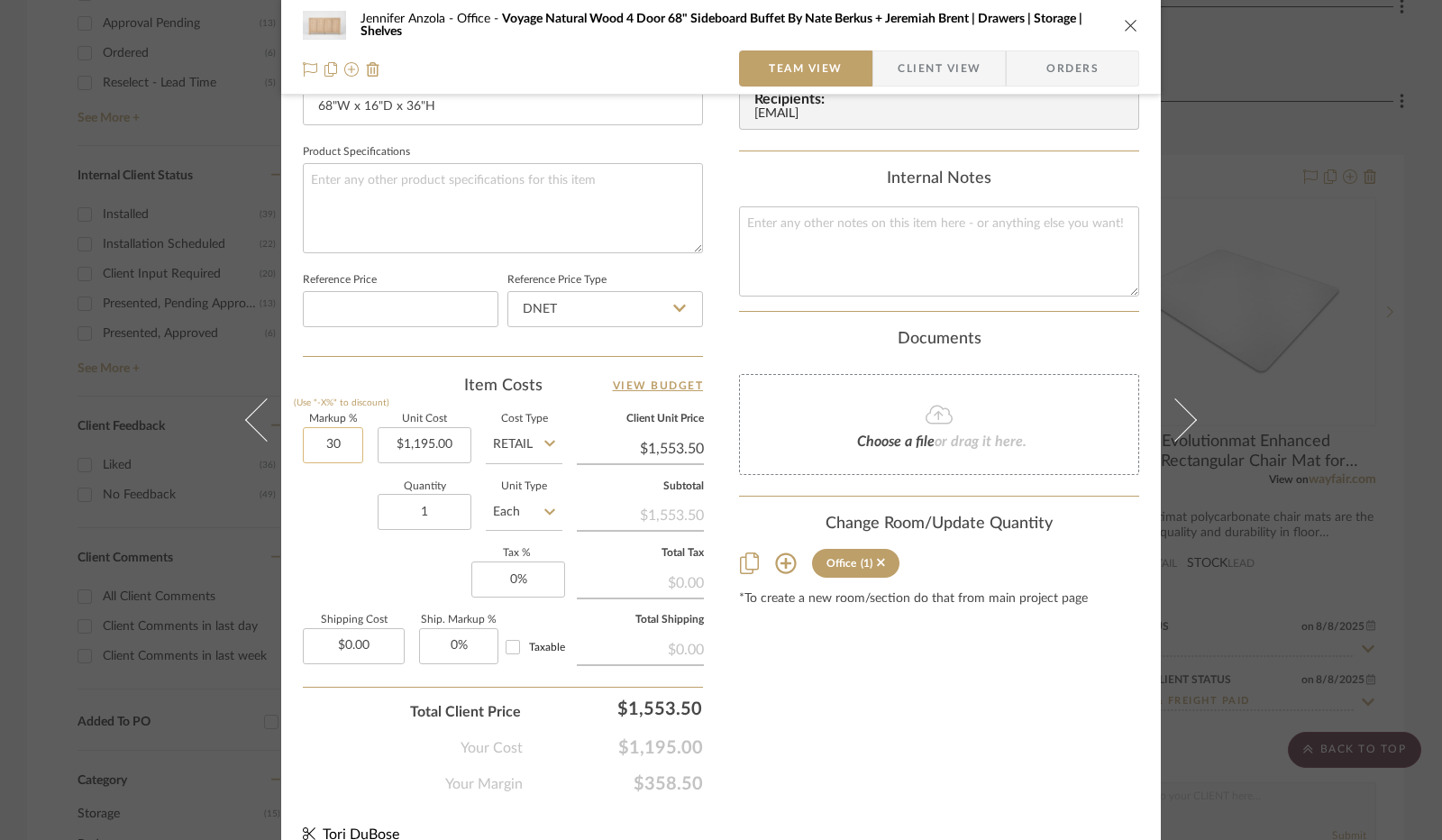click on "30" 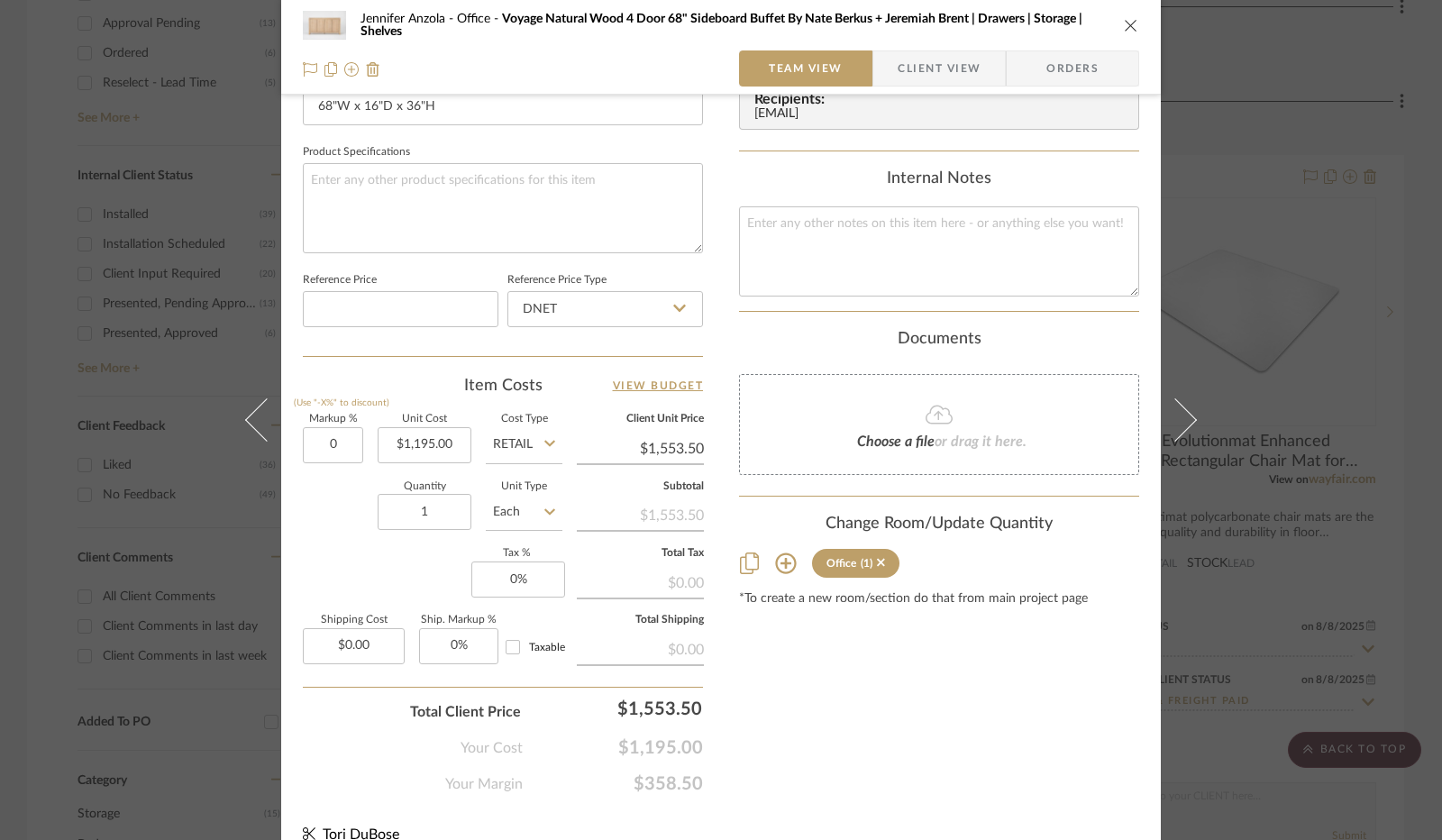 type on "0%" 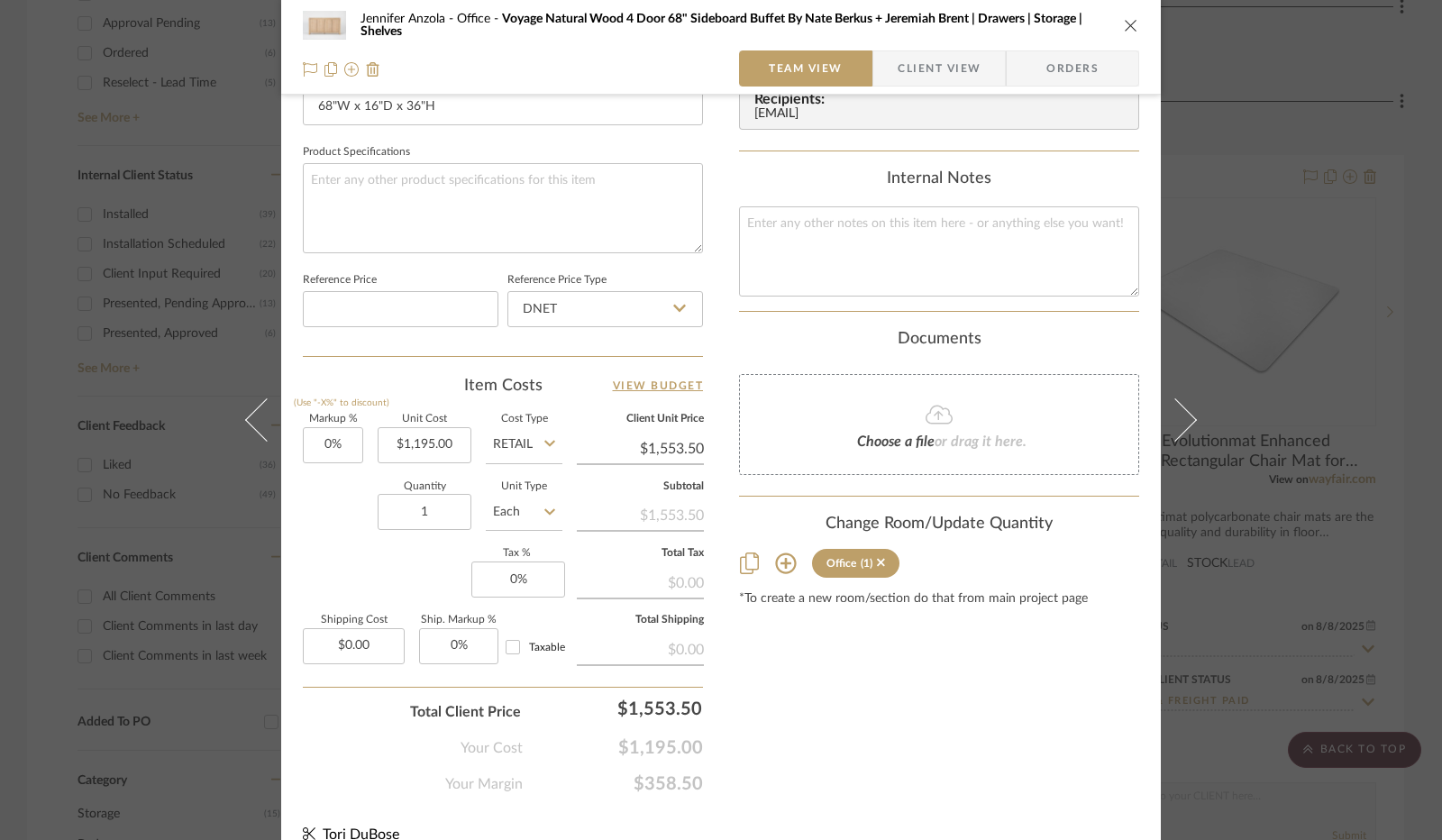click on "Quantity  1  Unit Type  Each" 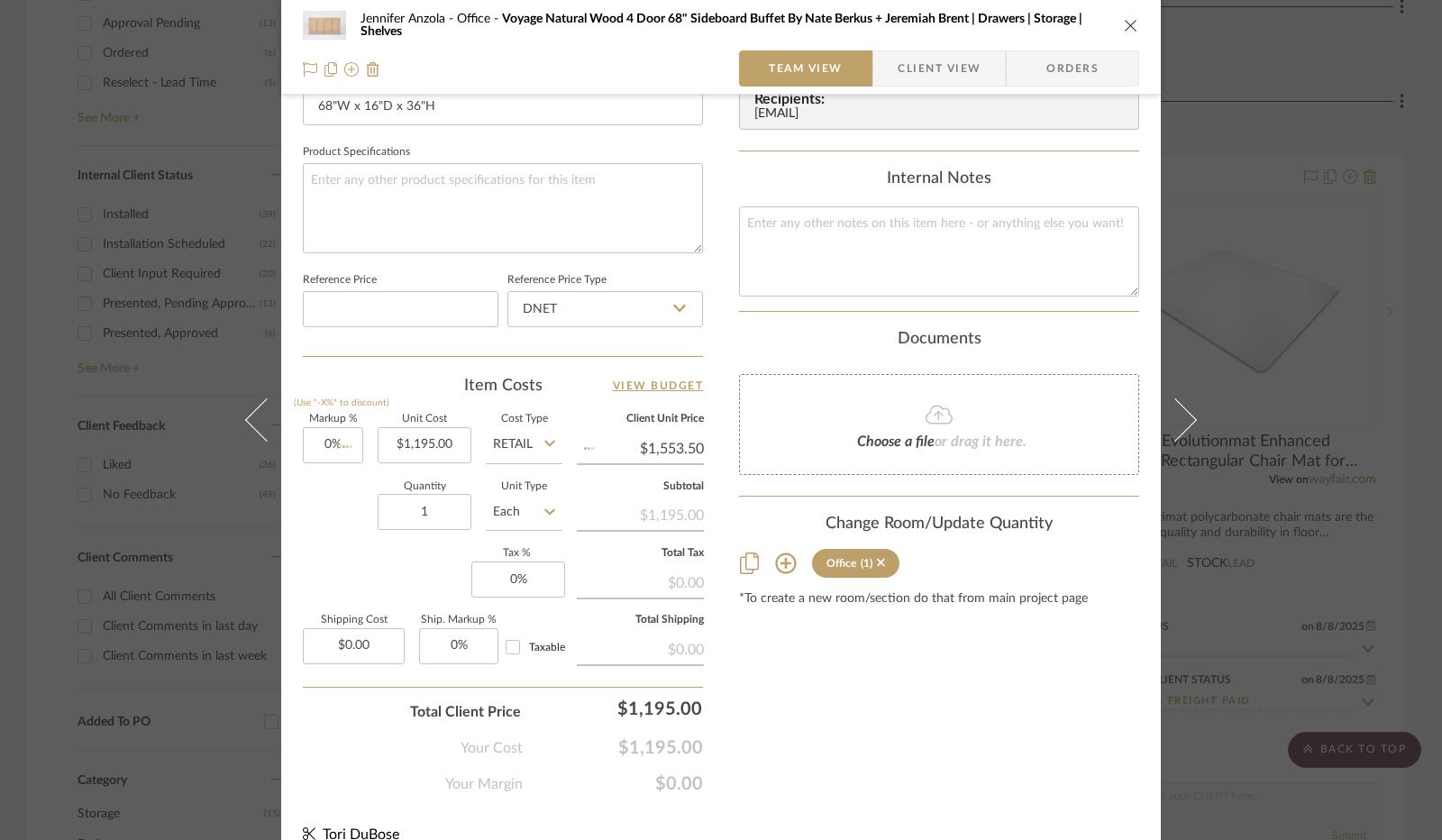 type 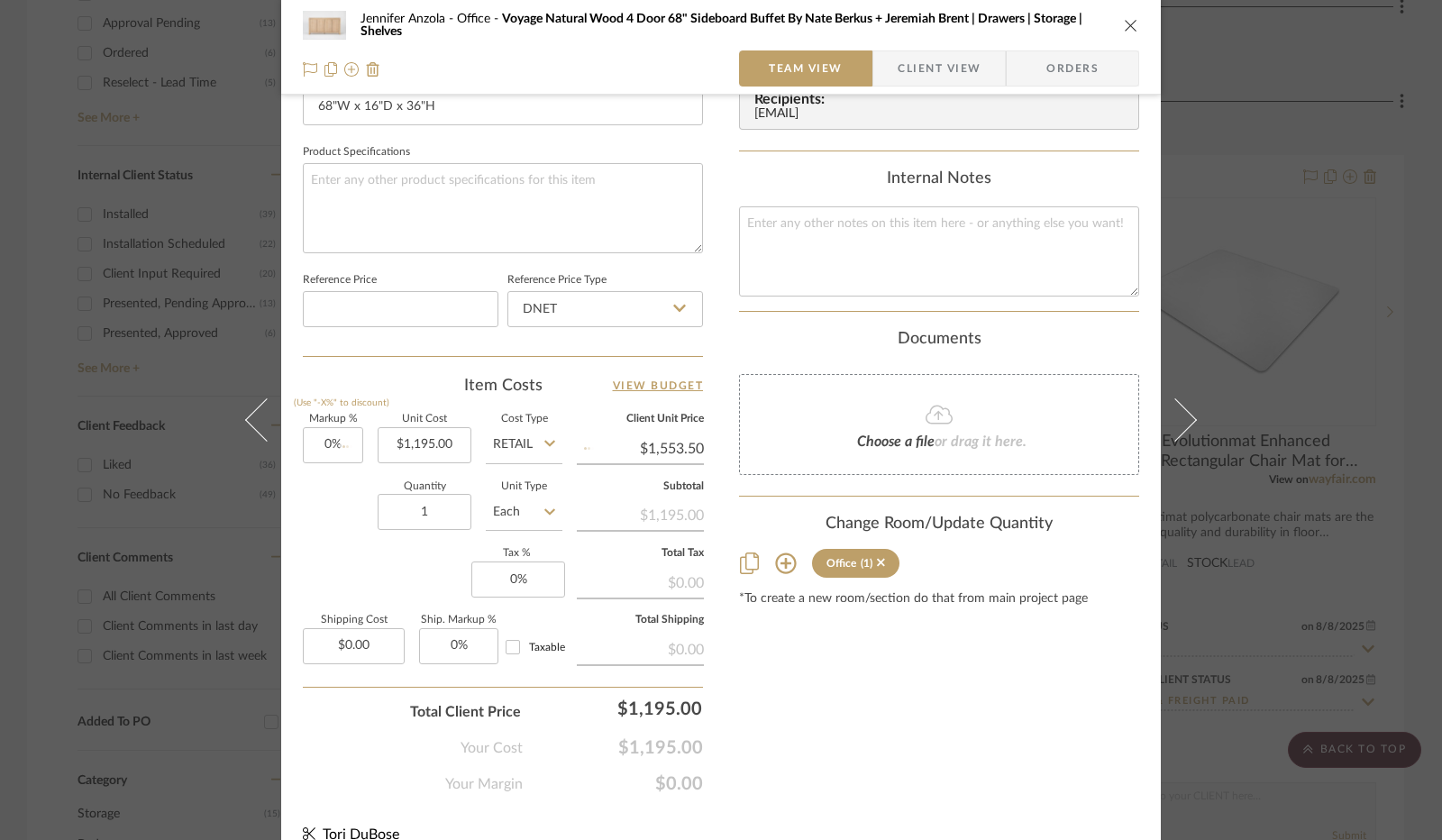 type 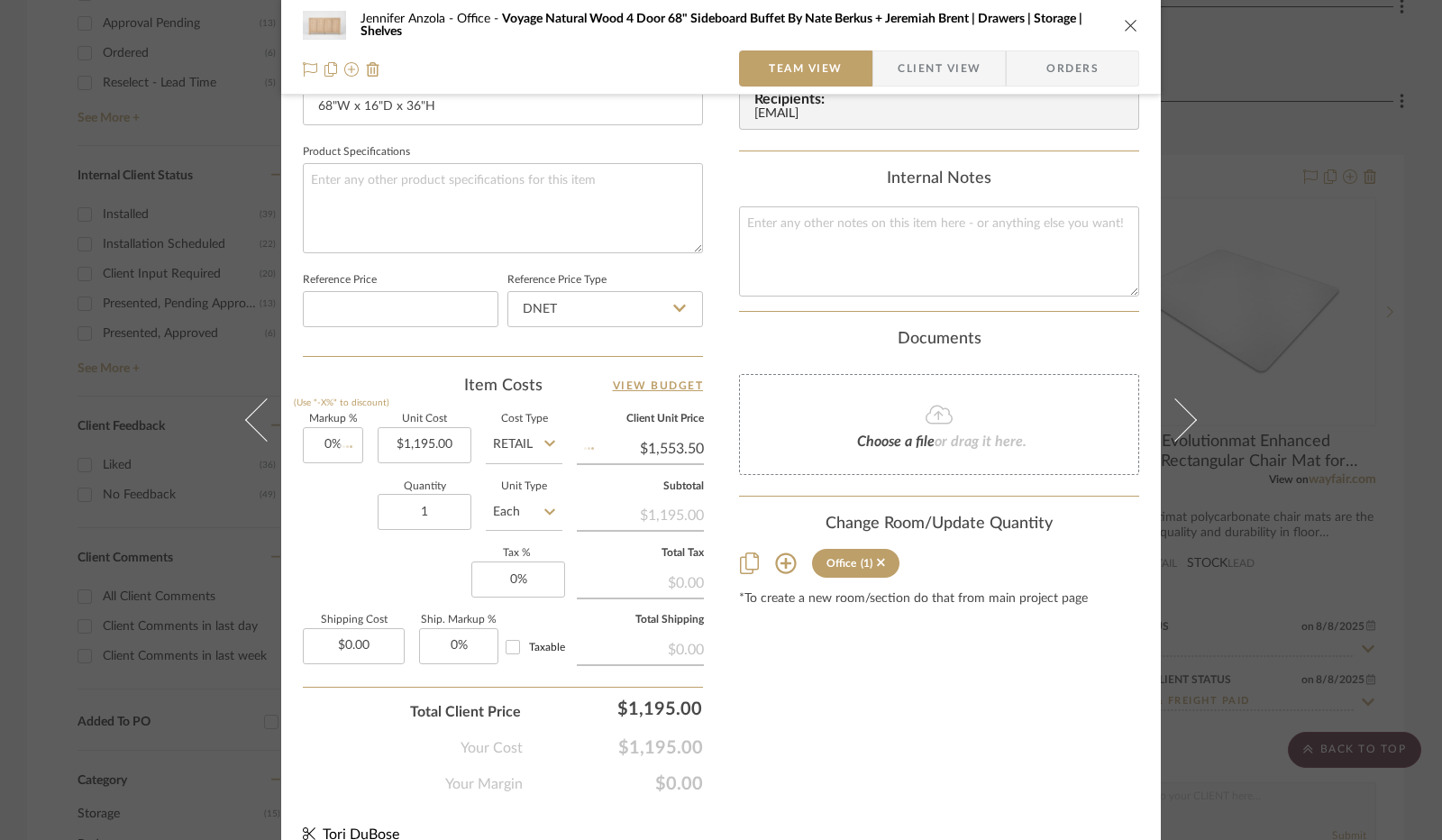 type on "$1,195.00" 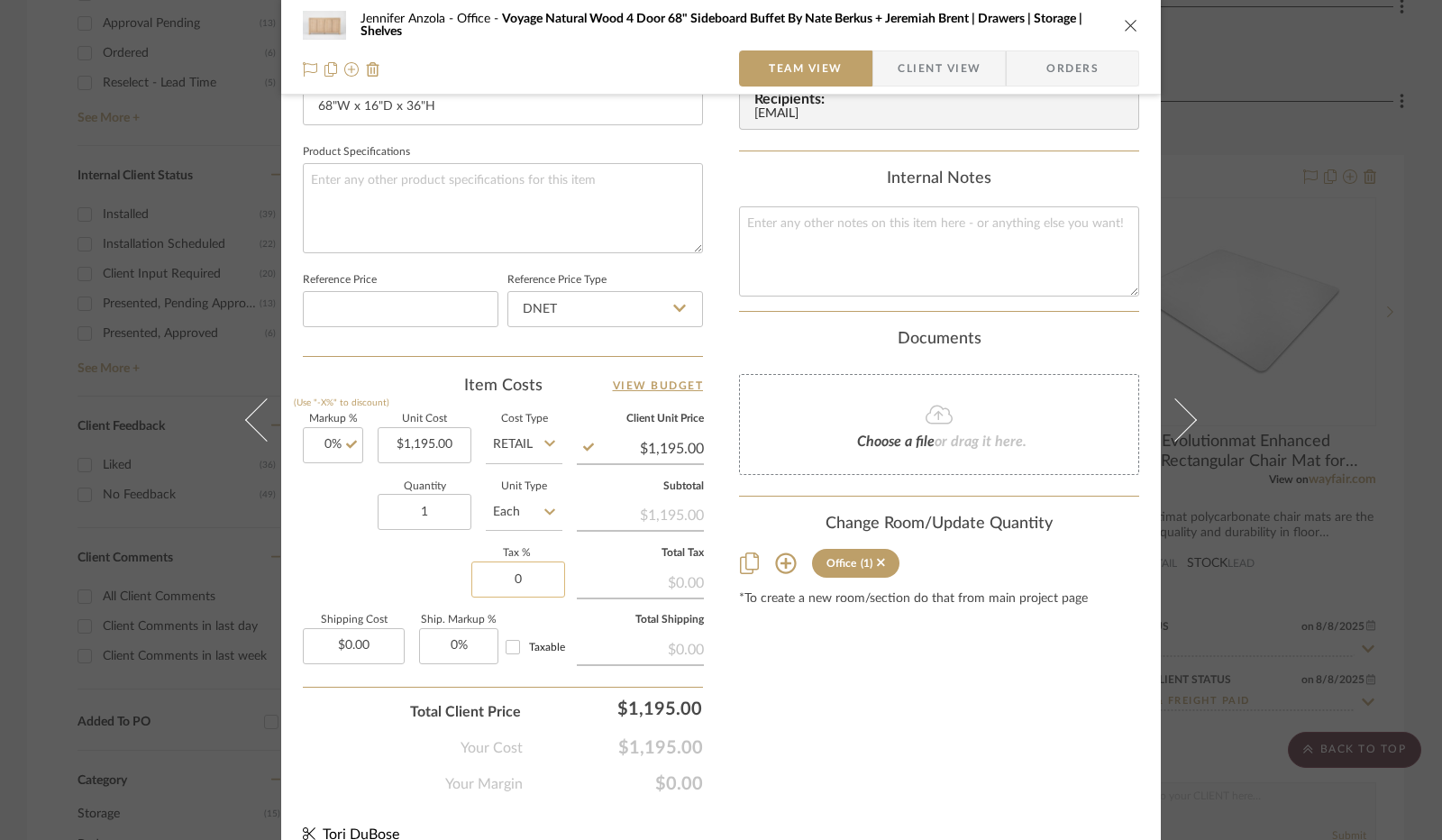 click on "0" 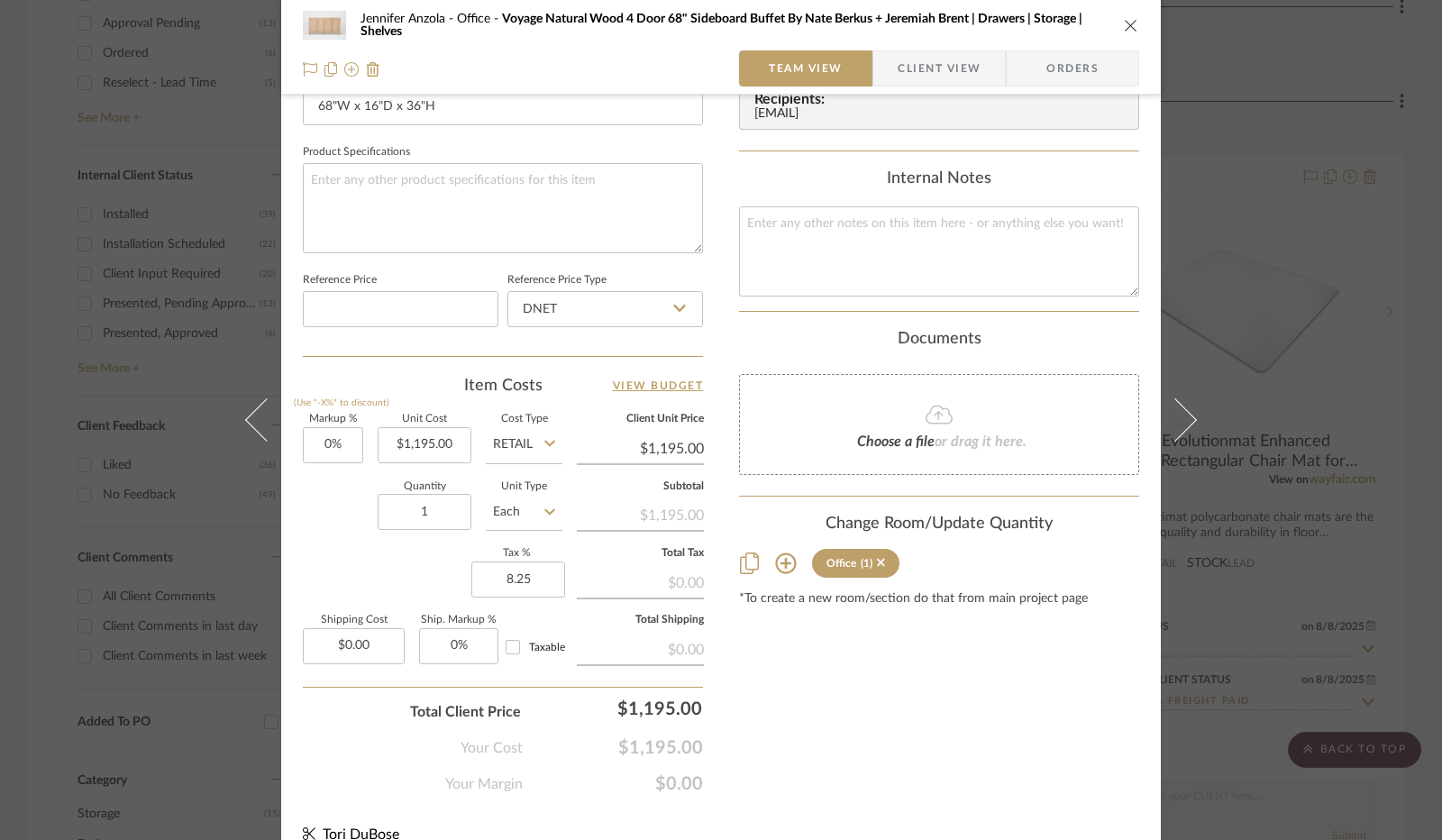 type on "8.25%" 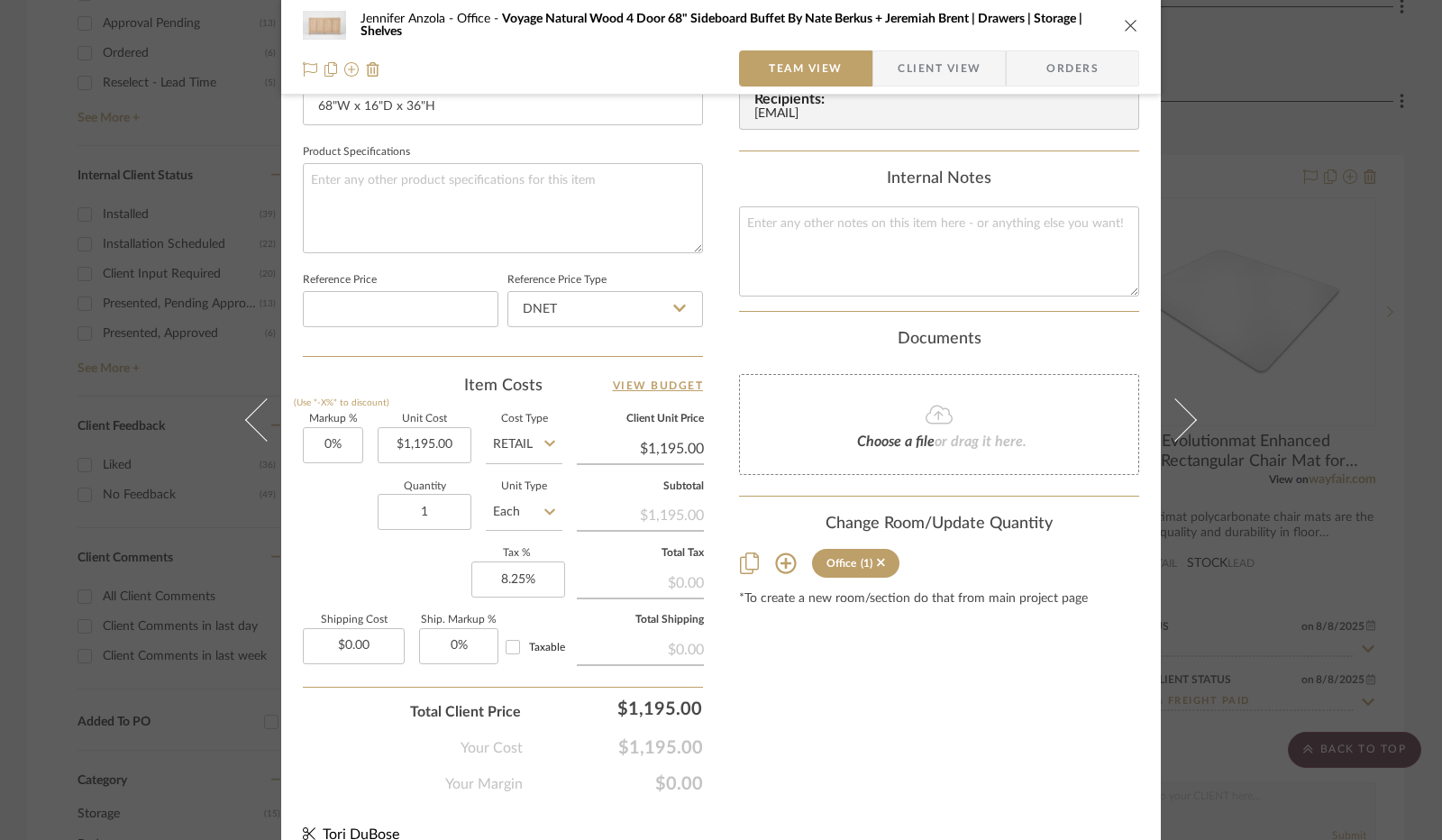 click on "Quantity  1  Unit Type  Each" 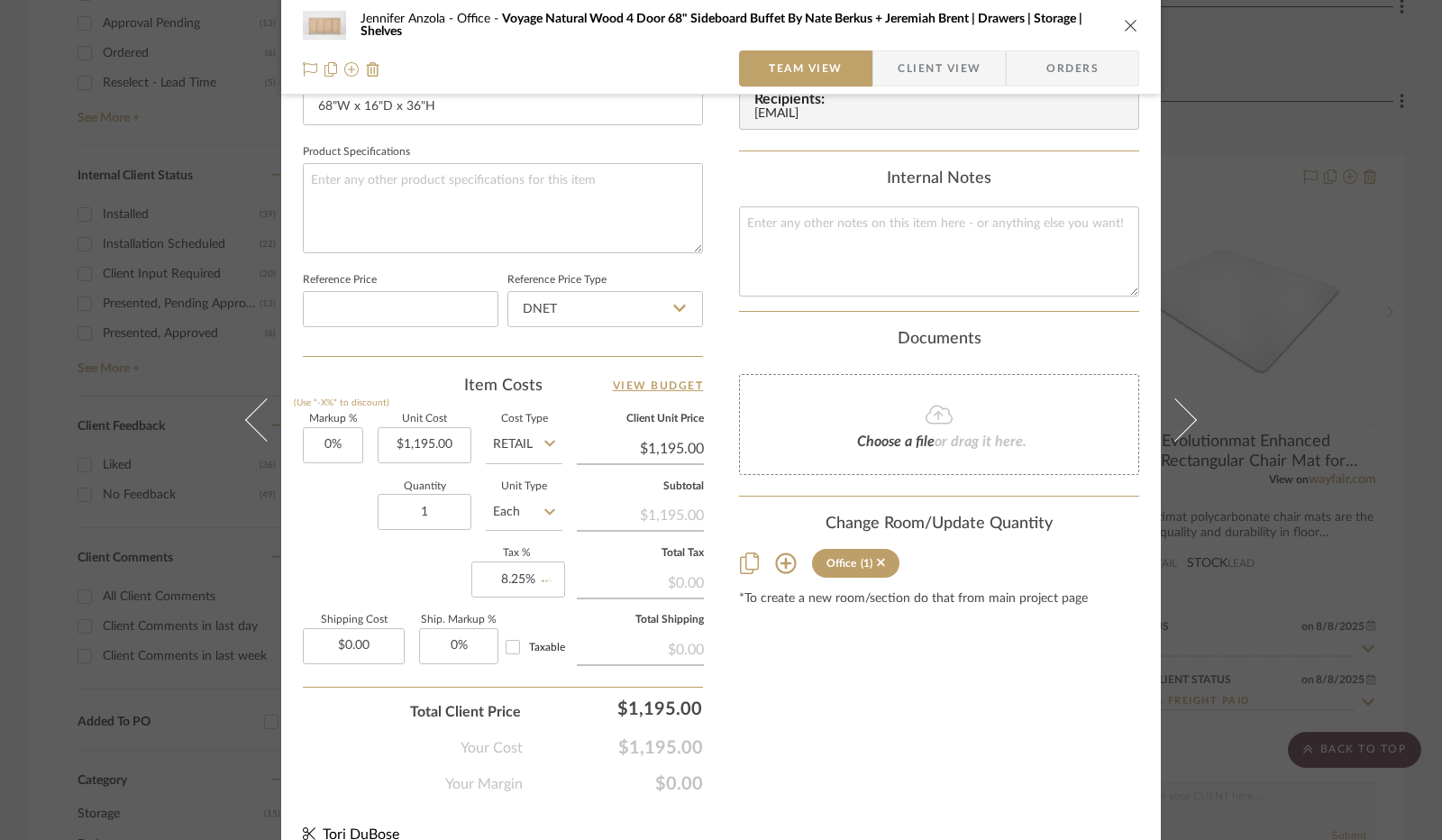type 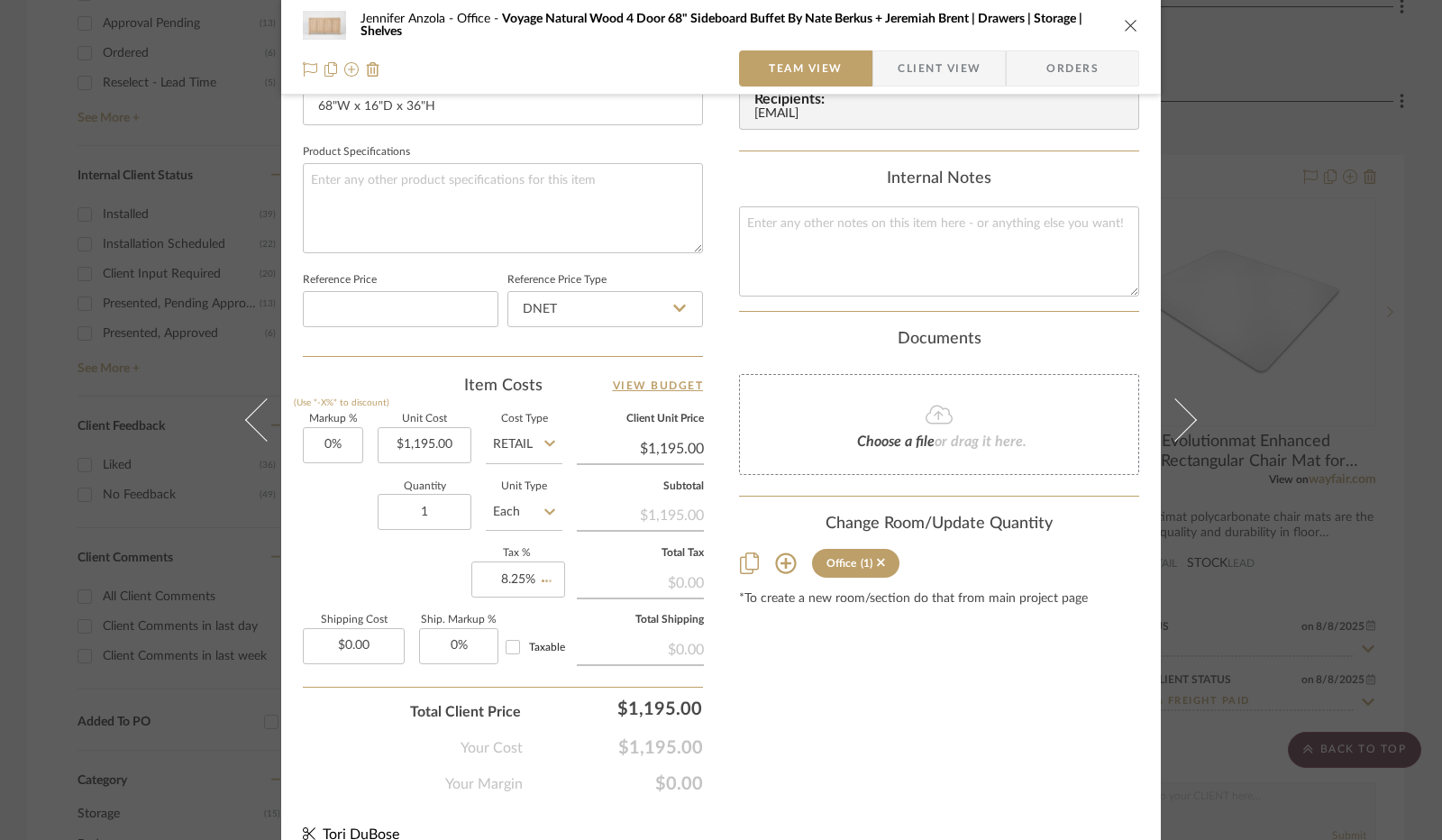 type 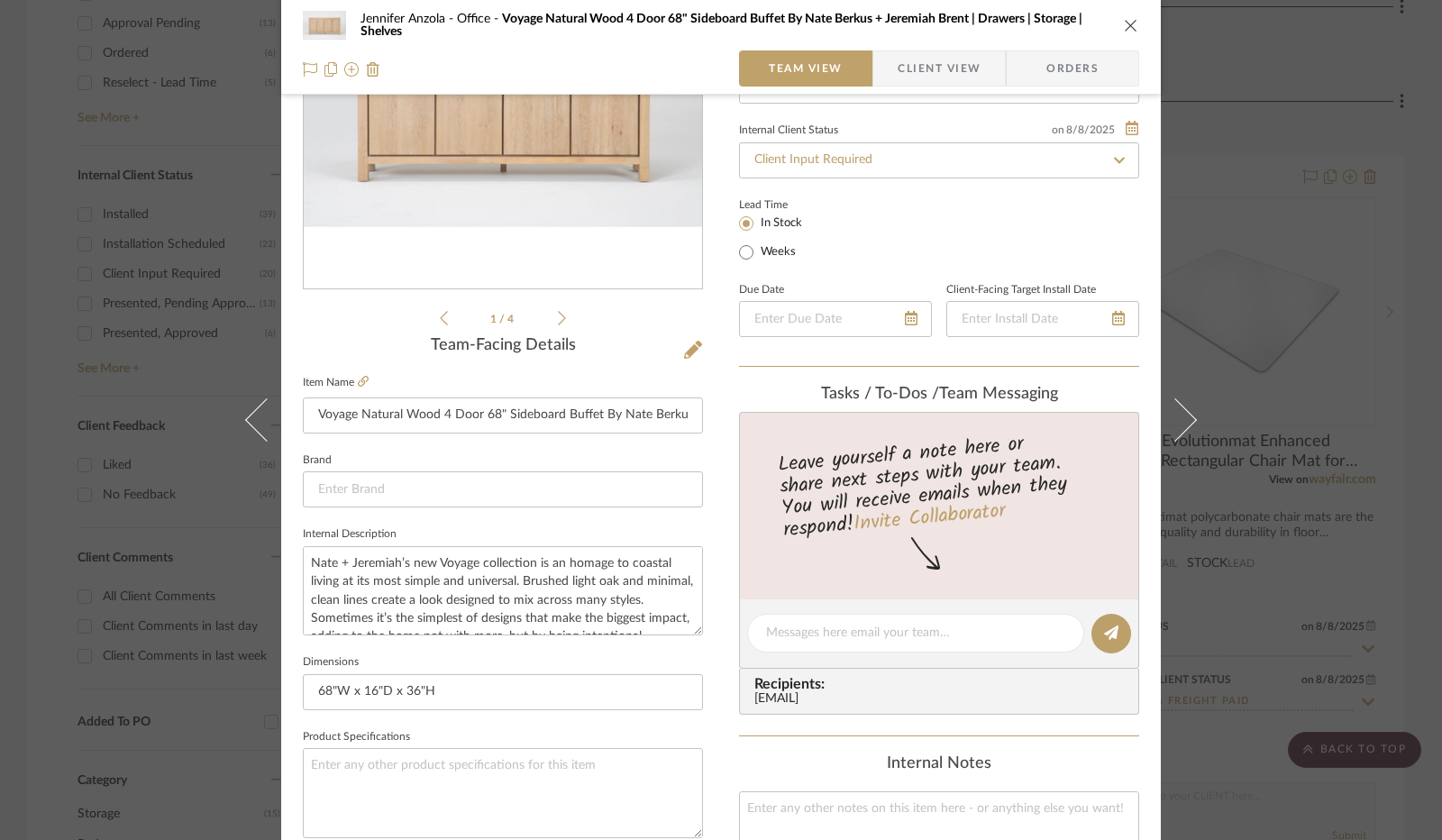 scroll, scrollTop: 23, scrollLeft: 0, axis: vertical 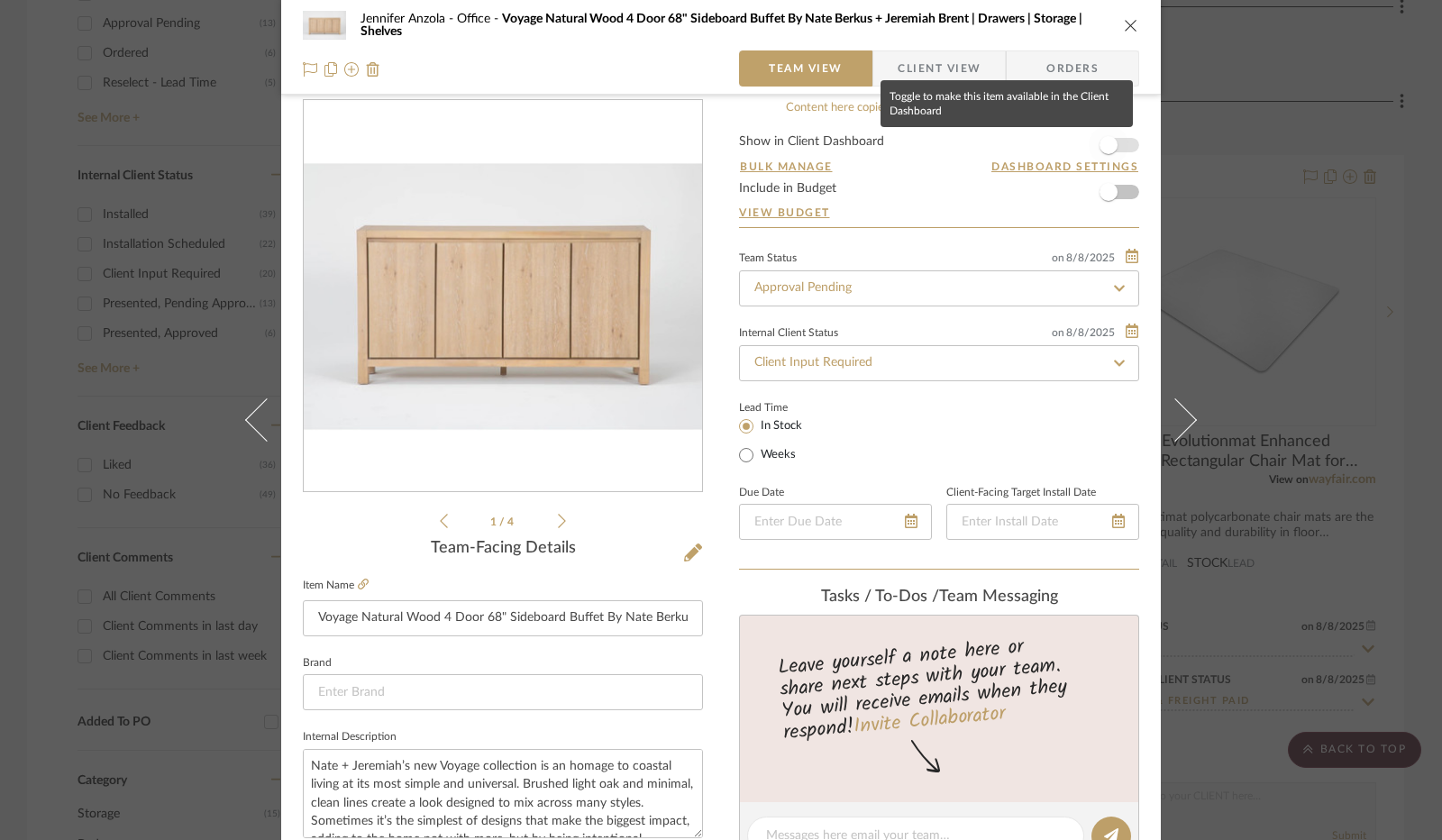 click at bounding box center (1109, 145) 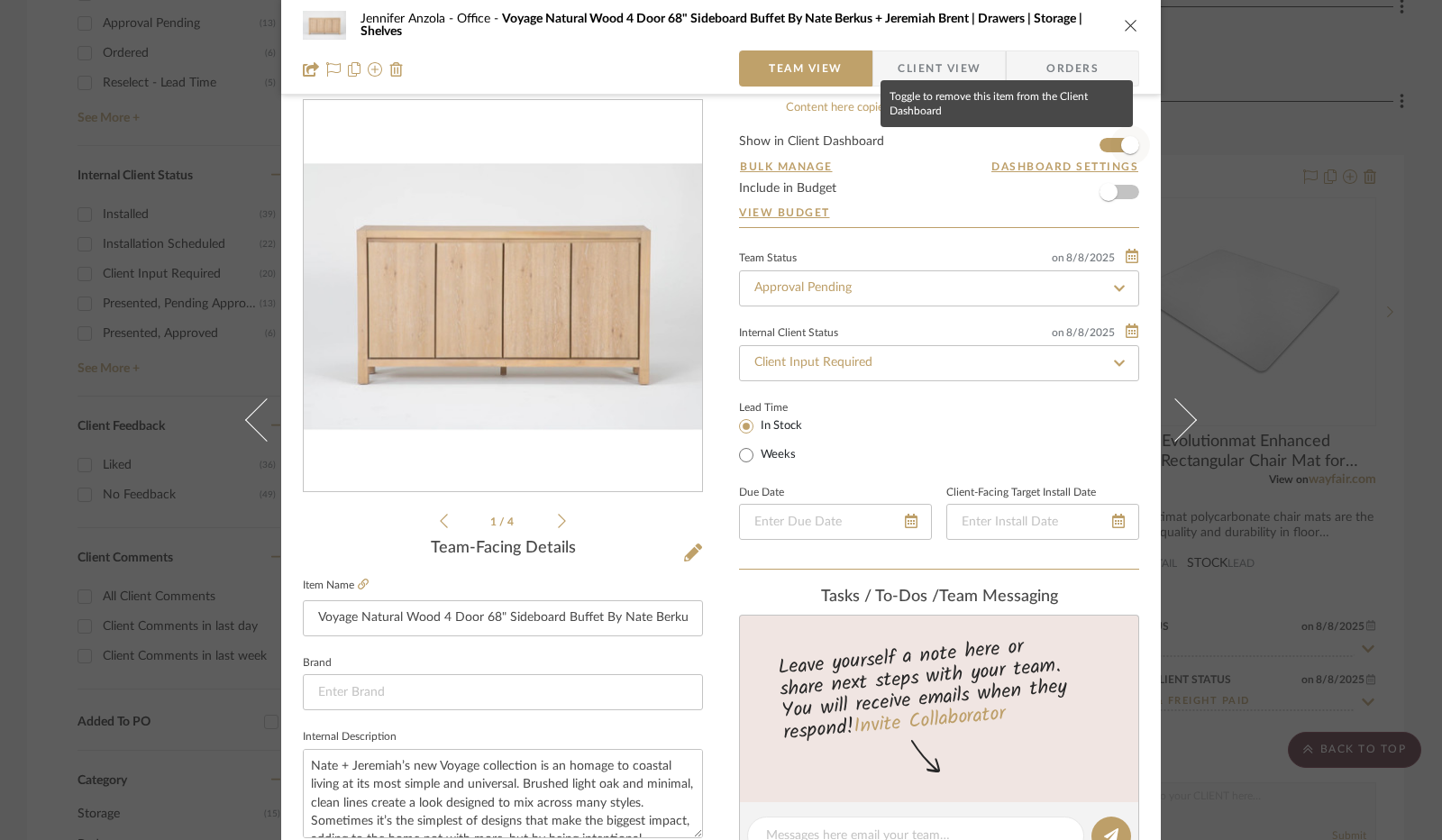 type 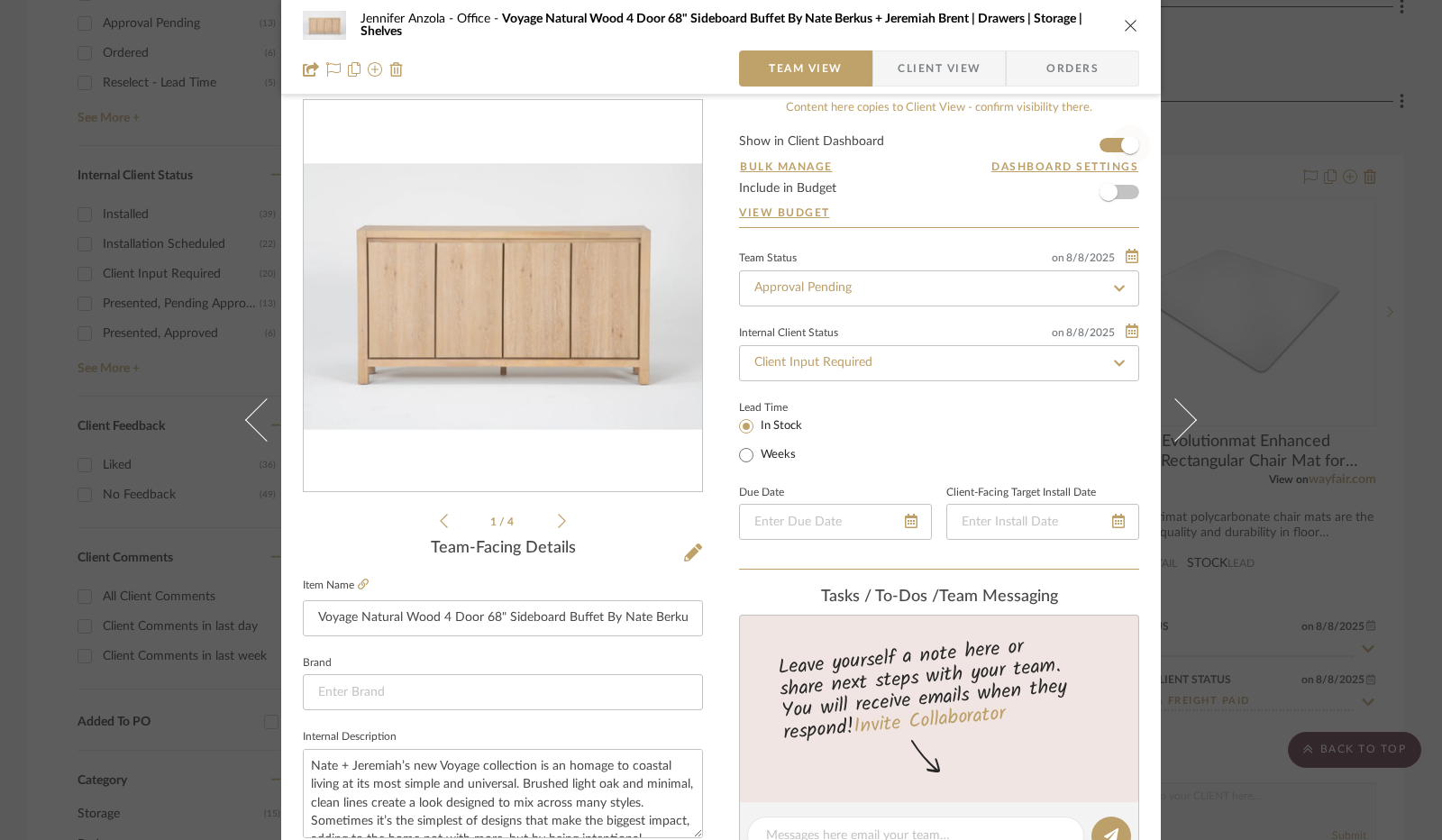 type 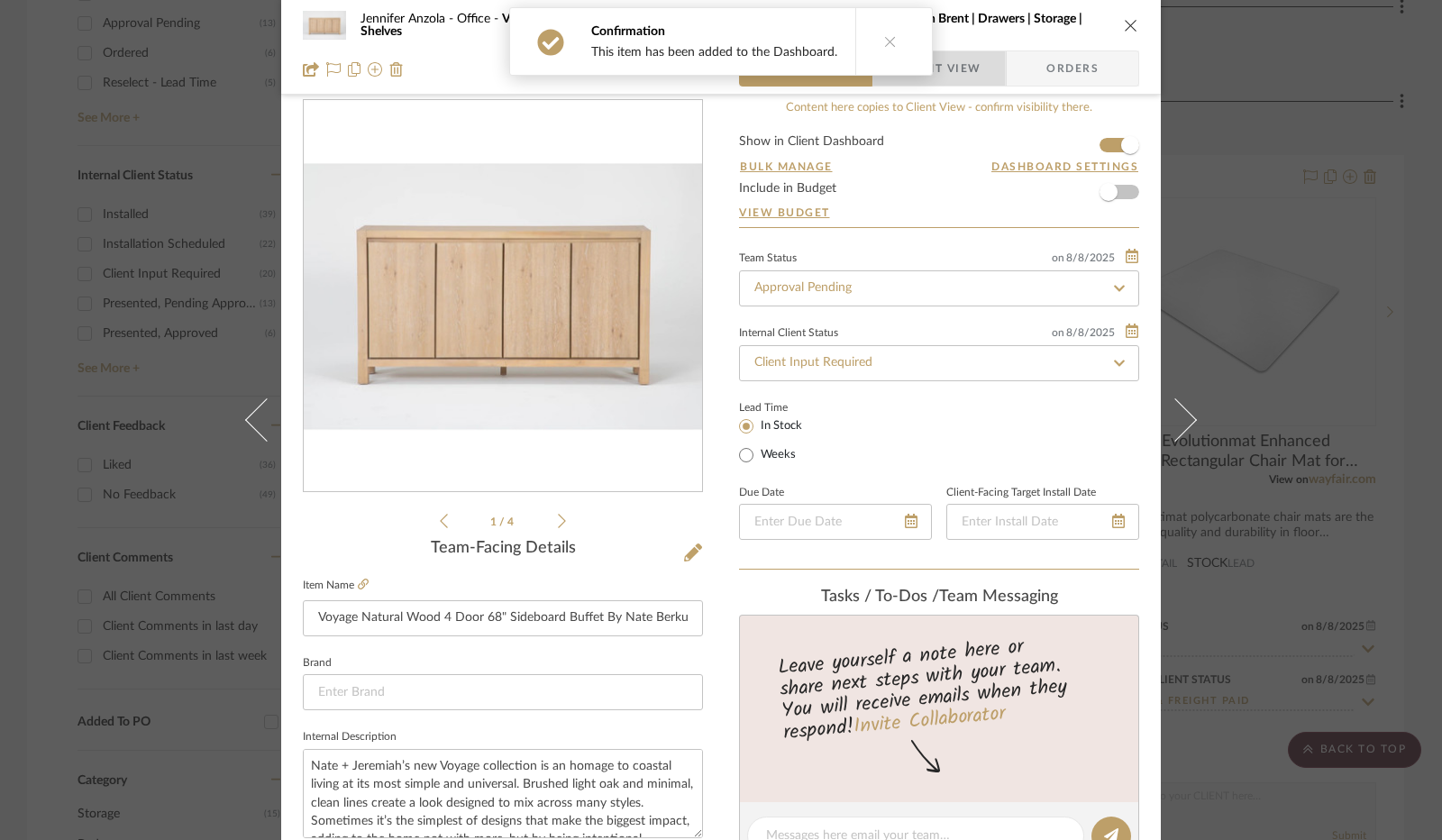 click on "Client View" at bounding box center [939, 68] 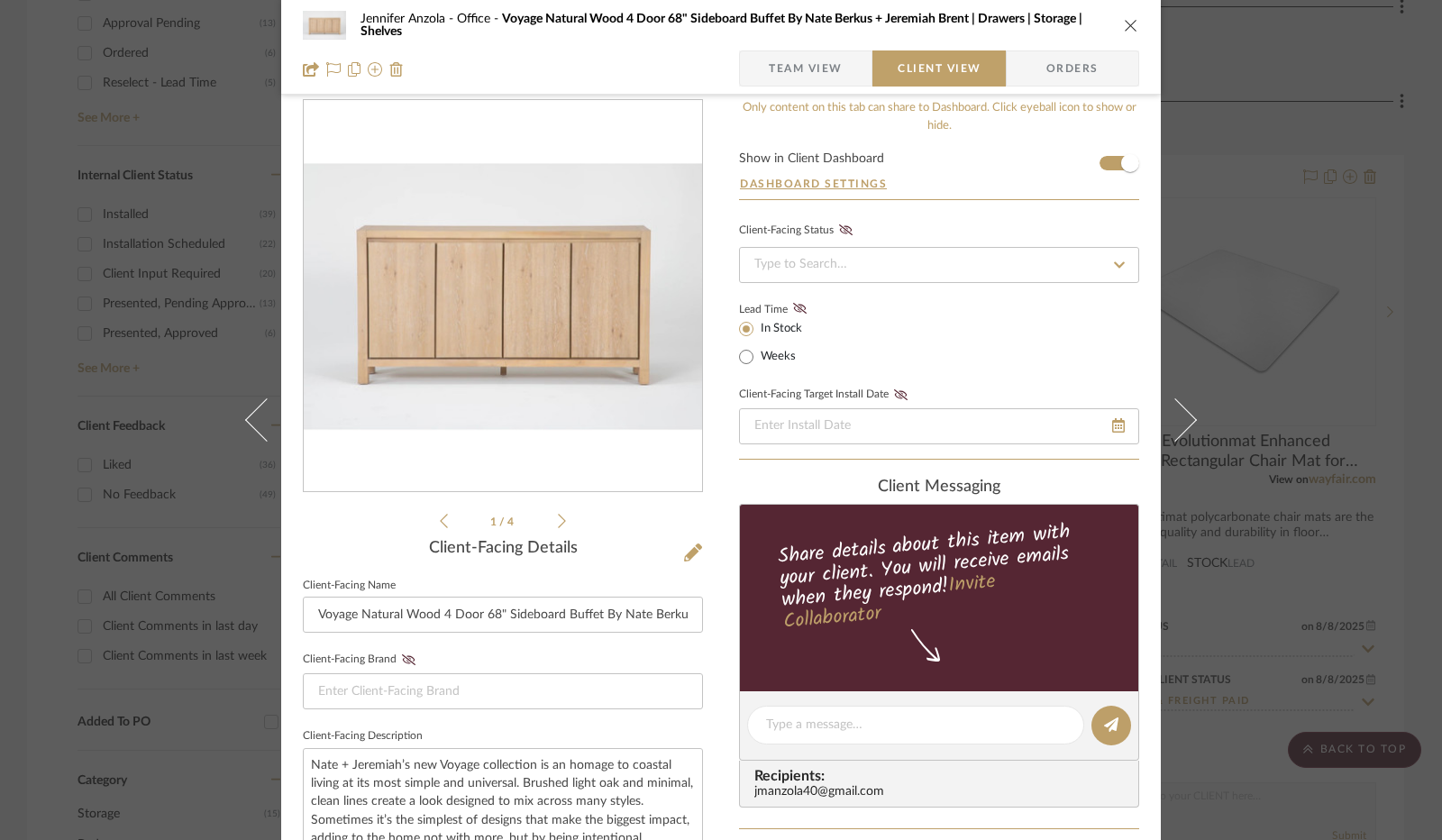 scroll, scrollTop: 0, scrollLeft: 0, axis: both 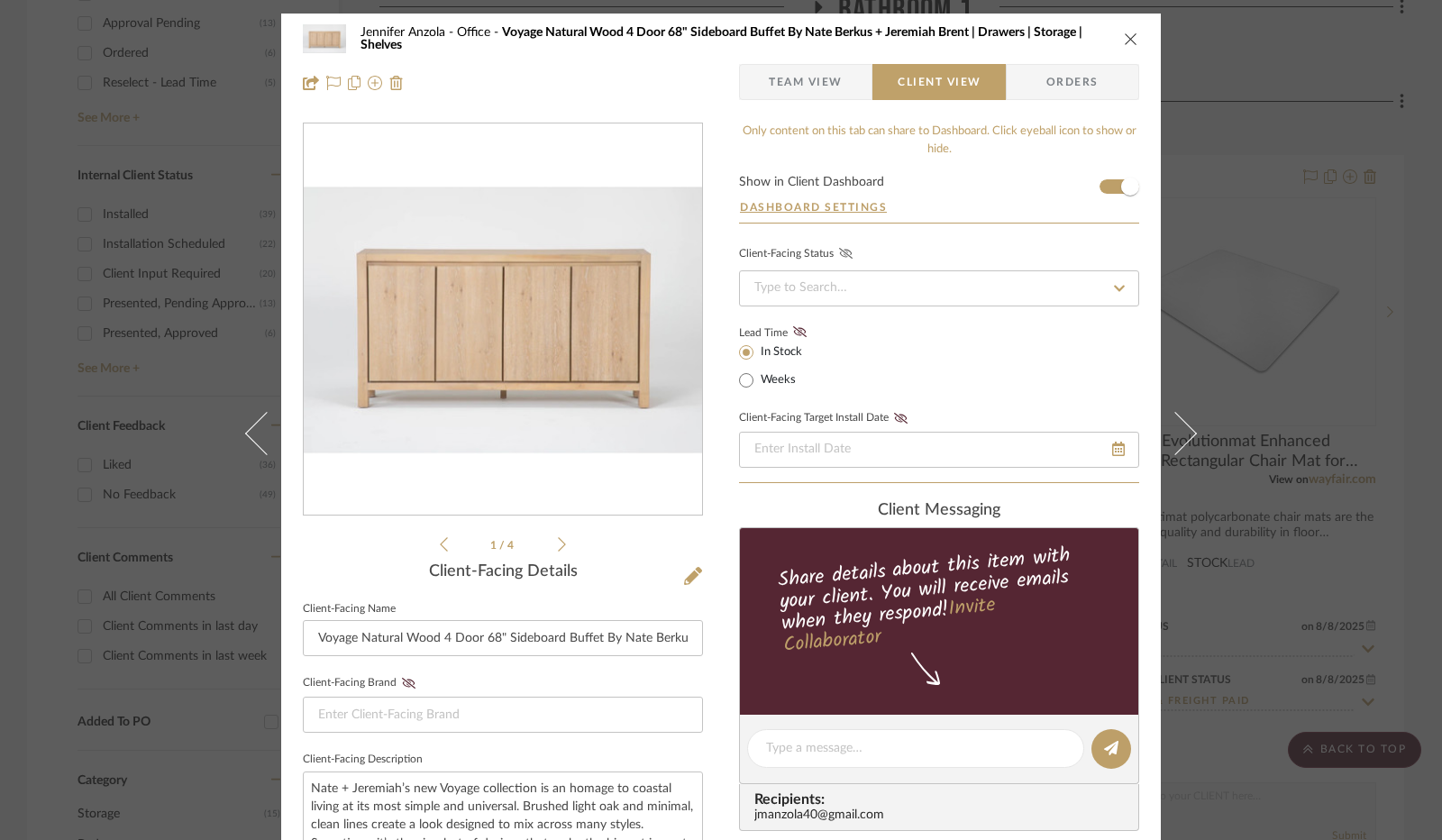 click 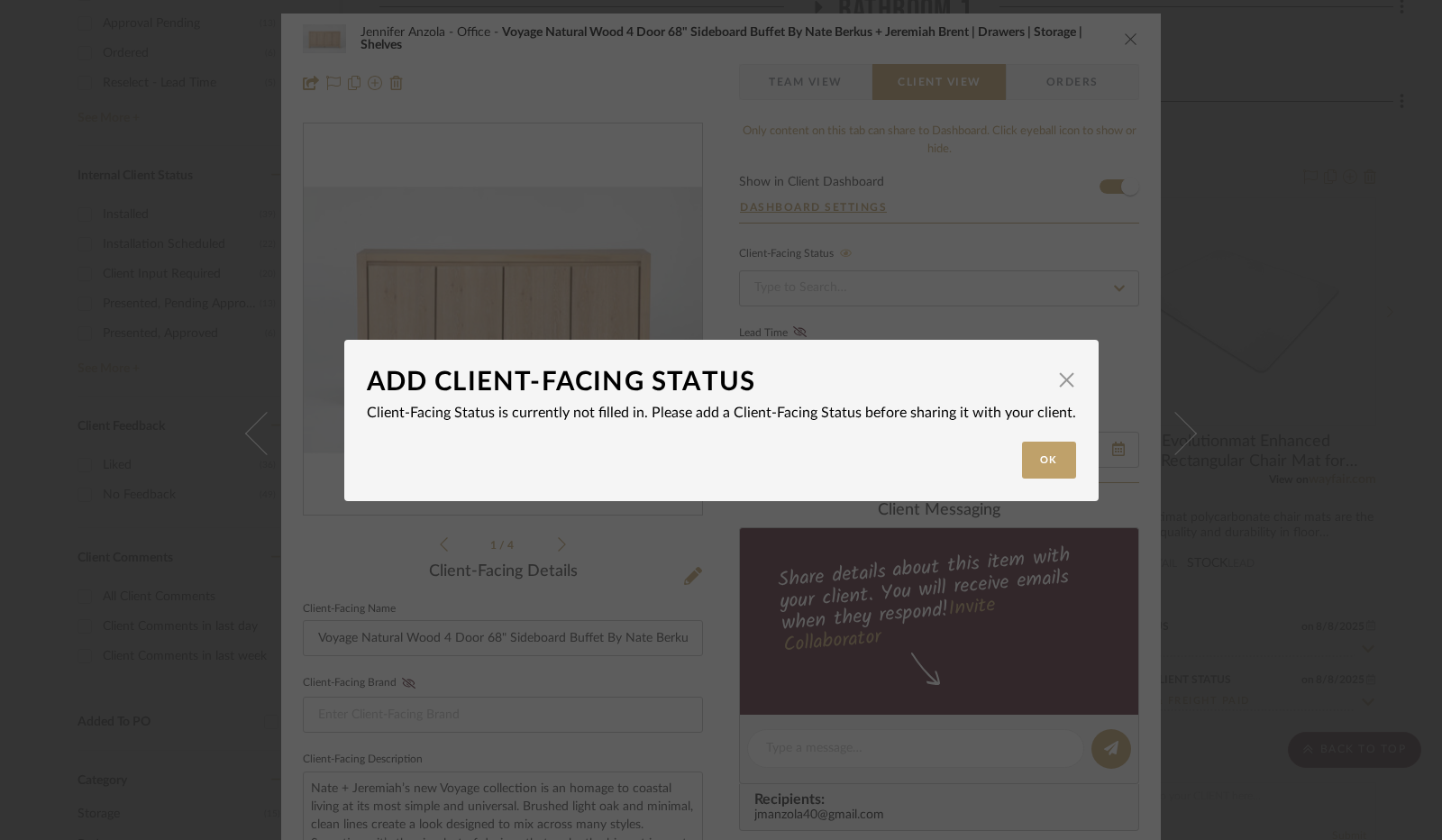 type 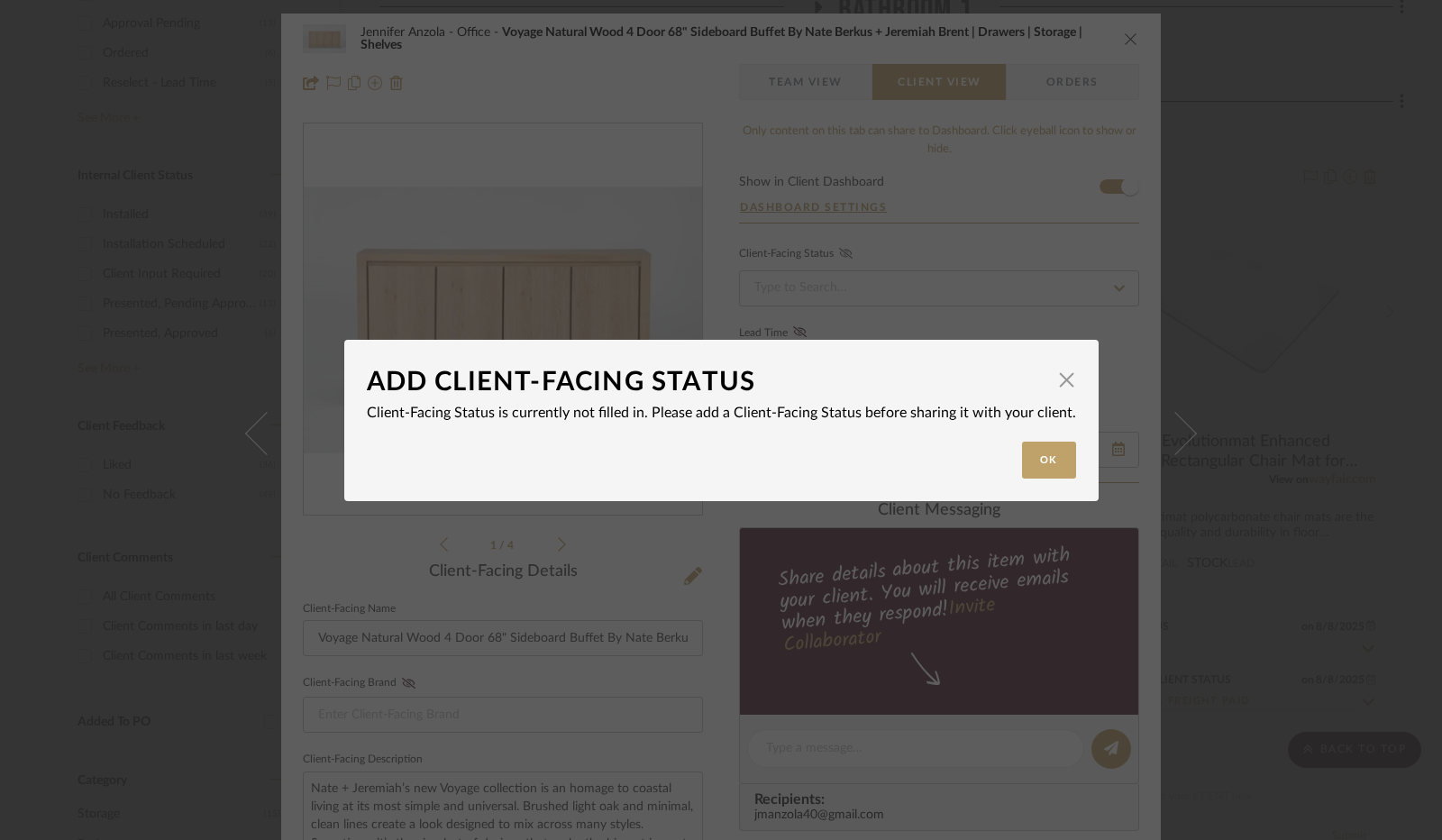 drag, startPoint x: 1018, startPoint y: 464, endPoint x: 975, endPoint y: 434, distance: 52.430907 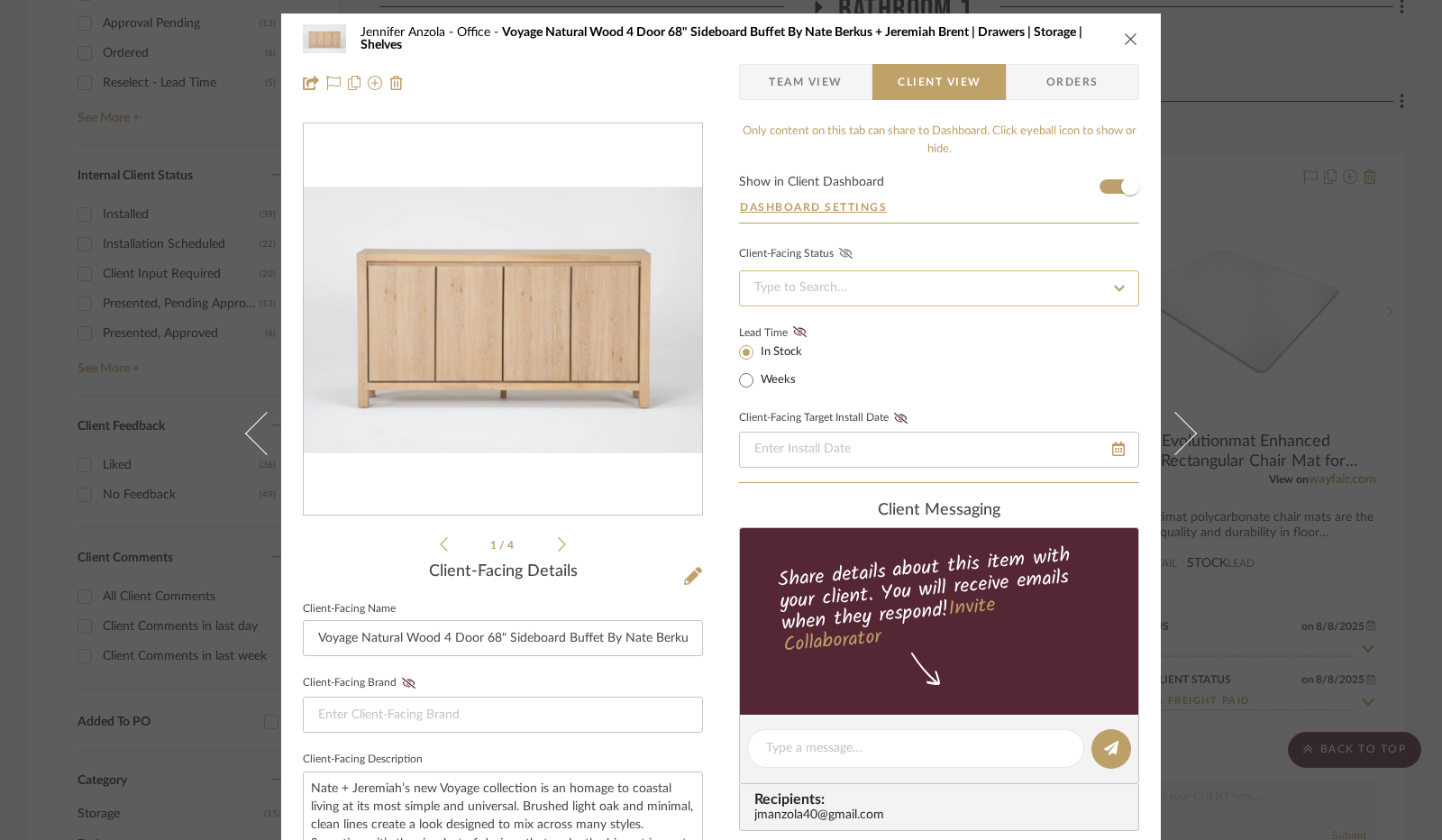 click 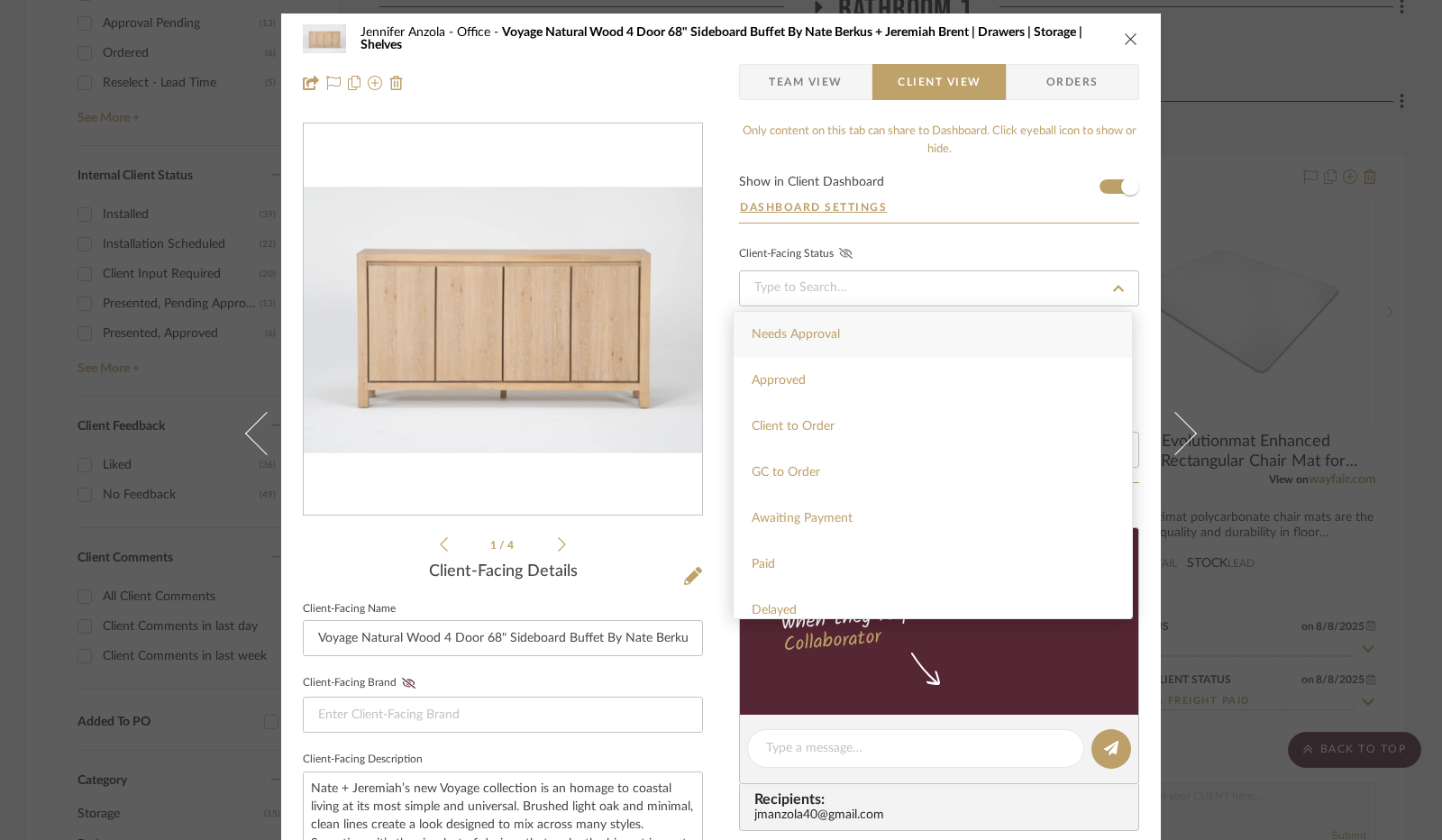 click on "Needs Approval" at bounding box center [933, 334] 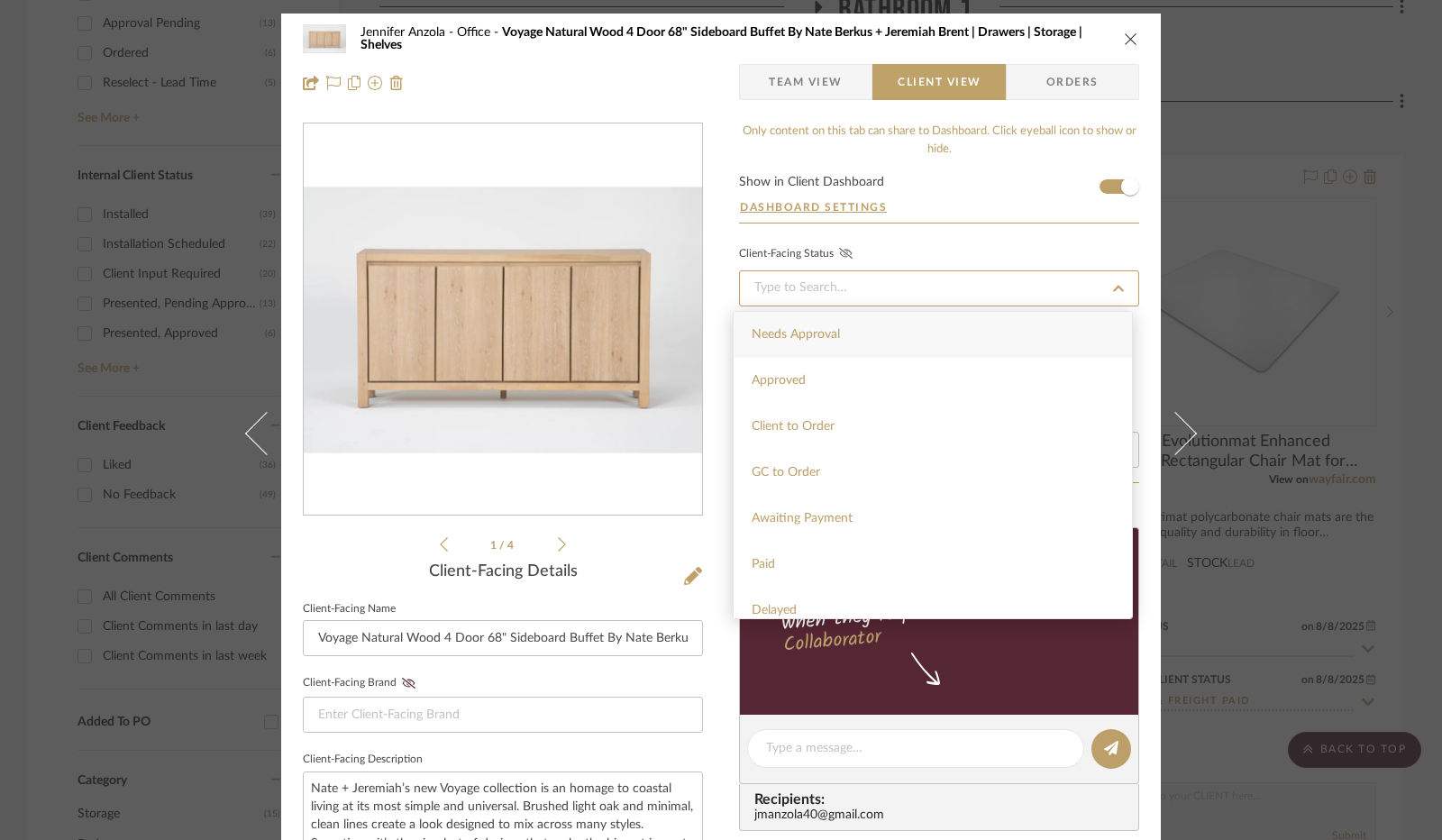 type on "8/8/2025" 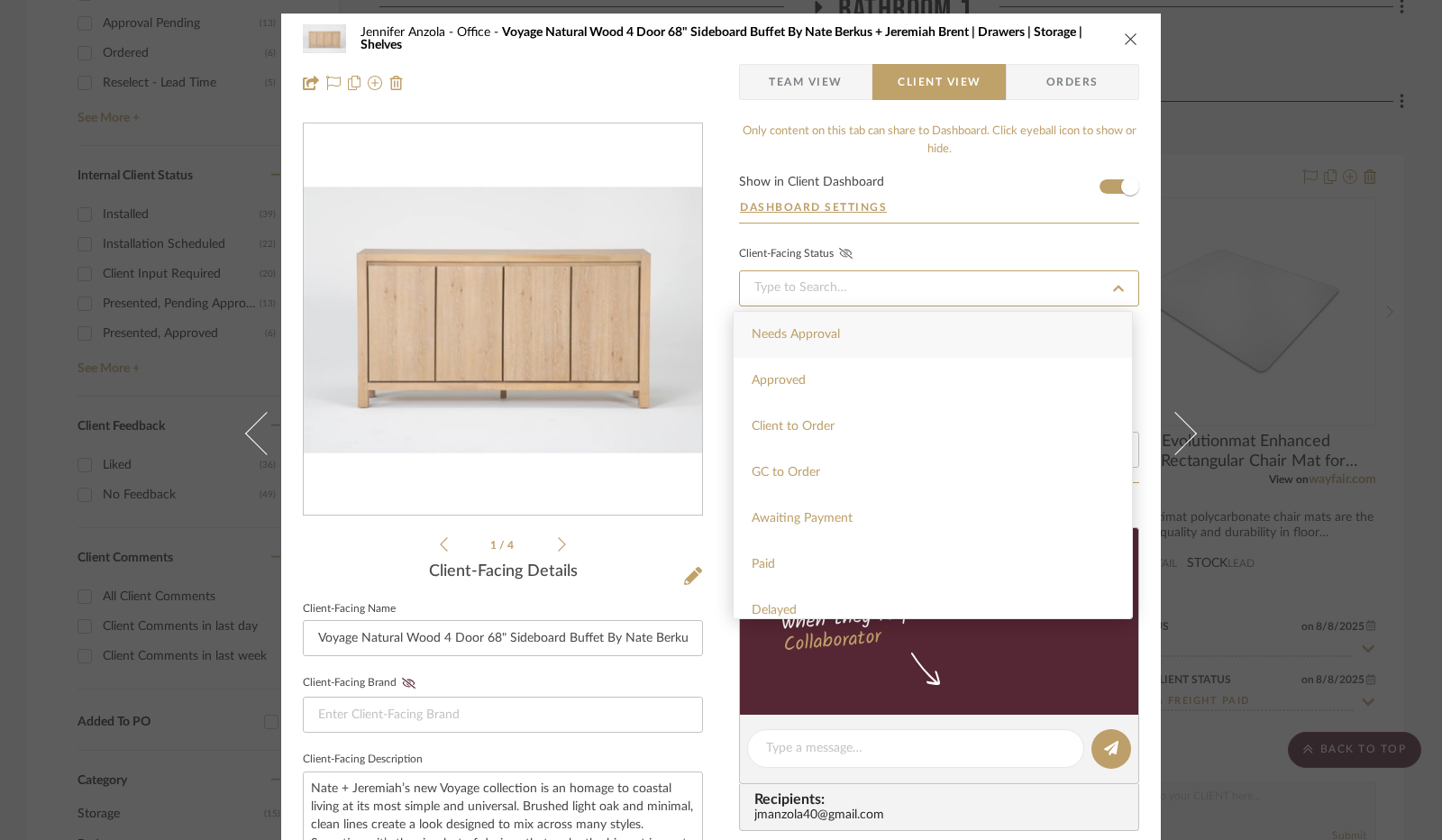 type on "Needs Approval" 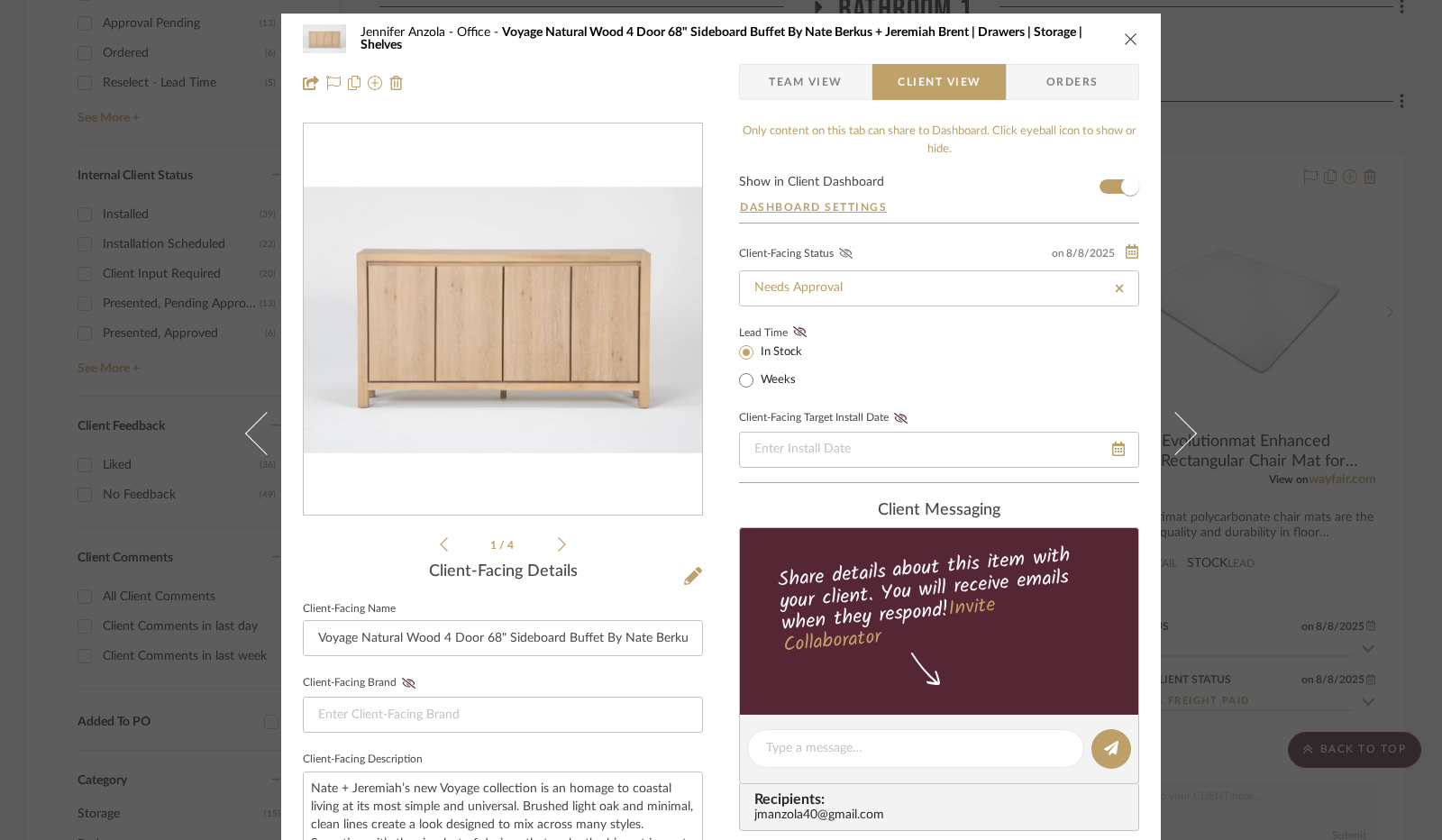 click 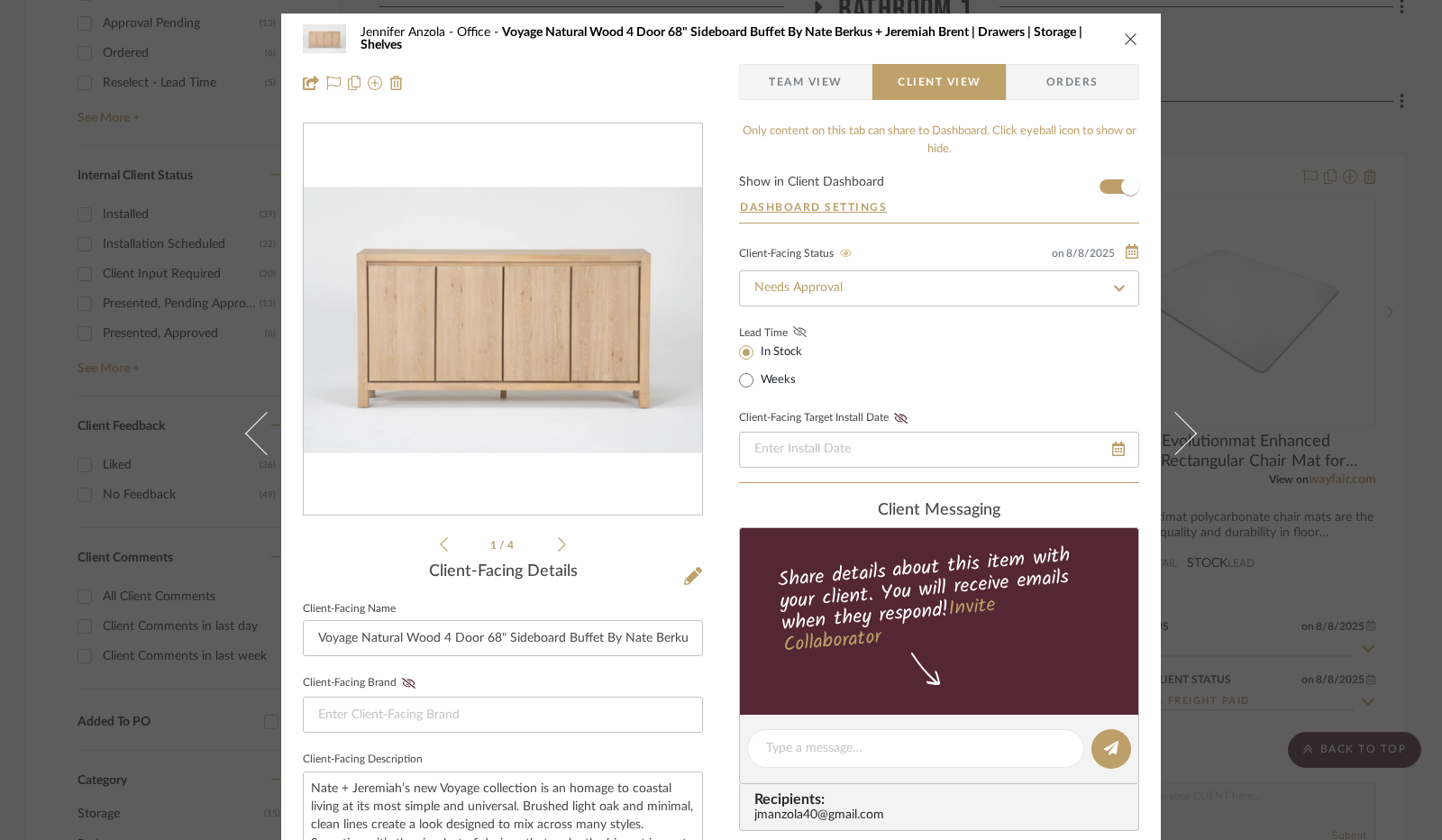 click 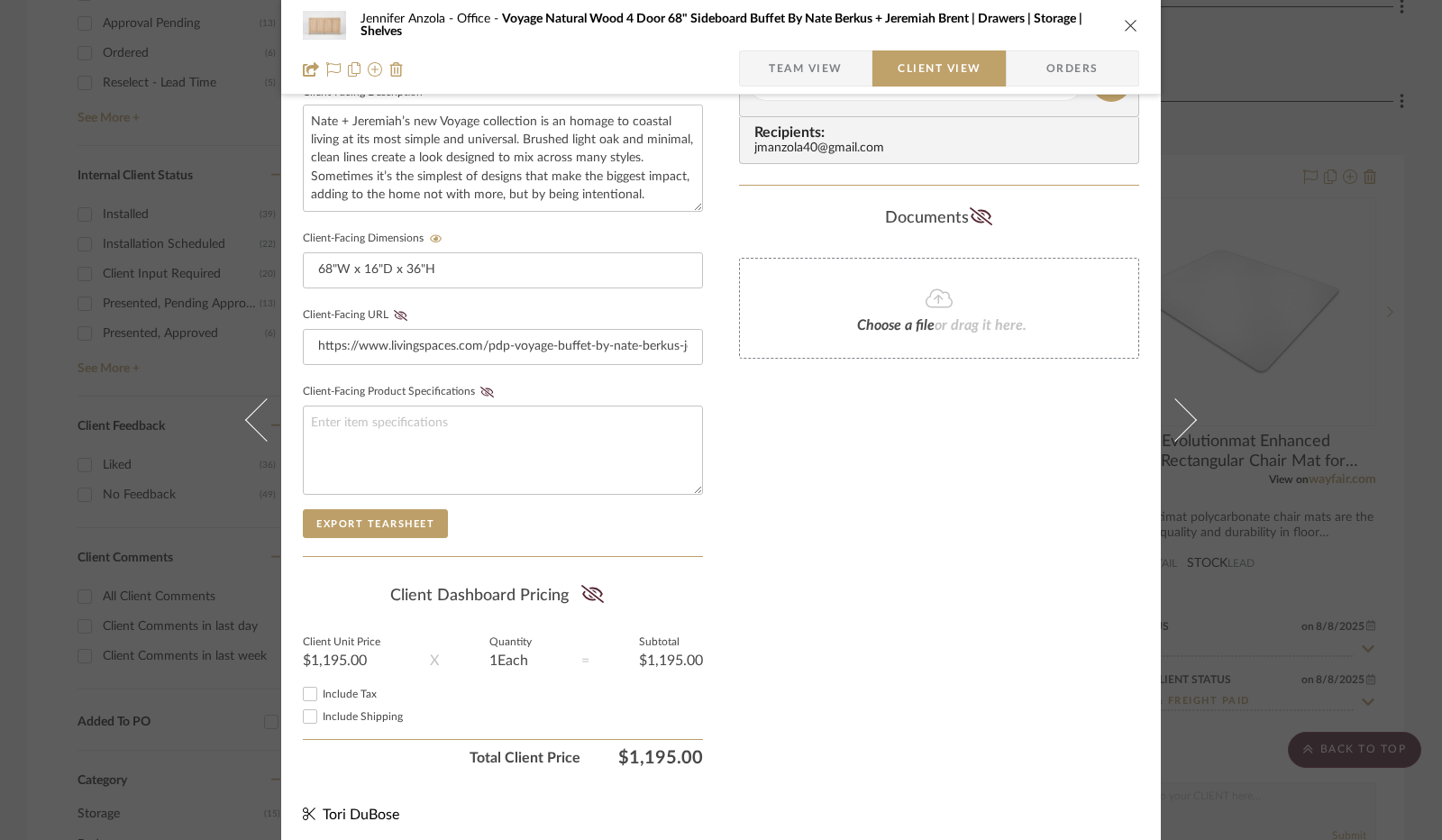scroll, scrollTop: 667, scrollLeft: 0, axis: vertical 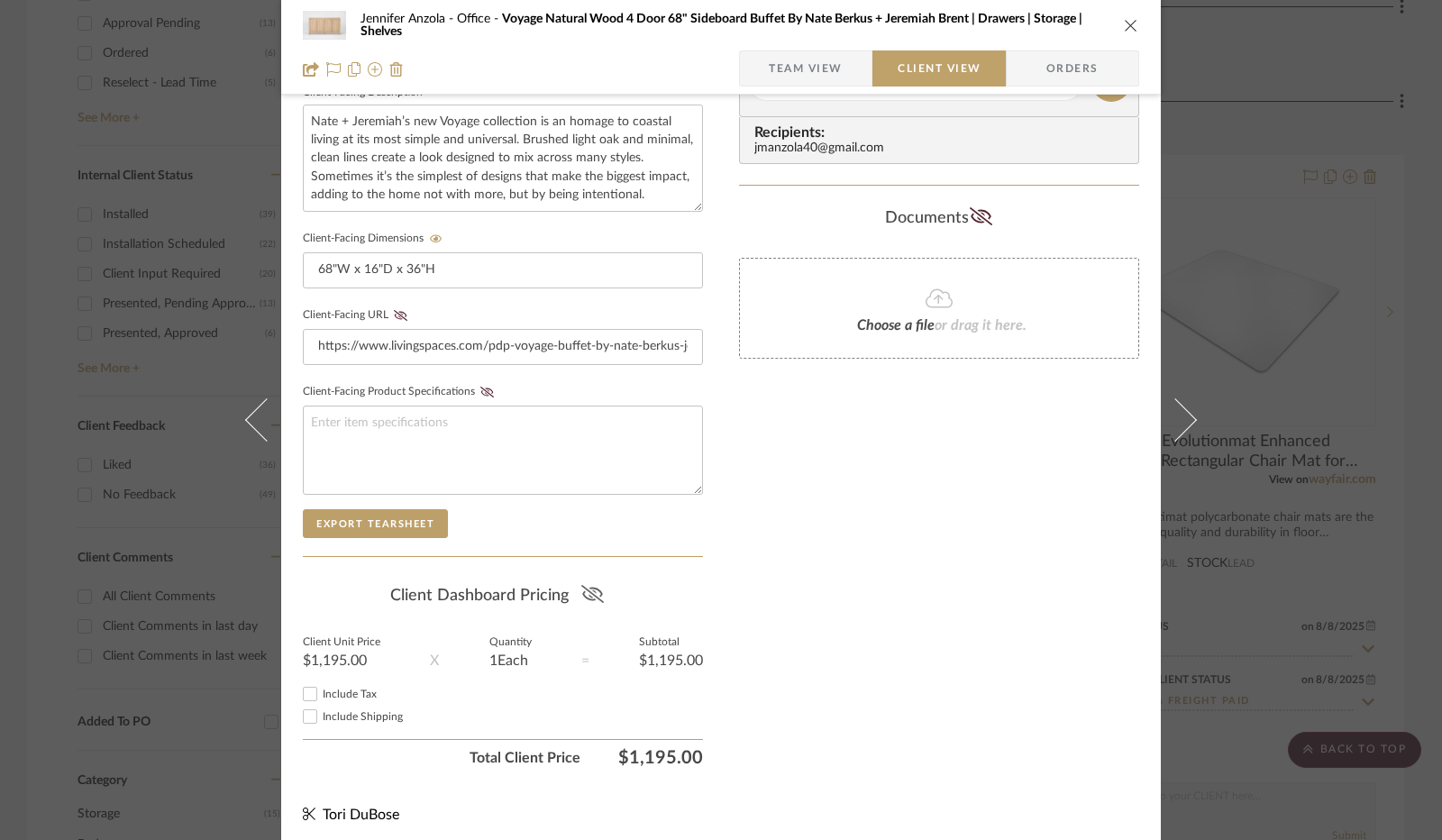 click 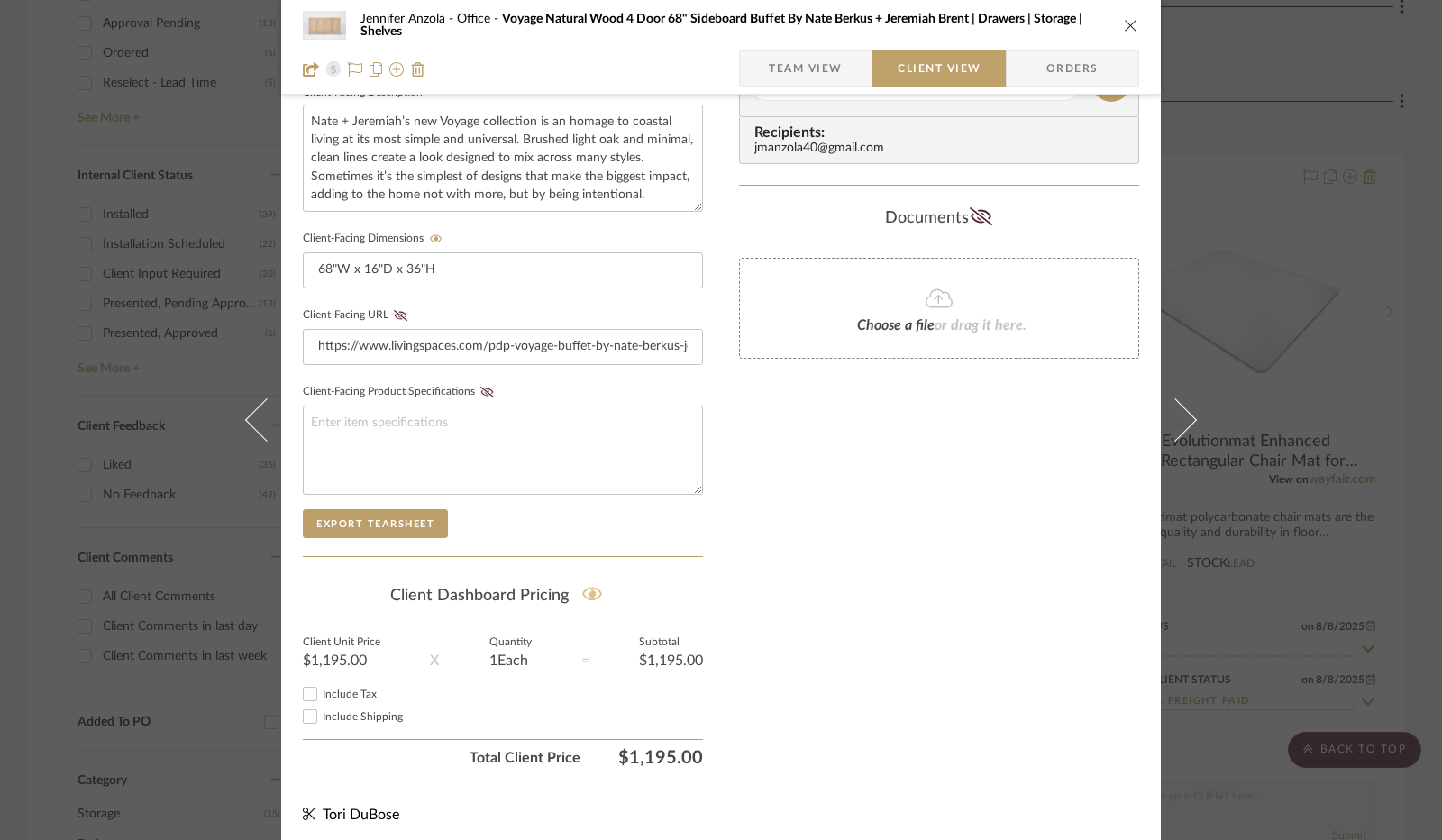 type 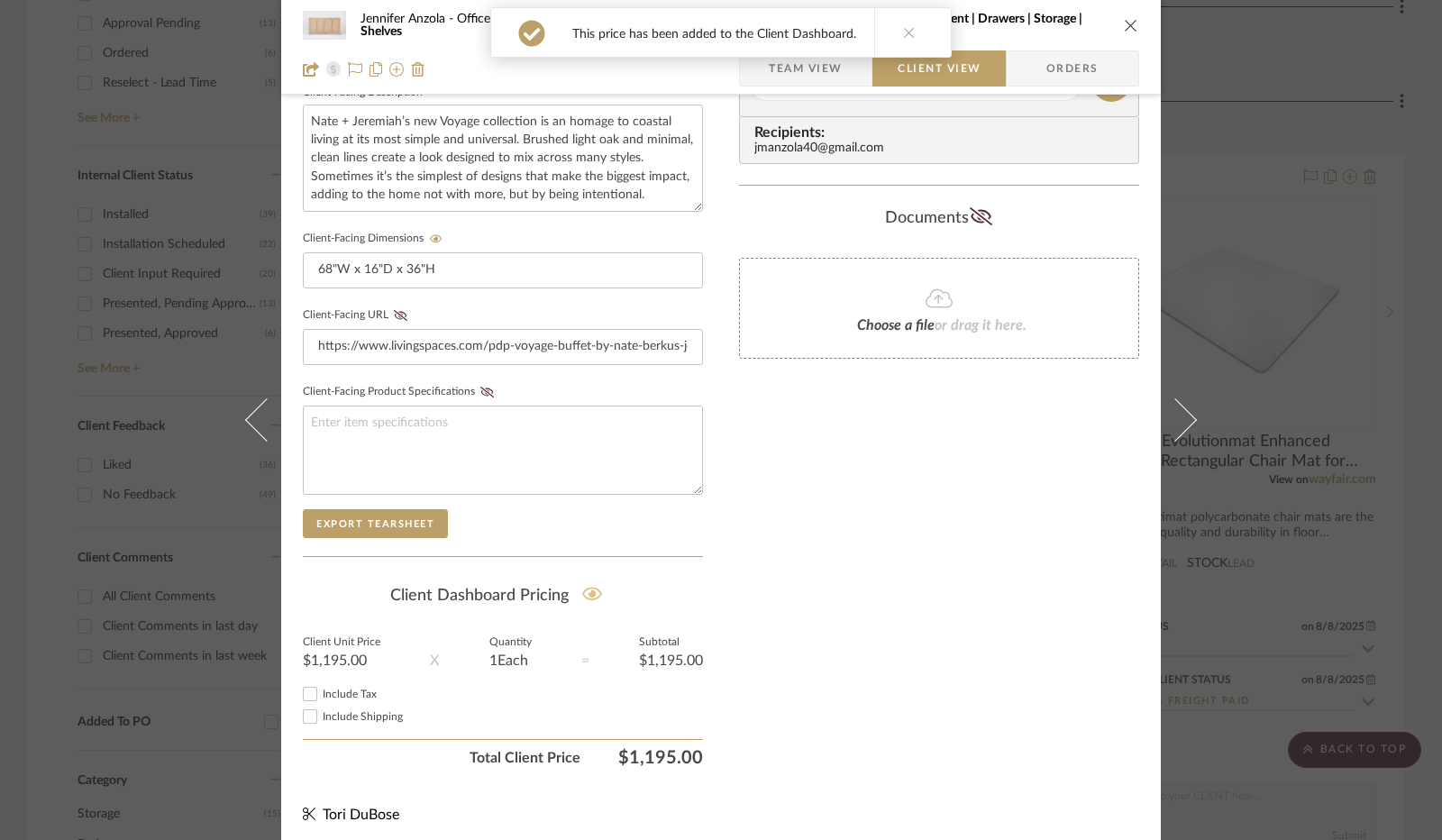 click on "Include Tax" at bounding box center (310, 694) 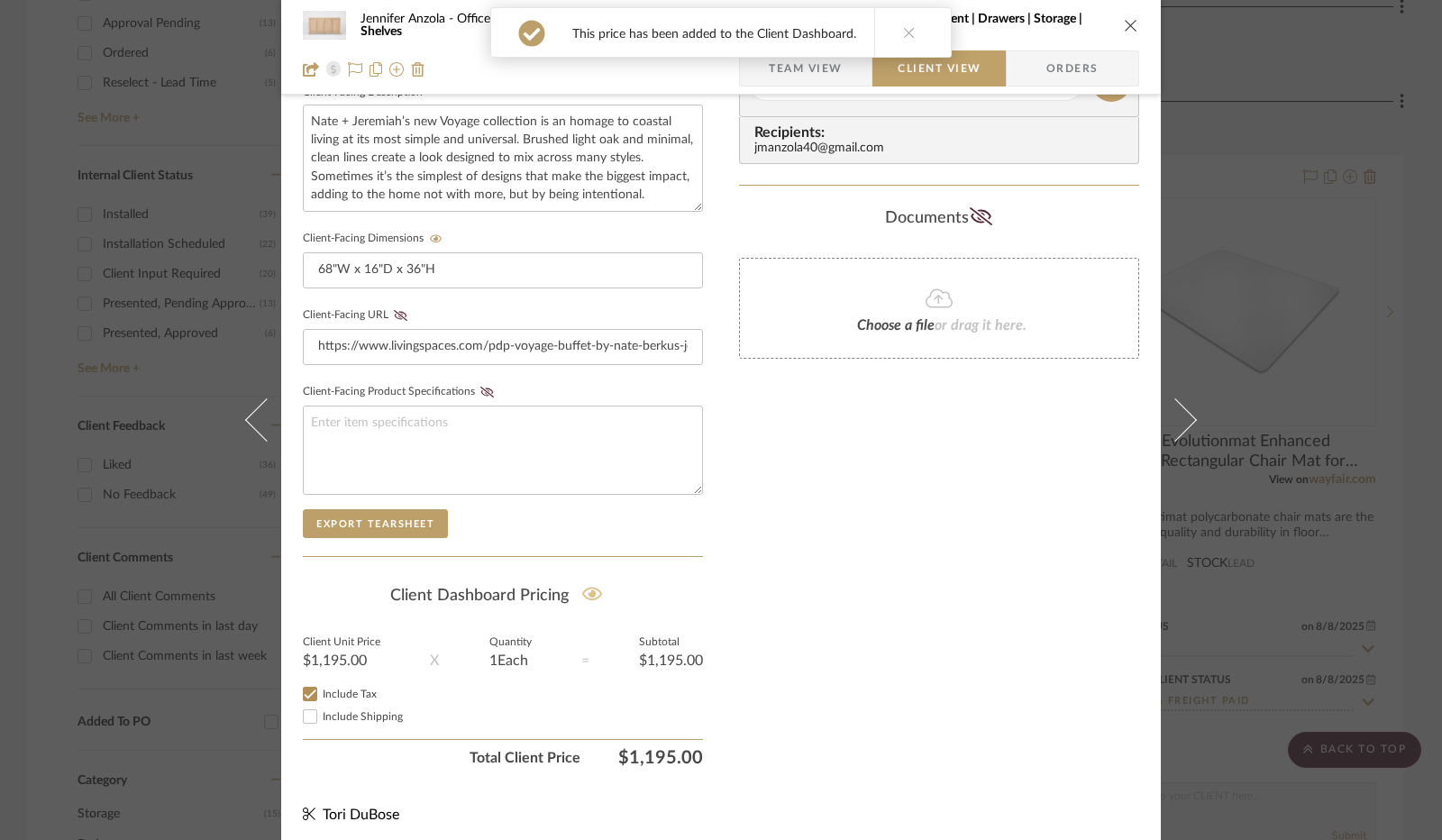 checkbox on "true" 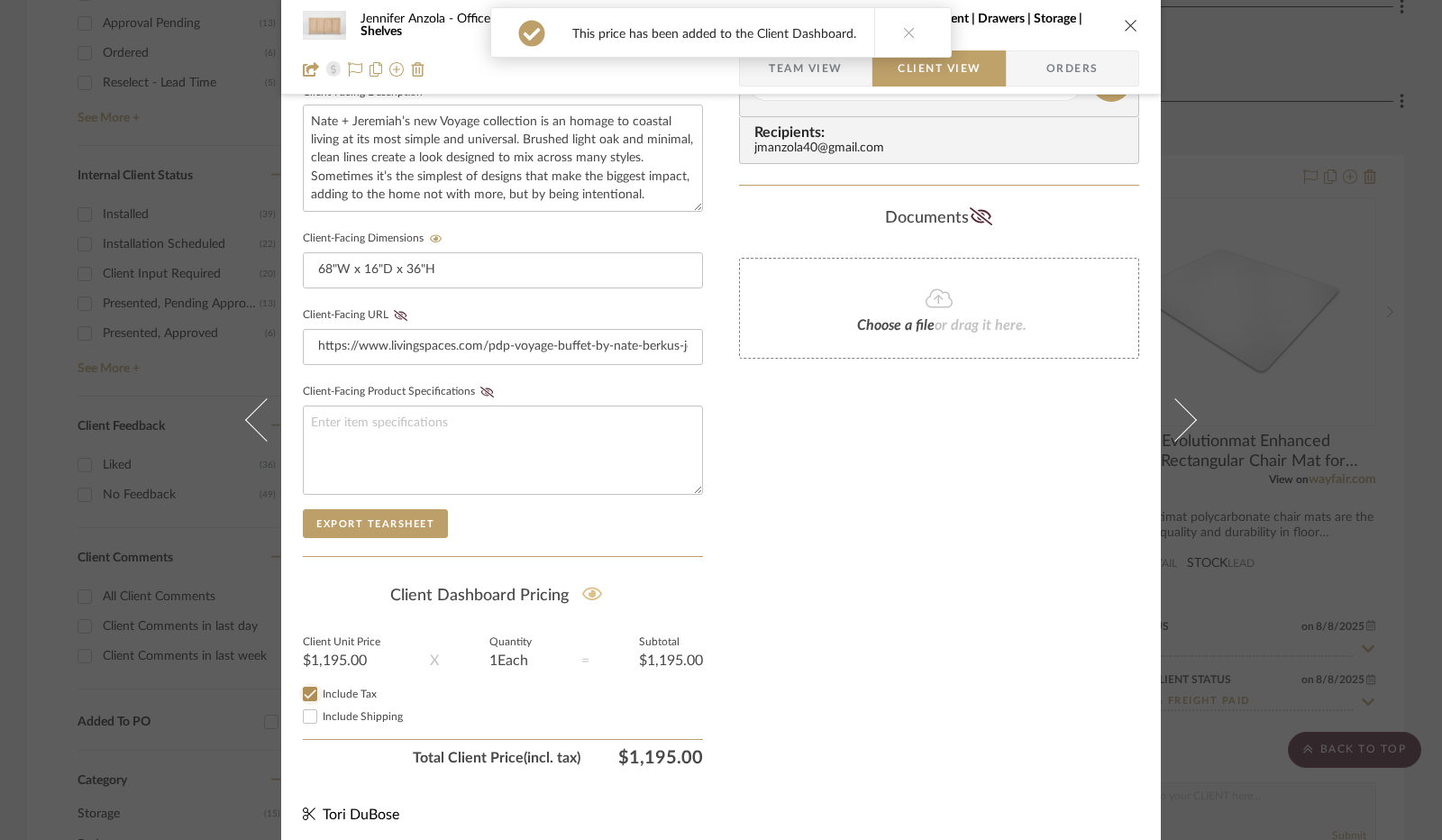 type 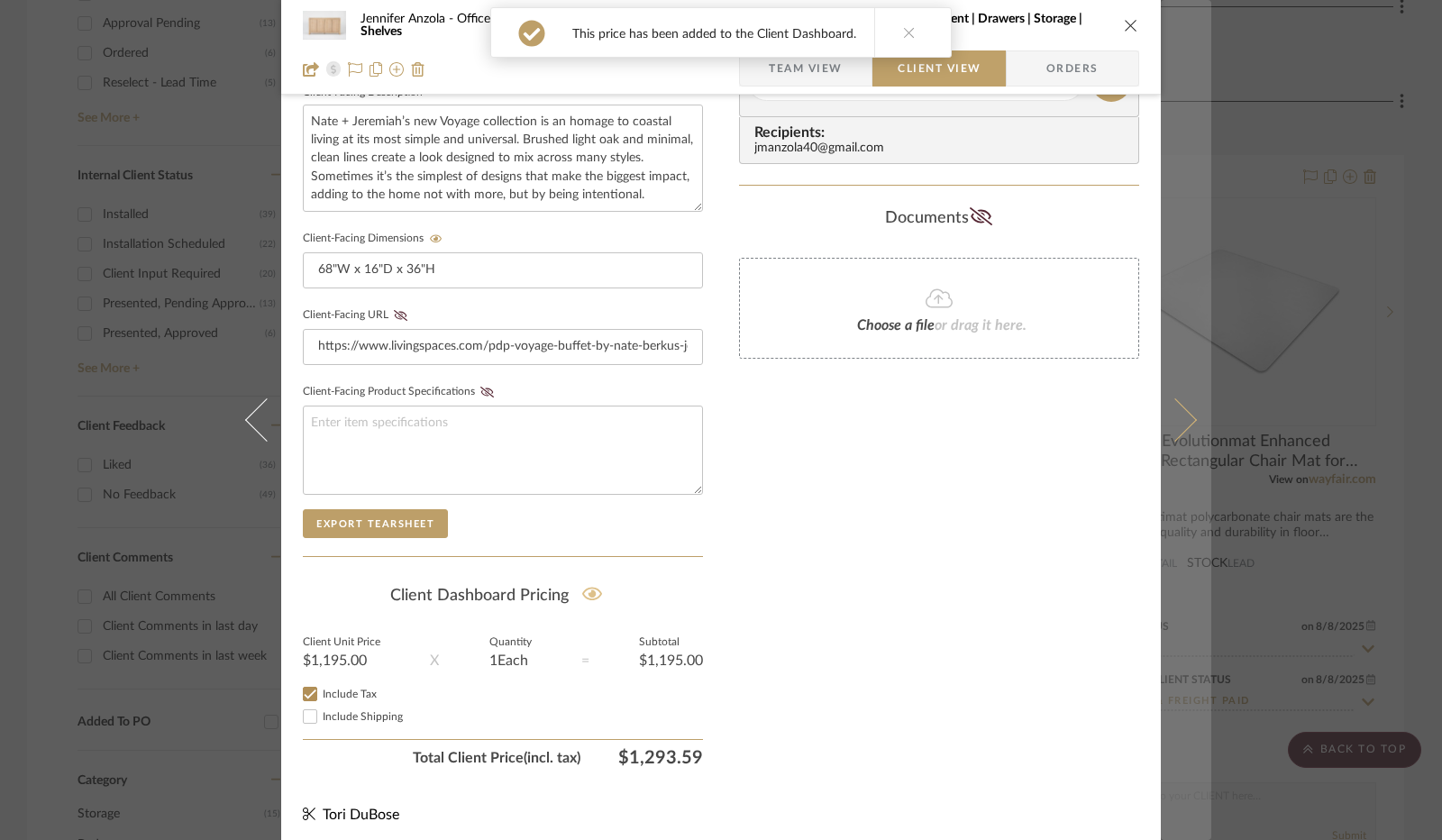click at bounding box center (1186, 420) 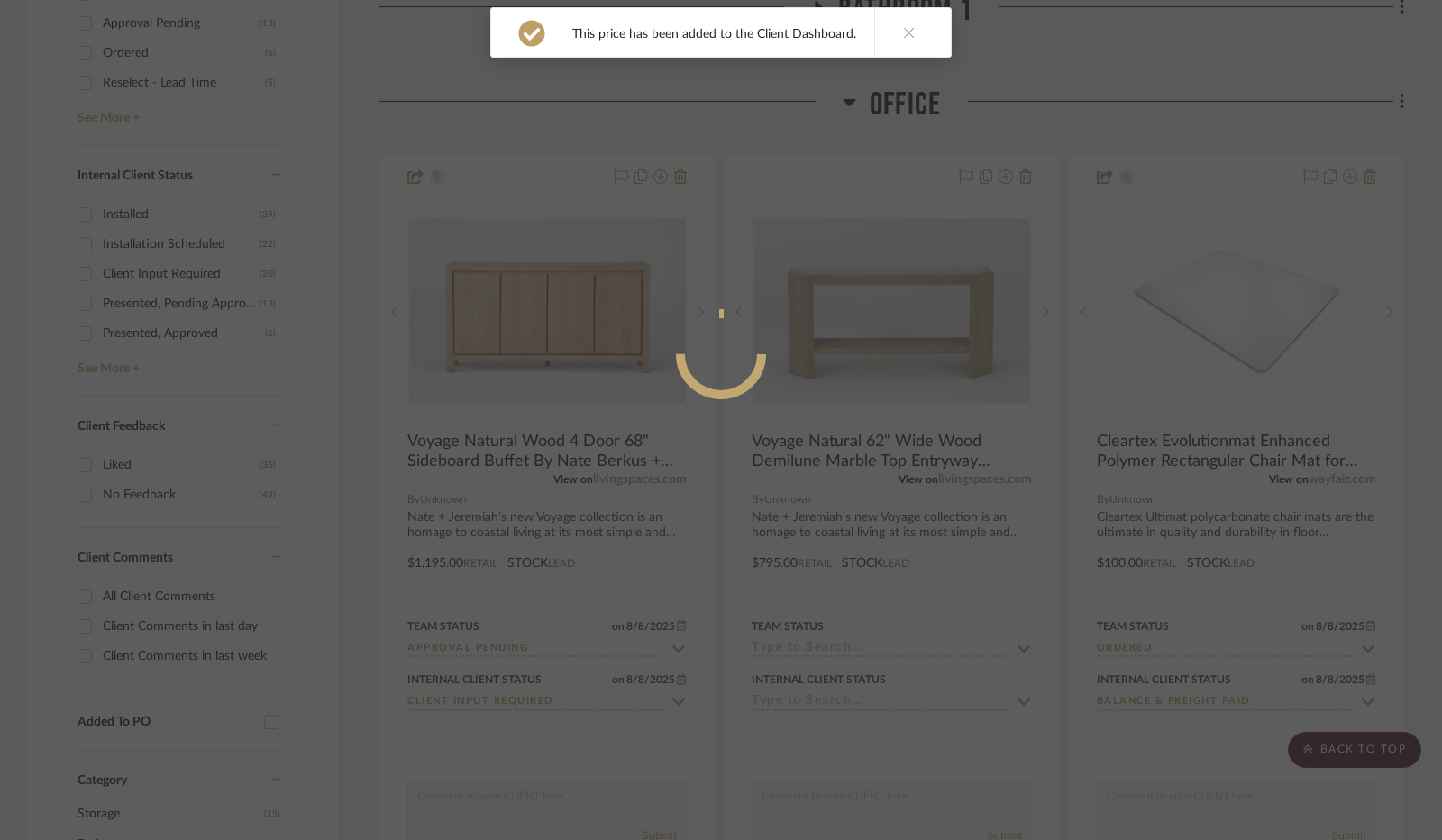 scroll, scrollTop: 0, scrollLeft: 0, axis: both 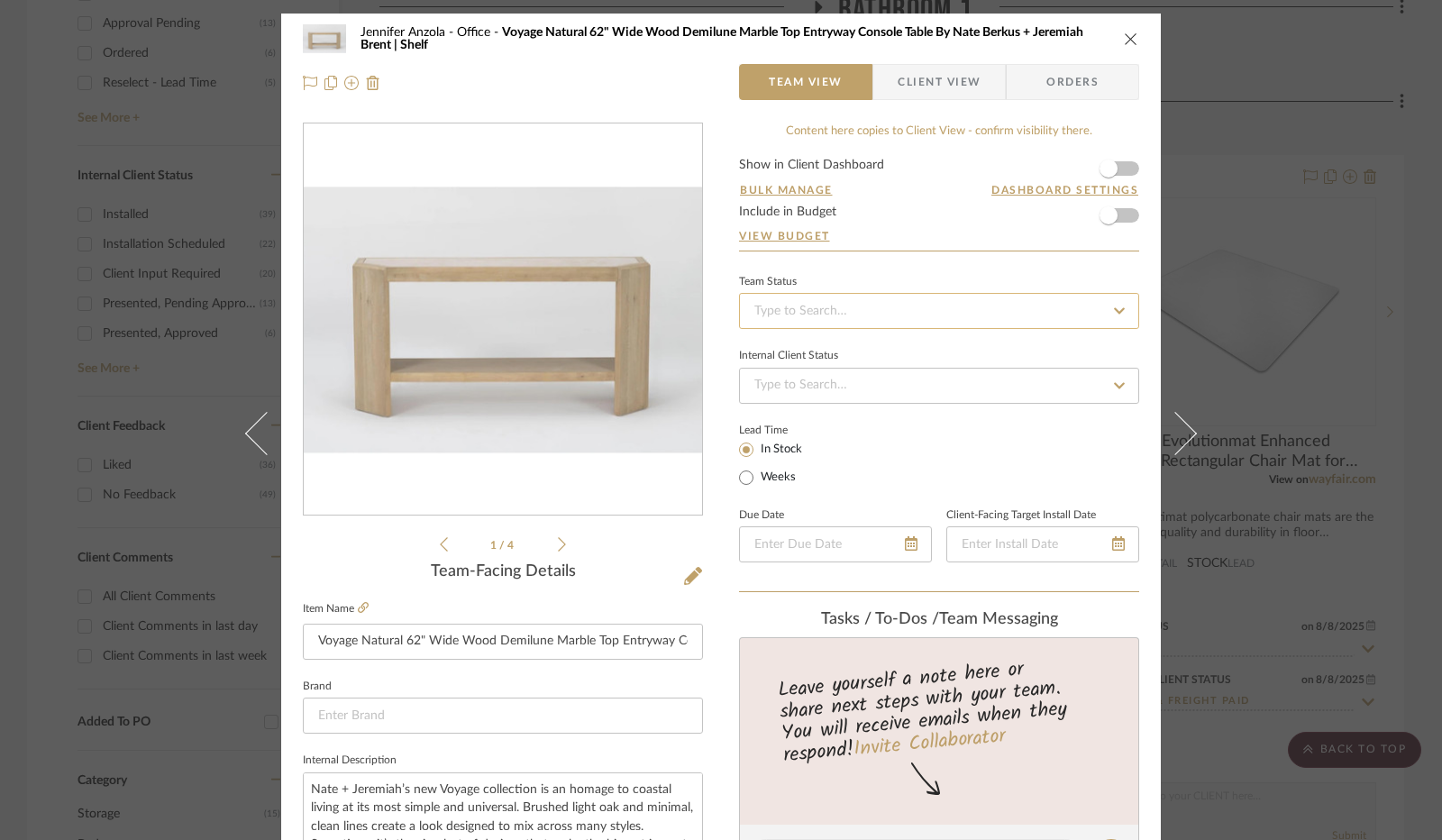 click 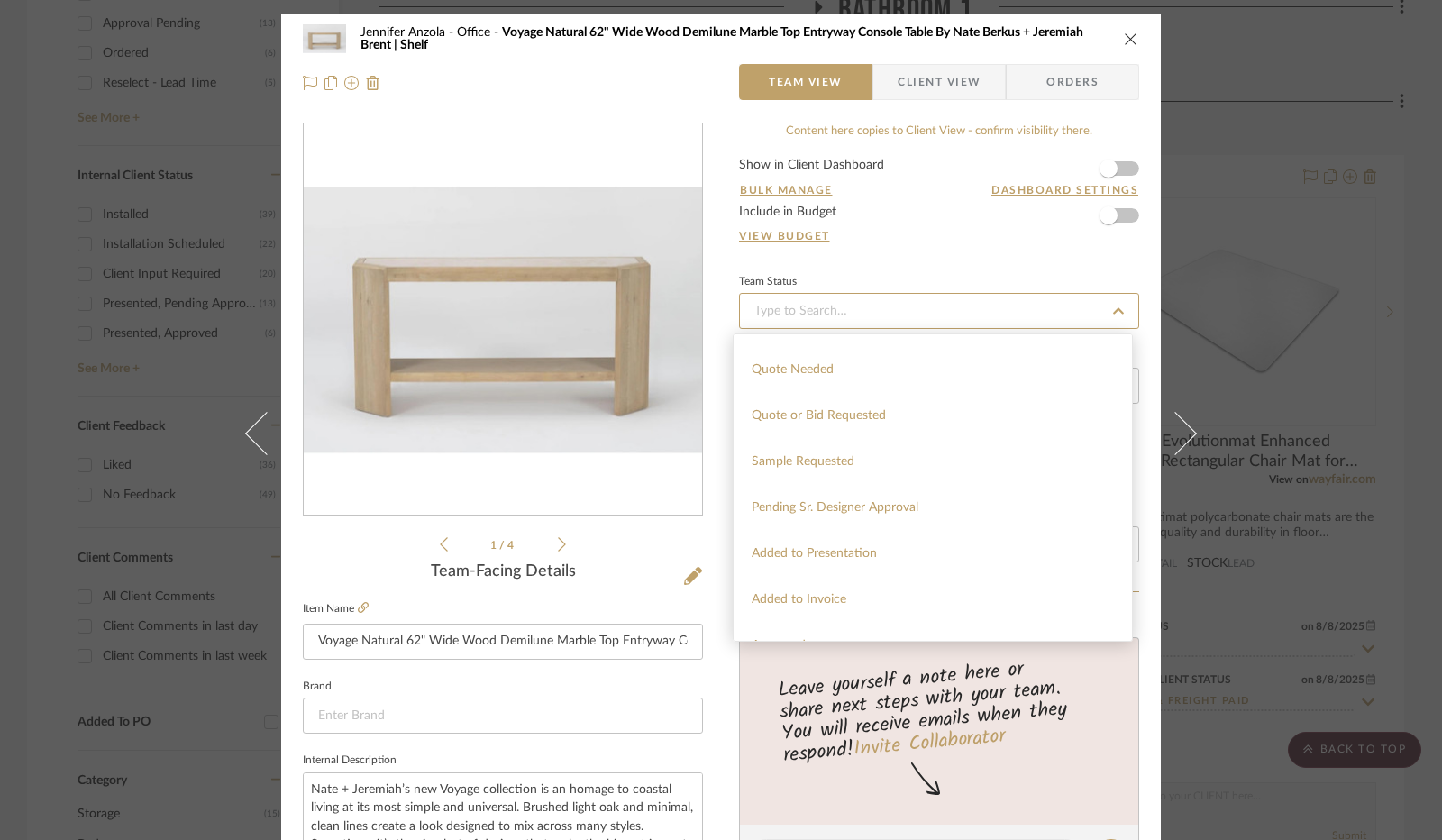 scroll, scrollTop: 721, scrollLeft: 0, axis: vertical 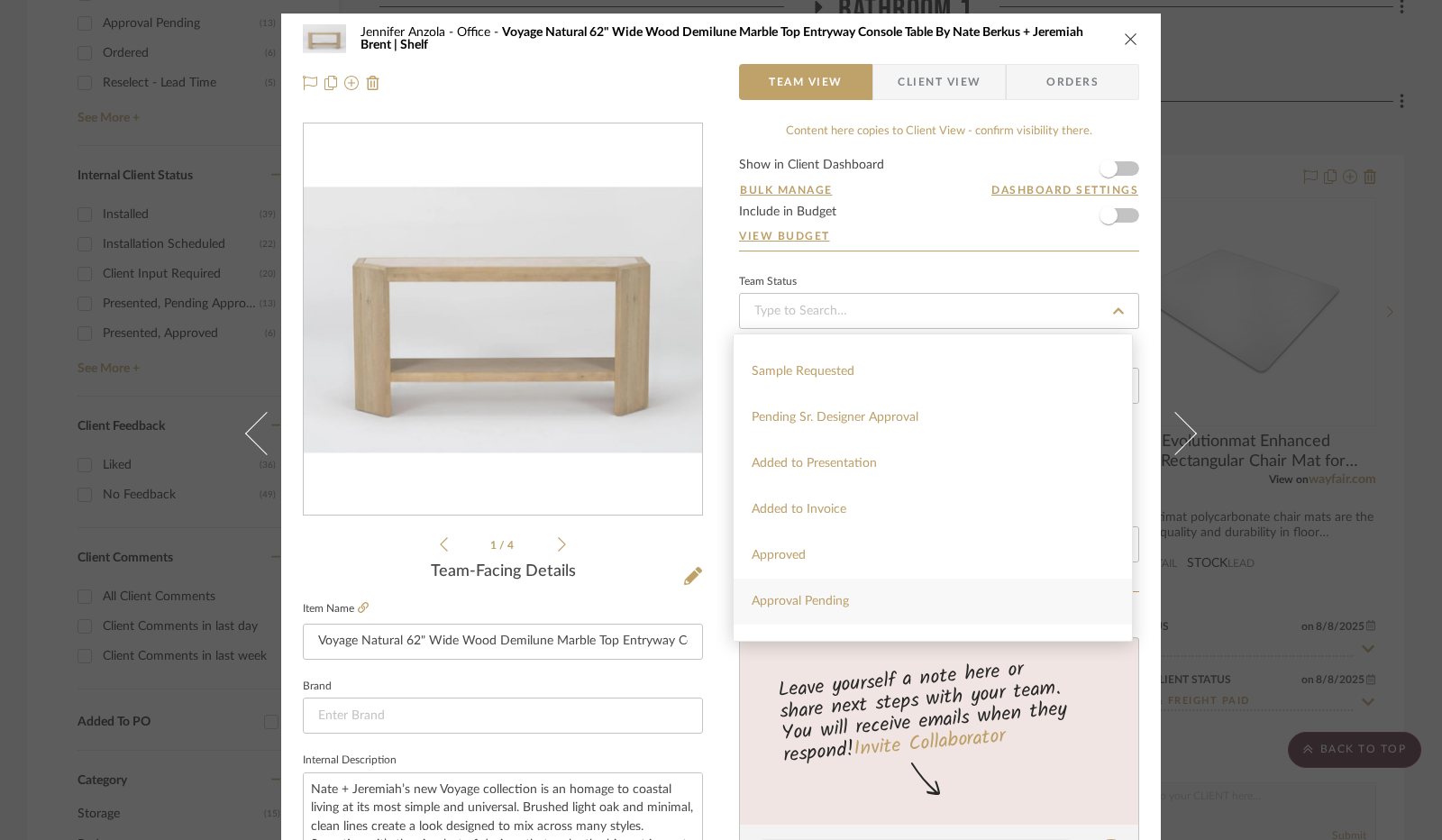 click on "Approval Pending" at bounding box center (800, 601) 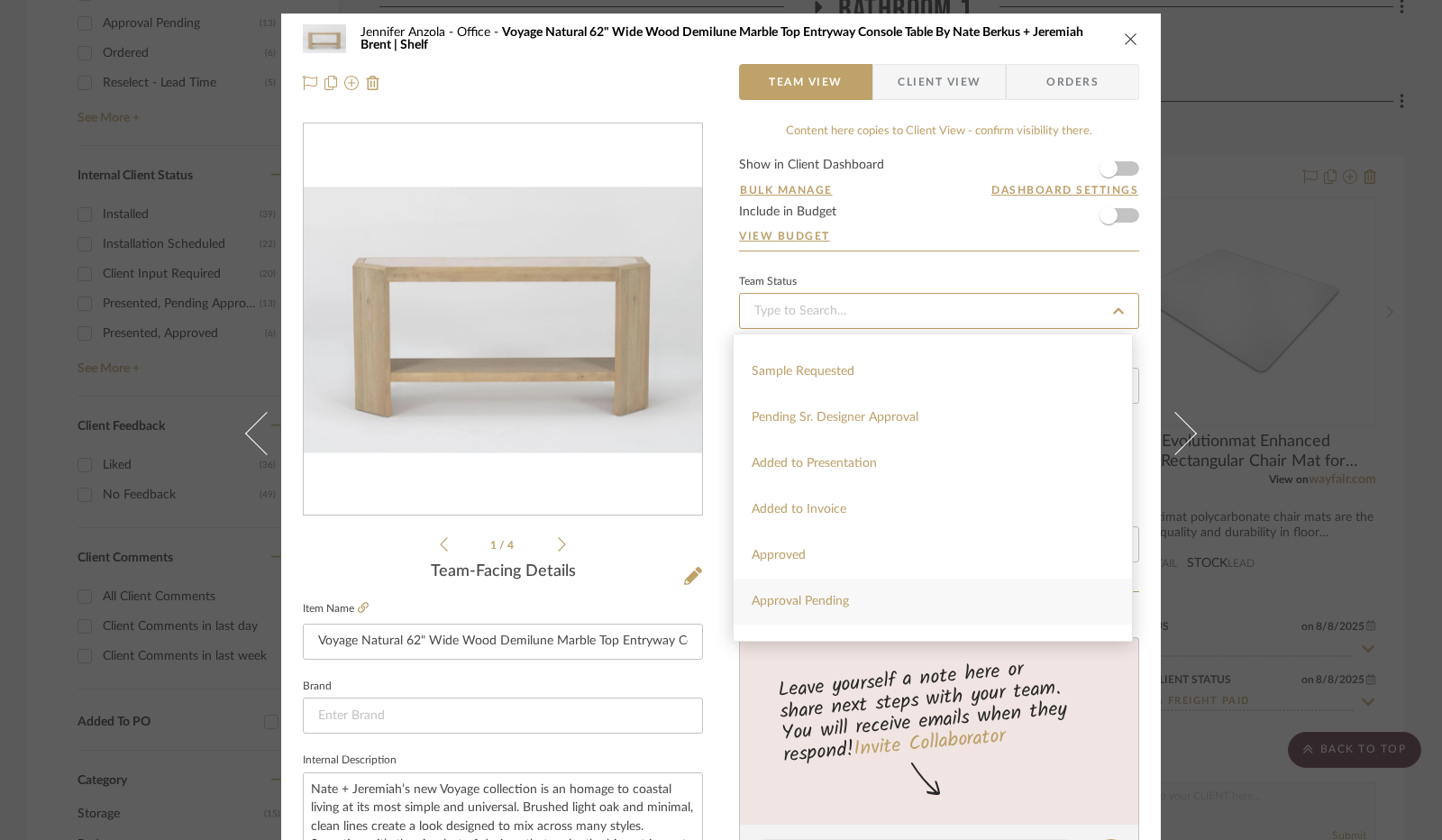 type on "8/8/2025" 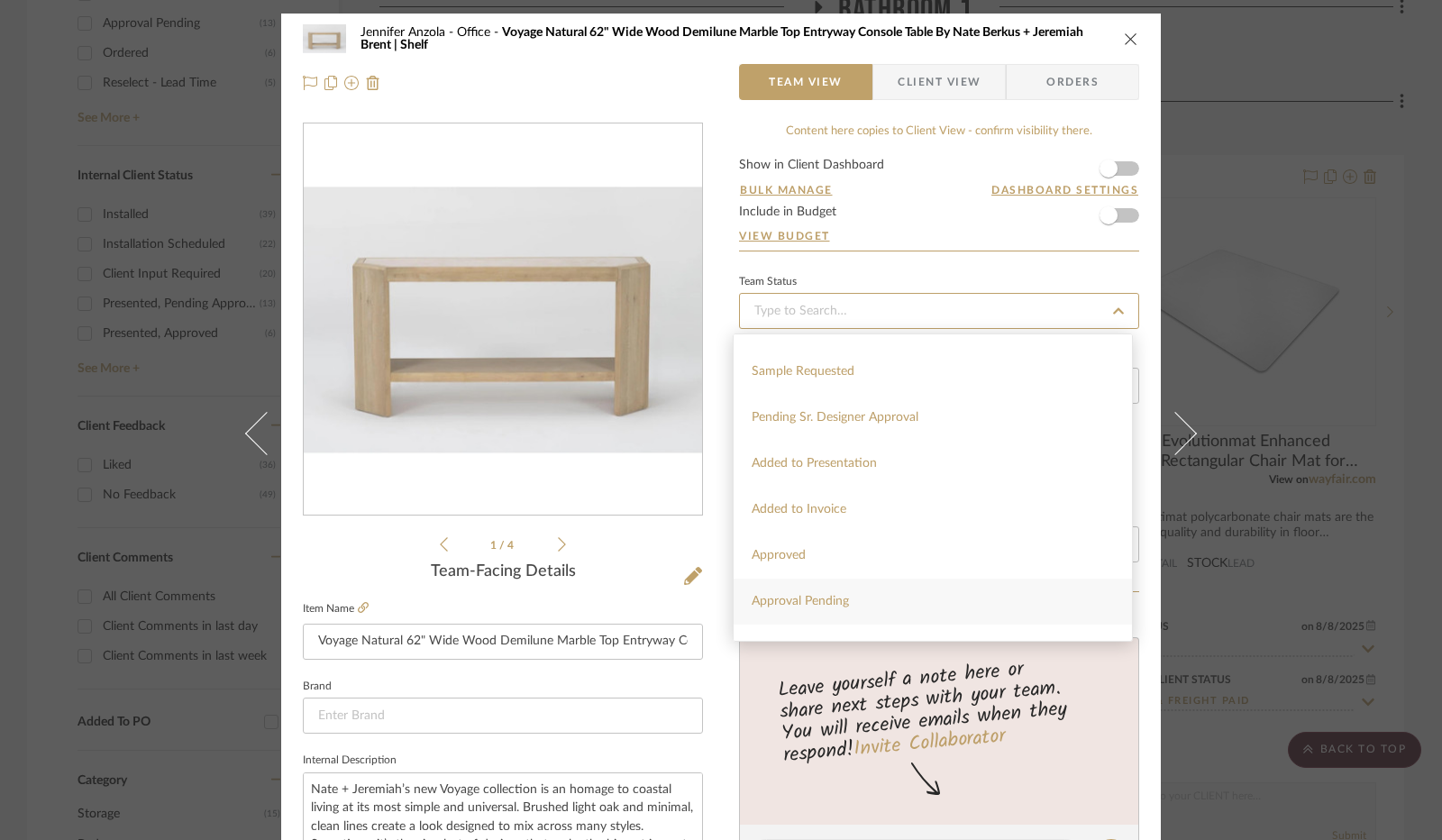 type on "Approval Pending" 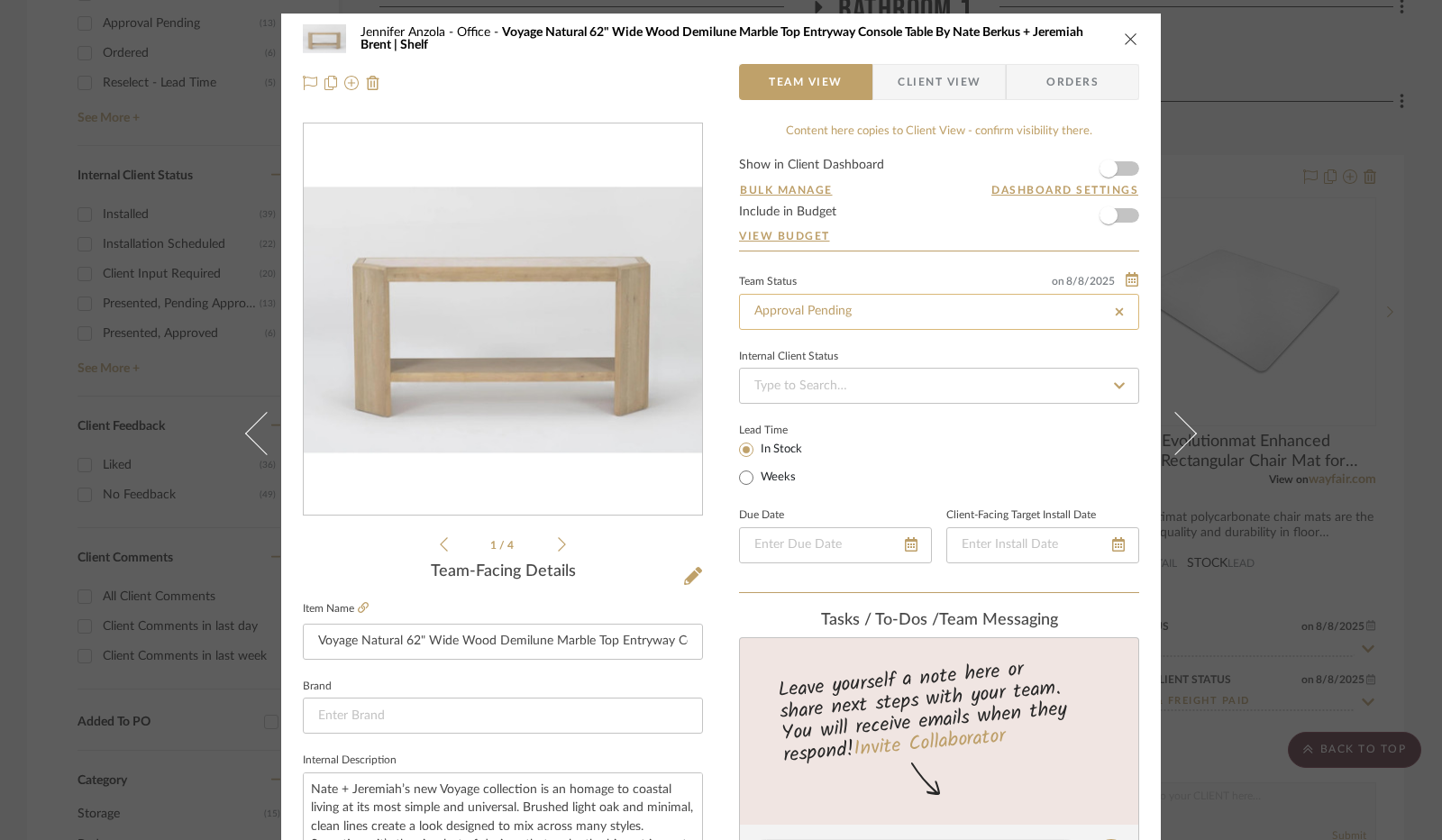type on "8/8/2025" 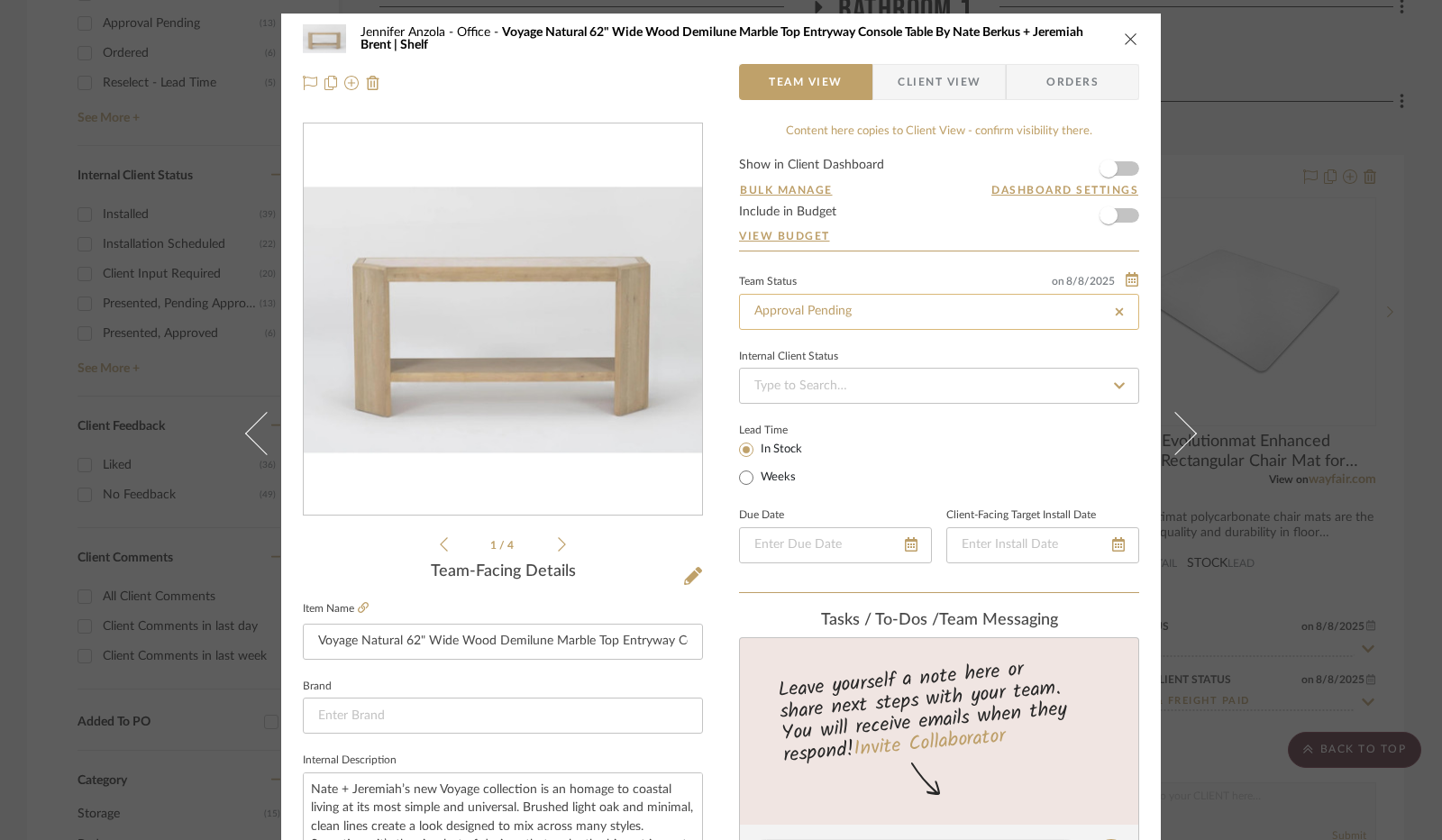 type on "Approval Pending" 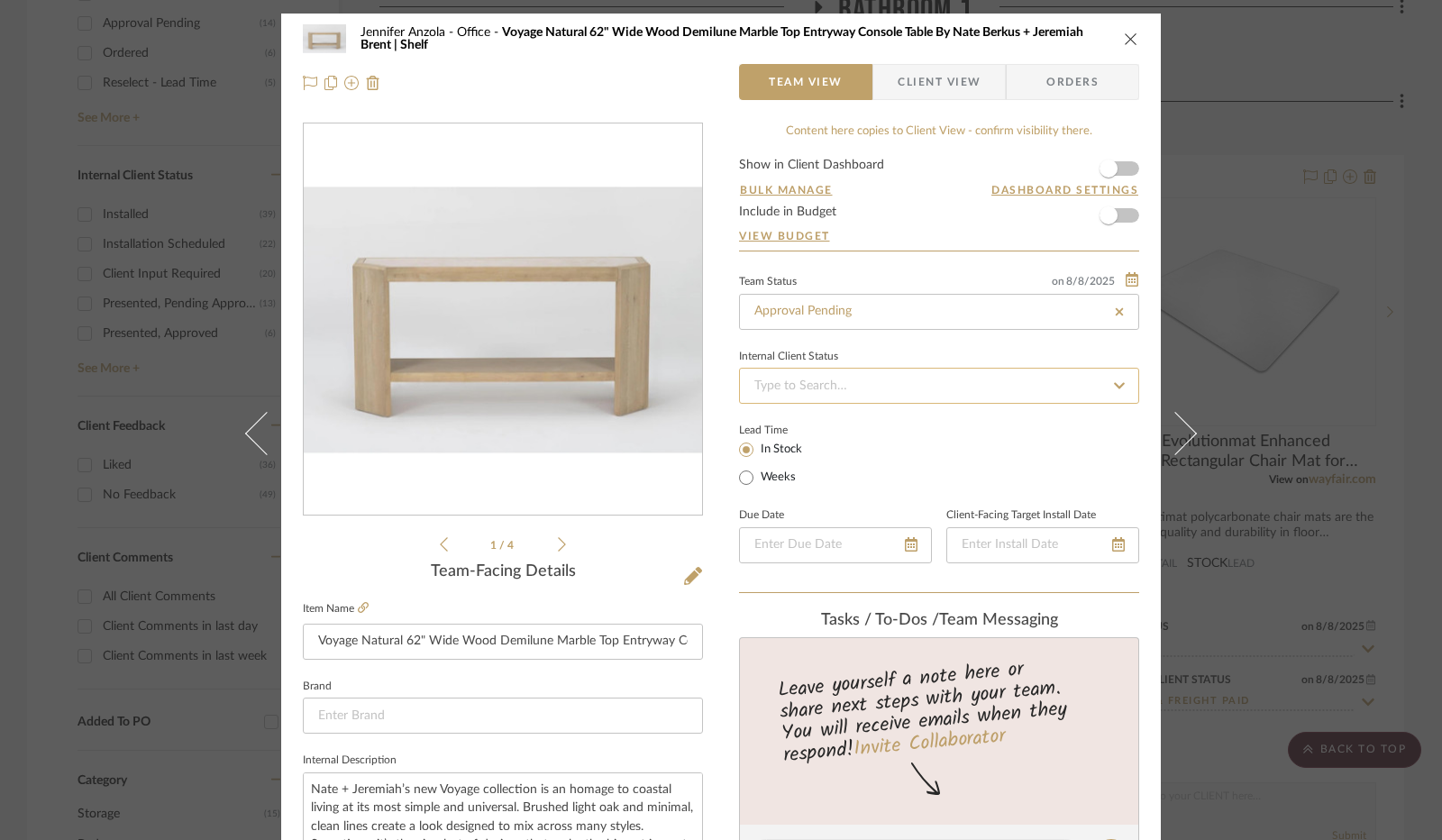 click 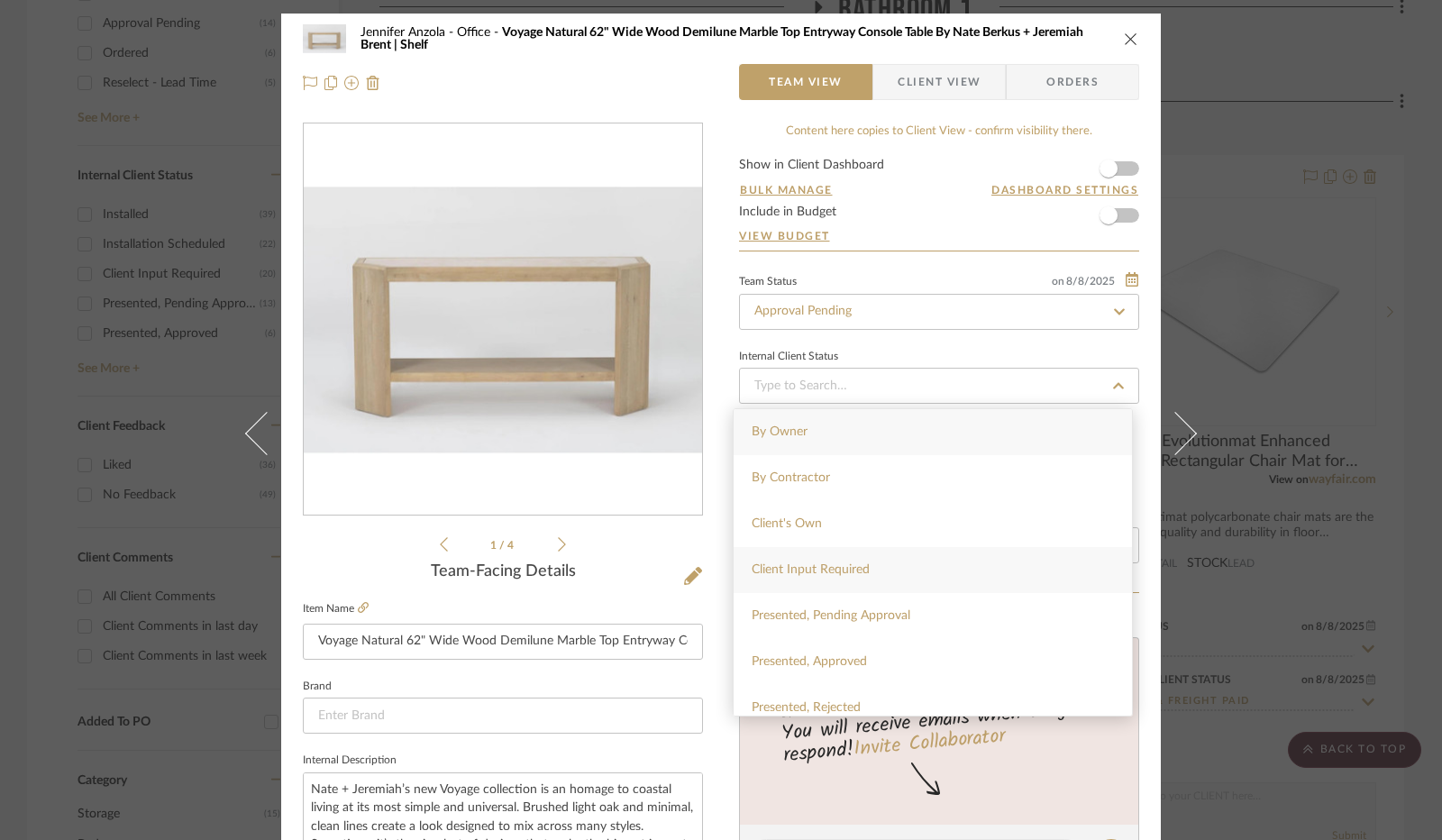 click on "Client Input Required" at bounding box center [933, 570] 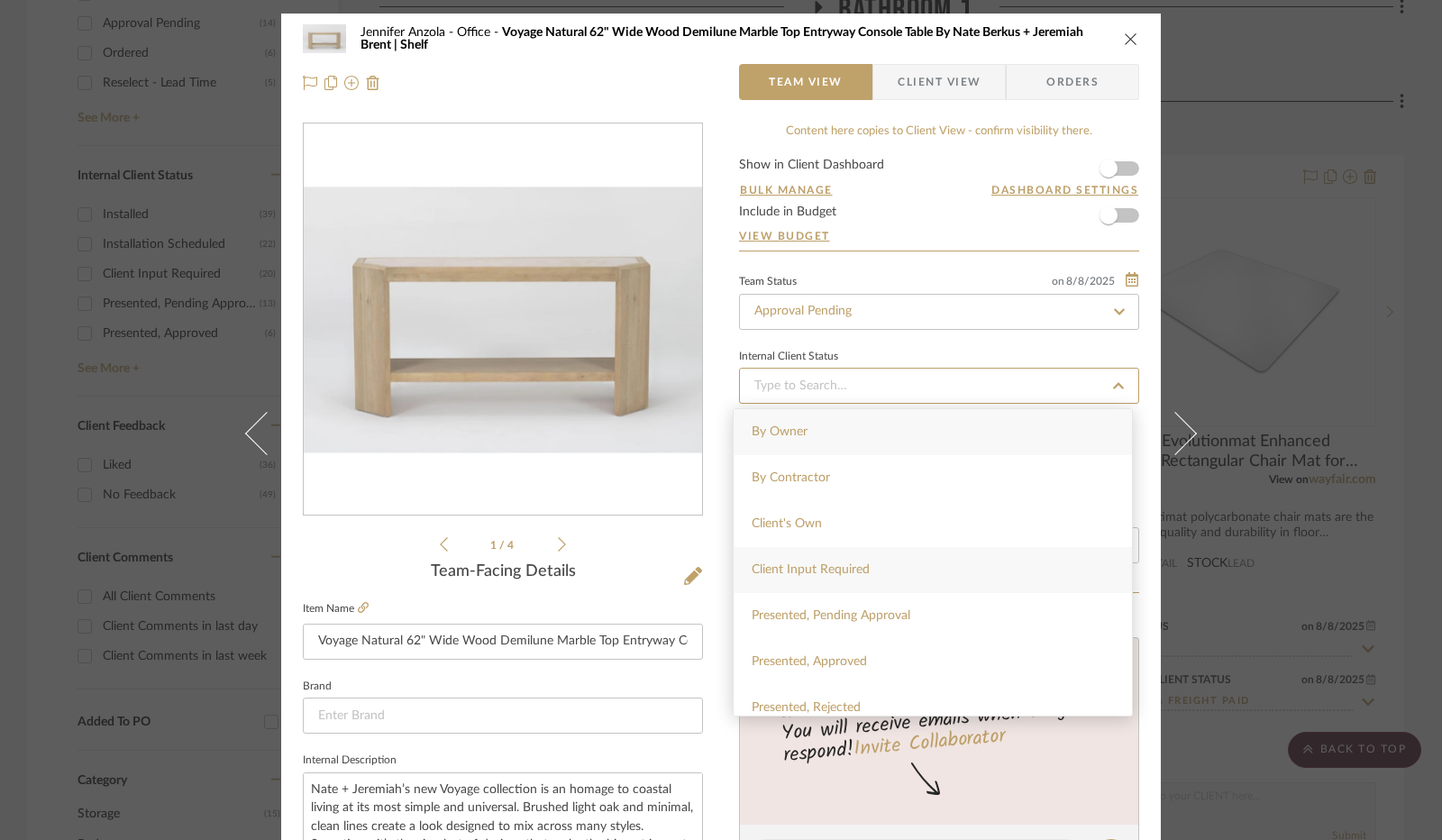 type on "8/8/2025" 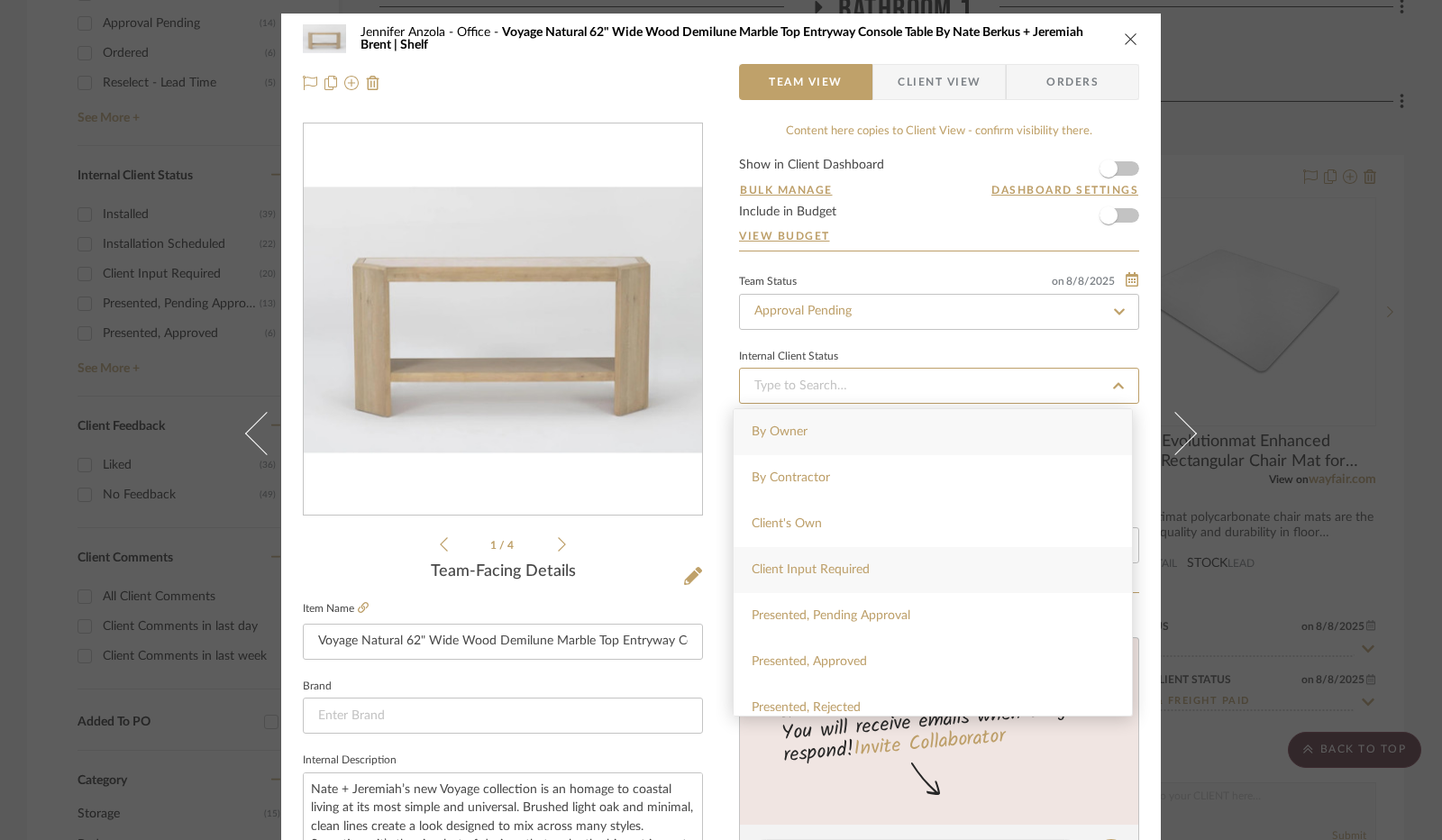 type on "Client Input Required" 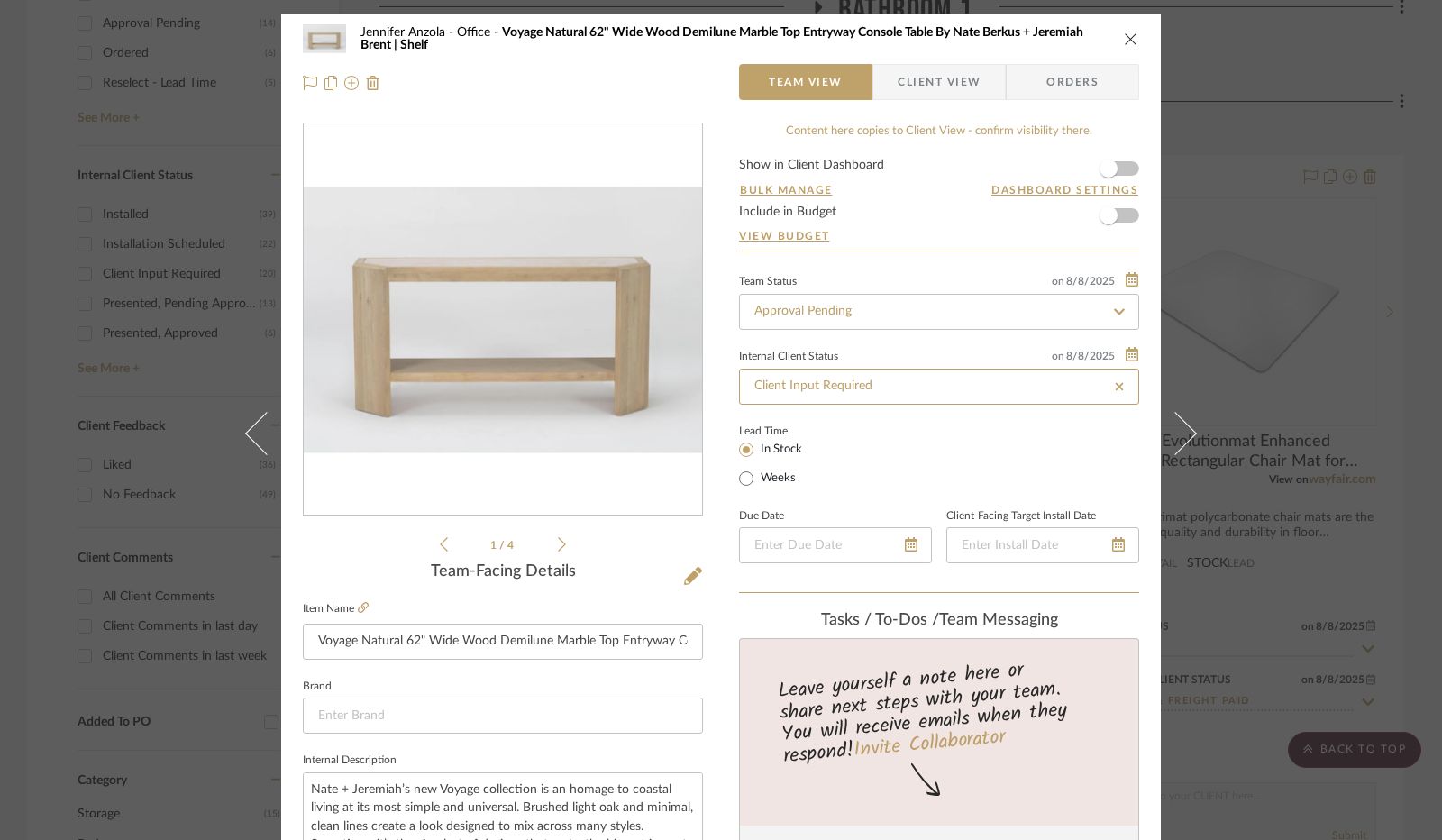 type on "8/8/2025" 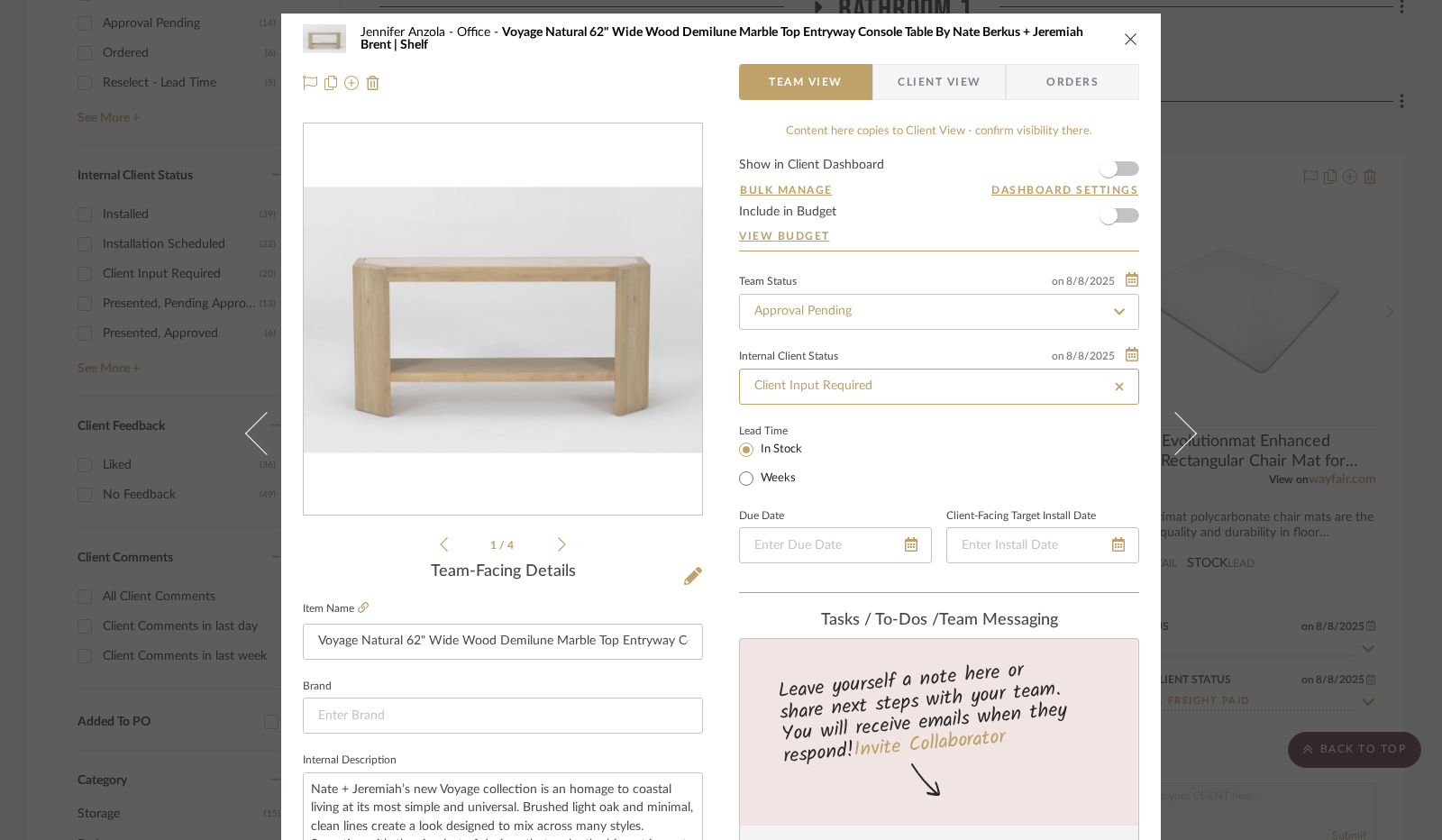 type on "Client Input Required" 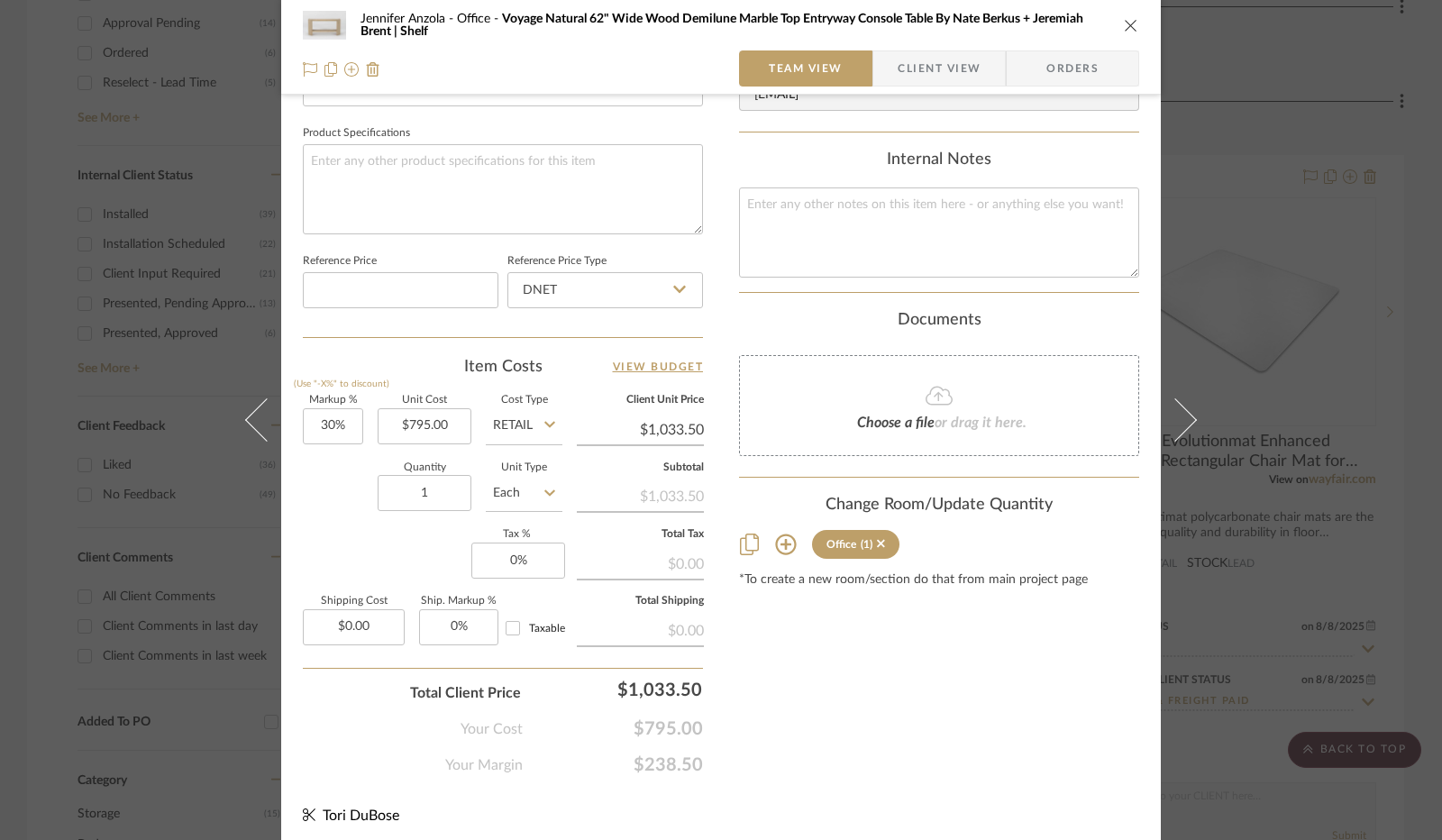 scroll, scrollTop: 835, scrollLeft: 0, axis: vertical 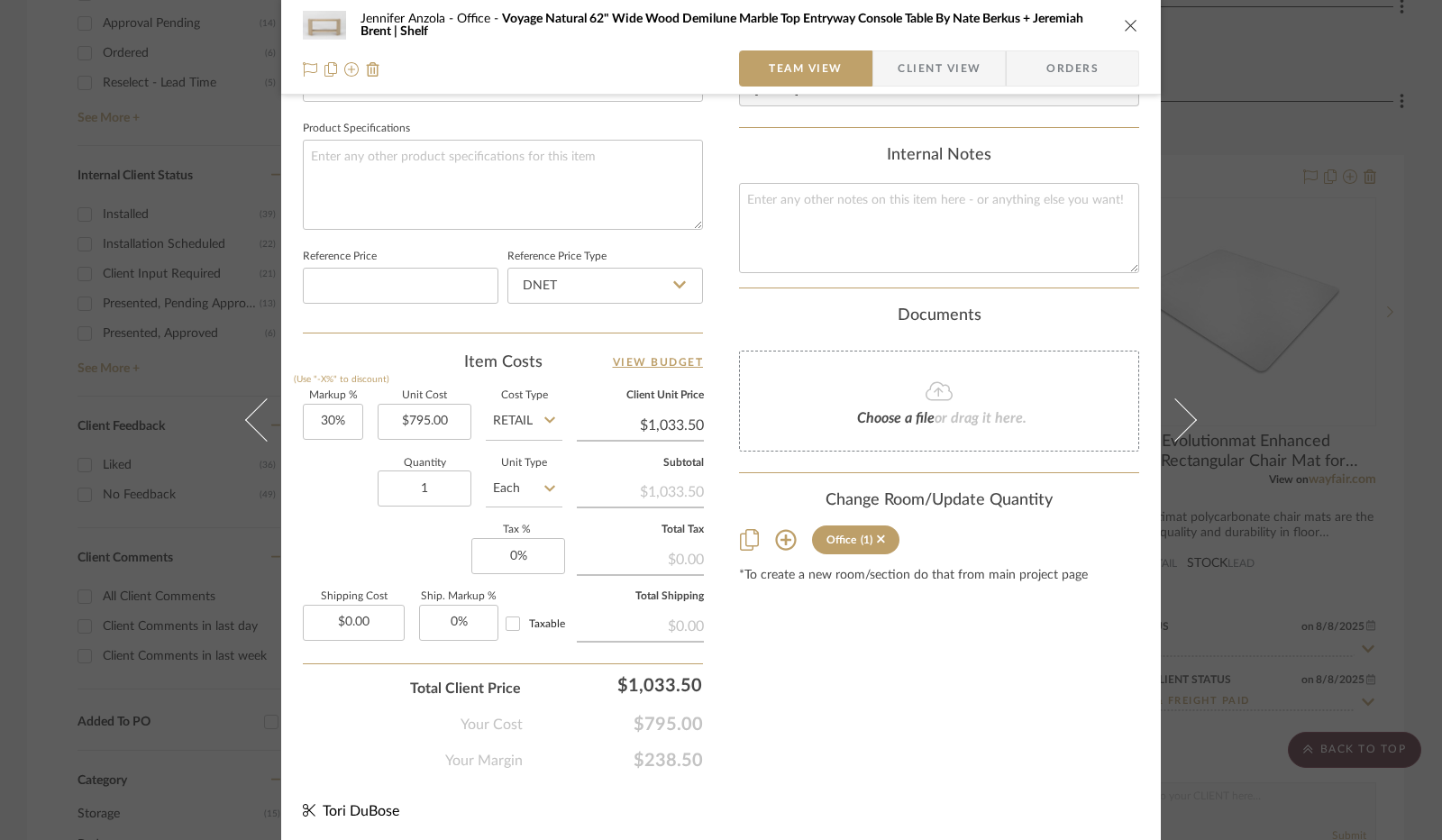 click 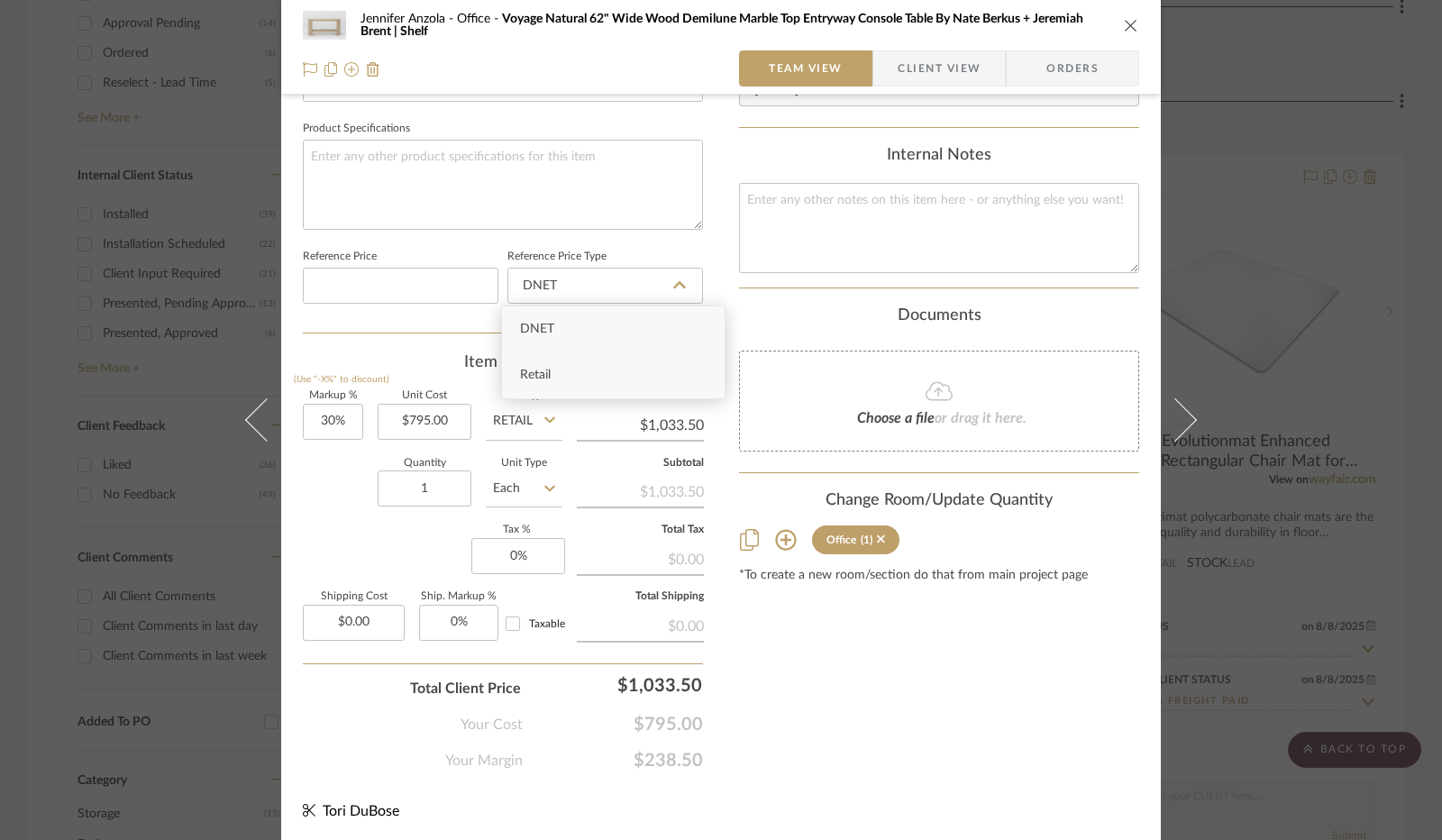 click on "Retail" at bounding box center [613, 375] 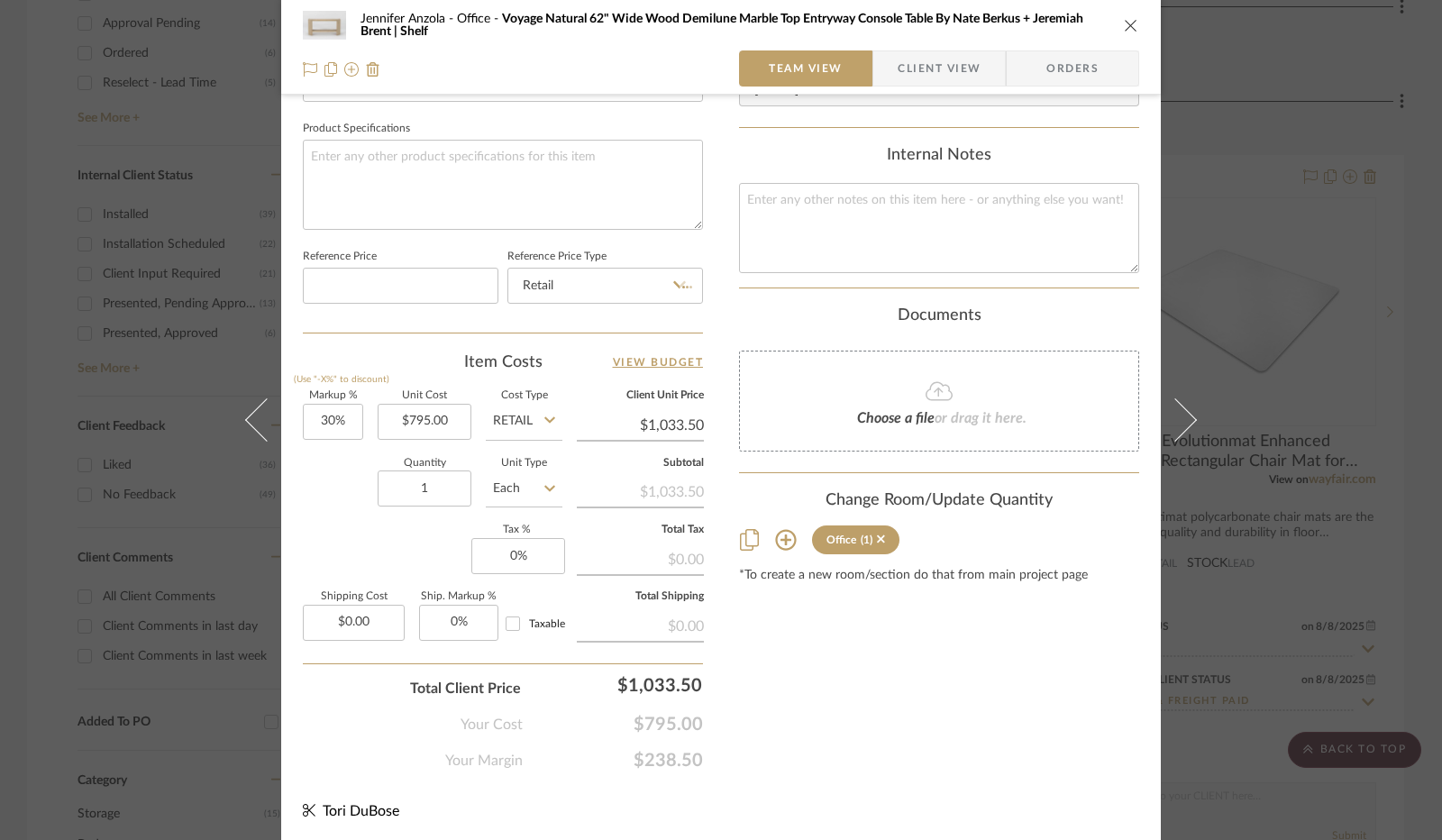 type 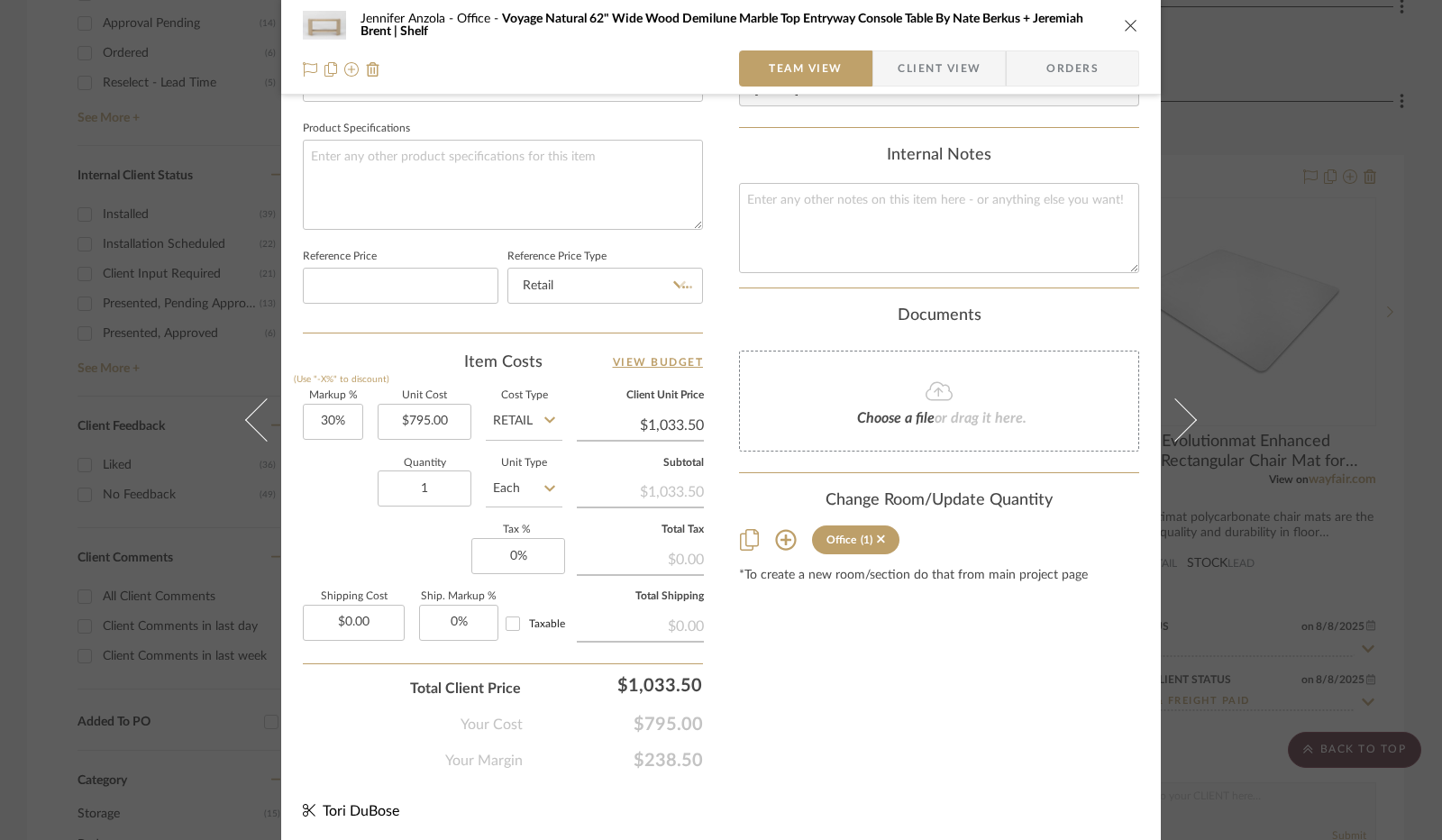 type 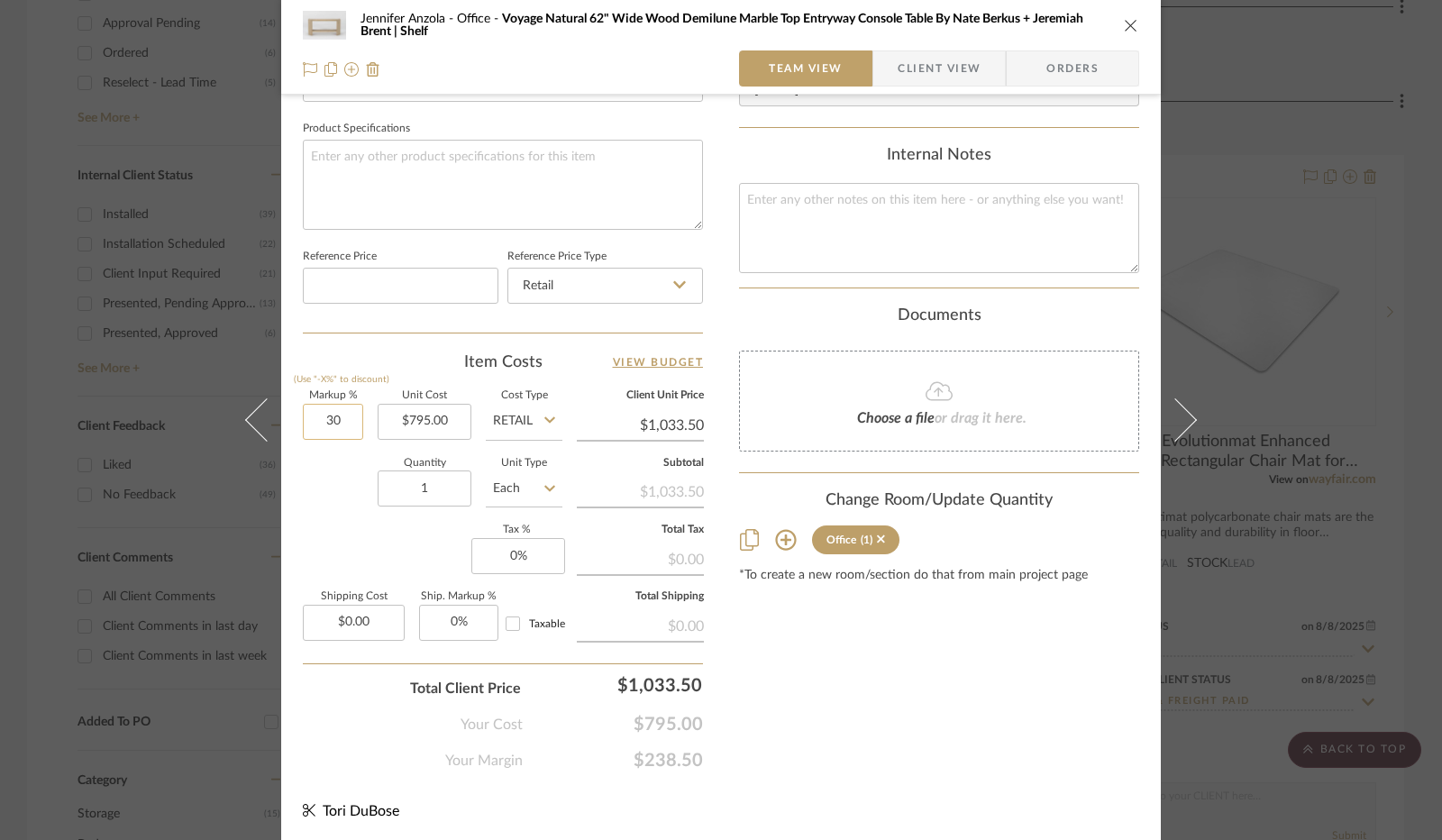 click on "30" 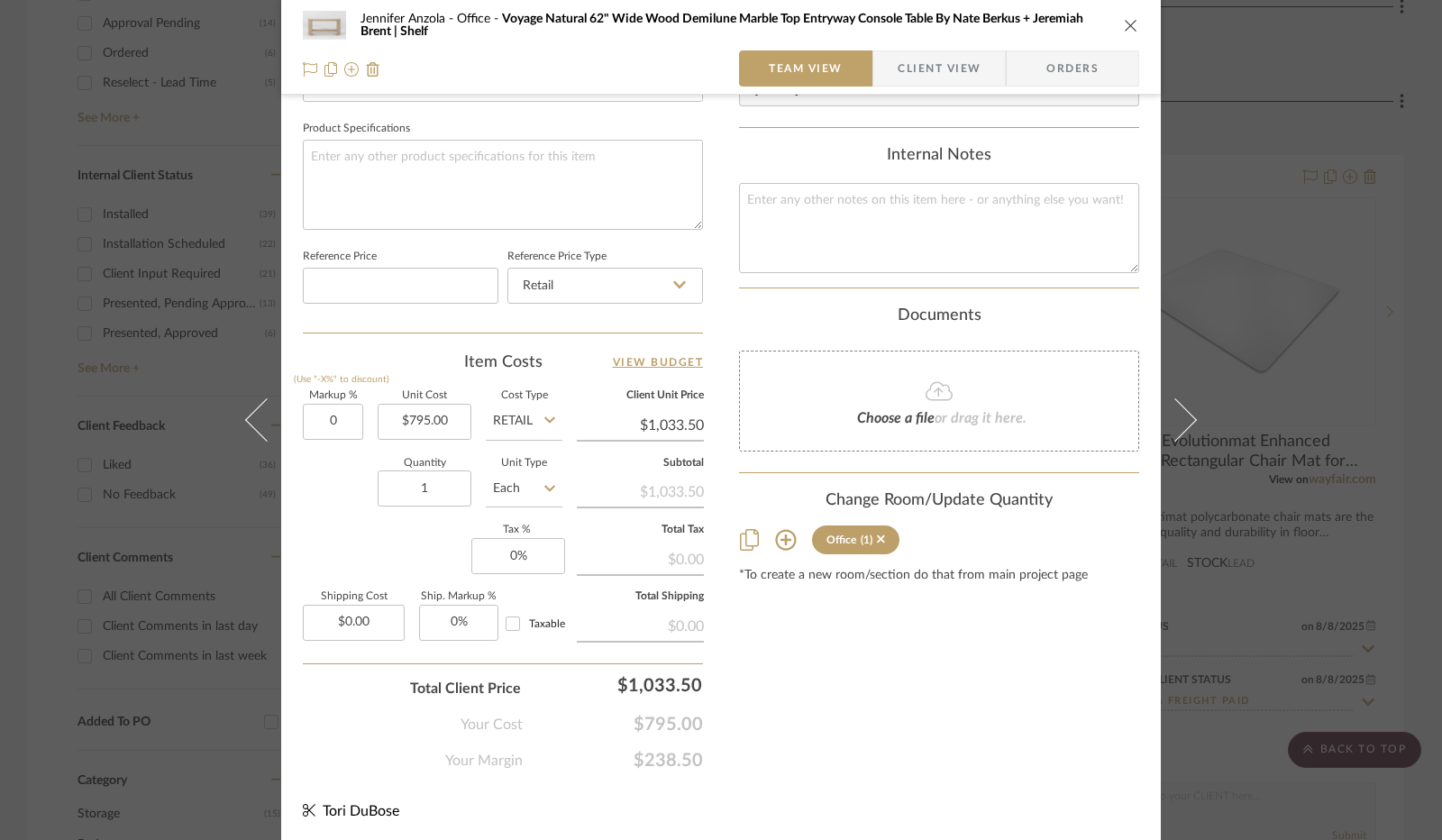 type on "0%" 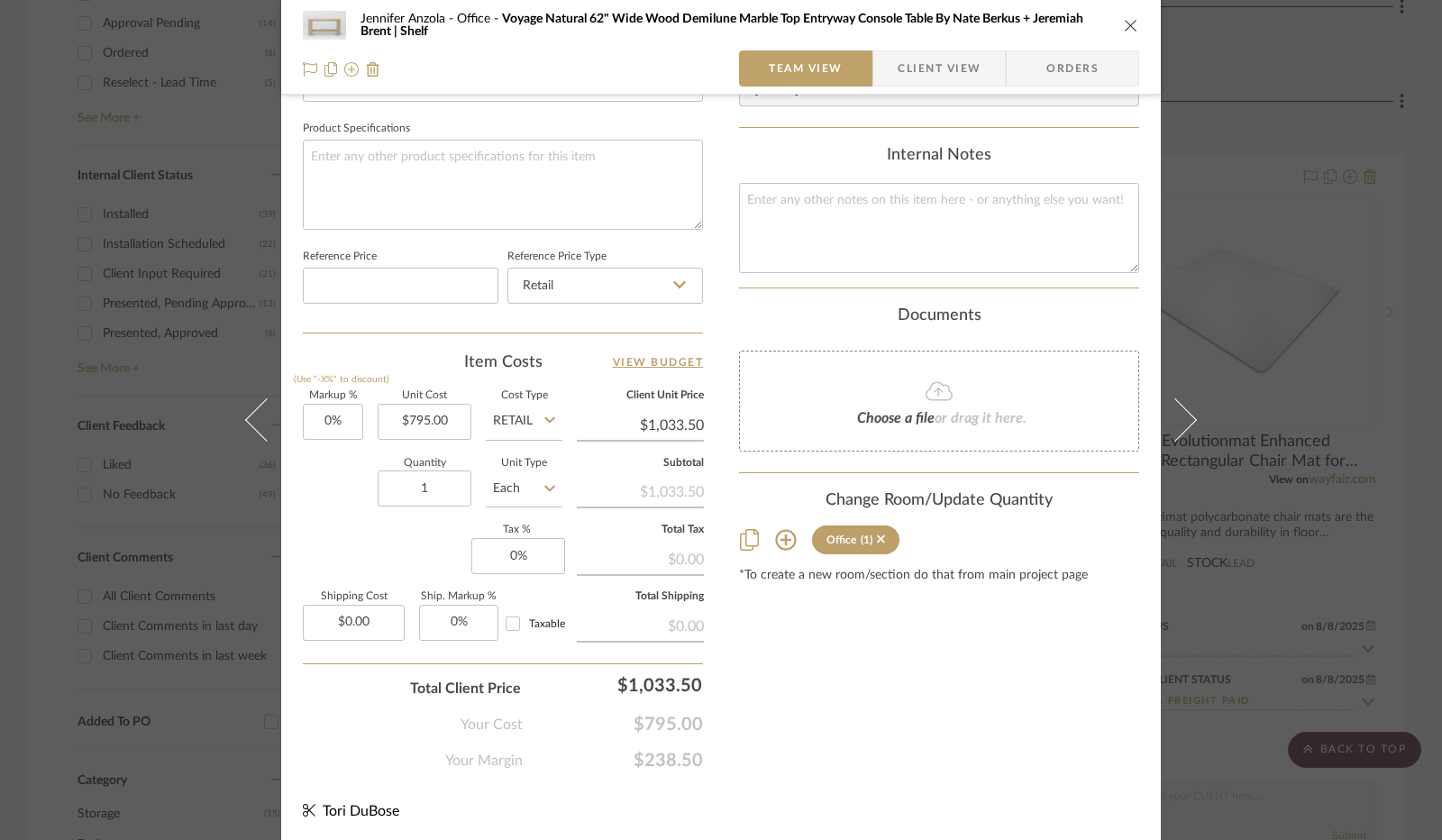 click on "Quantity  1  Unit Type  Each" 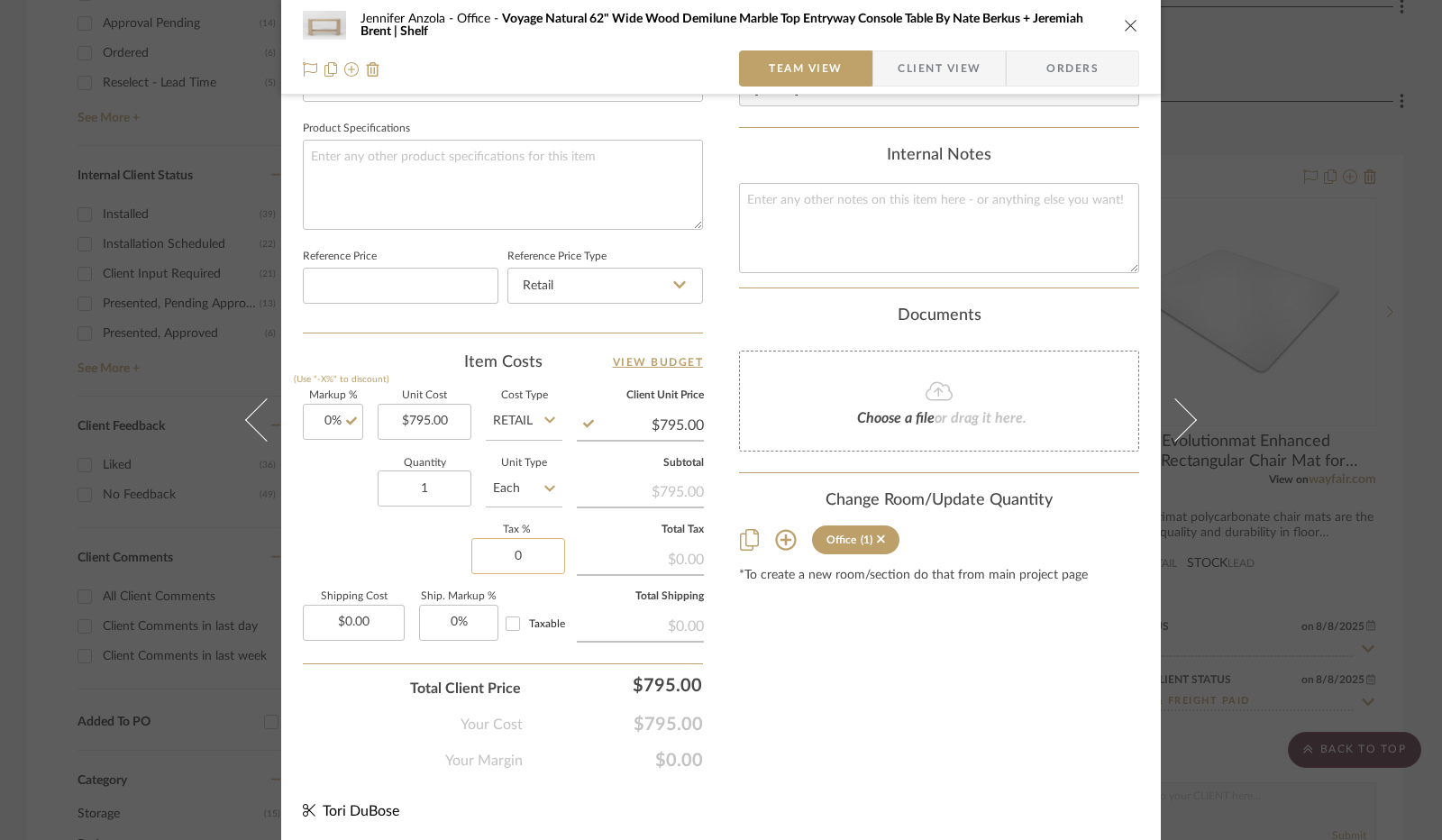 click on "0" 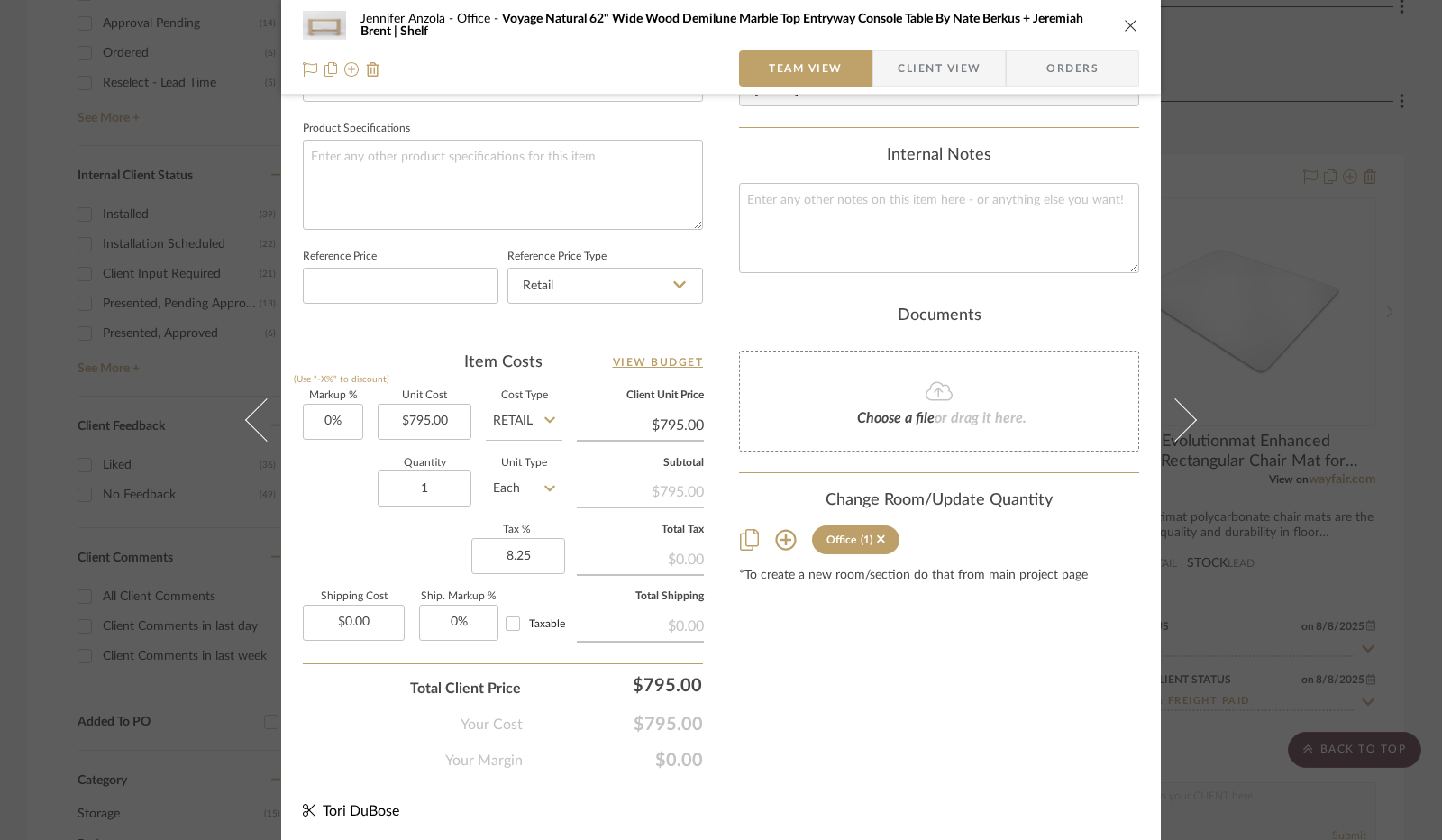 type on "8.25%" 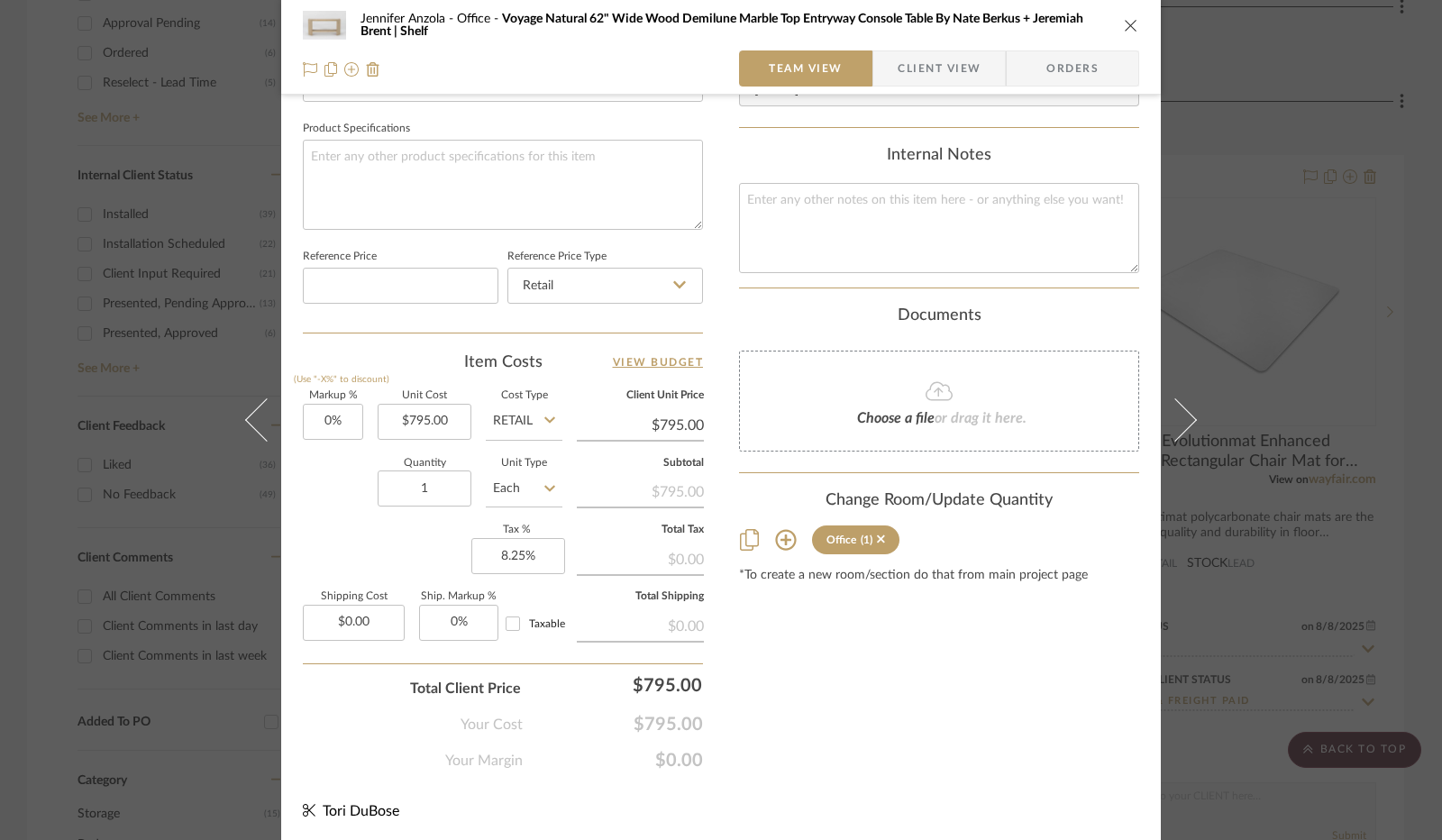 click on "Markup % (Use "-X%" to discount) 0% Unit Cost $795.00 Cost Type Retail Client Unit Price $795.00 Quantity 1 Unit Type Each Subtotal $795.00 Tax % 8.25% Total Tax $0.00 Shipping Cost $0.00 Ship. Markup % 0% Taxable Total Shipping $0.00" 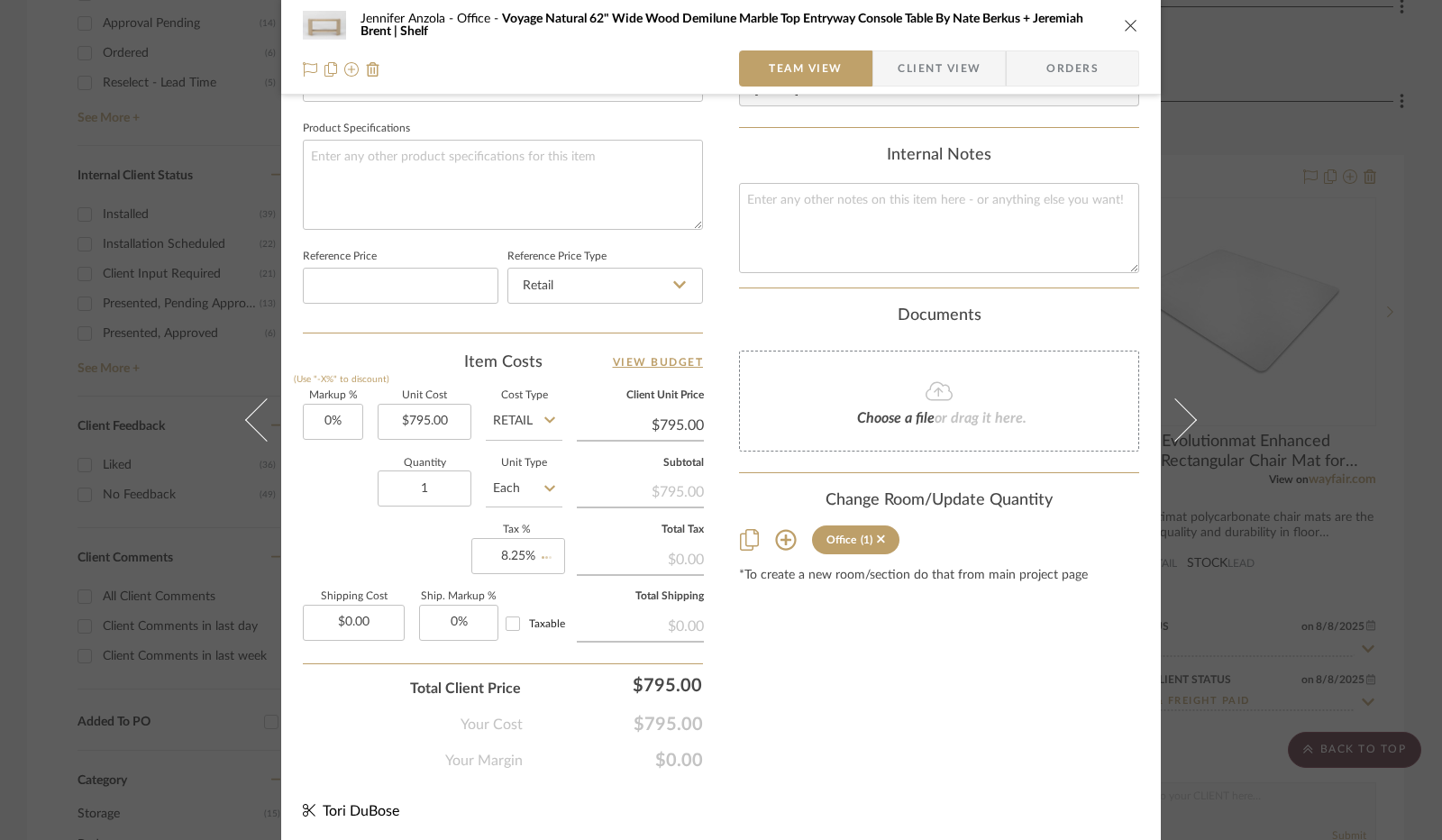 type 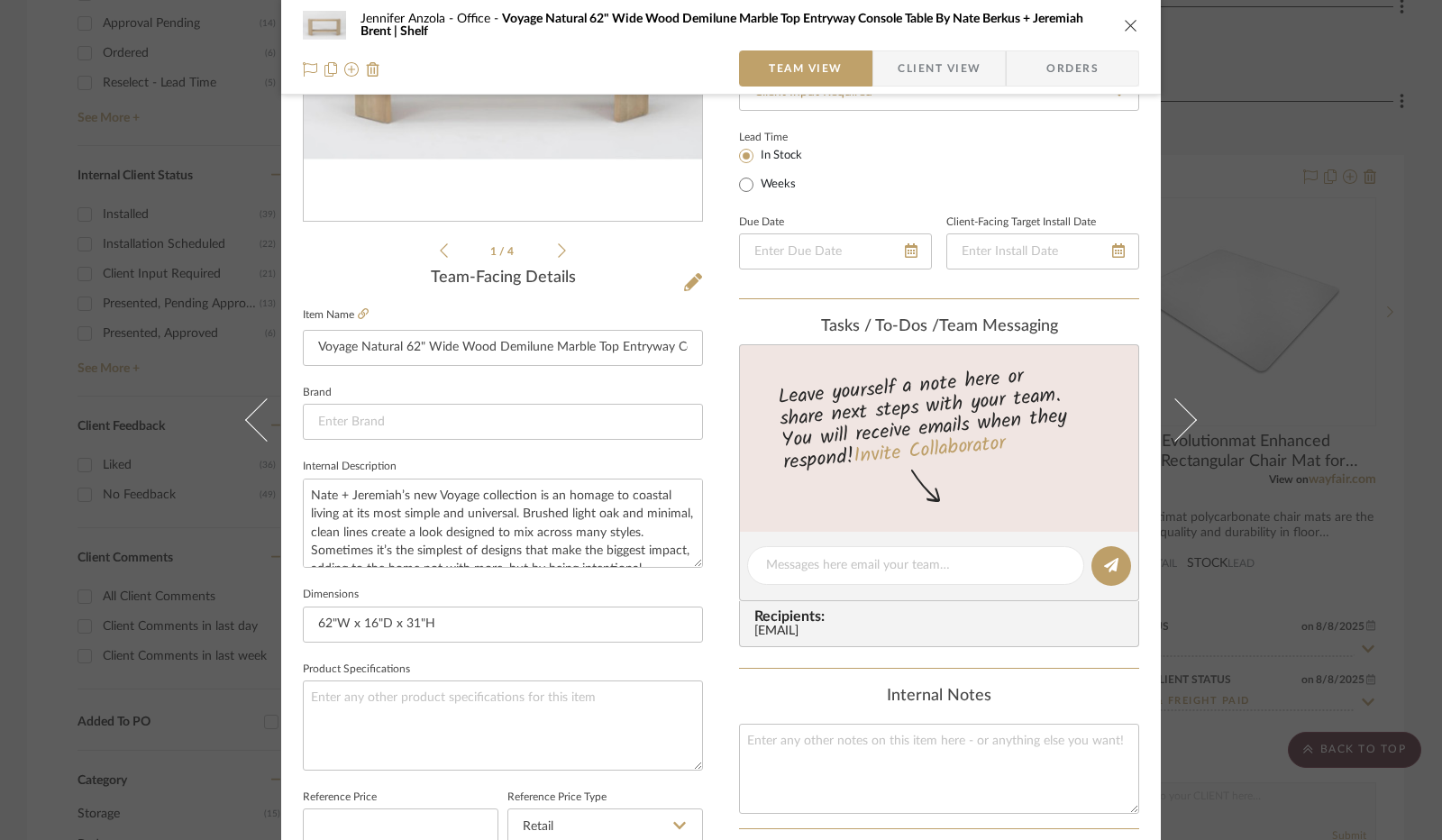 scroll, scrollTop: 23, scrollLeft: 0, axis: vertical 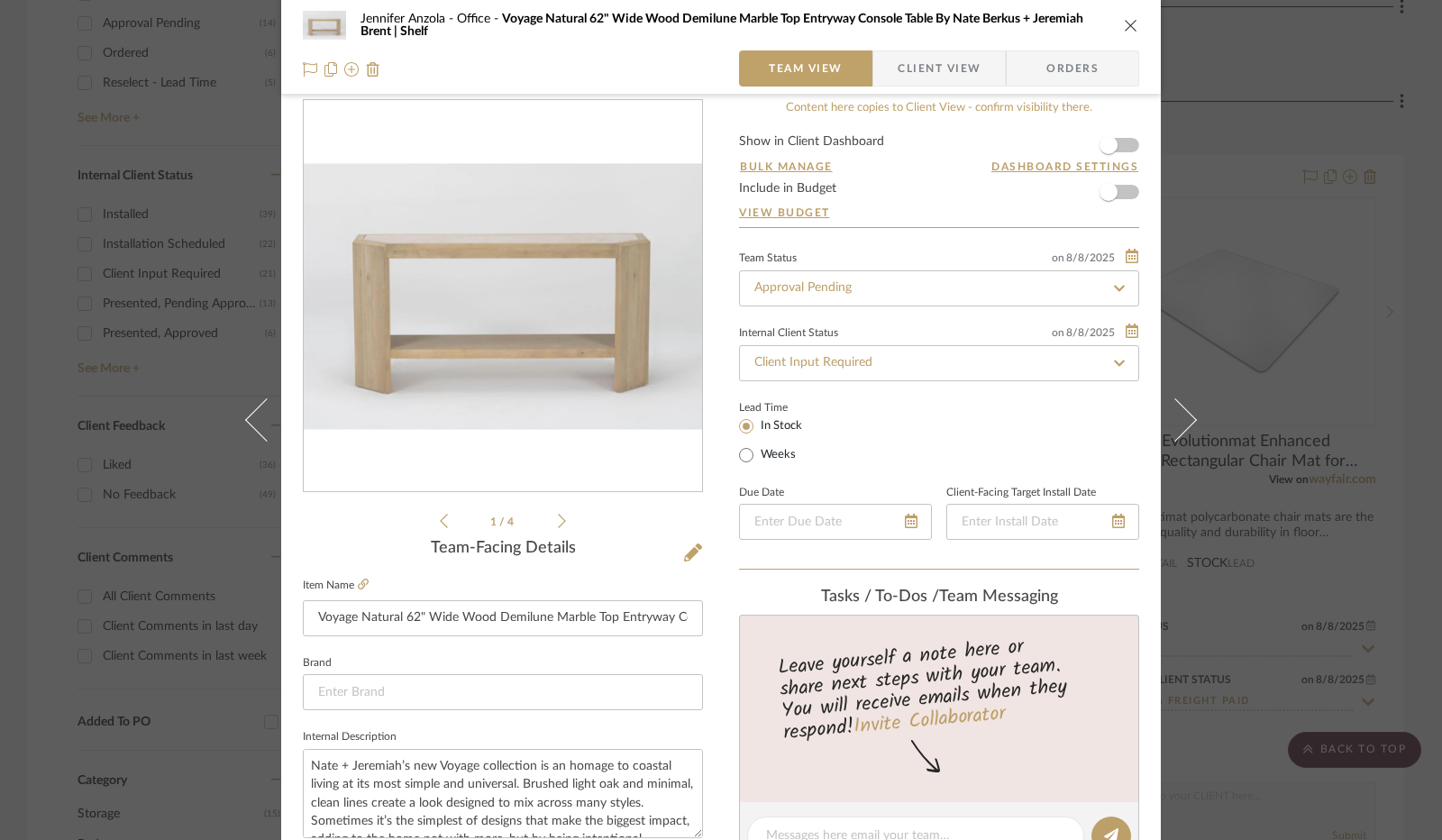 click on "Client View" at bounding box center [939, 68] 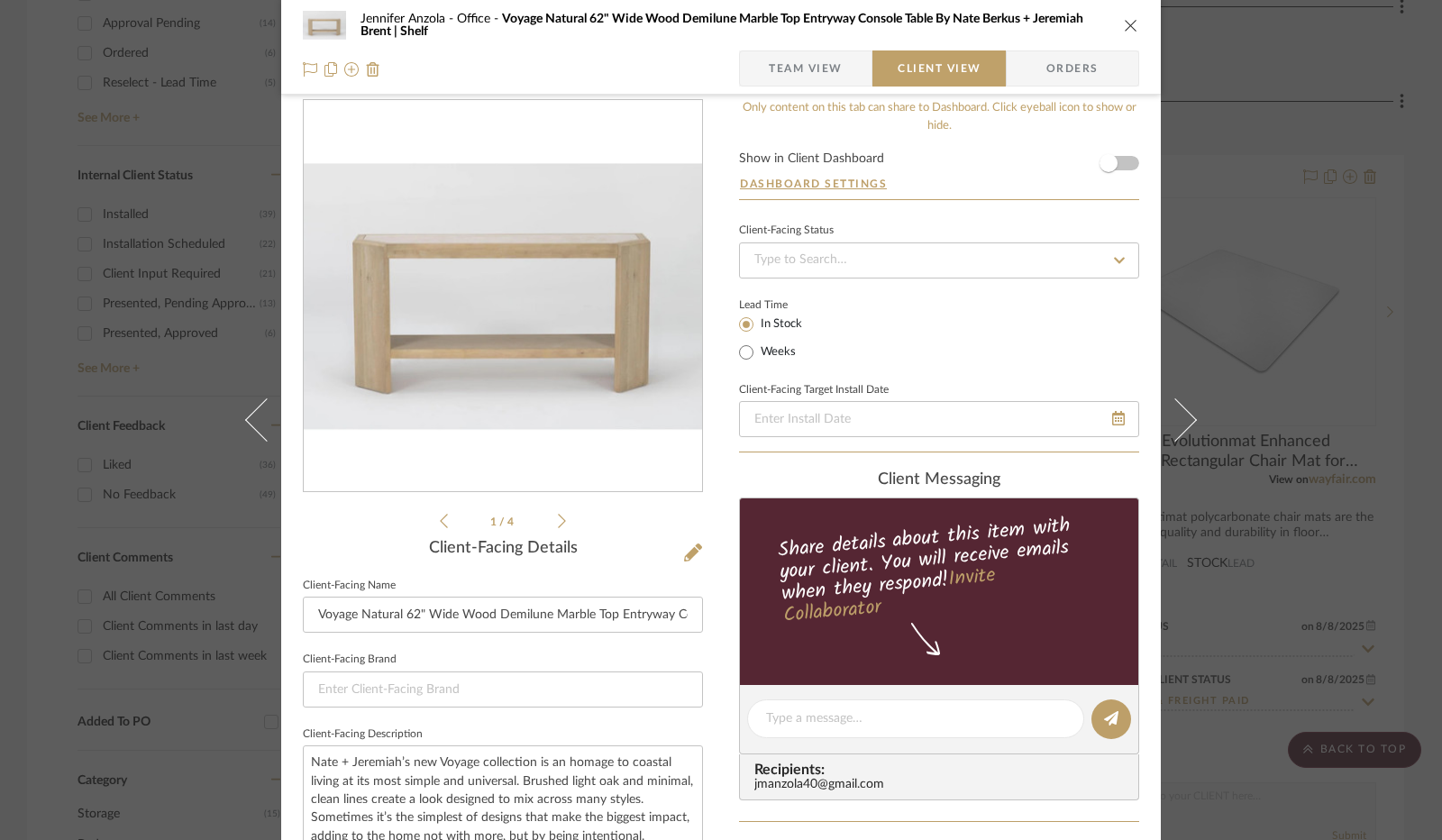scroll, scrollTop: 0, scrollLeft: 0, axis: both 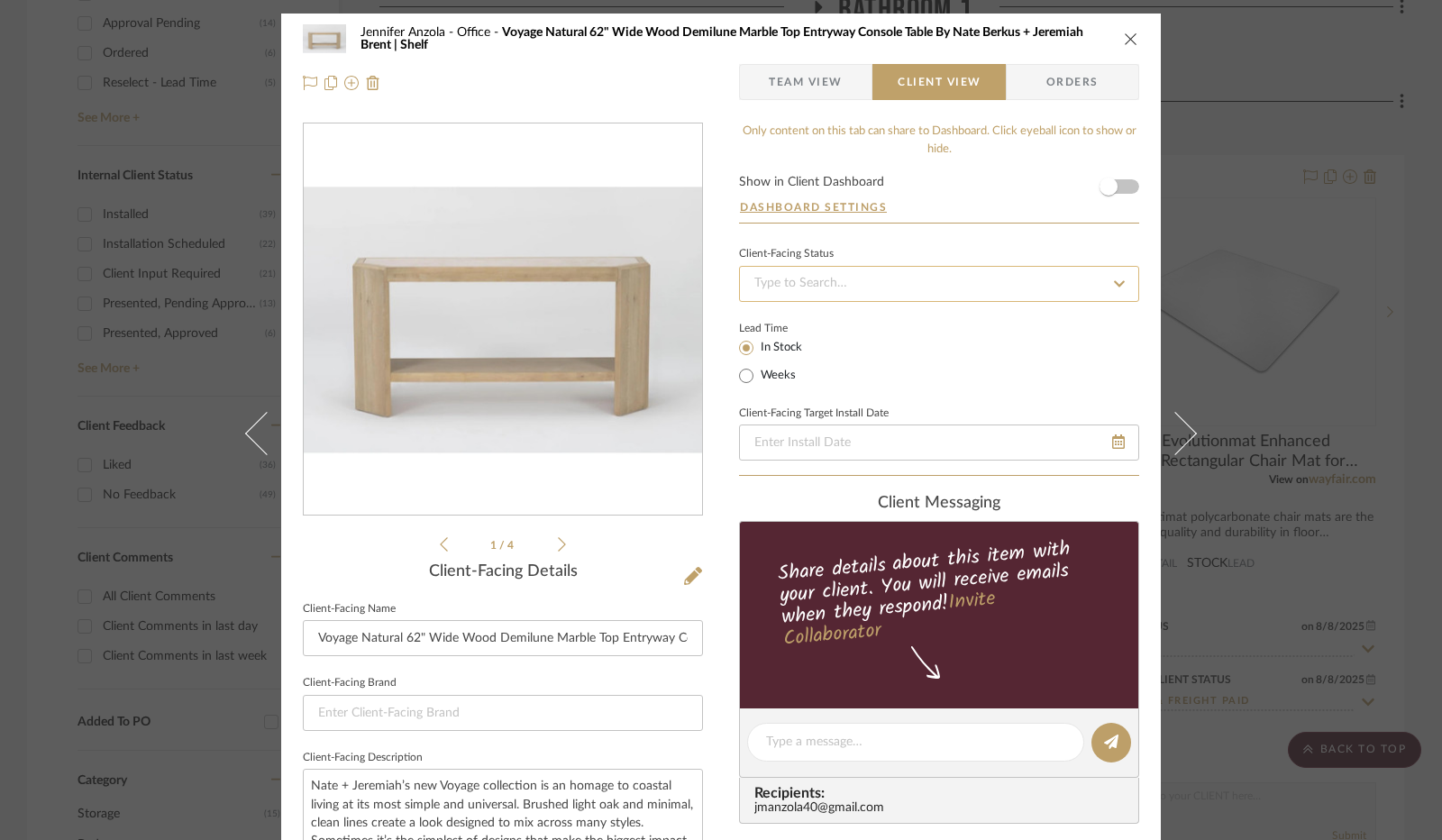 click 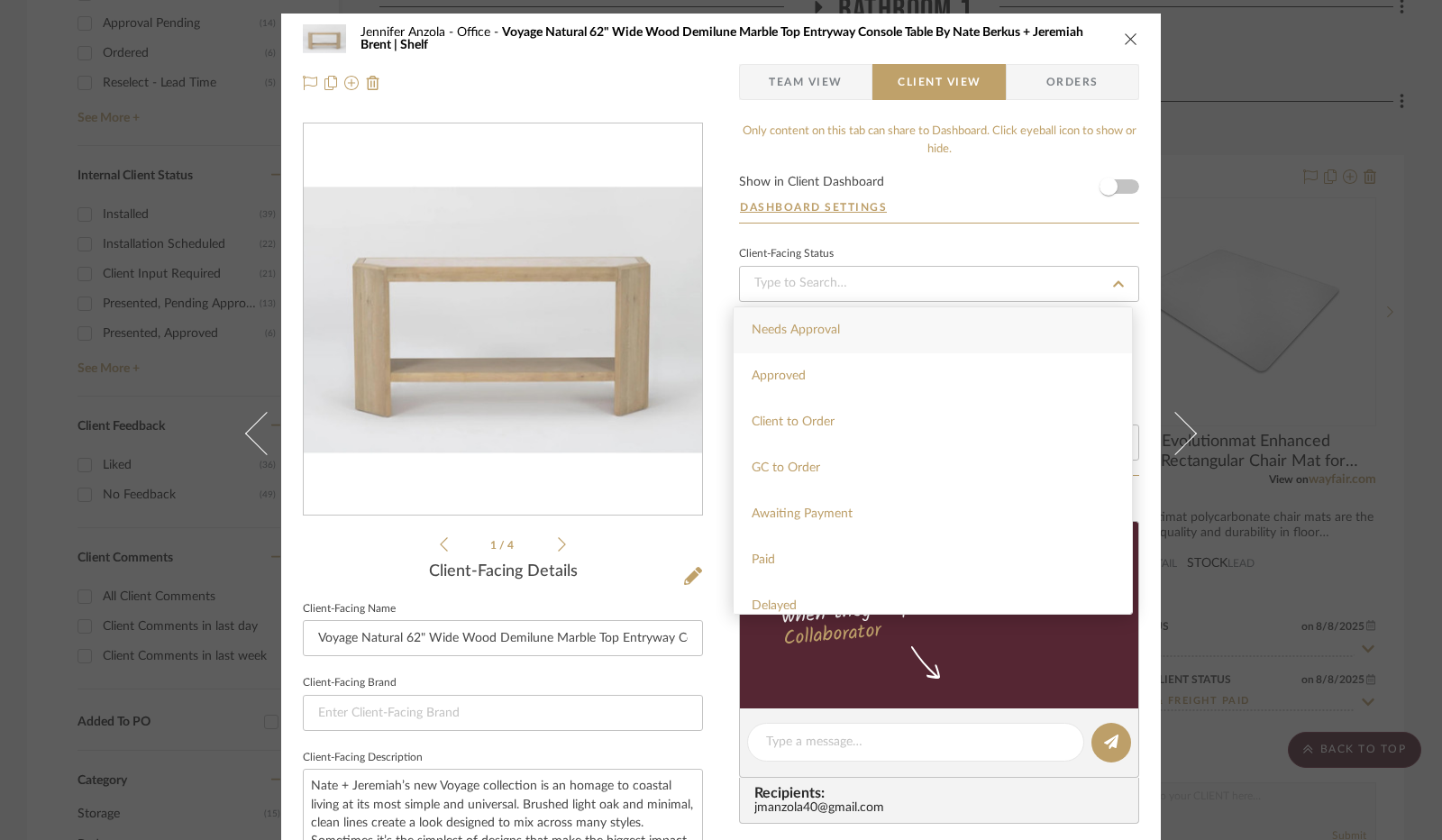 click on "Needs Approval" at bounding box center (933, 330) 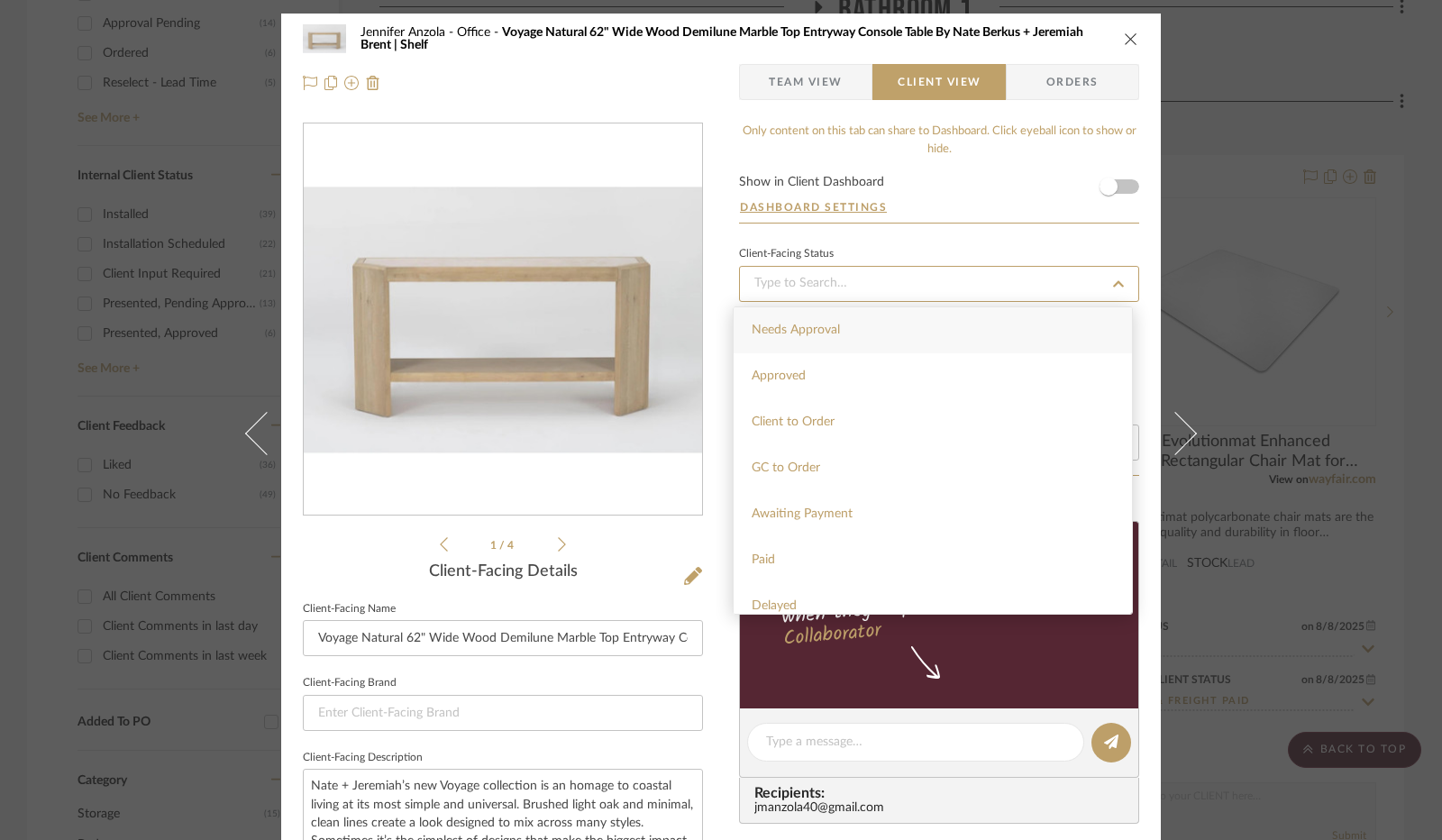 type on "8/8/2025" 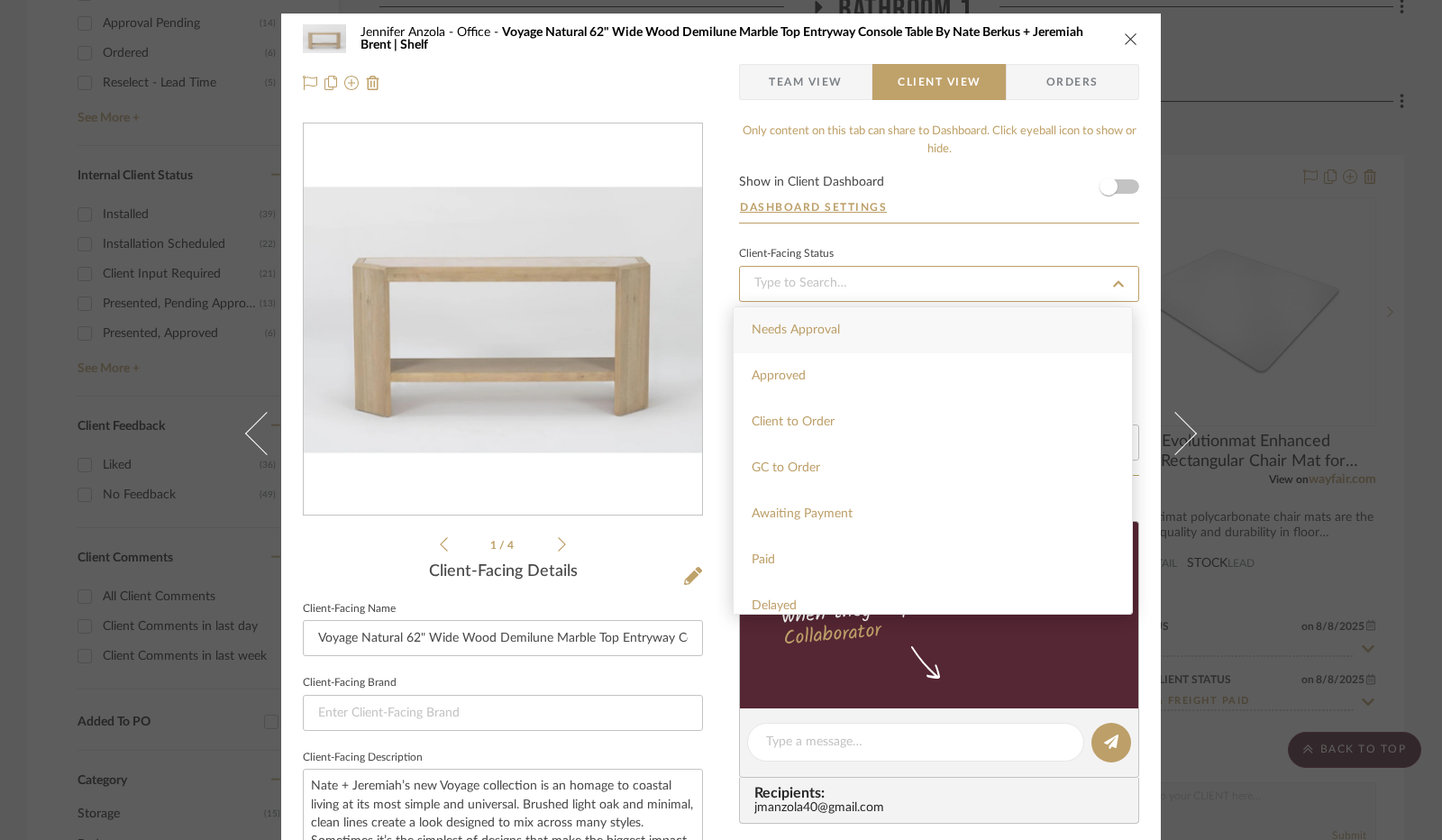 type on "Needs Approval" 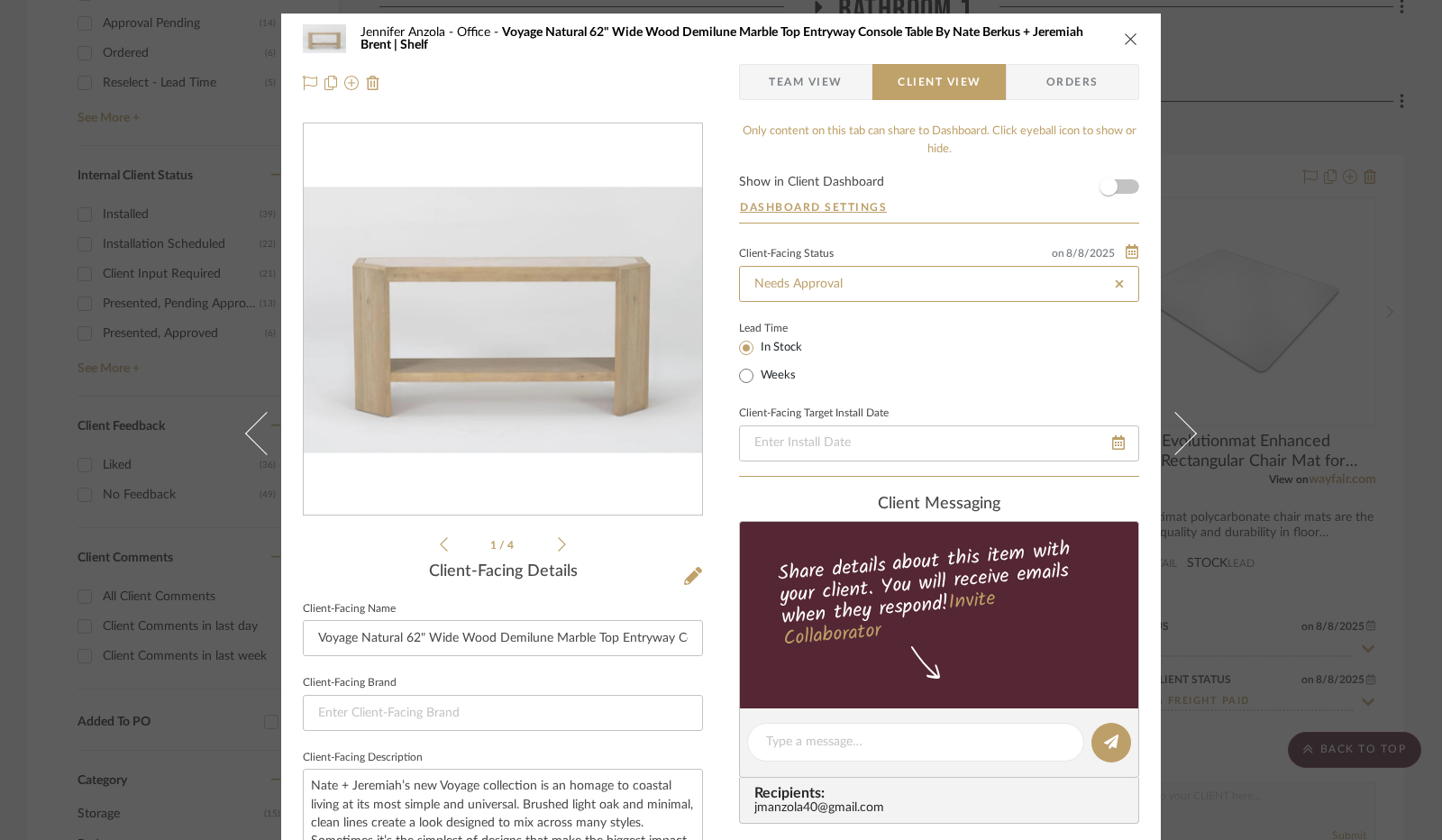 type 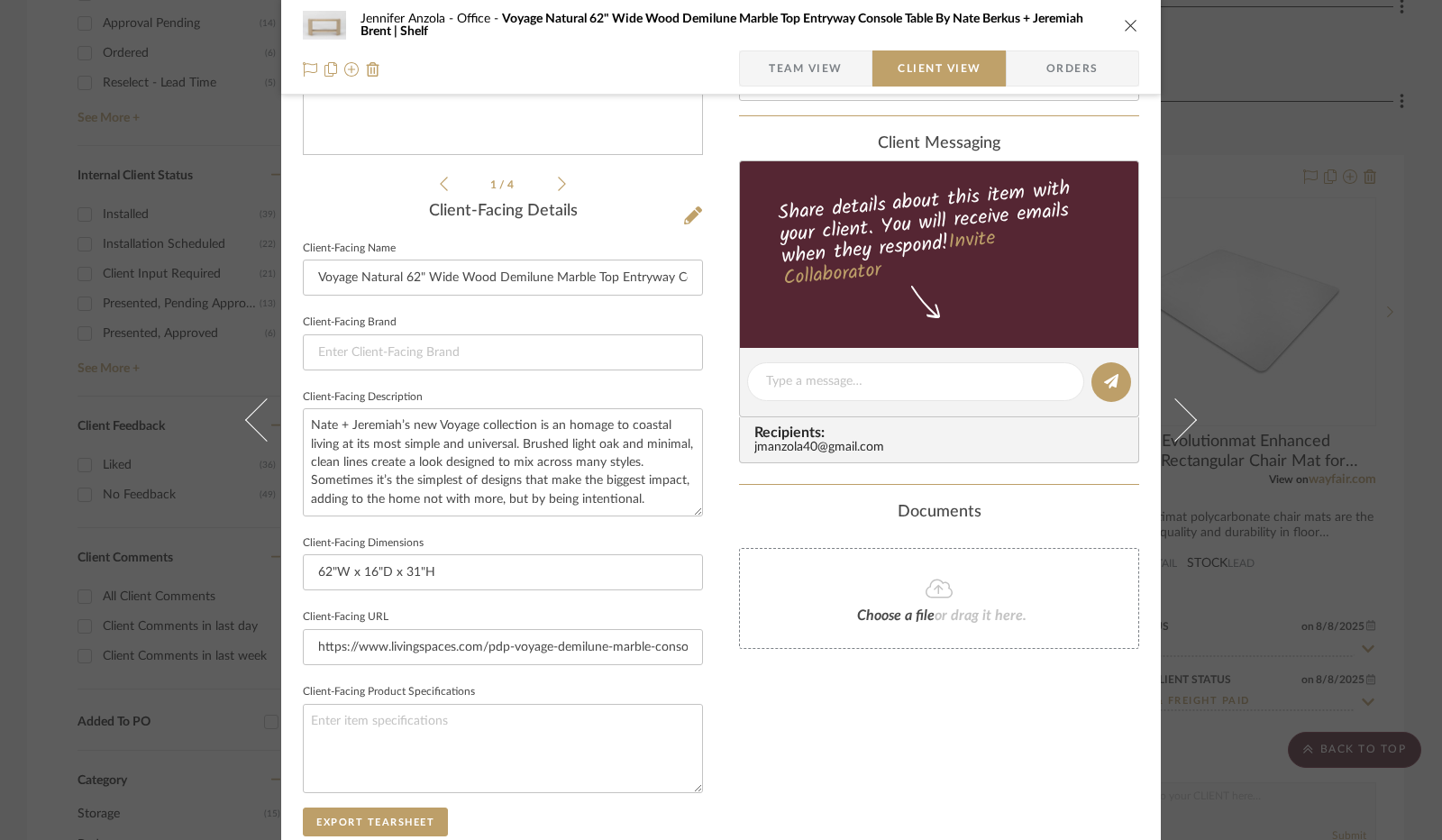 scroll, scrollTop: 640, scrollLeft: 0, axis: vertical 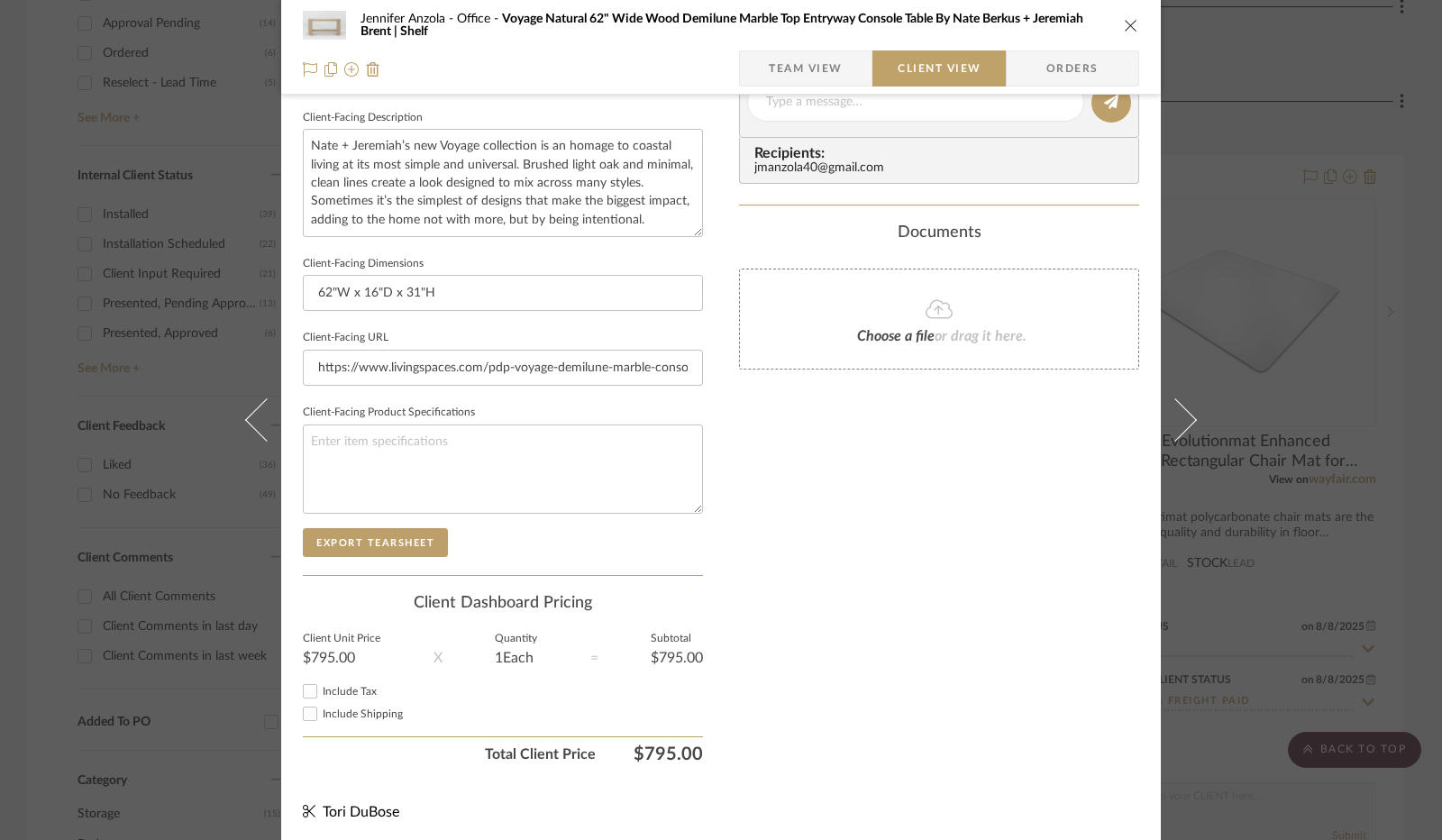 click on "Include Tax" at bounding box center (310, 691) 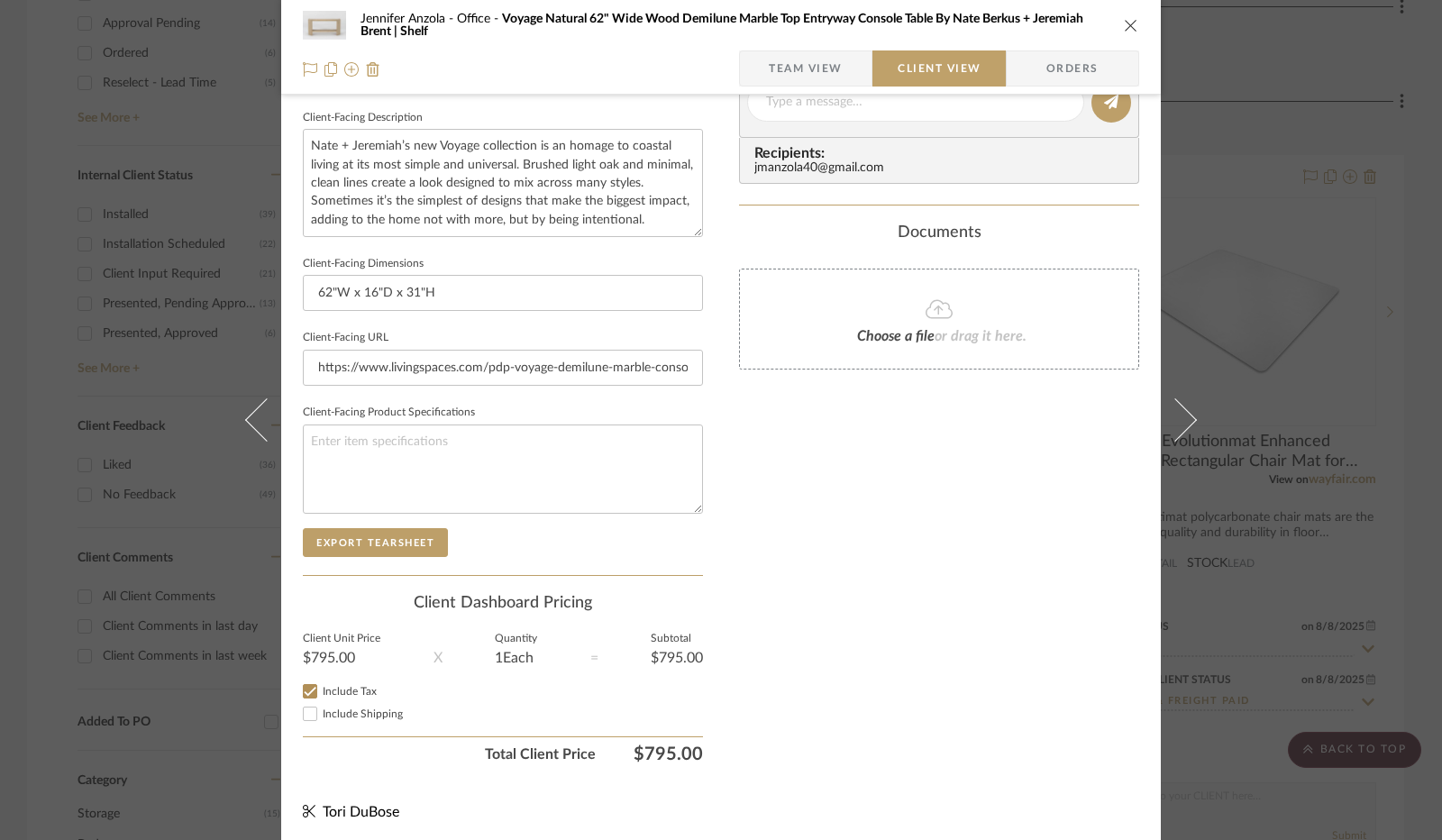checkbox on "true" 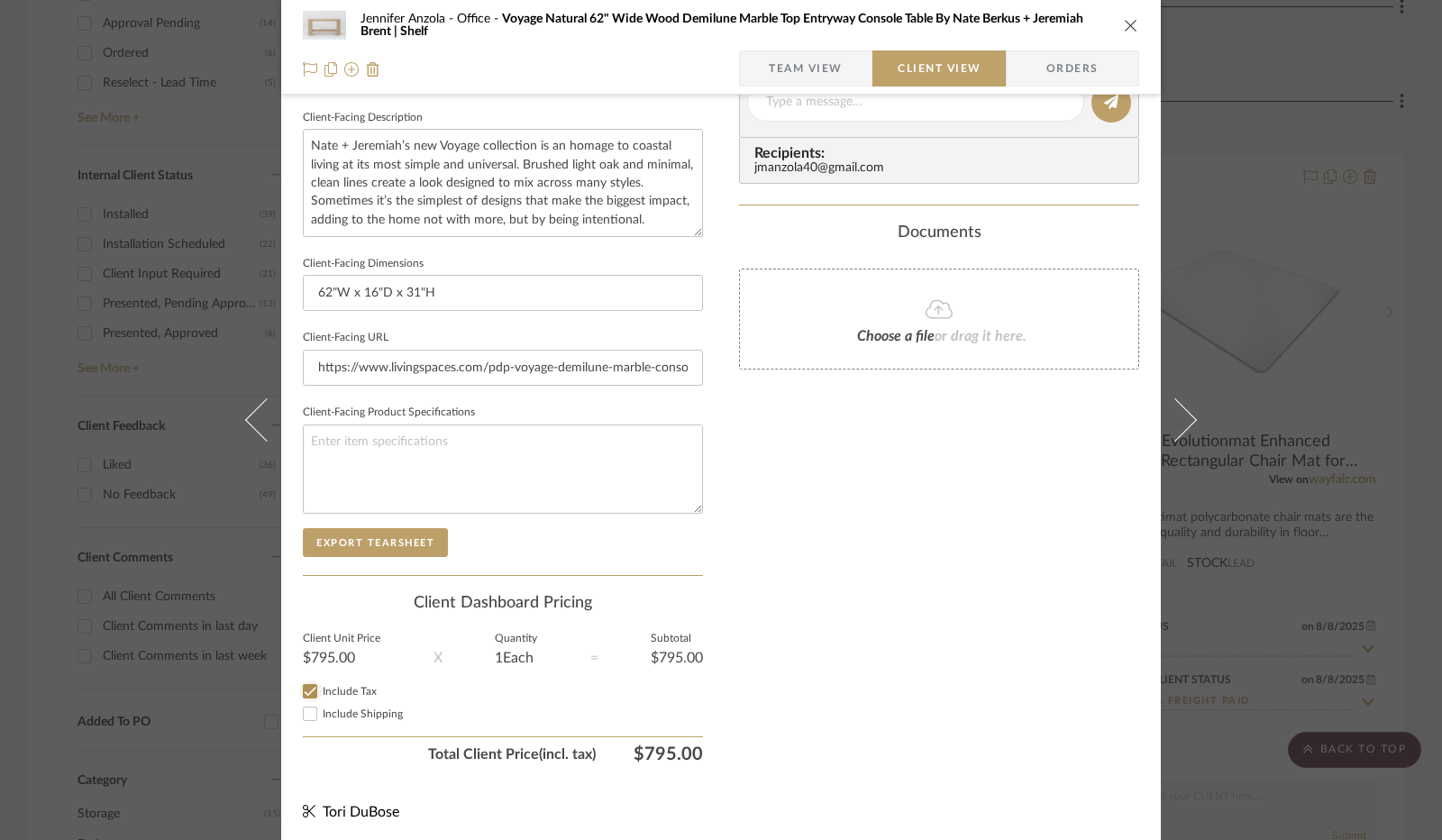 type 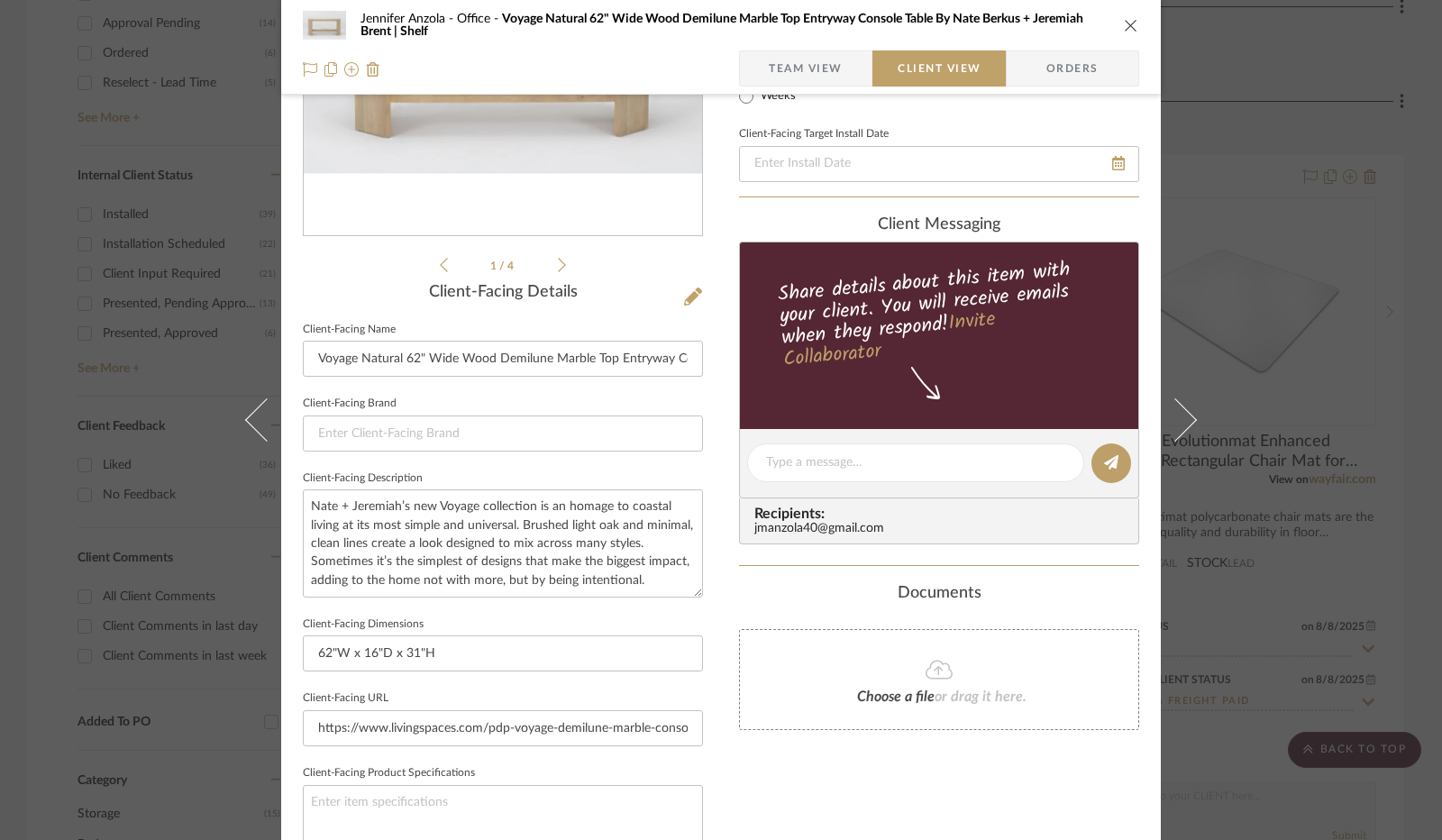scroll, scrollTop: 0, scrollLeft: 0, axis: both 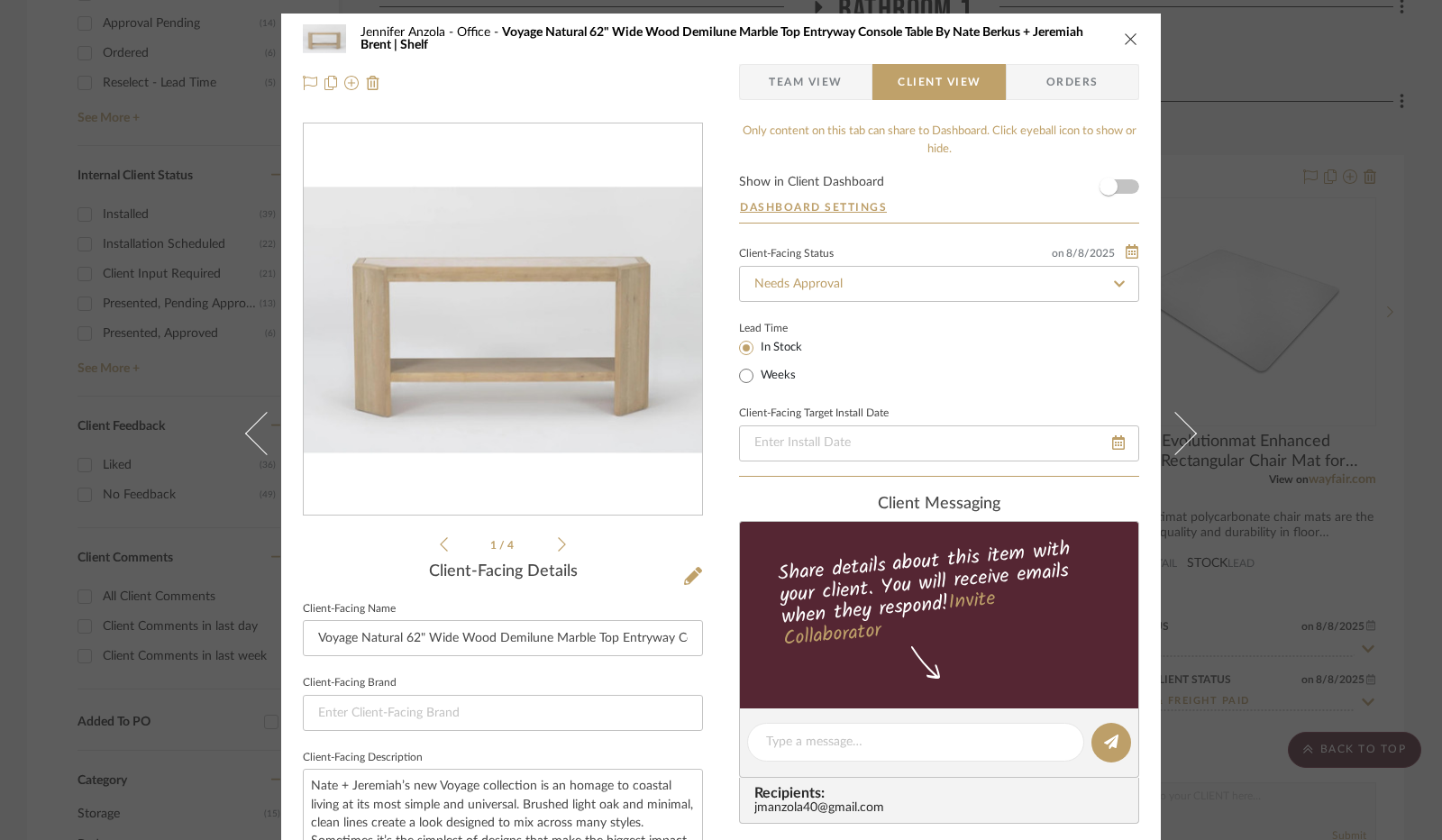 click on "Team View" at bounding box center (806, 82) 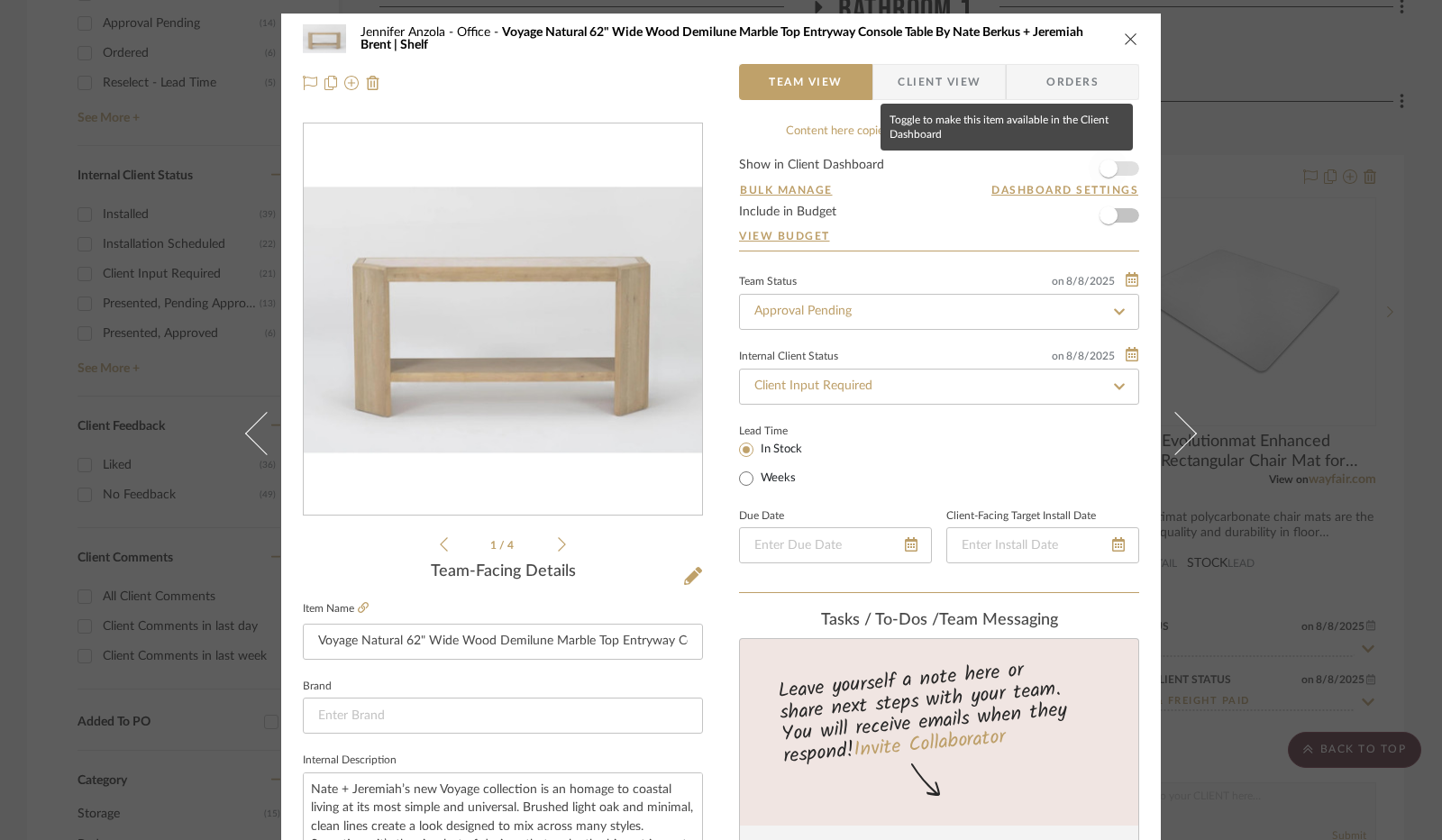 click at bounding box center (1109, 169) 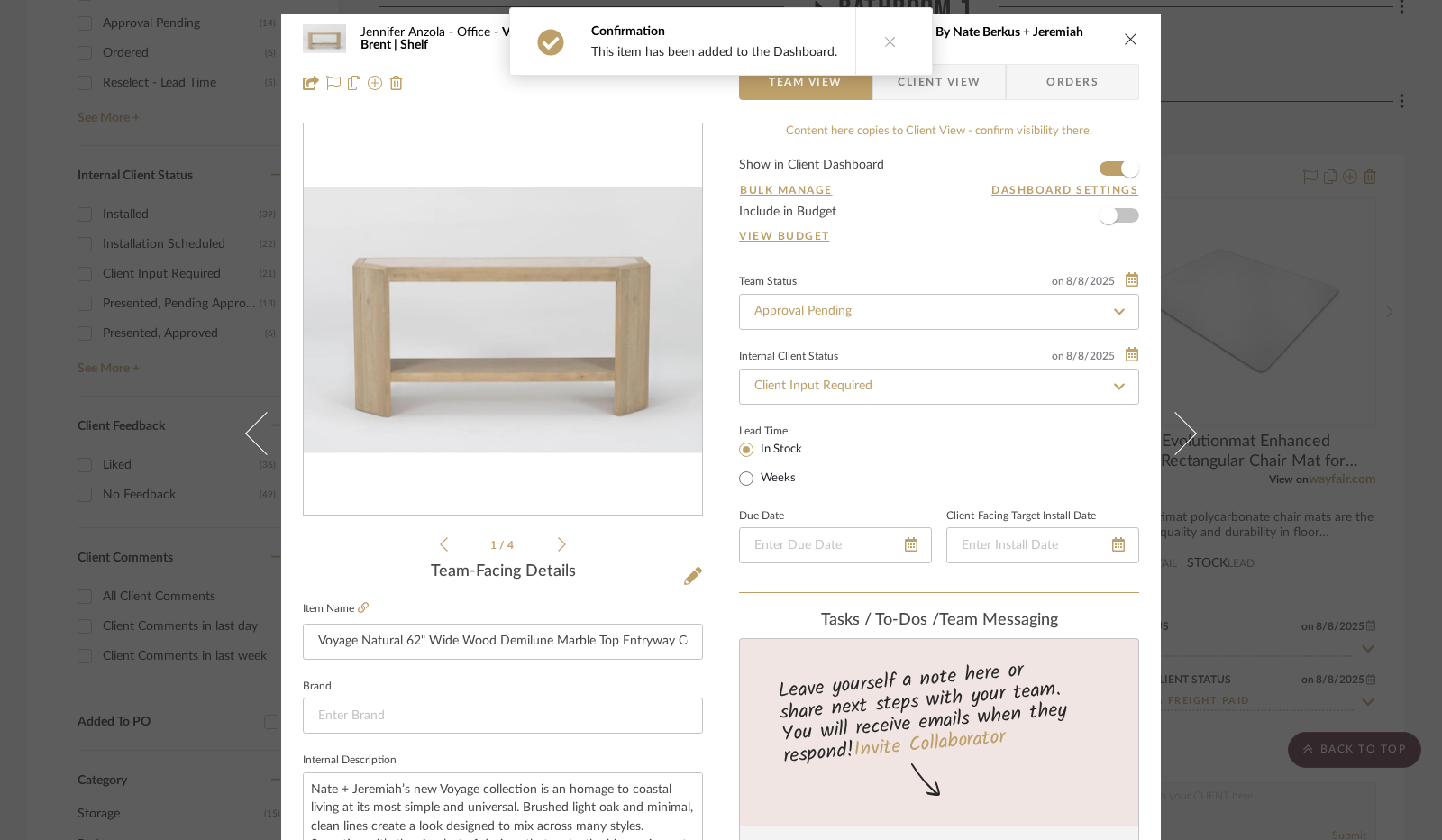type 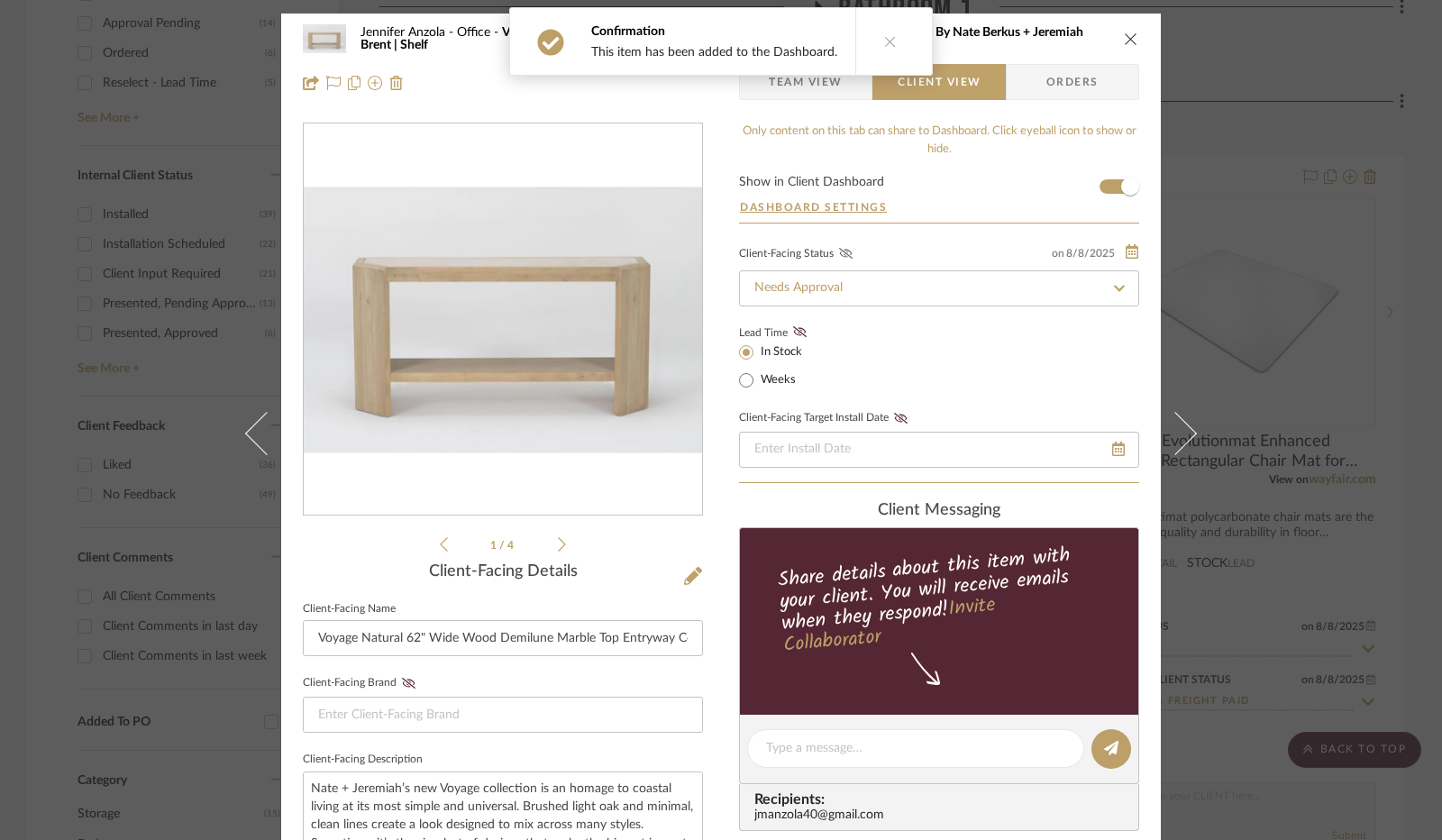 click 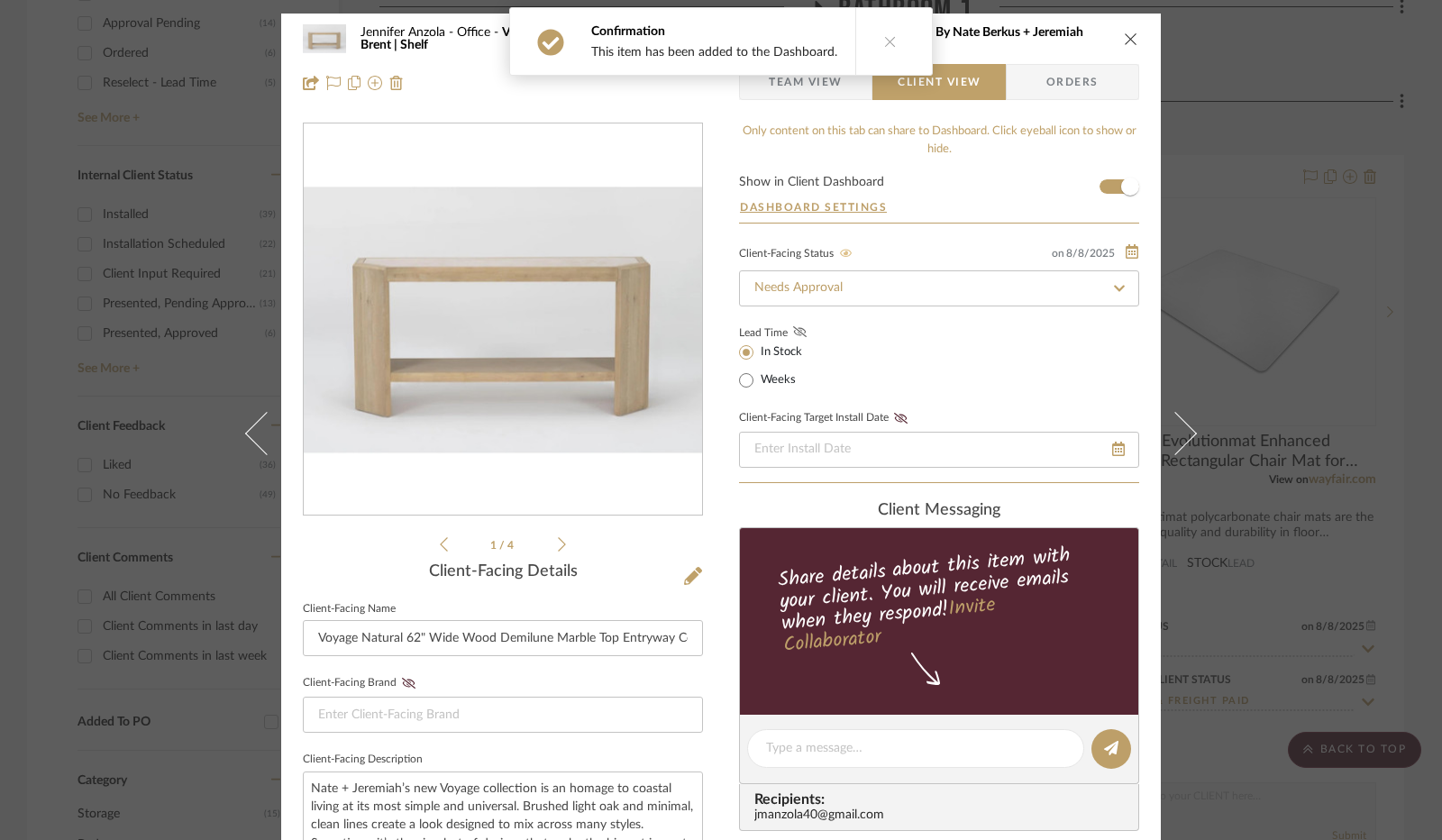 click 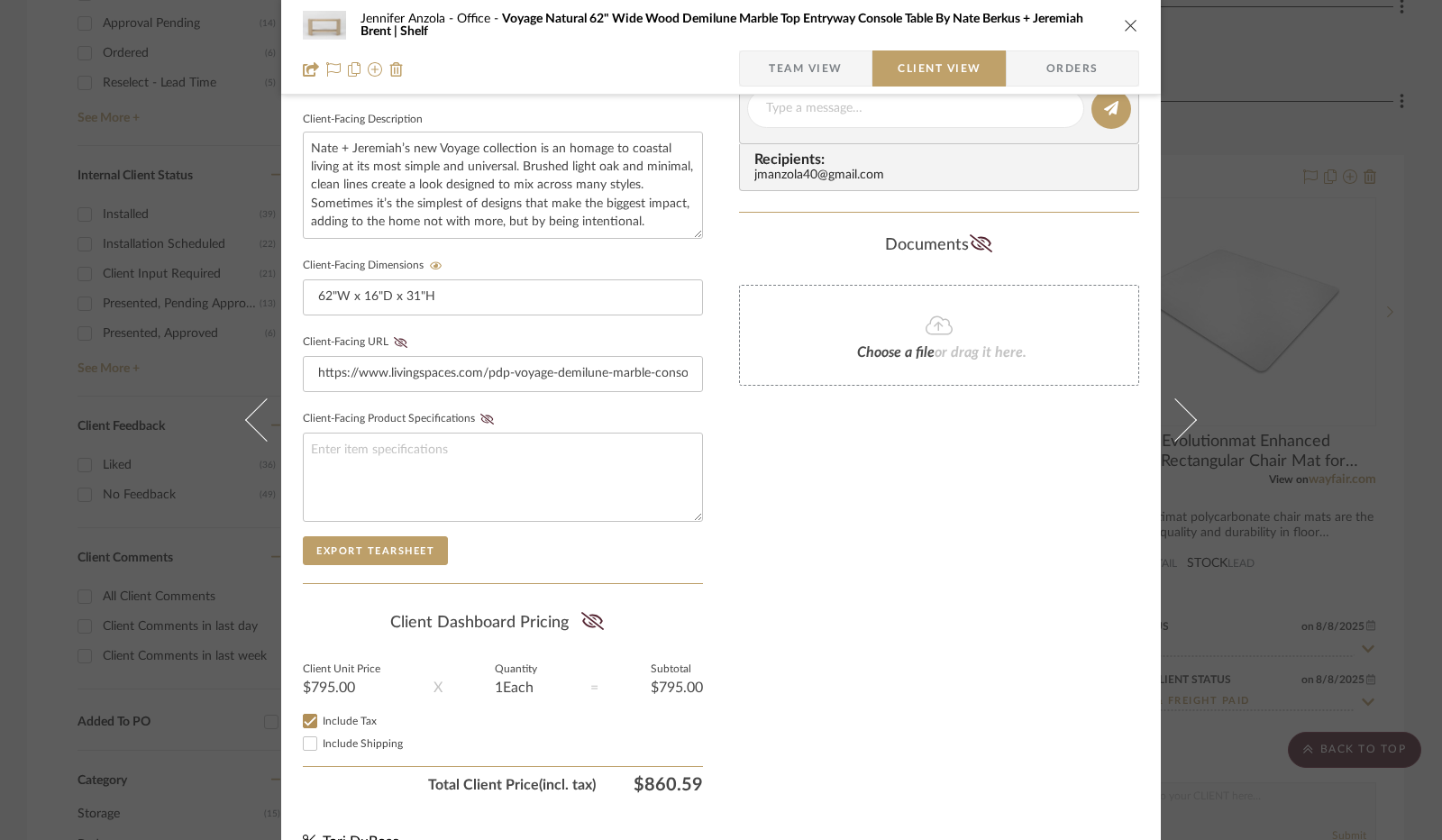 scroll, scrollTop: 667, scrollLeft: 0, axis: vertical 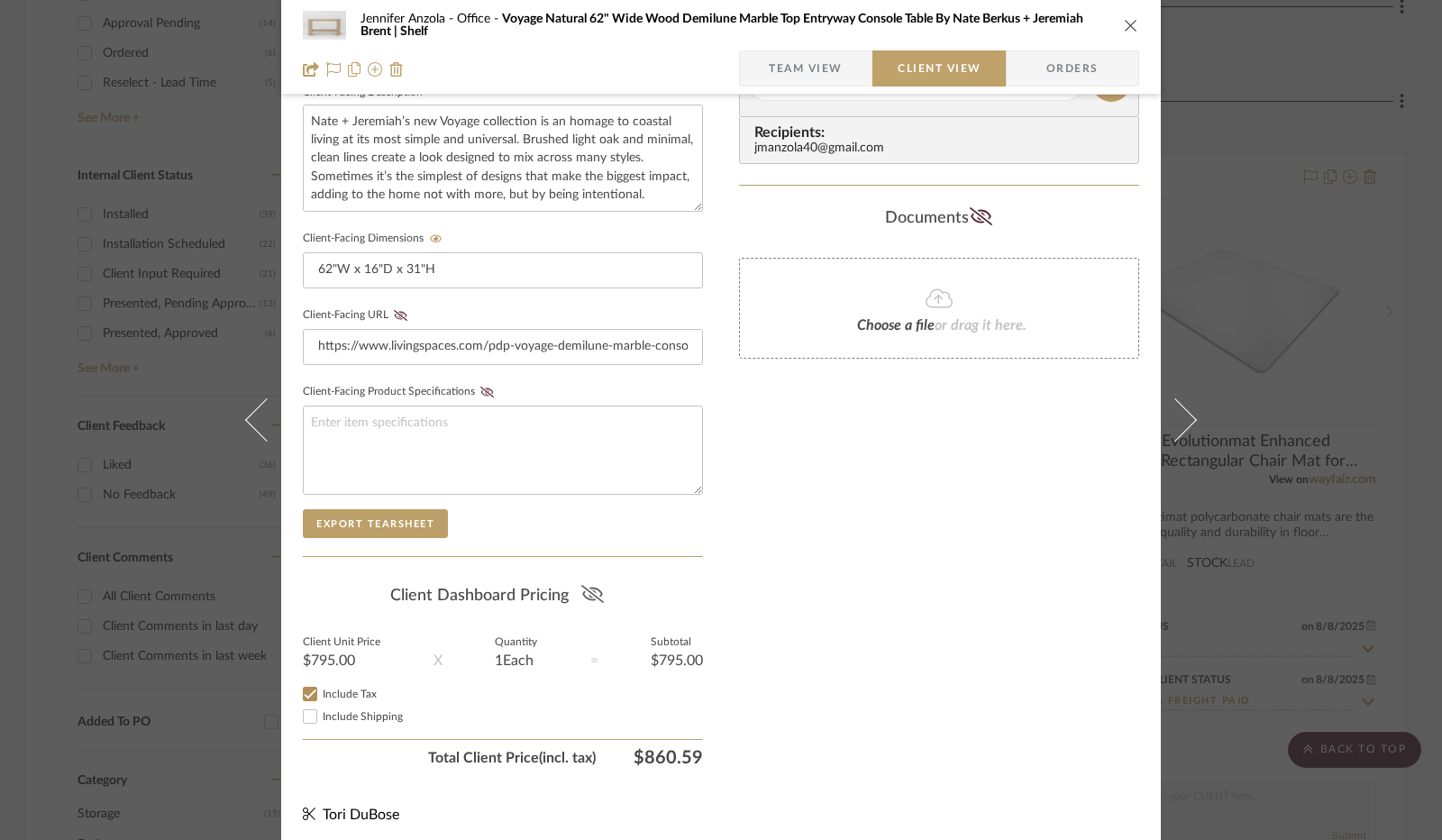 click 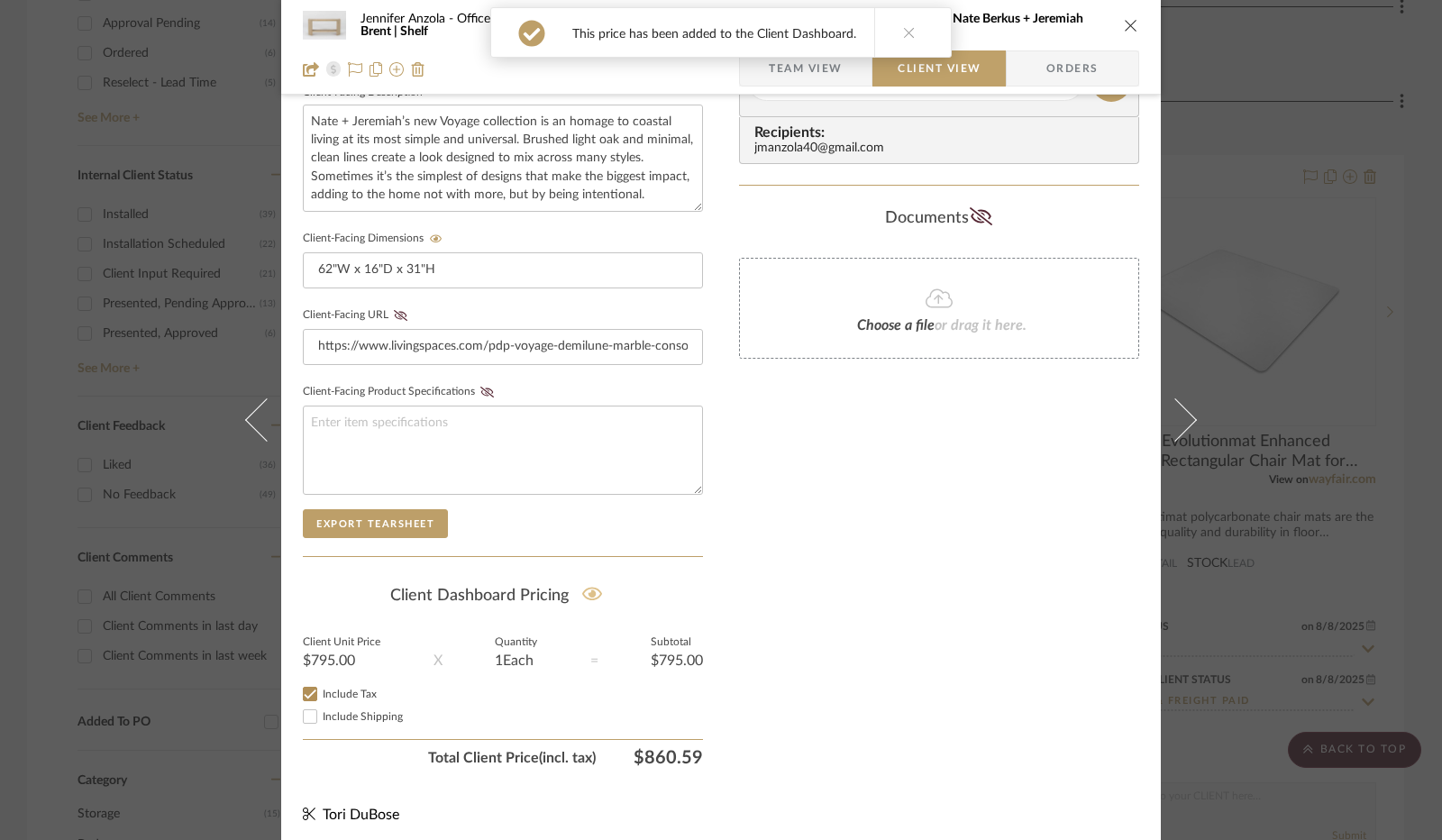 type 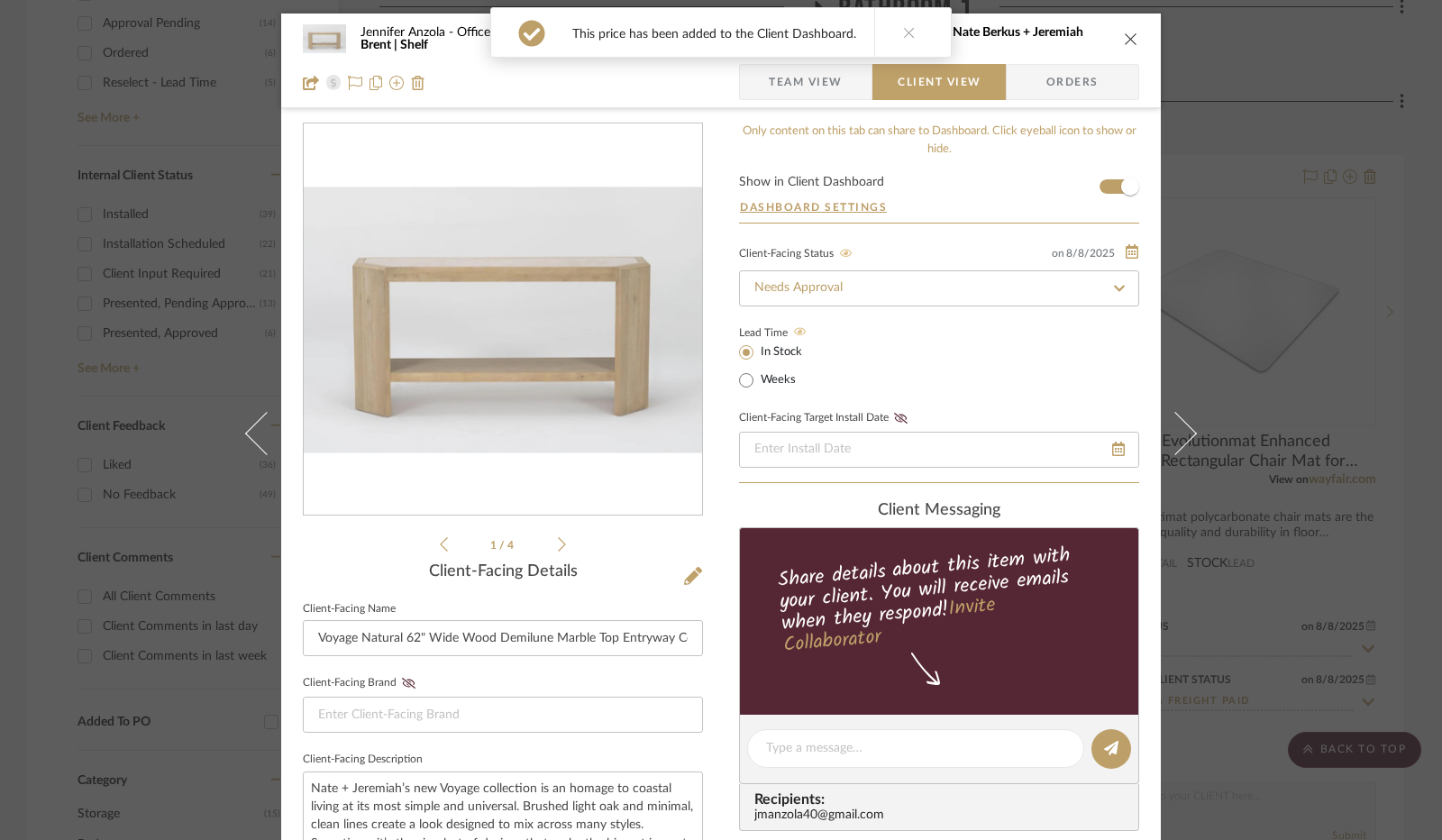 scroll, scrollTop: 361, scrollLeft: 0, axis: vertical 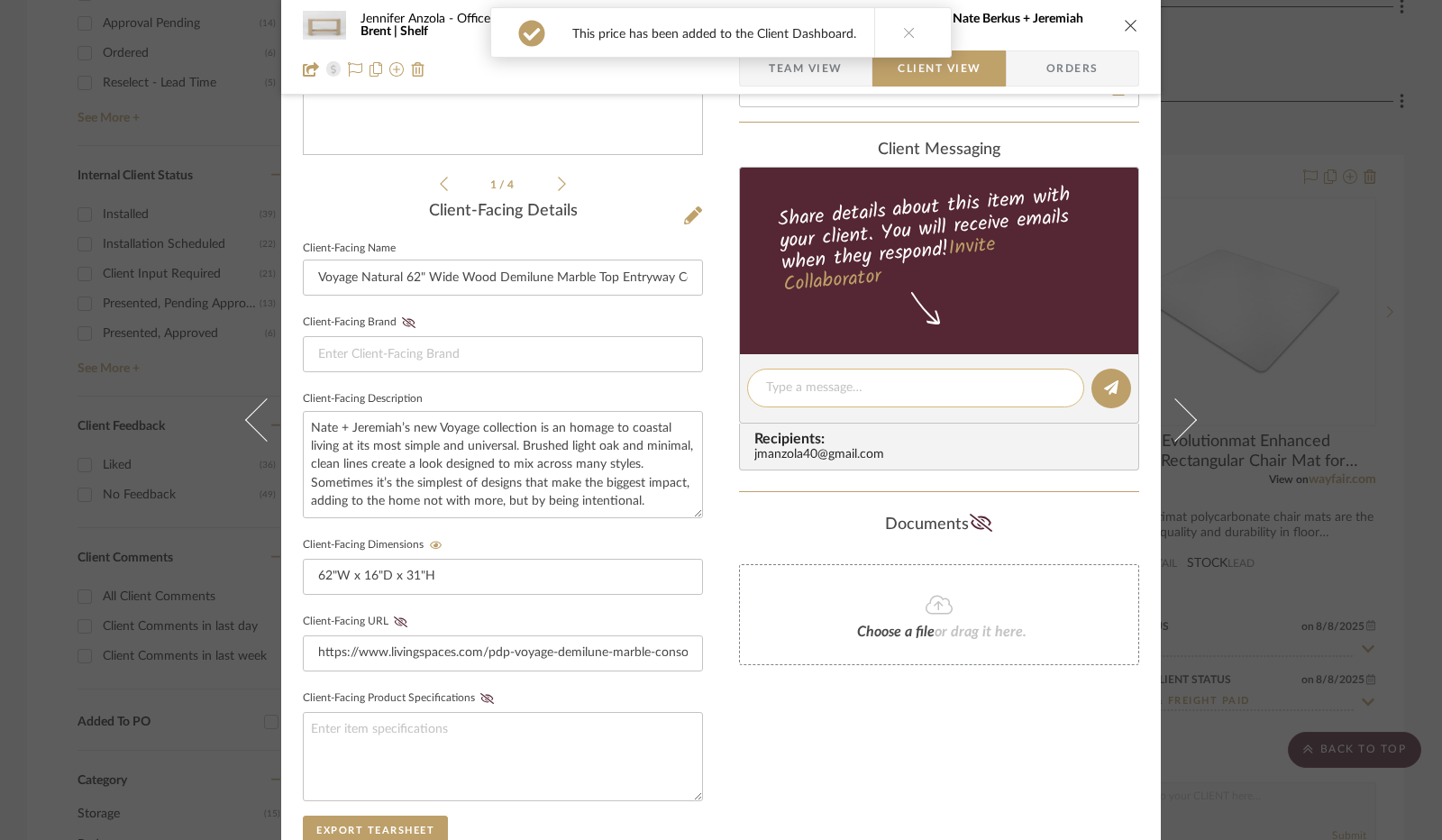 click 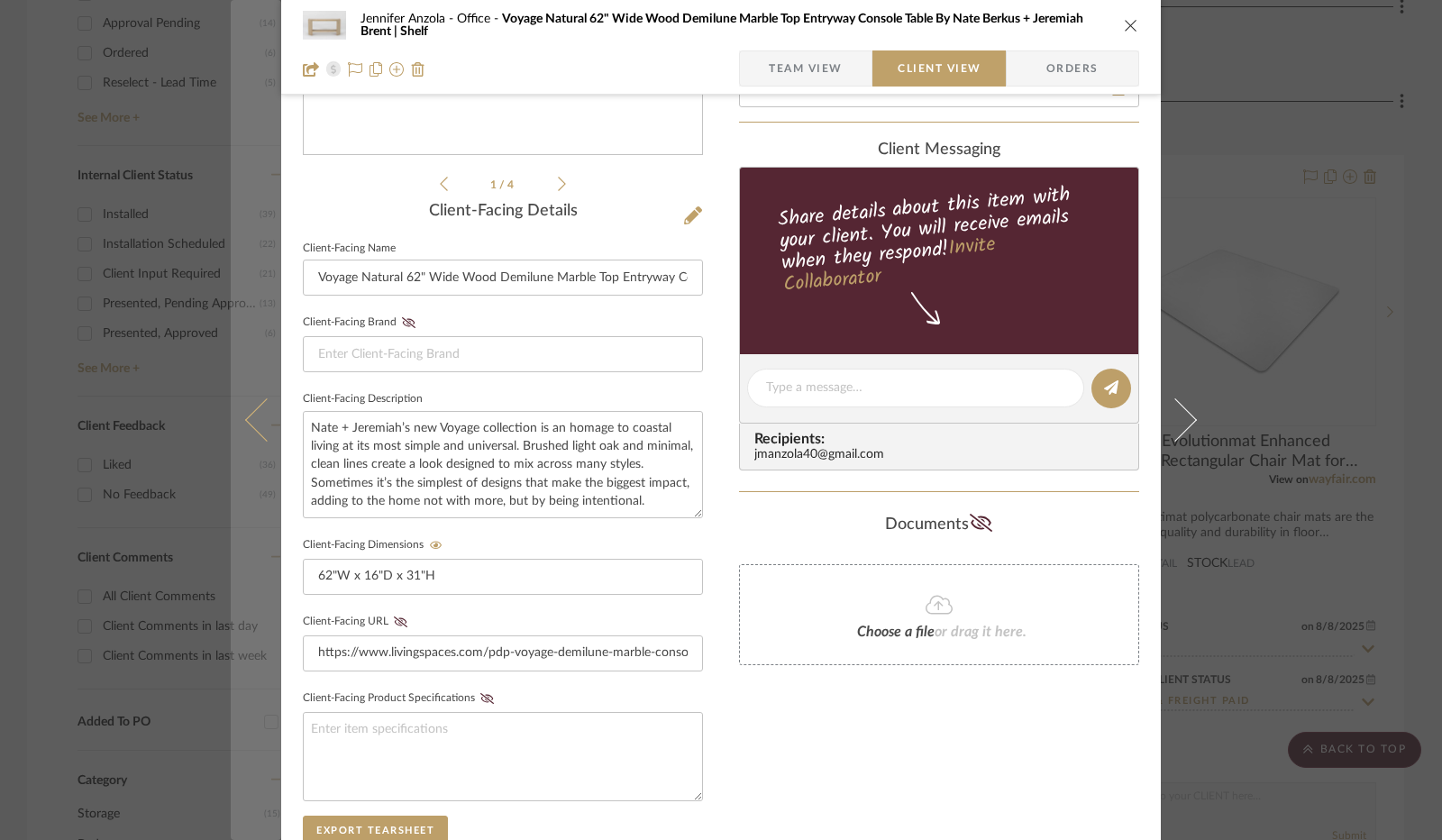 click at bounding box center [267, 420] 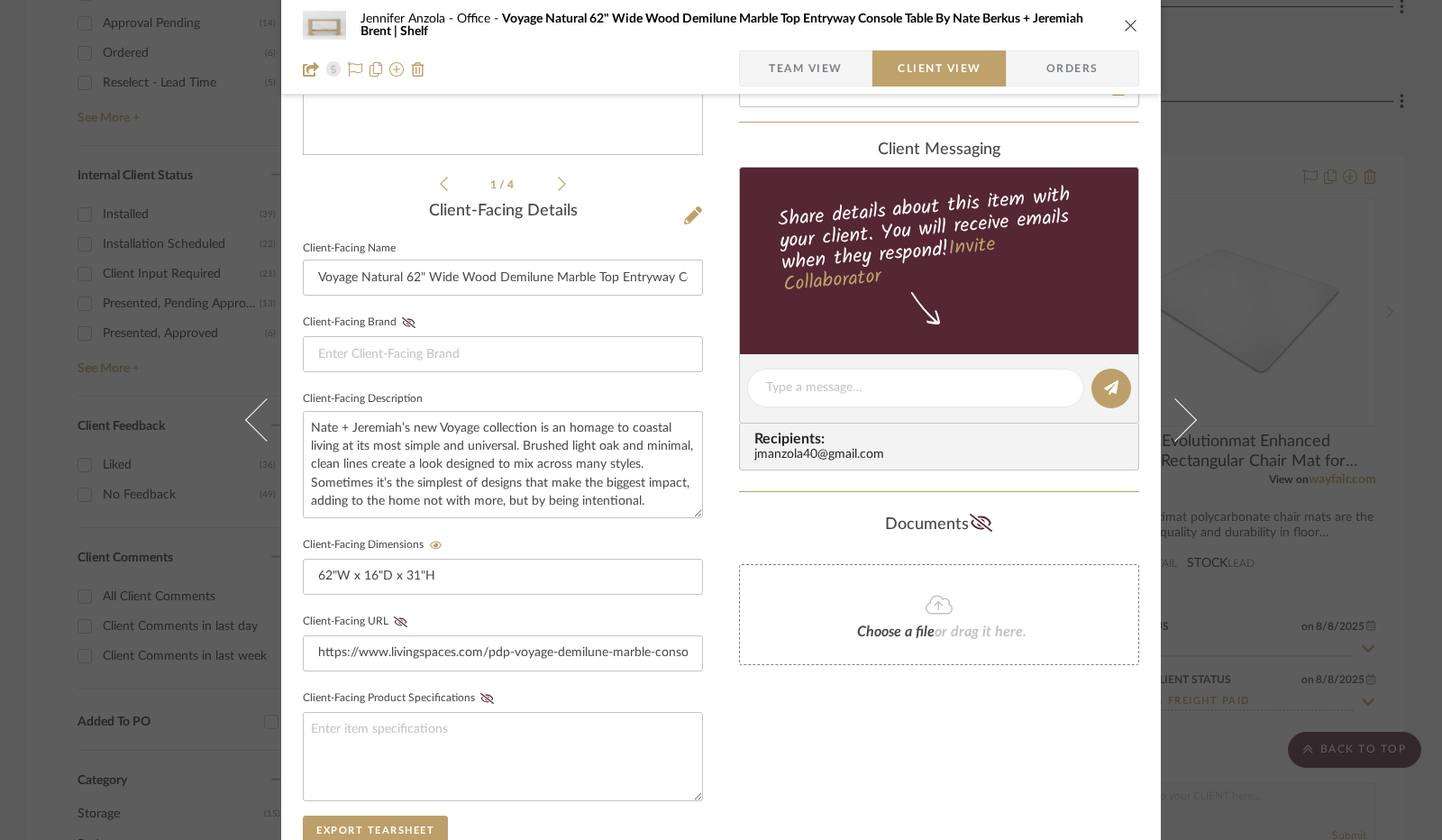 scroll, scrollTop: 0, scrollLeft: 0, axis: both 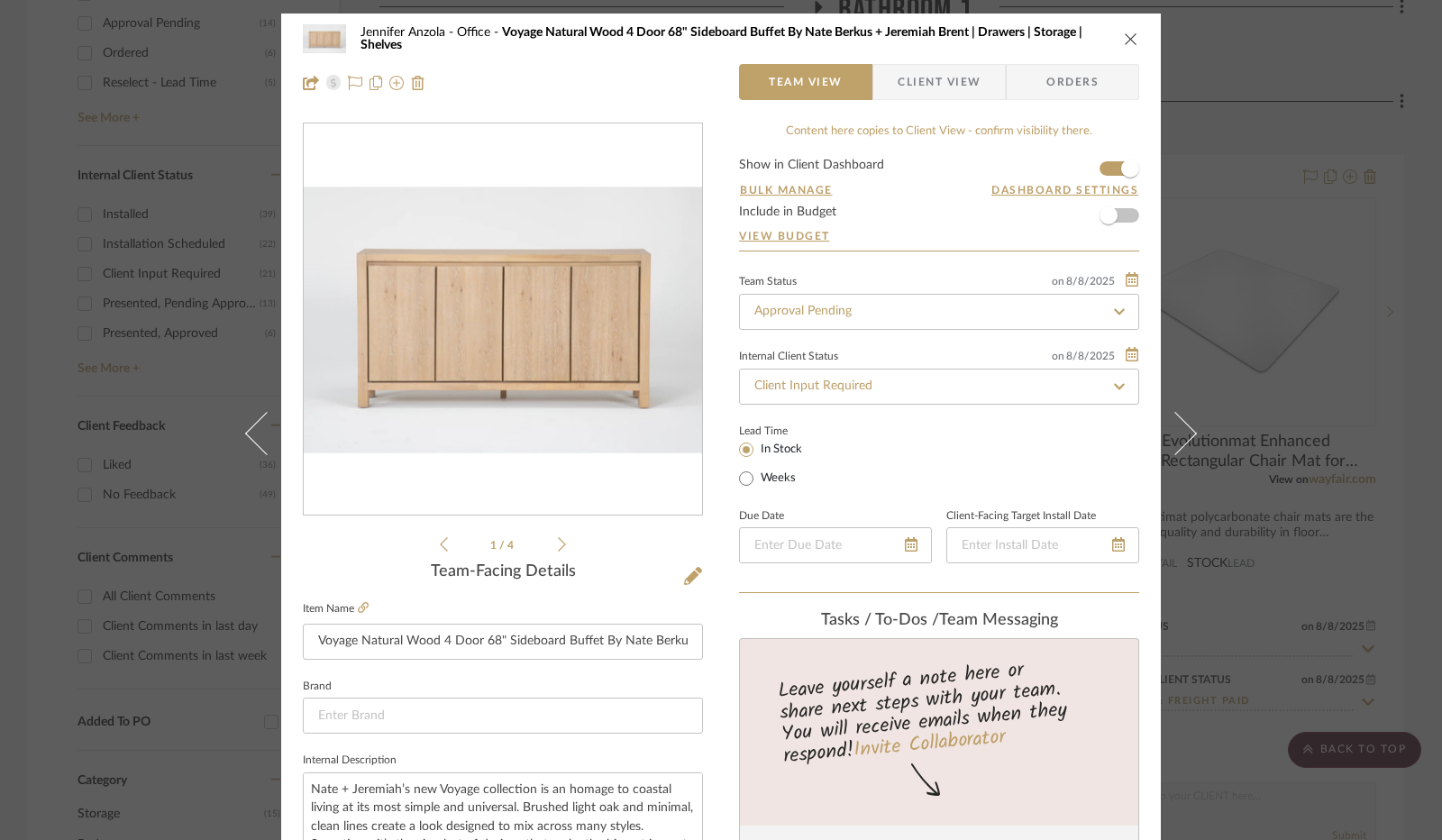 click on "Client View" at bounding box center [939, 82] 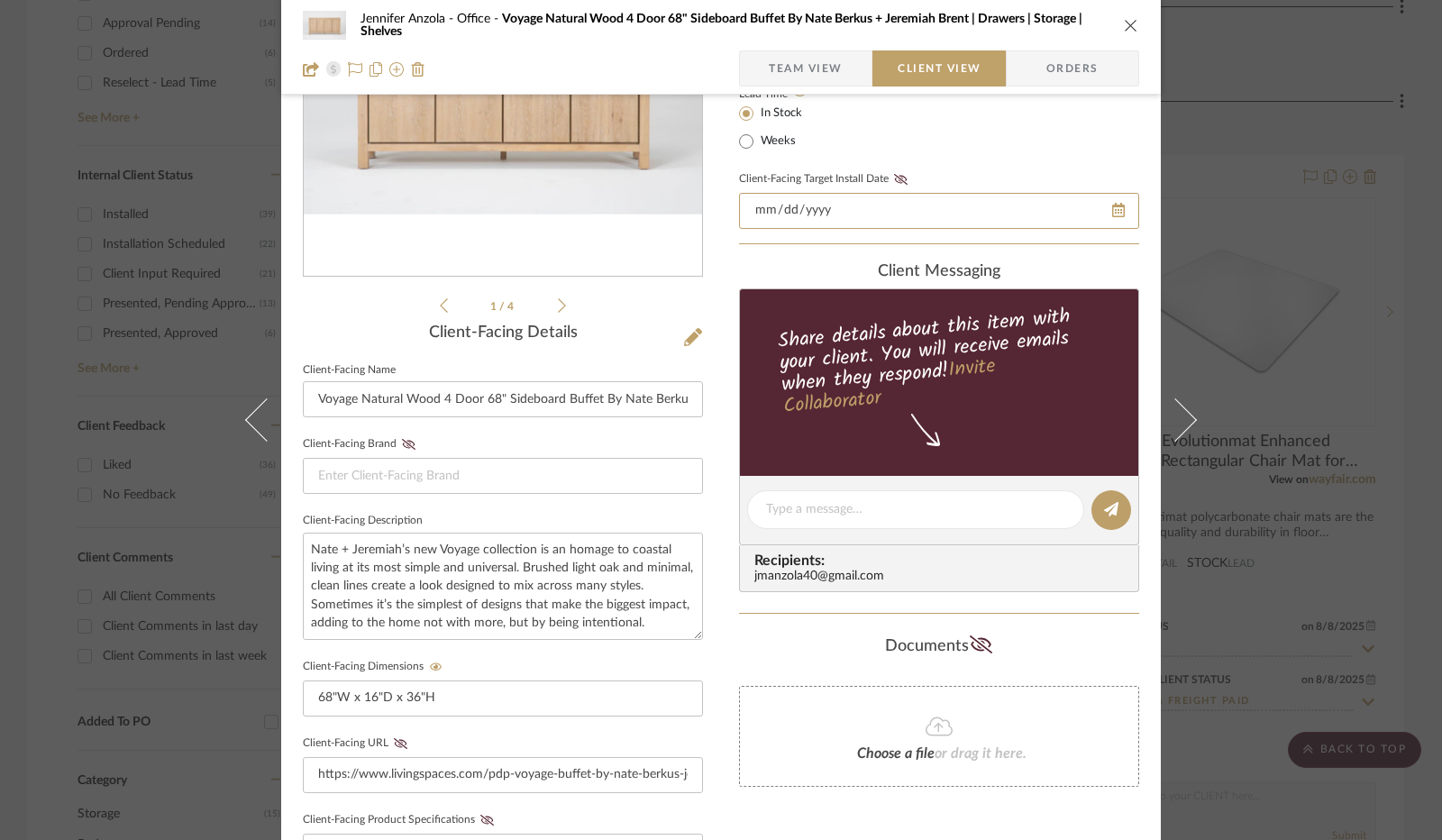 scroll, scrollTop: 270, scrollLeft: 0, axis: vertical 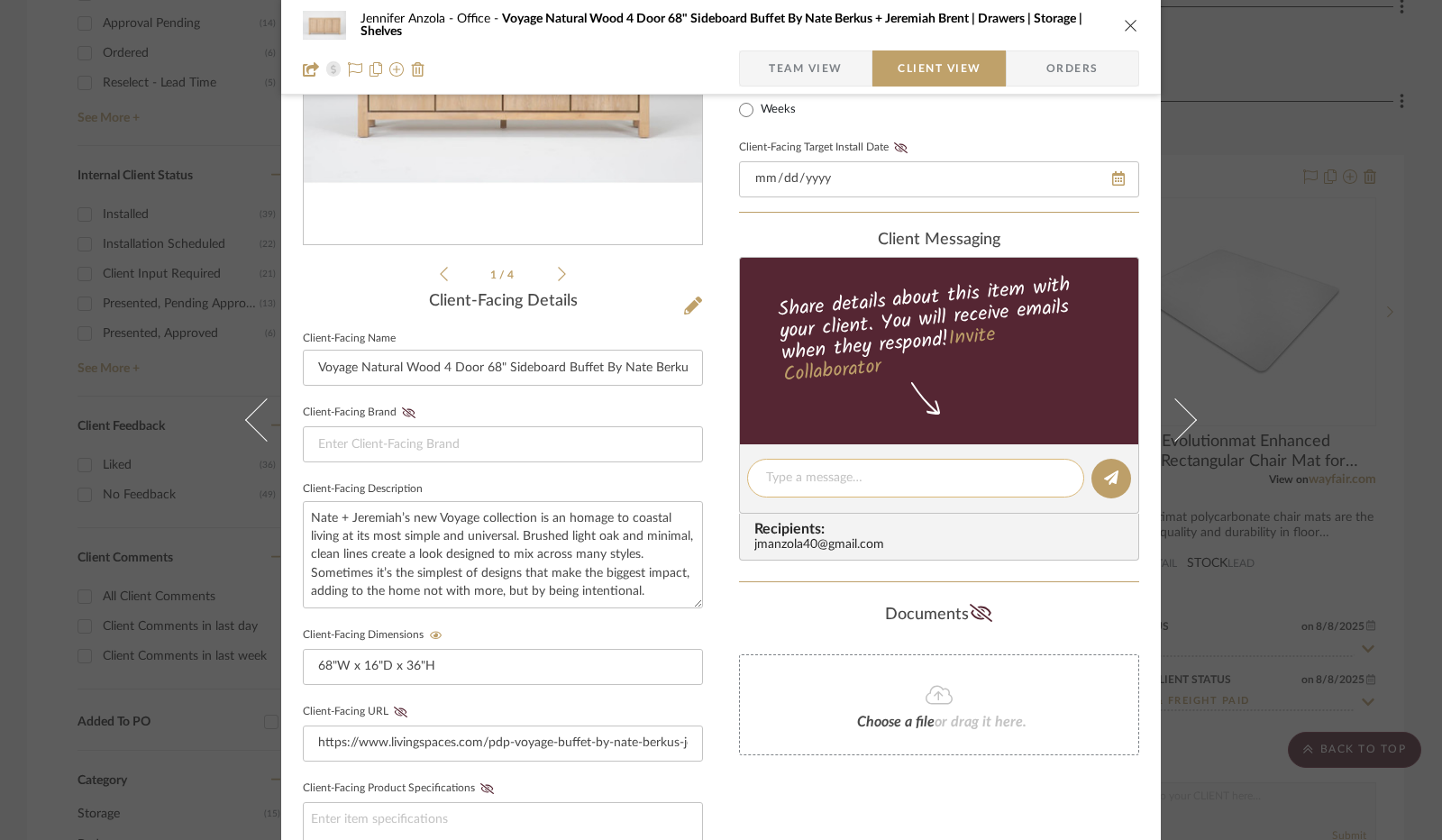 type 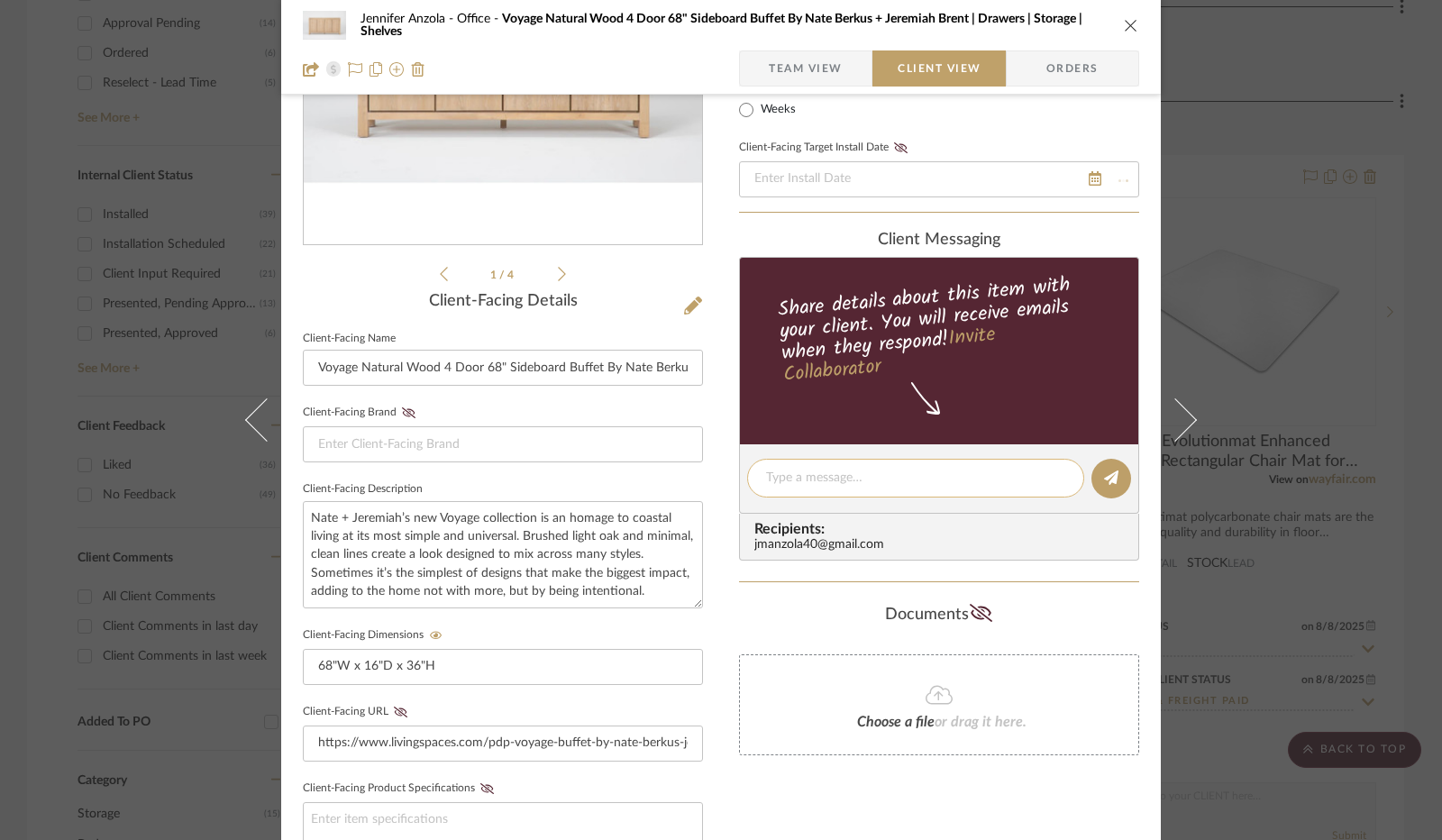 type 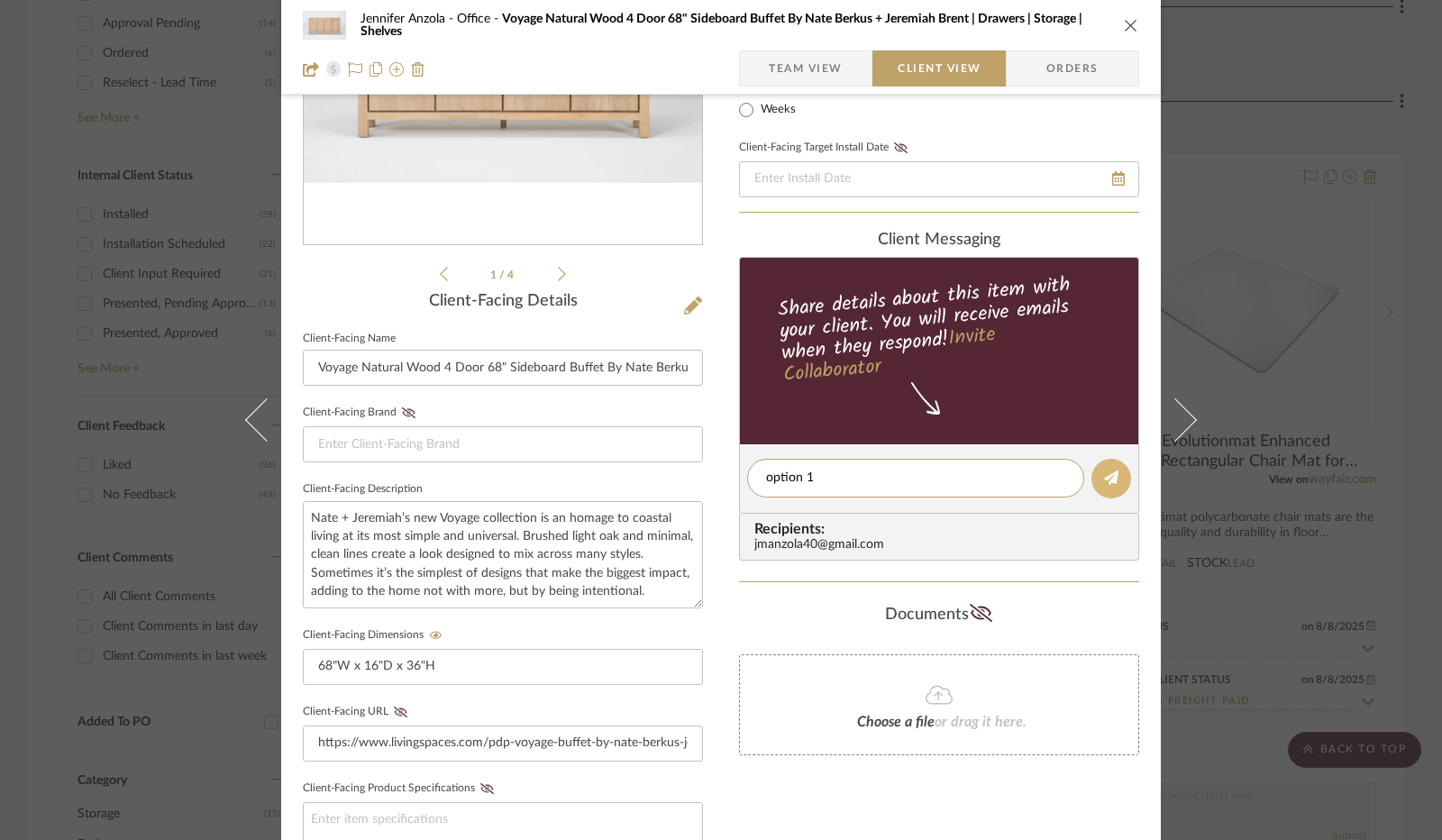 type on "option 1" 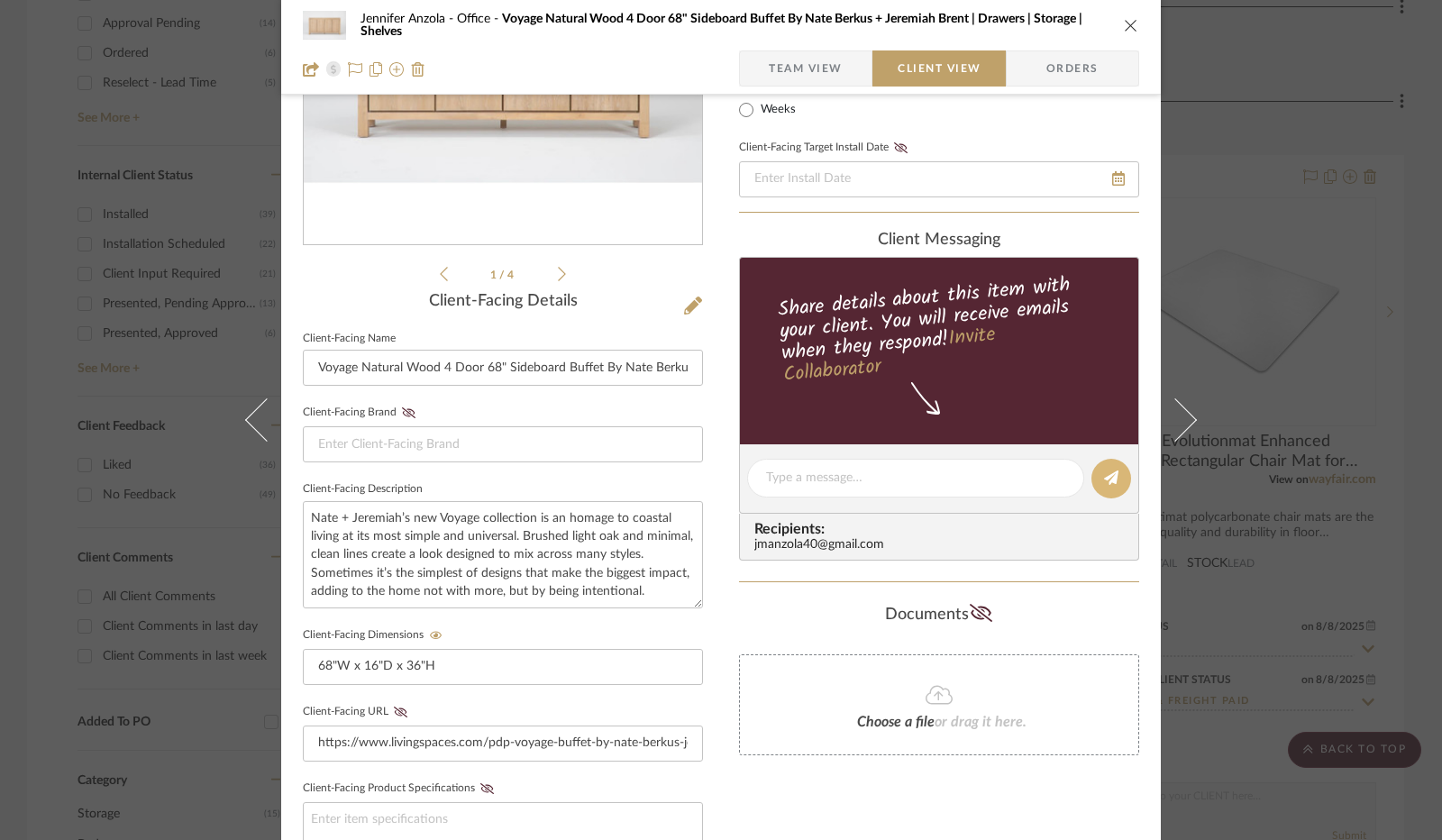 type 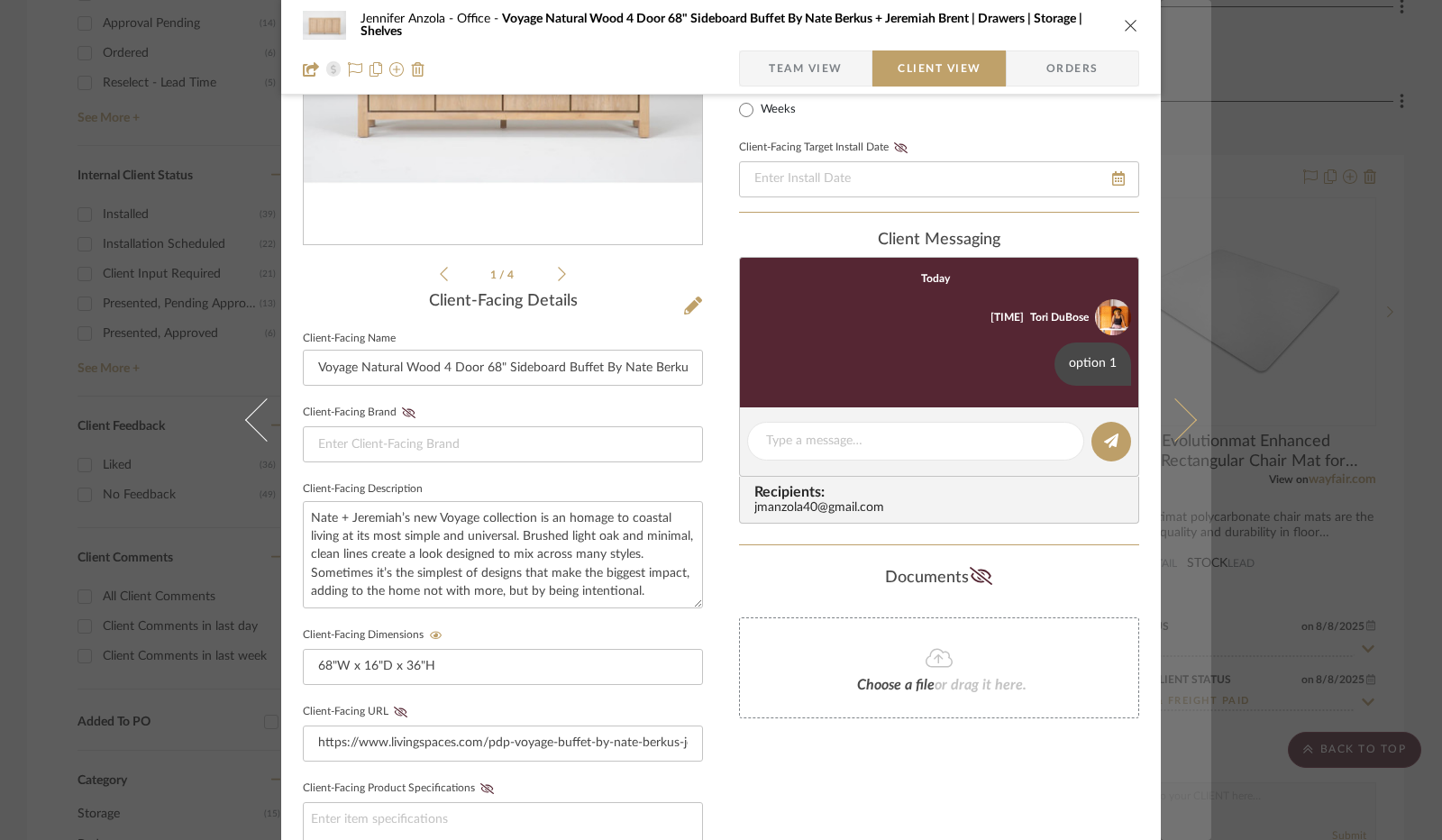 click at bounding box center (1175, 420) 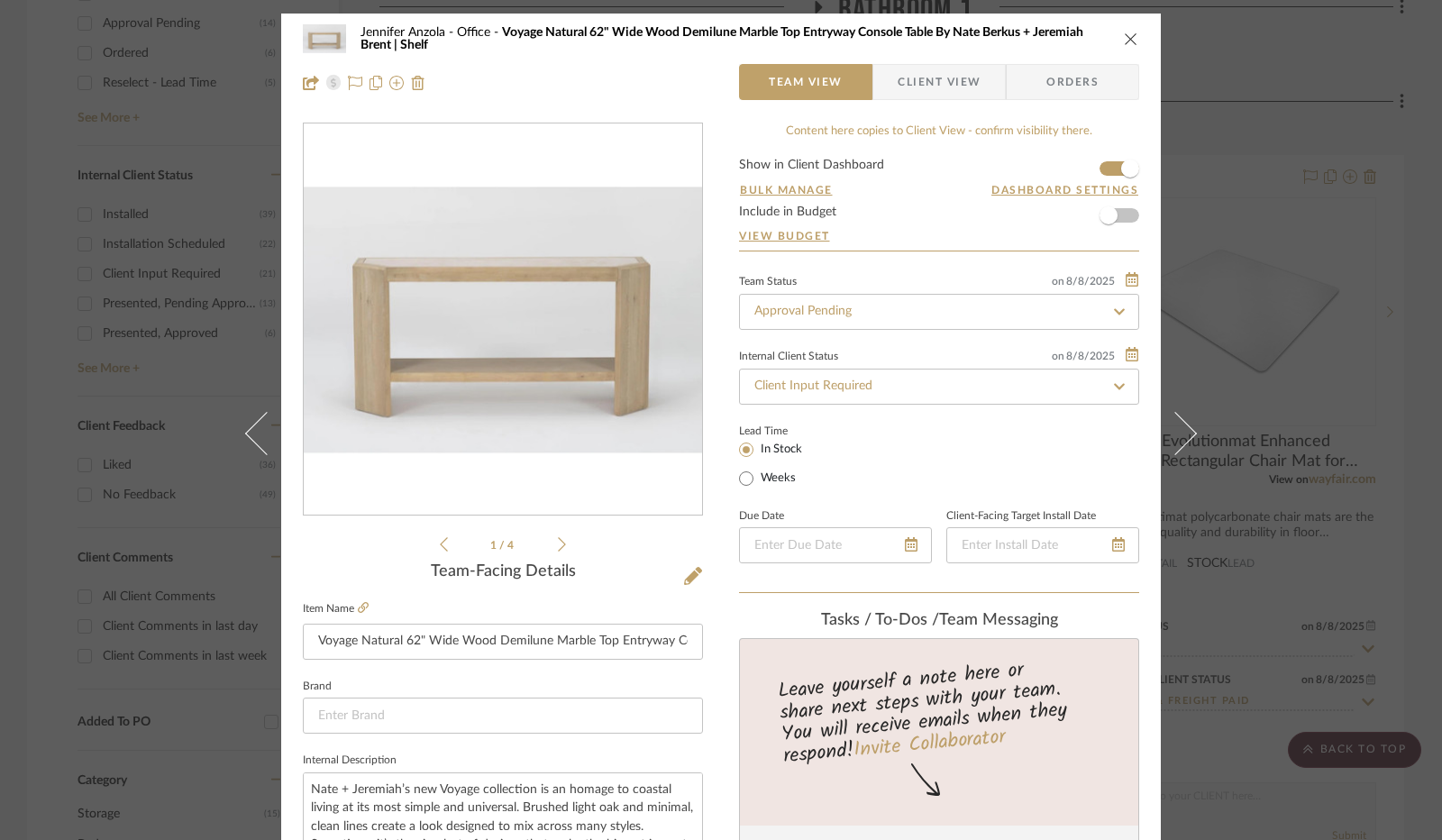 click on "Client View" at bounding box center [939, 82] 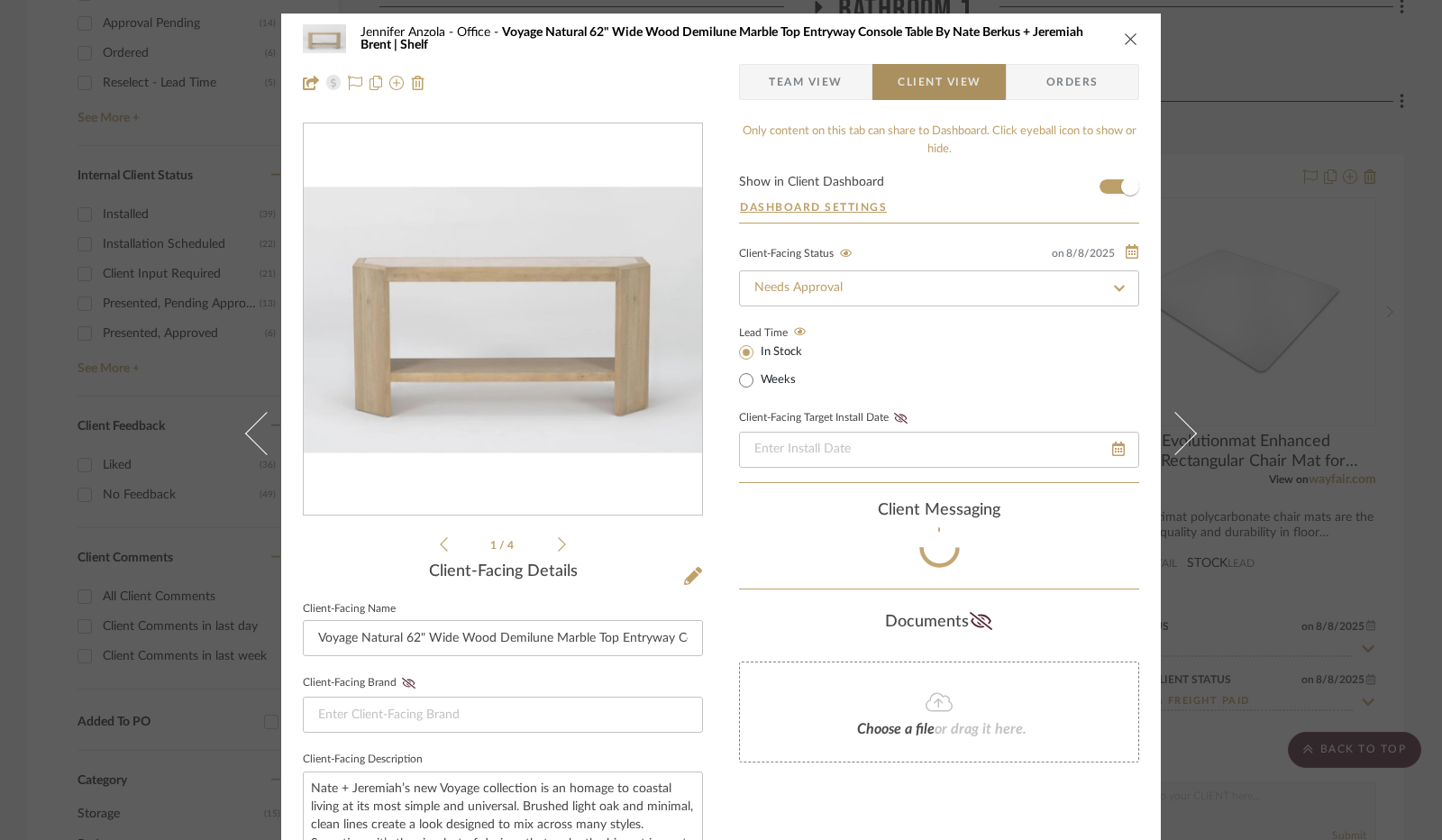 type 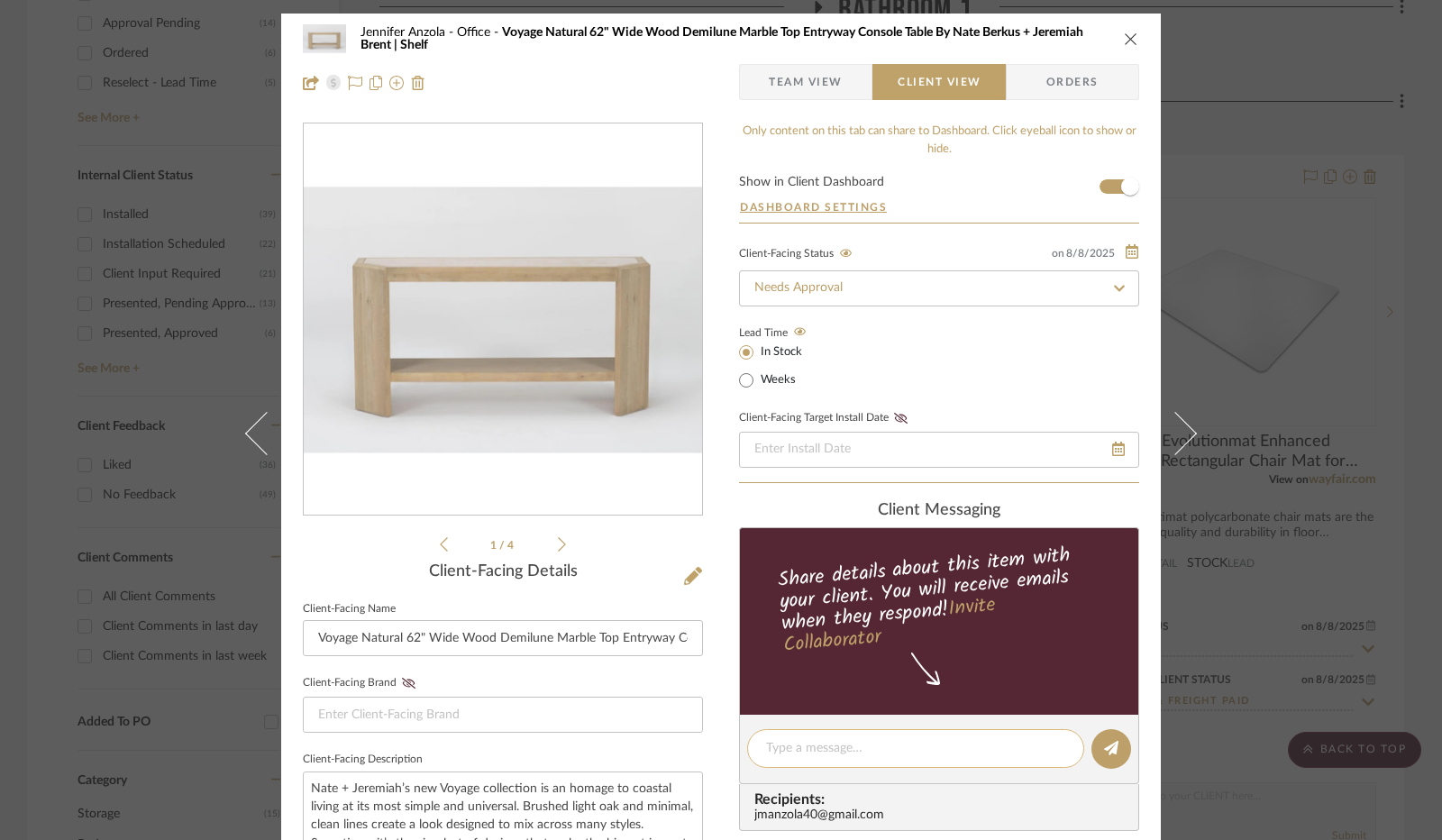 click 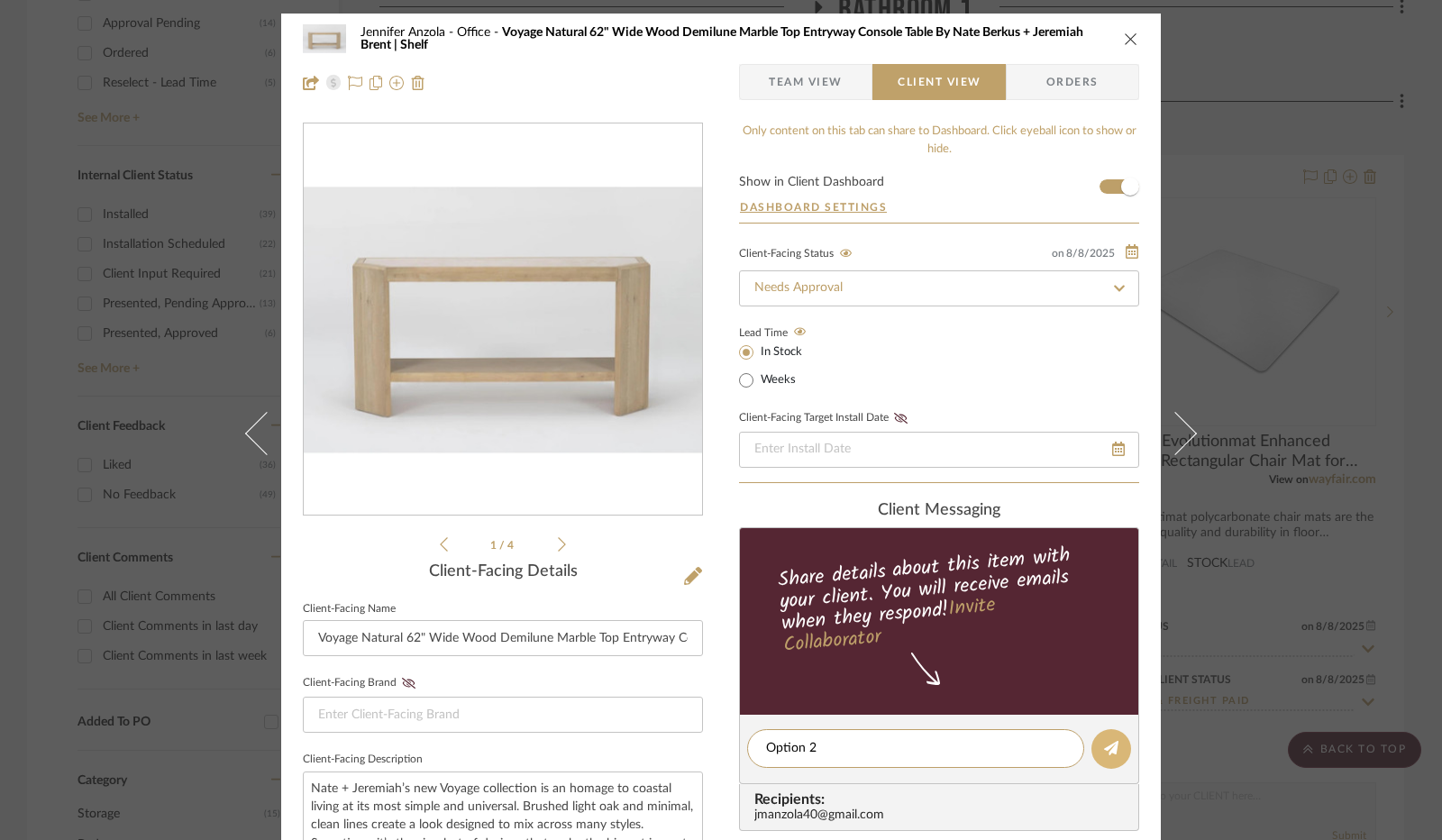 type on "Option 2" 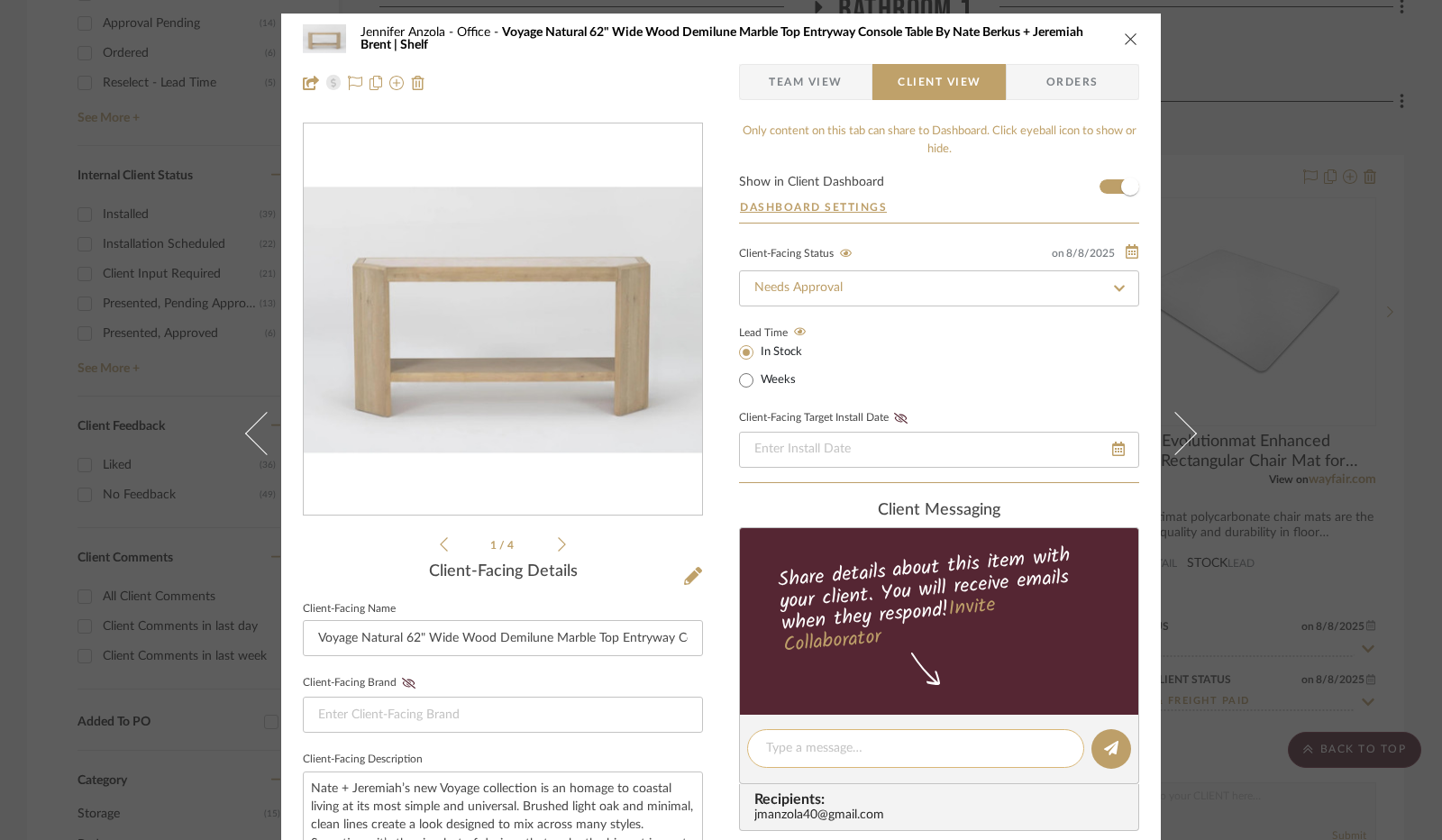 type 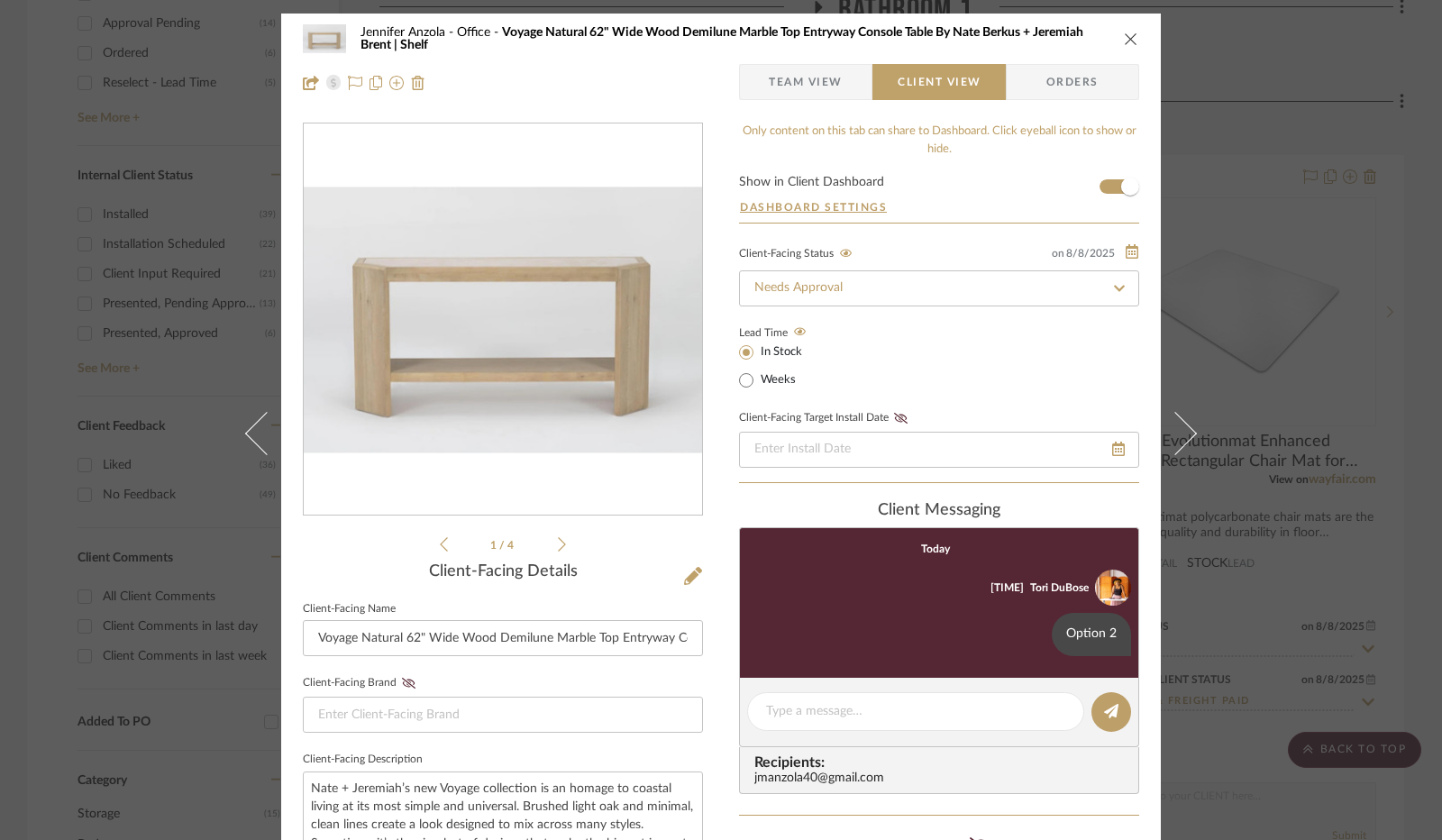 click at bounding box center [1131, 39] 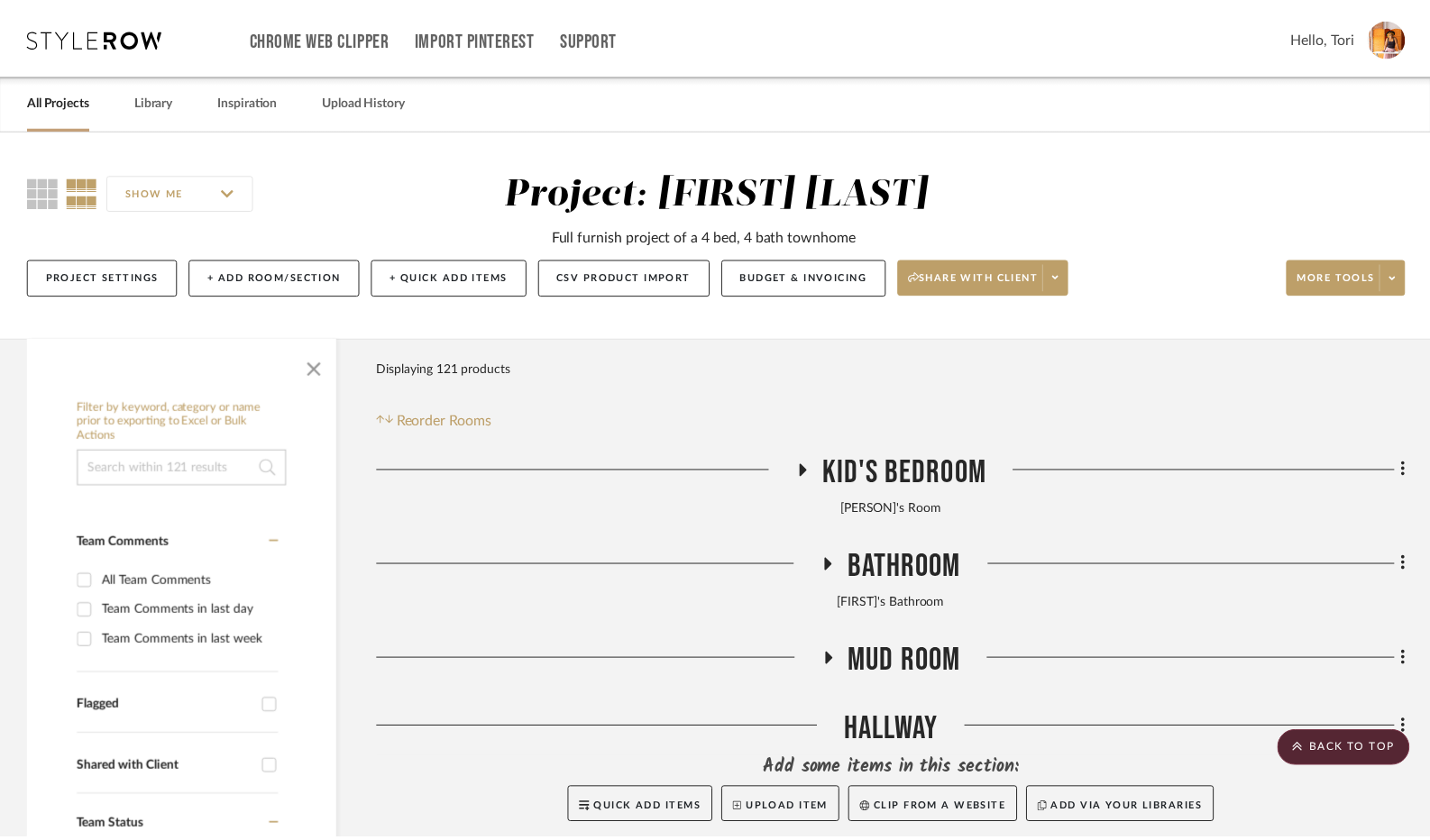 scroll, scrollTop: 901, scrollLeft: 0, axis: vertical 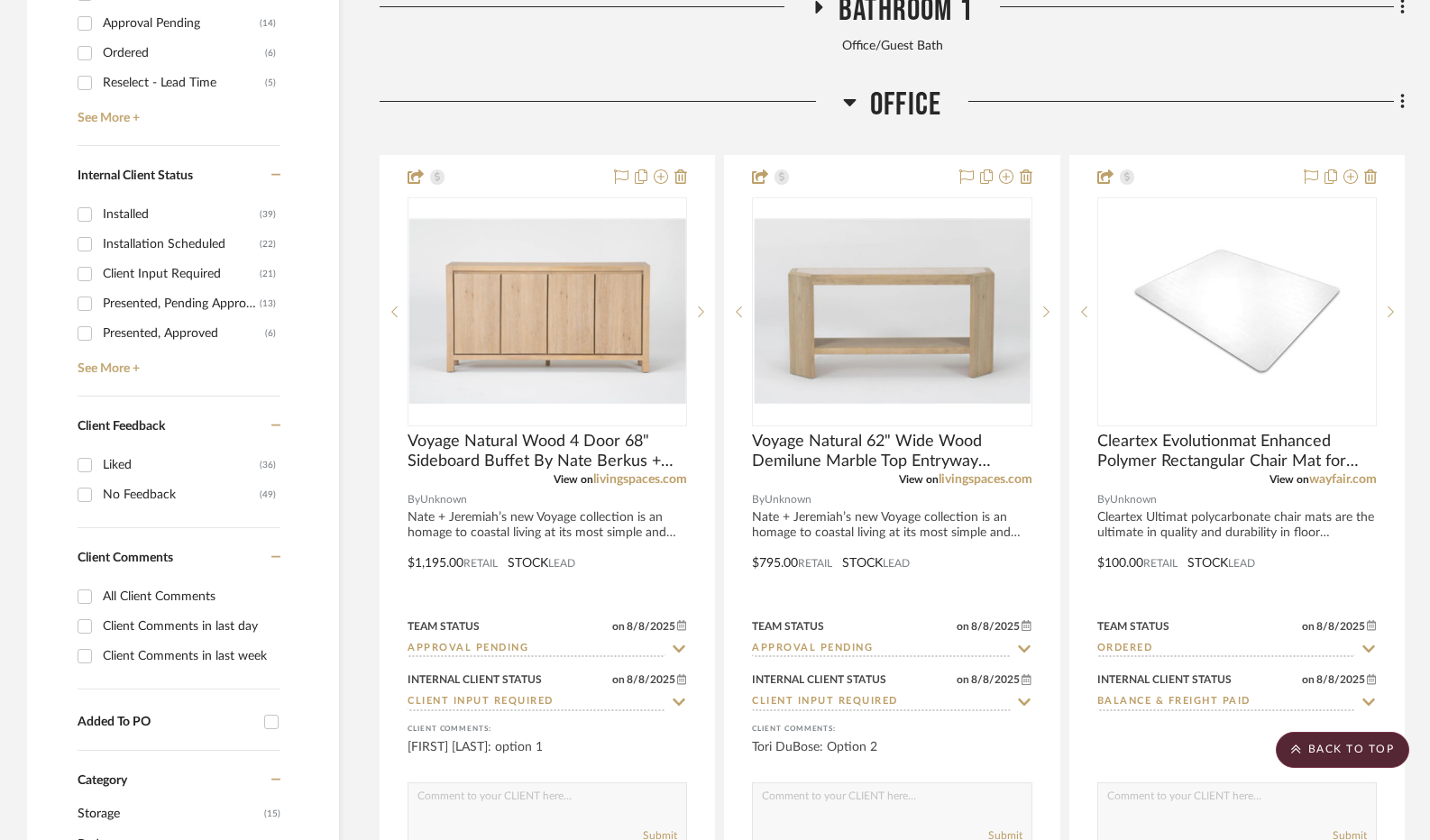 click 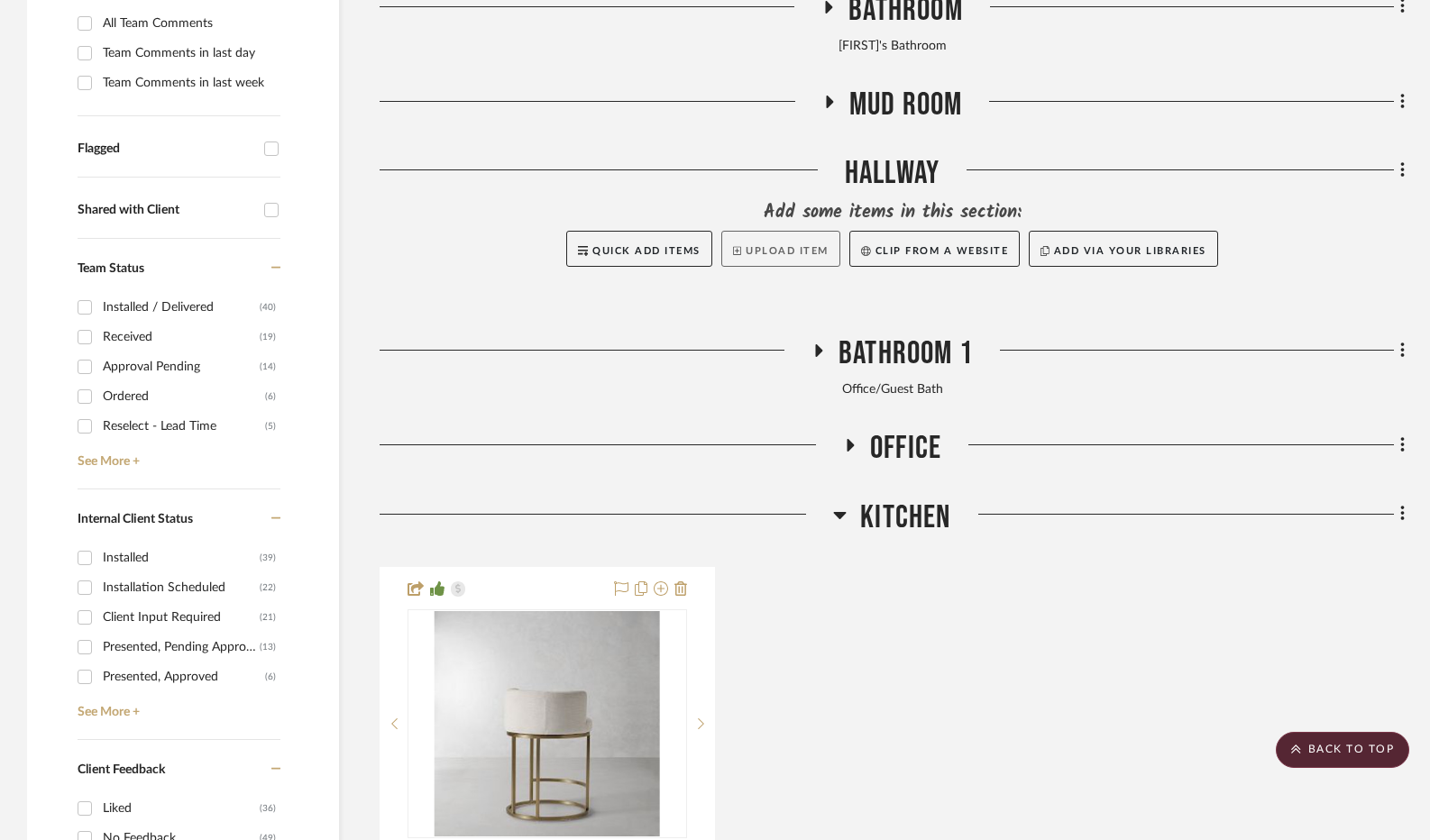 scroll, scrollTop: 541, scrollLeft: 0, axis: vertical 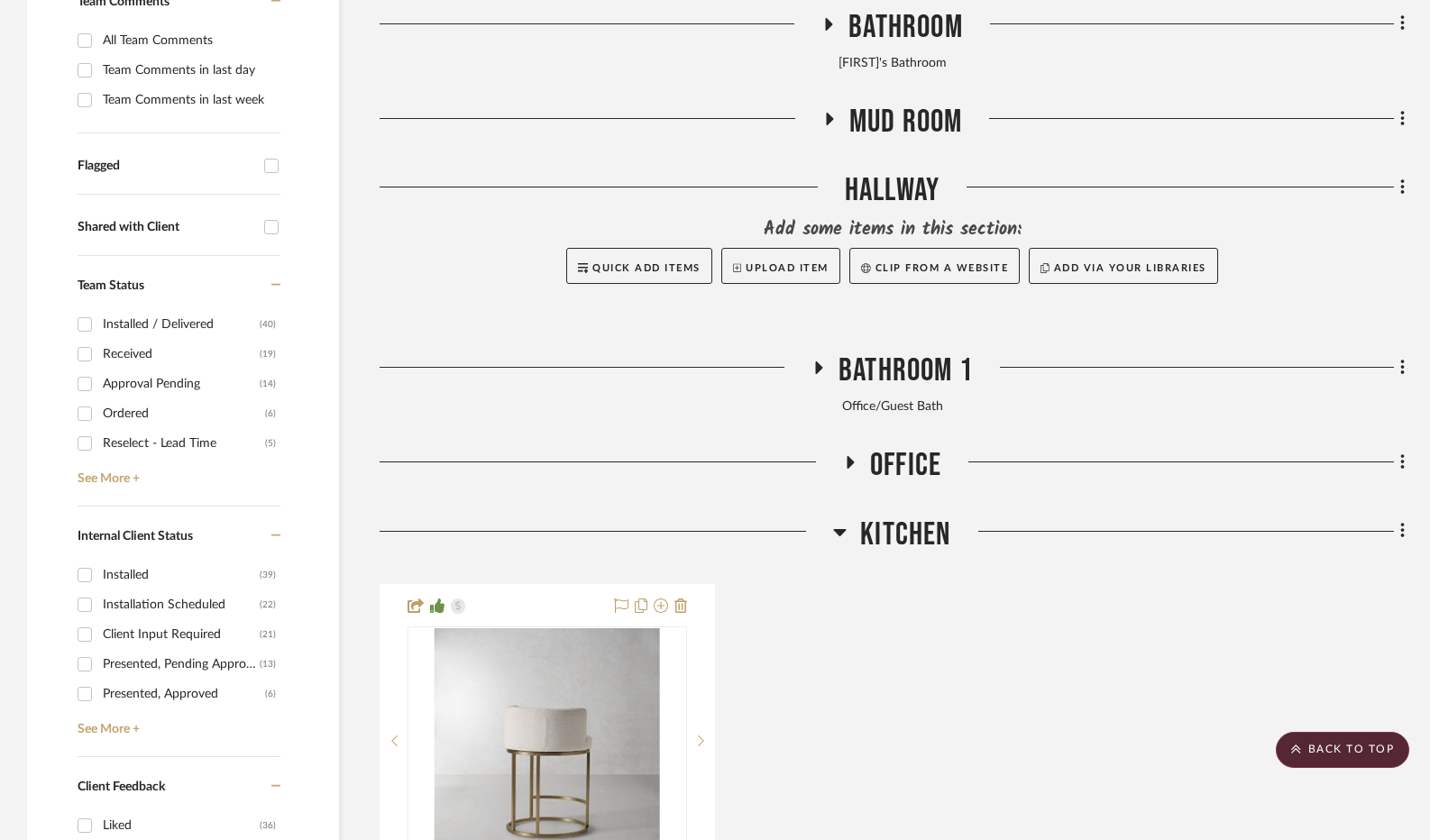 click 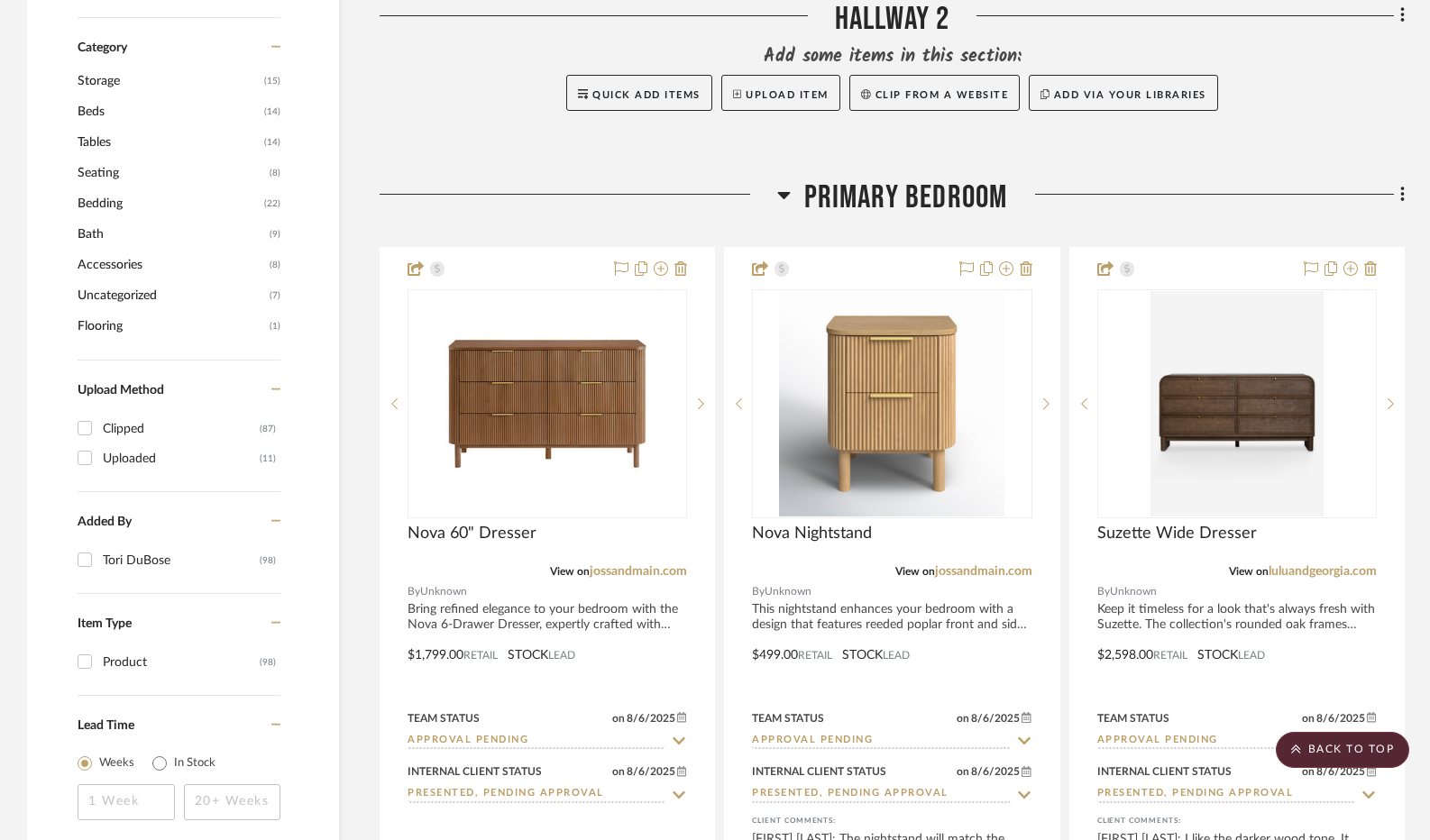 scroll, scrollTop: 1803, scrollLeft: 0, axis: vertical 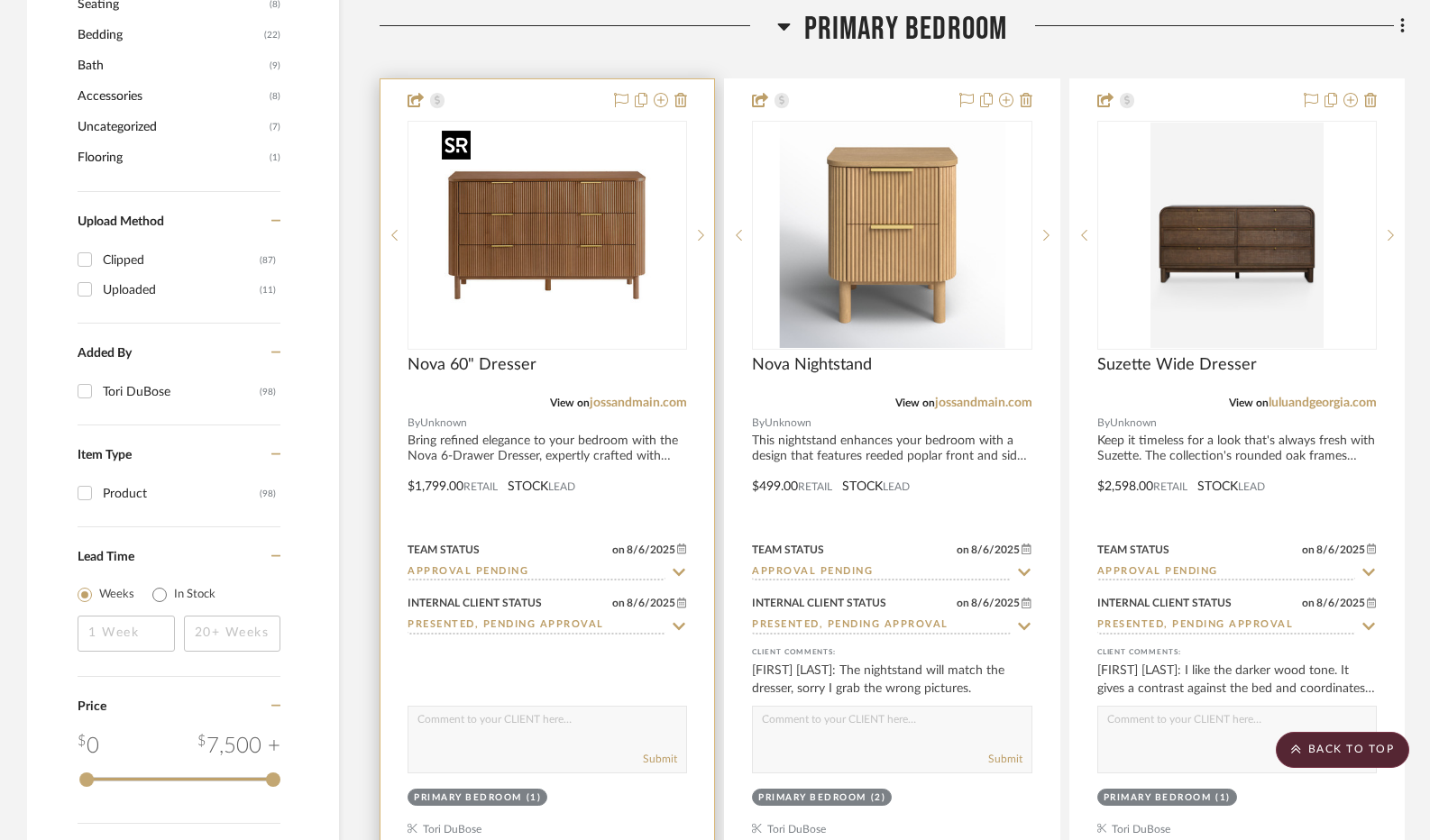 click at bounding box center [0, 0] 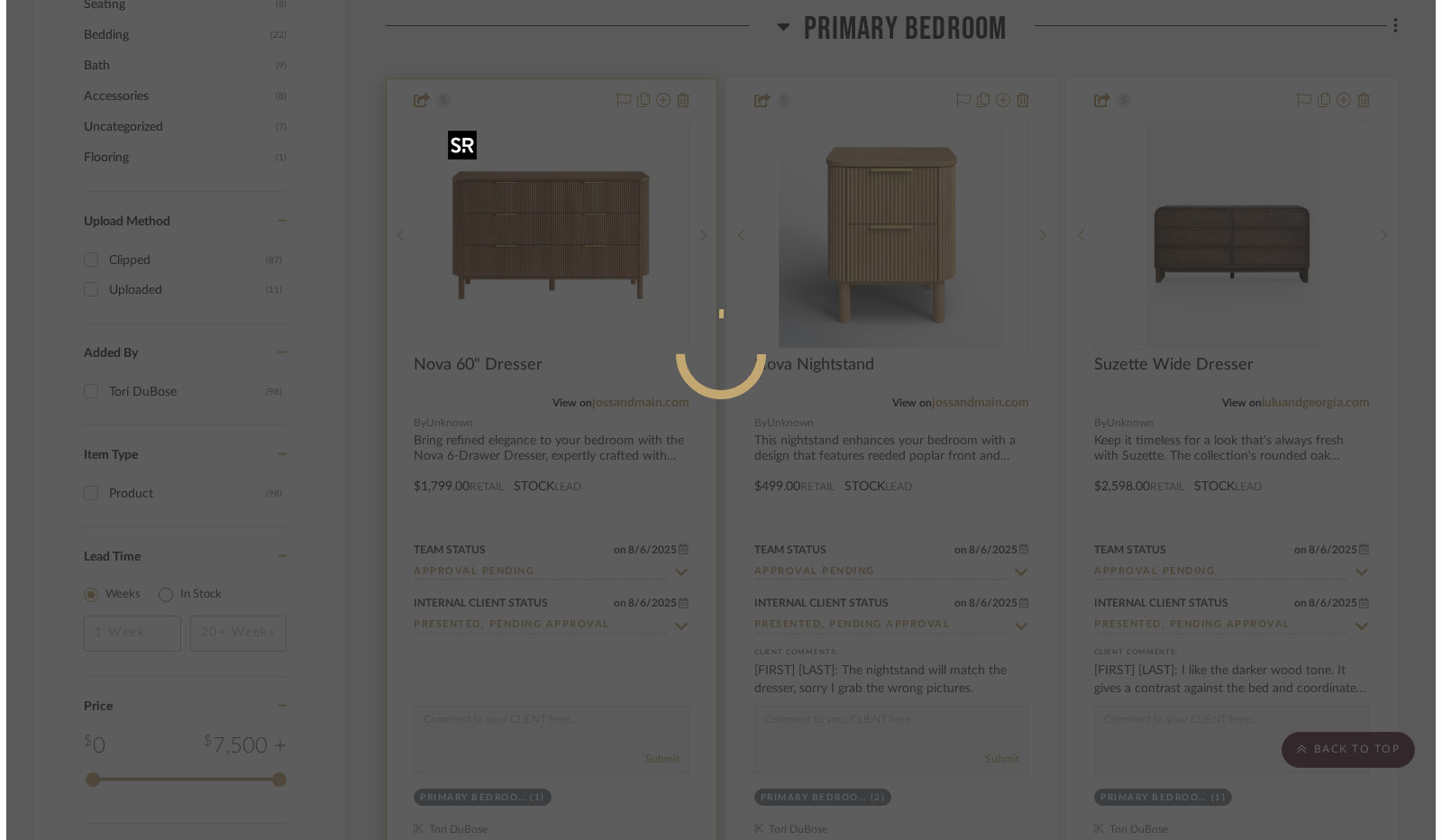 scroll, scrollTop: 0, scrollLeft: 0, axis: both 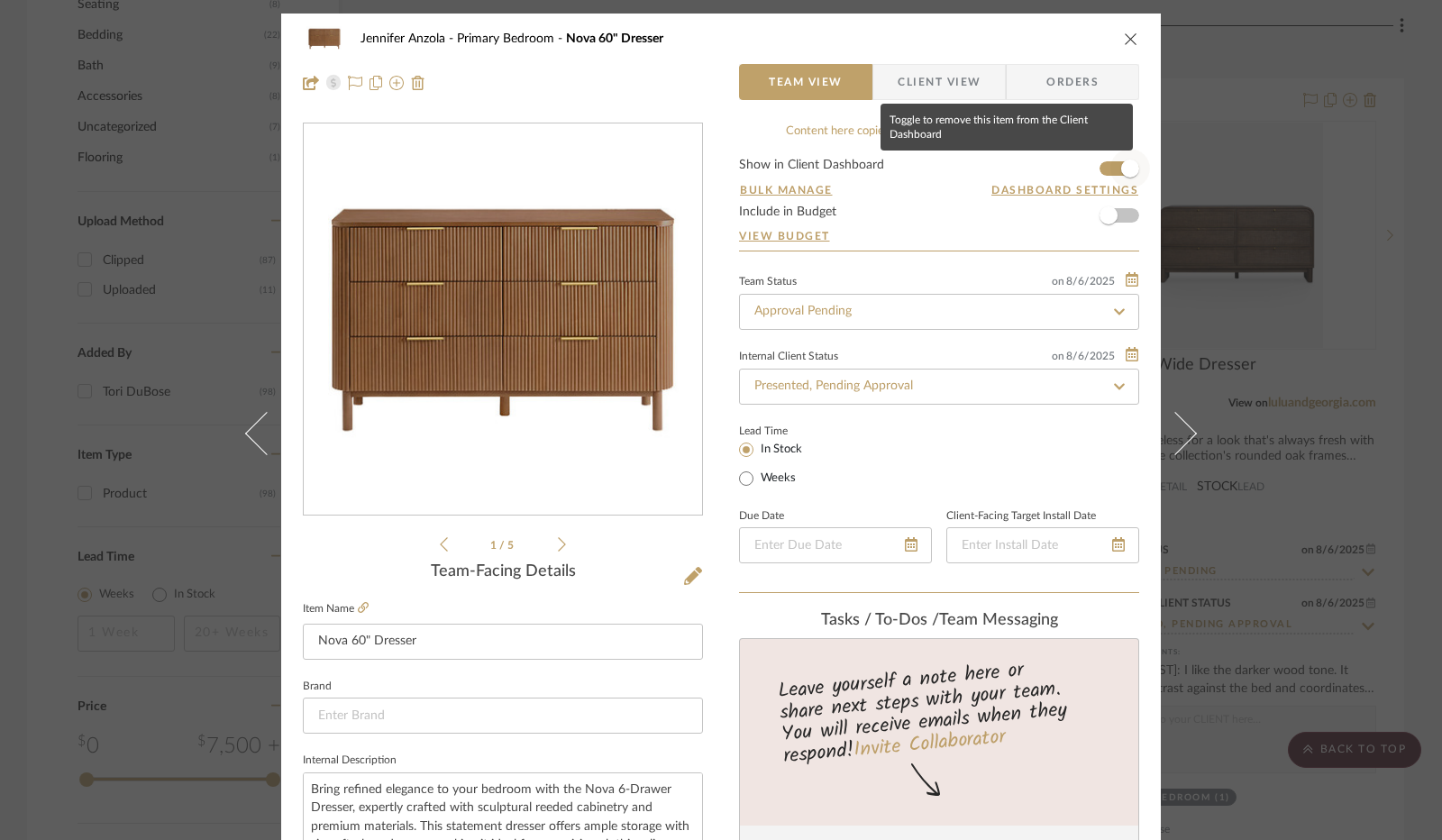 click at bounding box center [1130, 169] 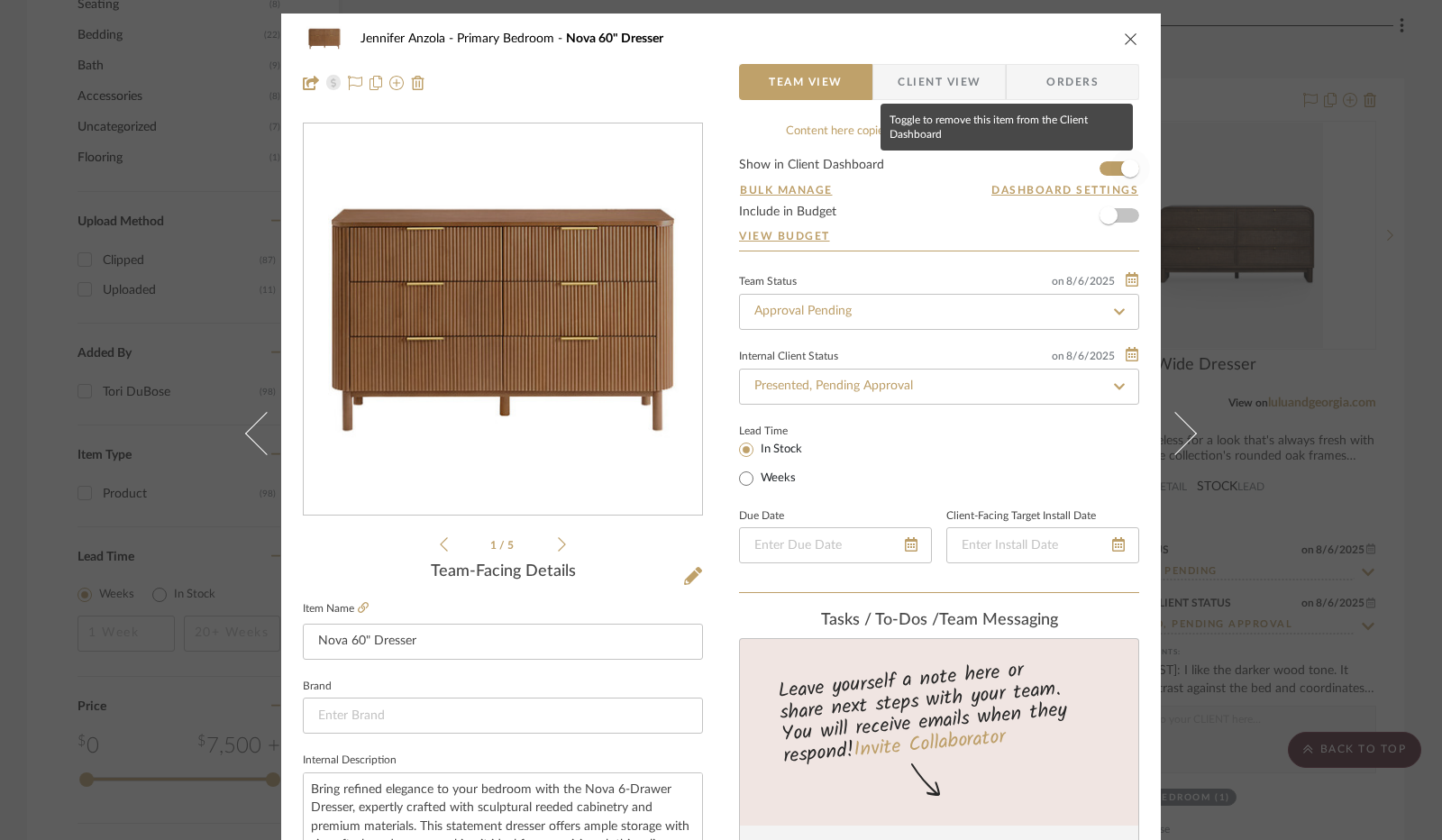 type 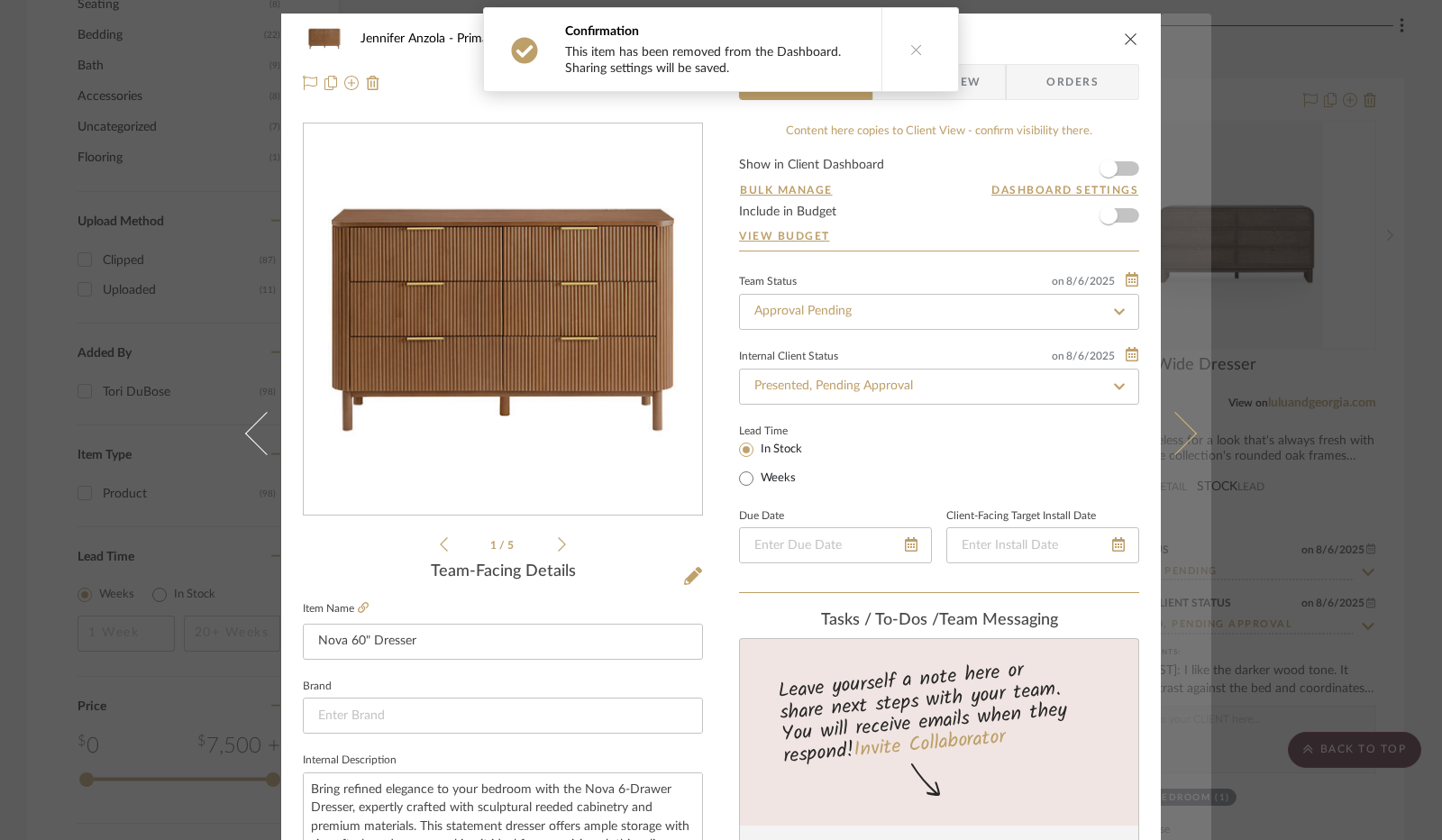 click at bounding box center (1175, 434) 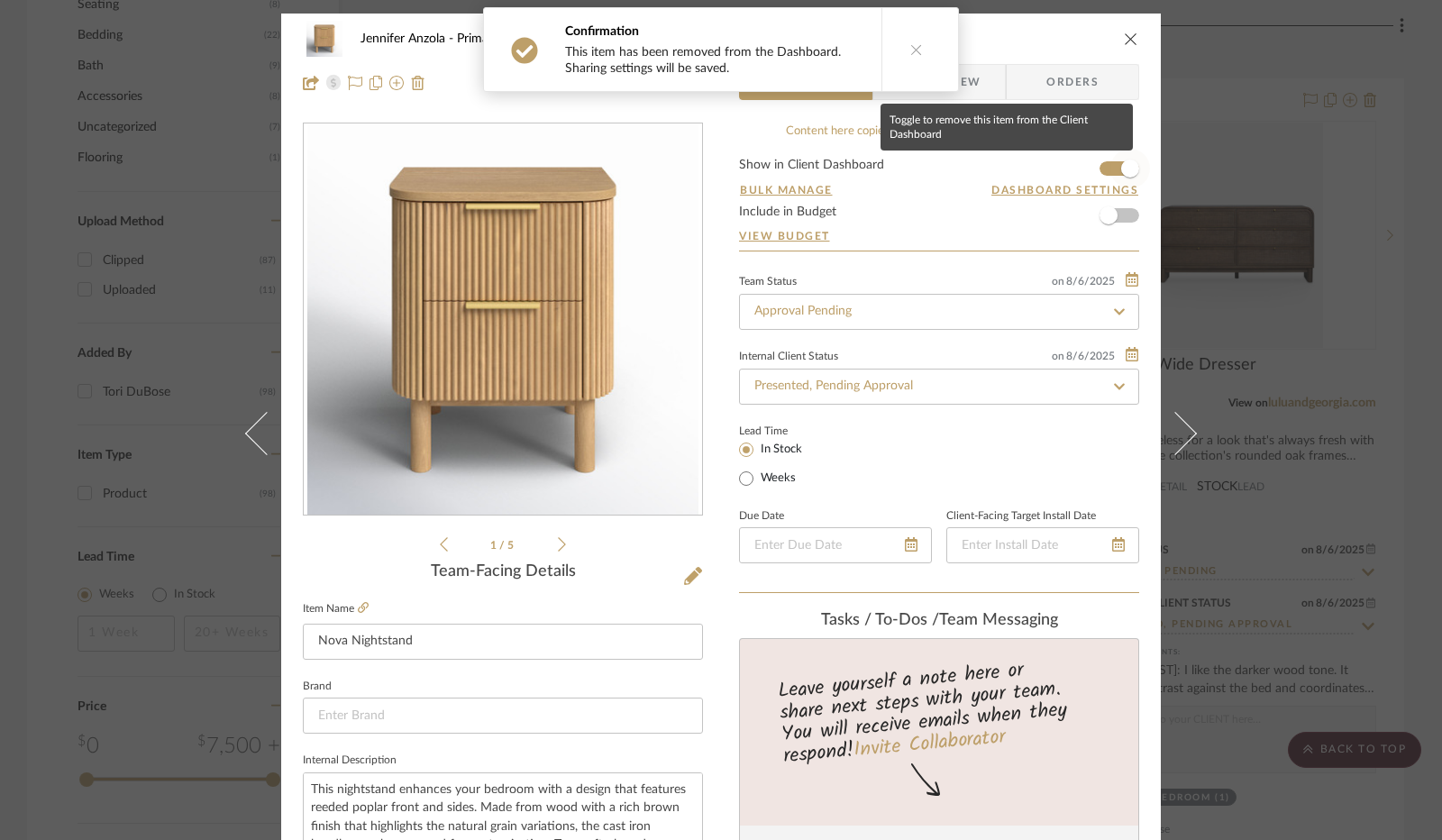 click at bounding box center [1130, 169] 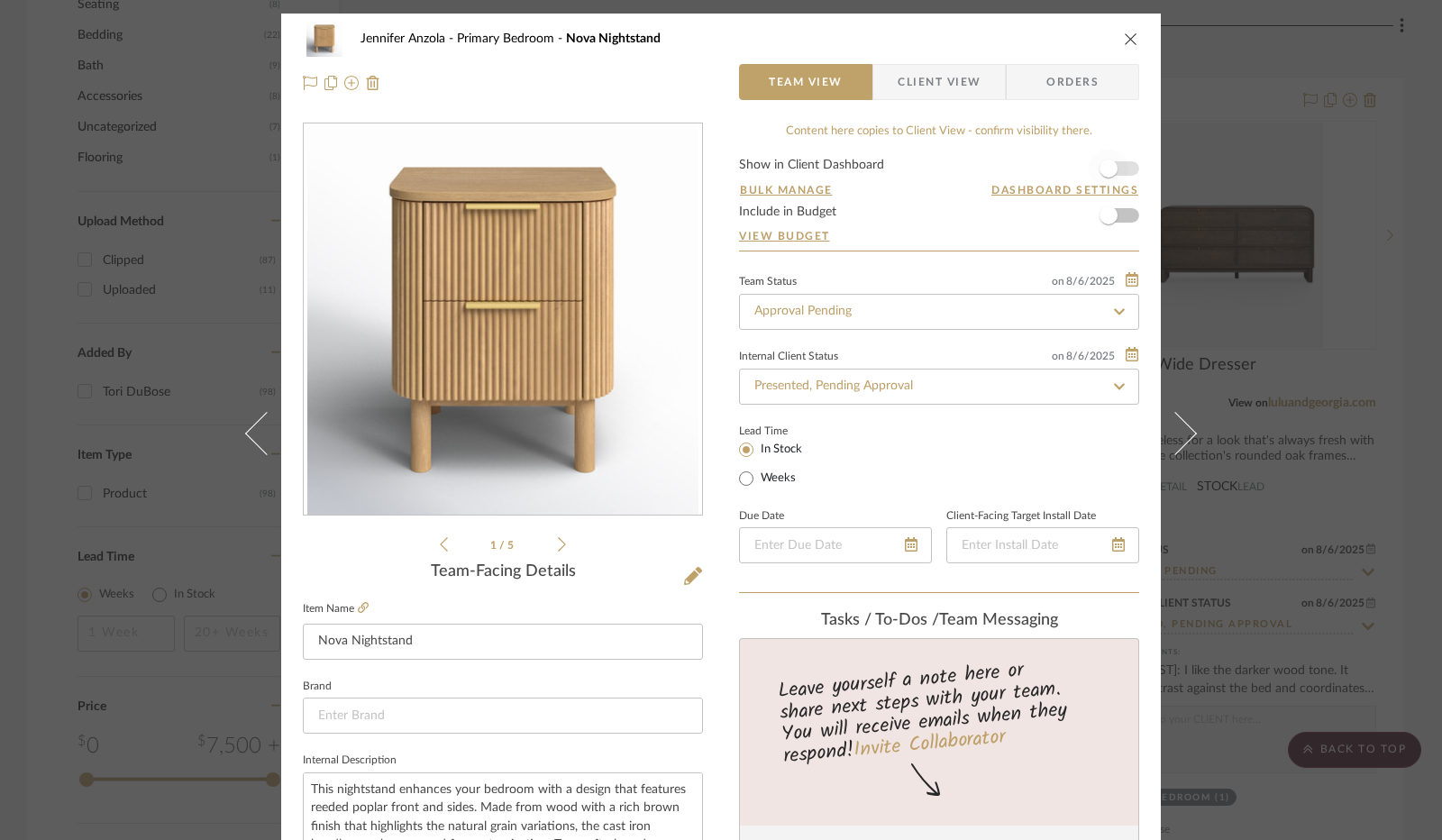 type 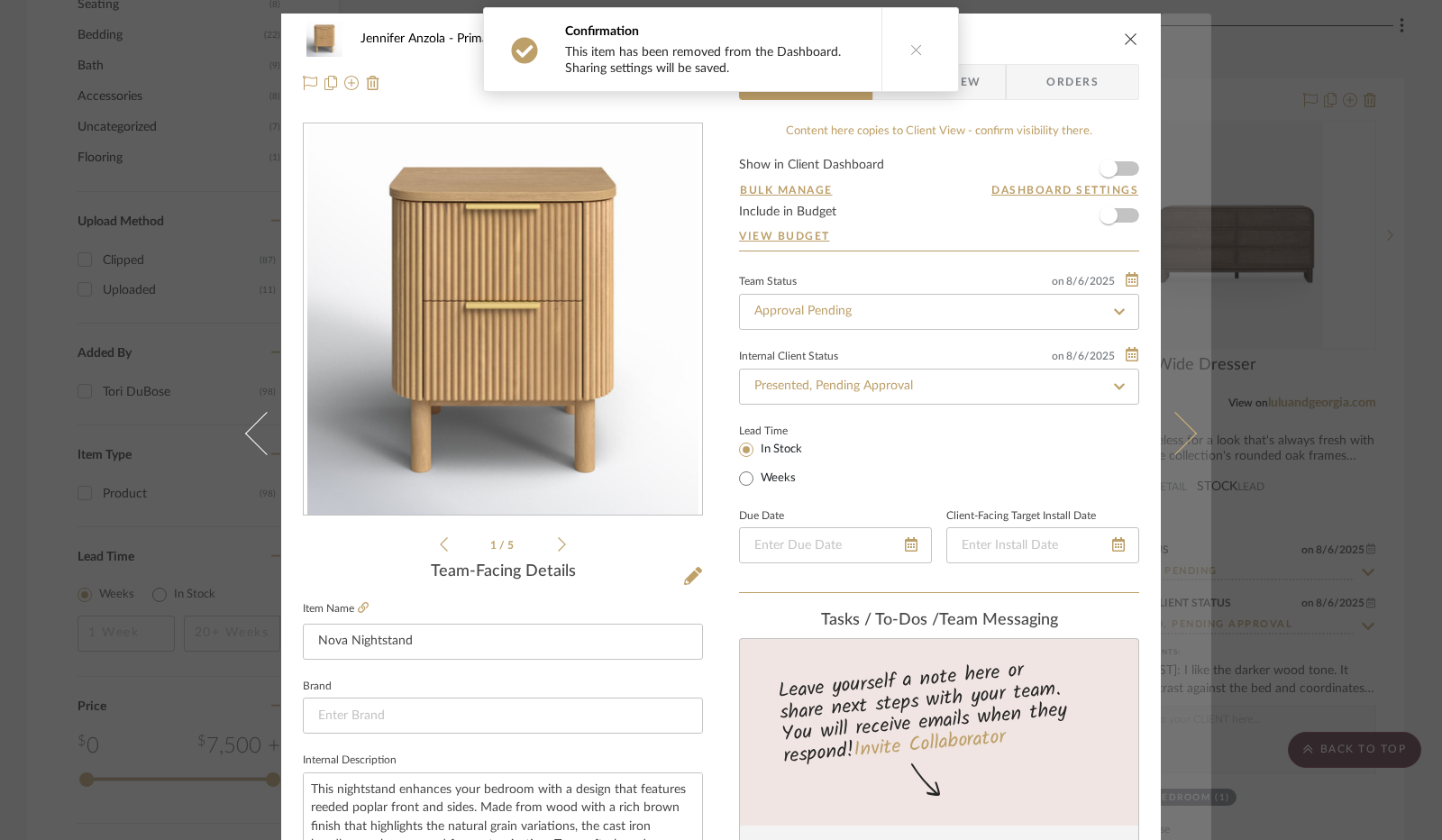 click at bounding box center (1186, 434) 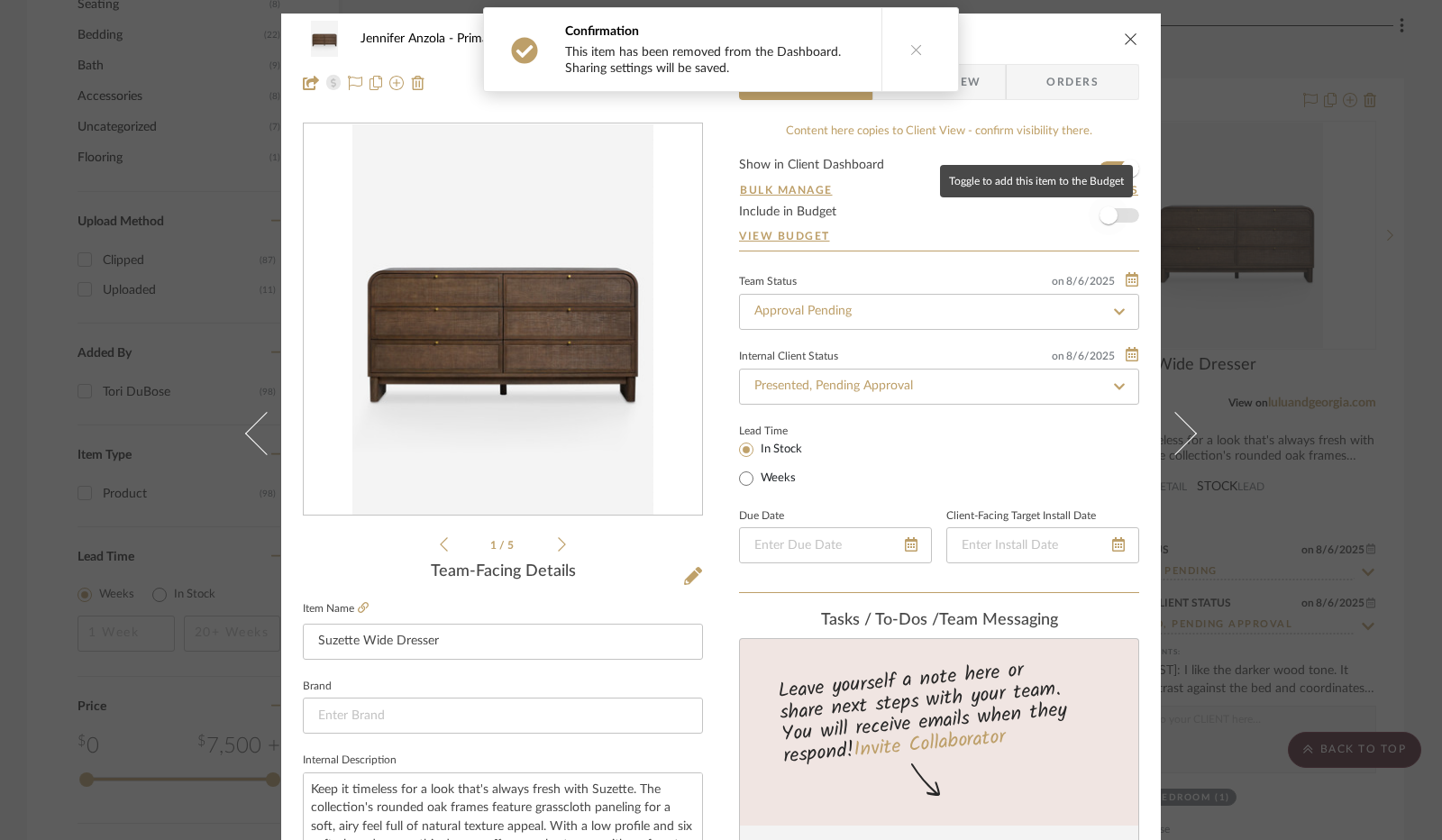 click at bounding box center [1109, 215] 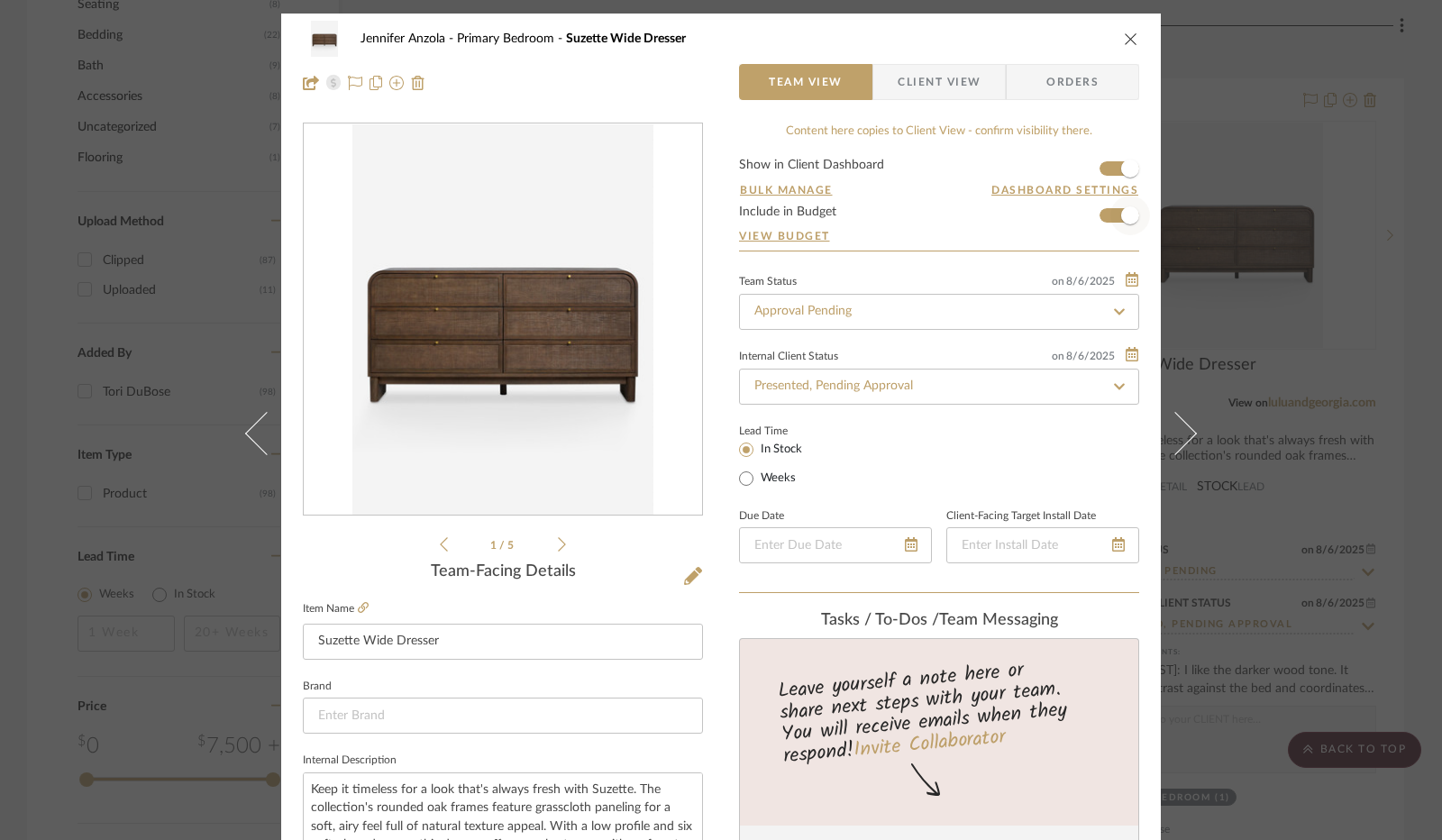 type 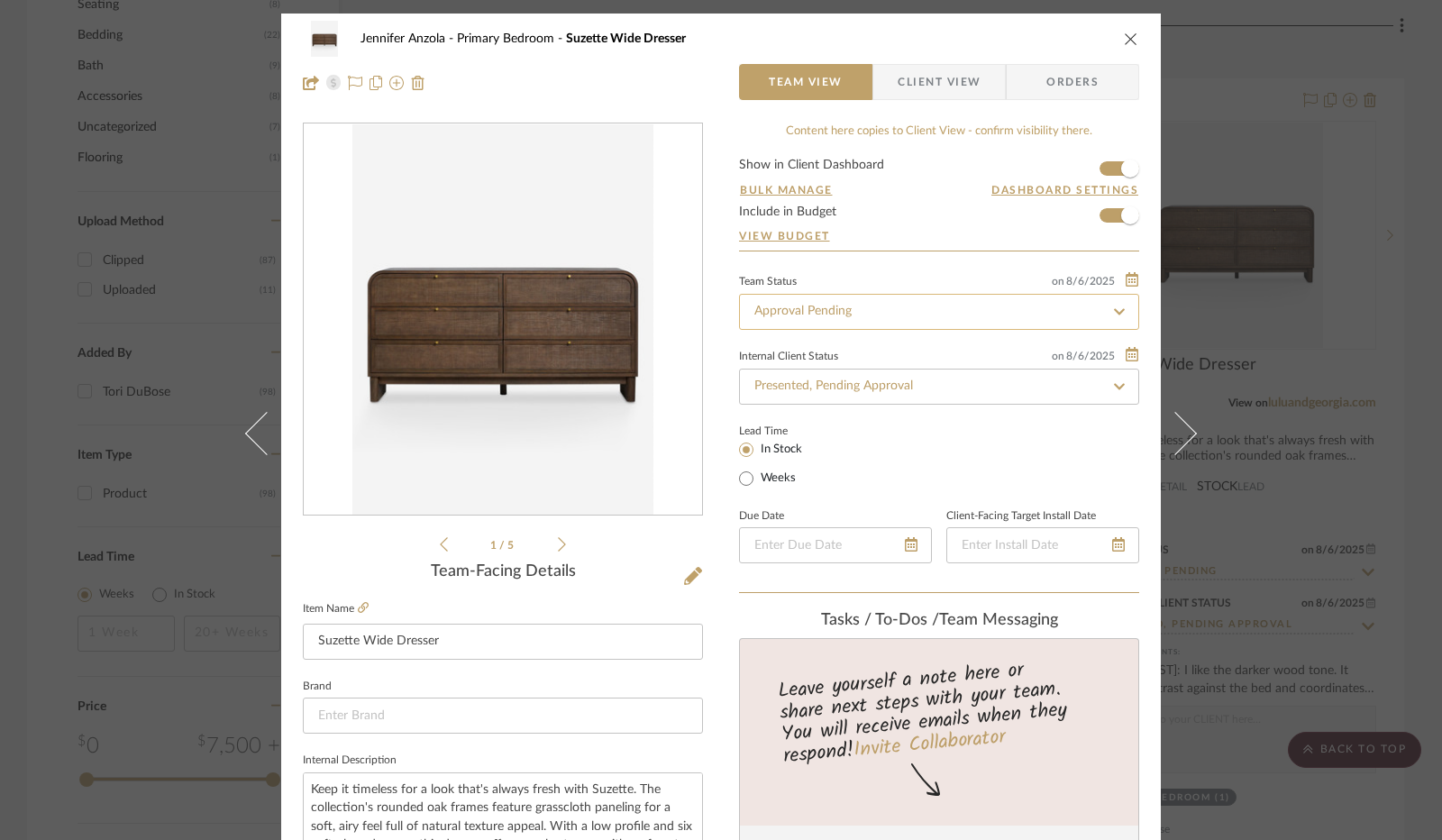 click on "Approval Pending" 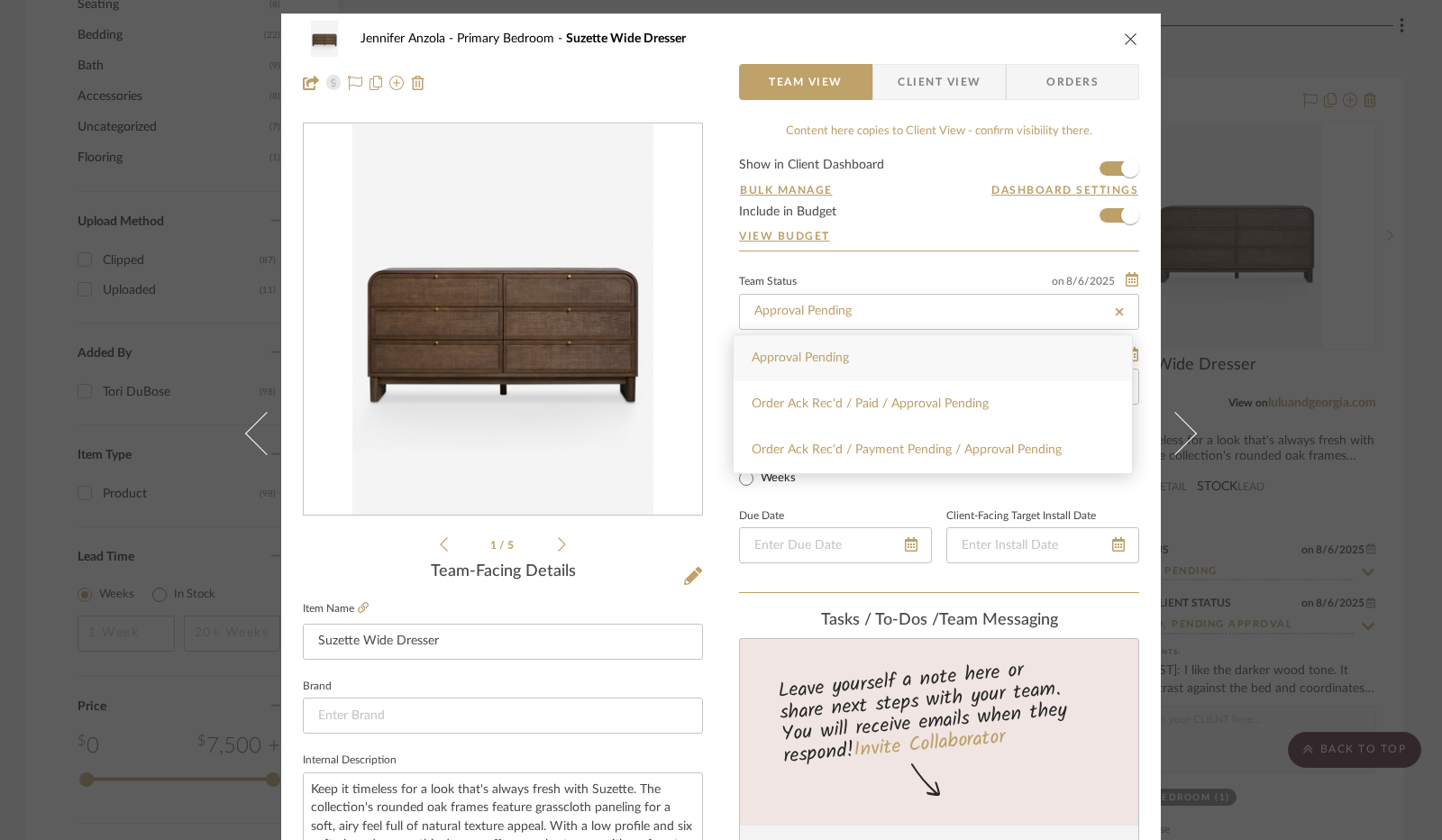 click 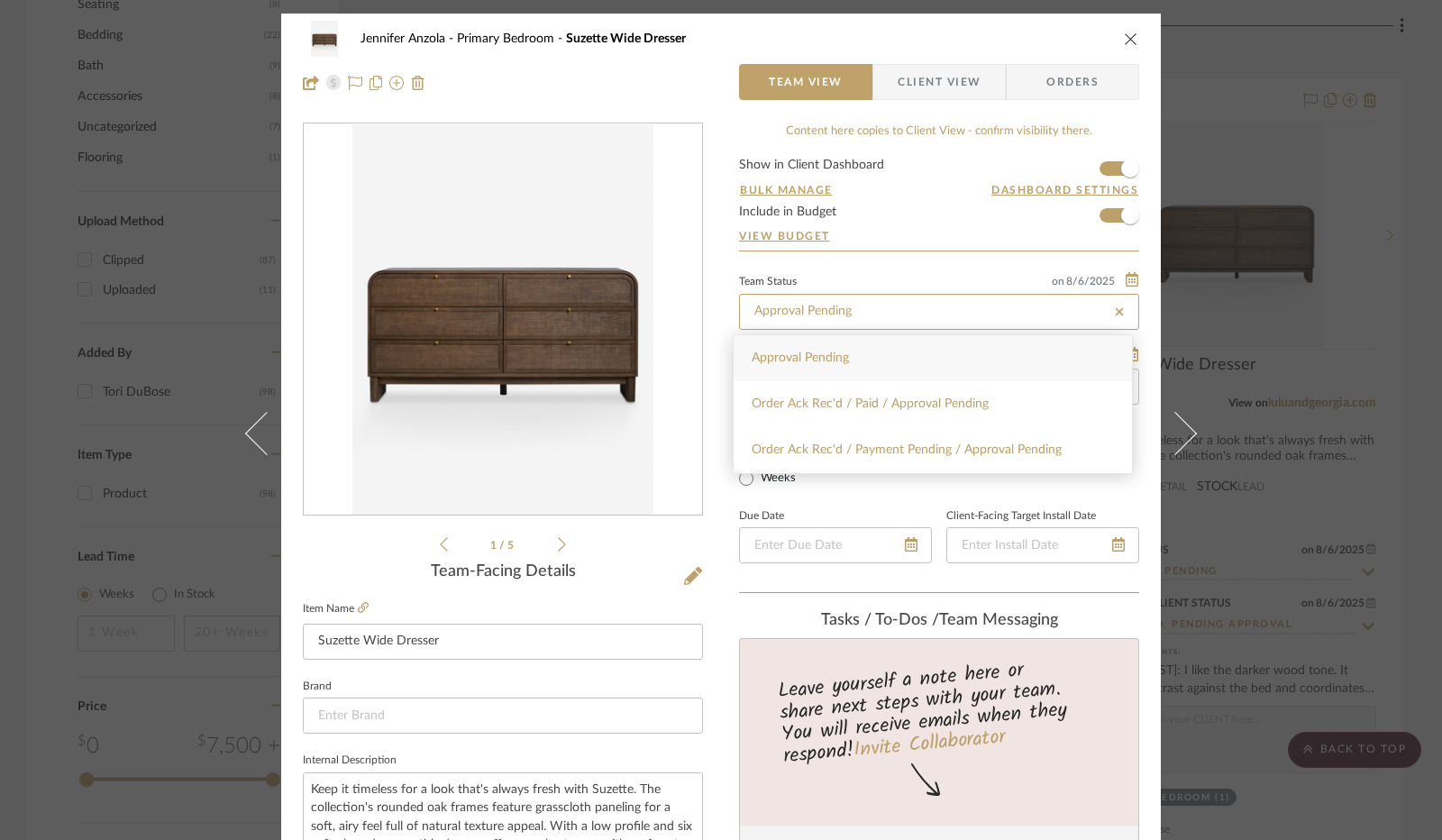 type on "8/8/2025" 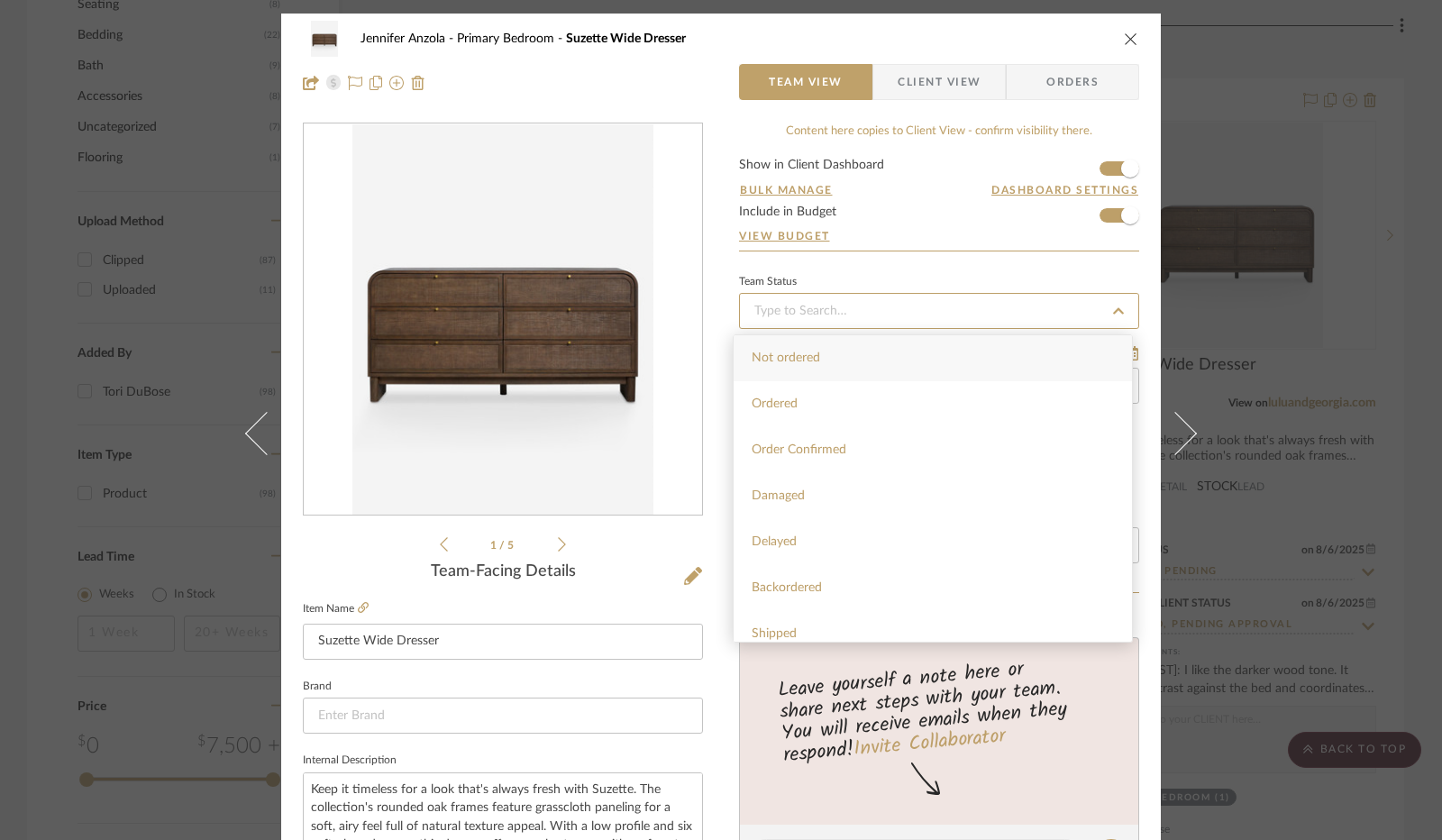 type on "8/8/2025" 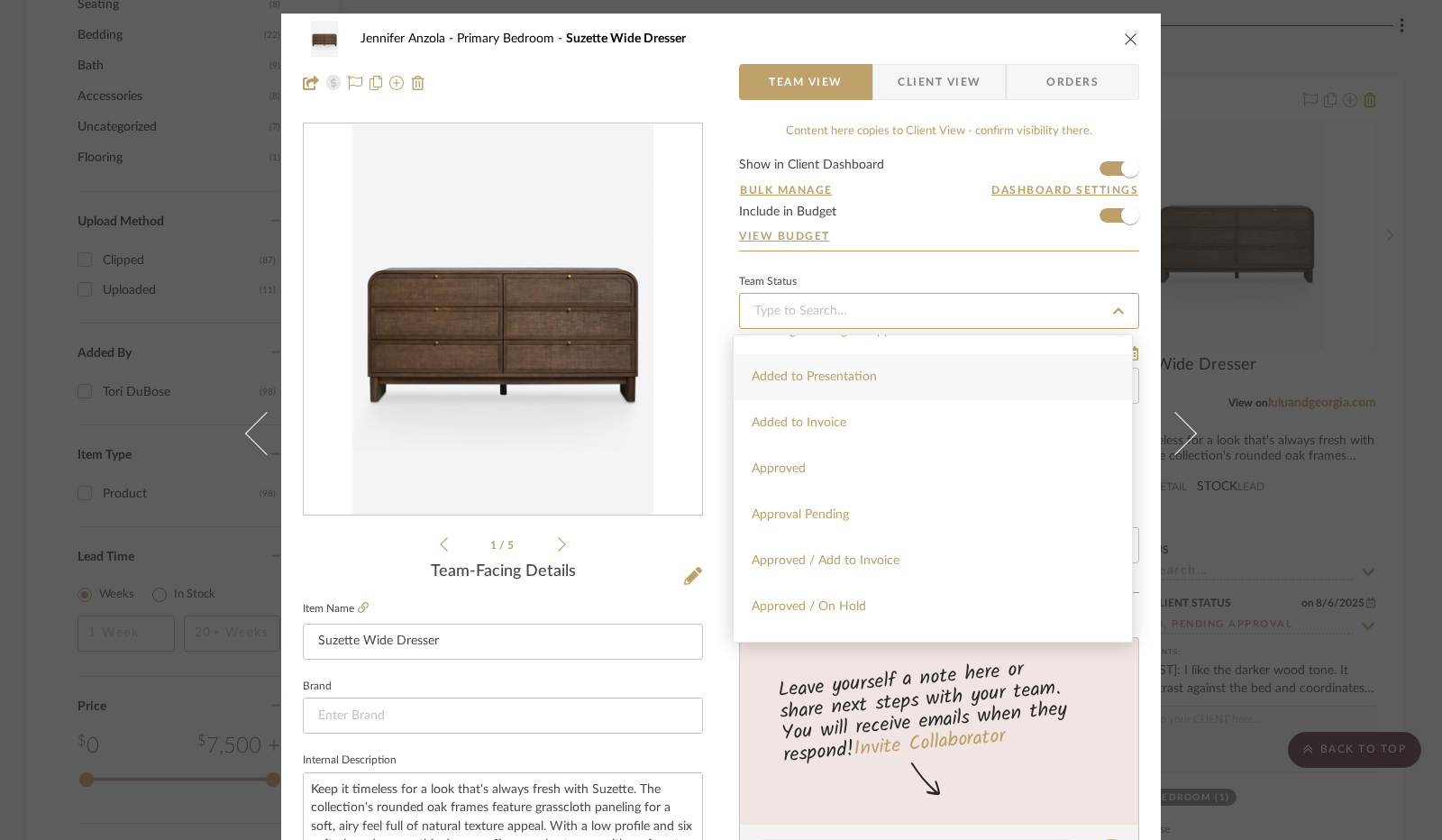 scroll, scrollTop: 811, scrollLeft: 0, axis: vertical 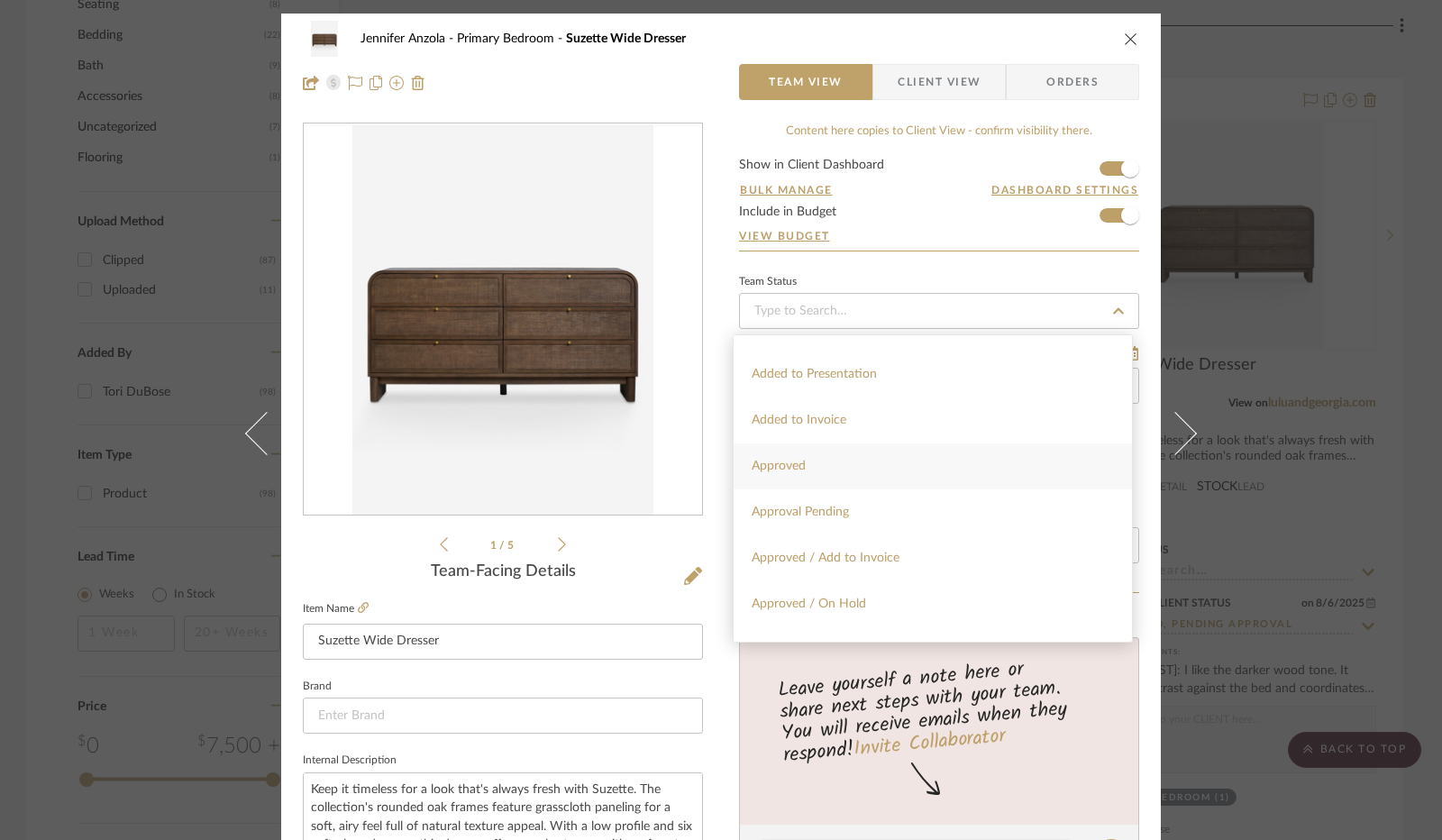 click on "Approved" at bounding box center (933, 466) 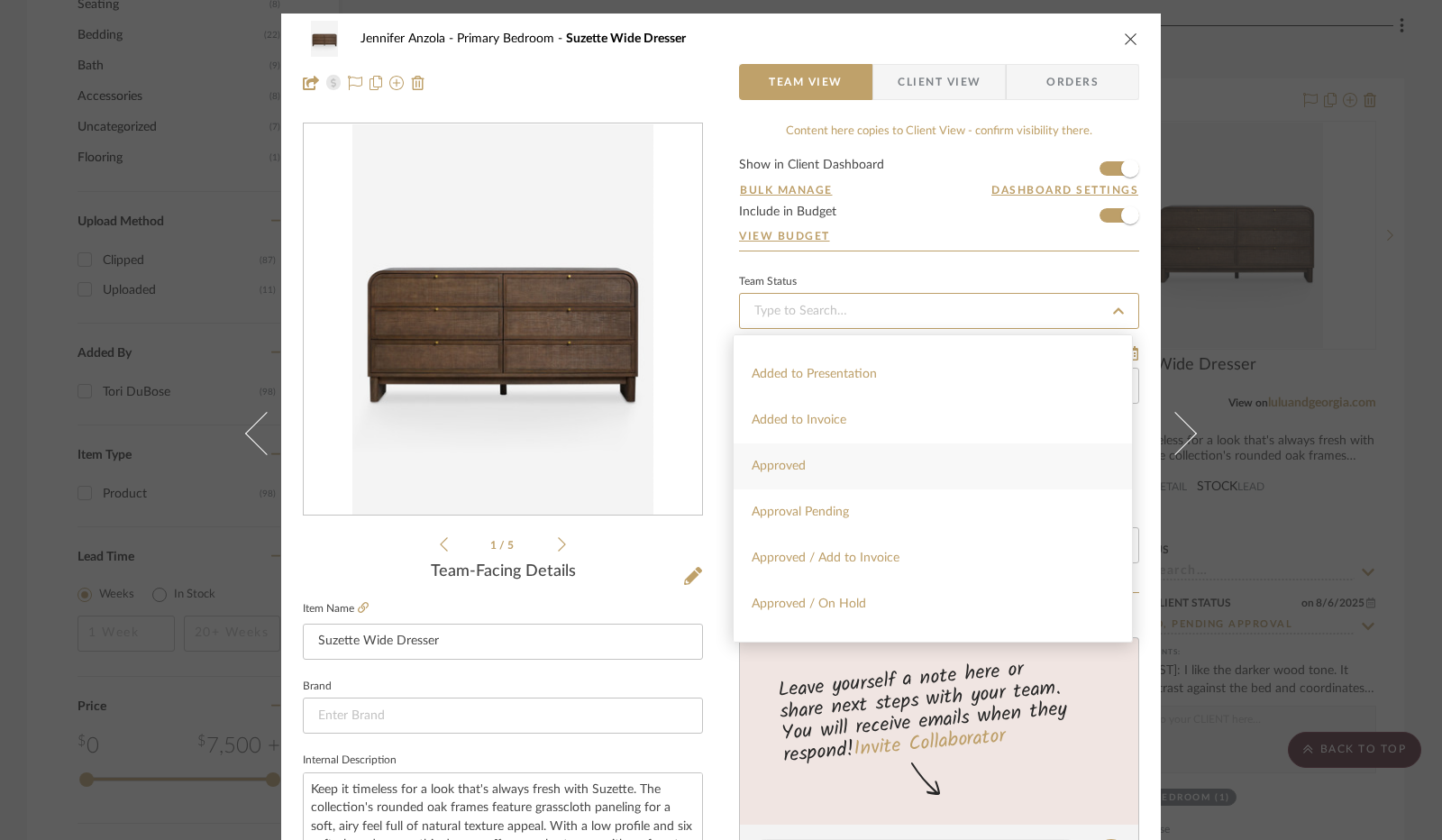 type on "8/8/2025" 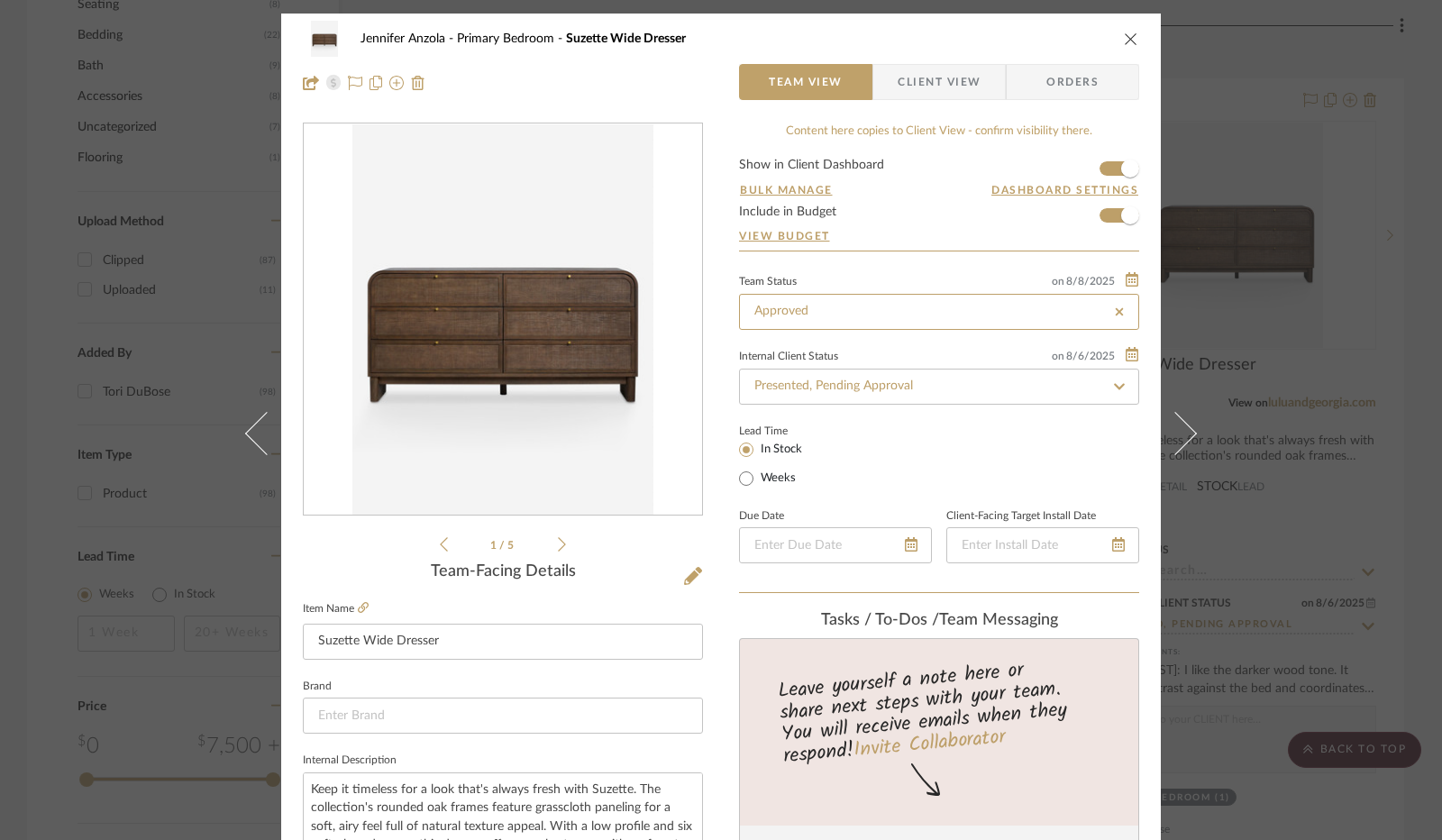 type on "Approved" 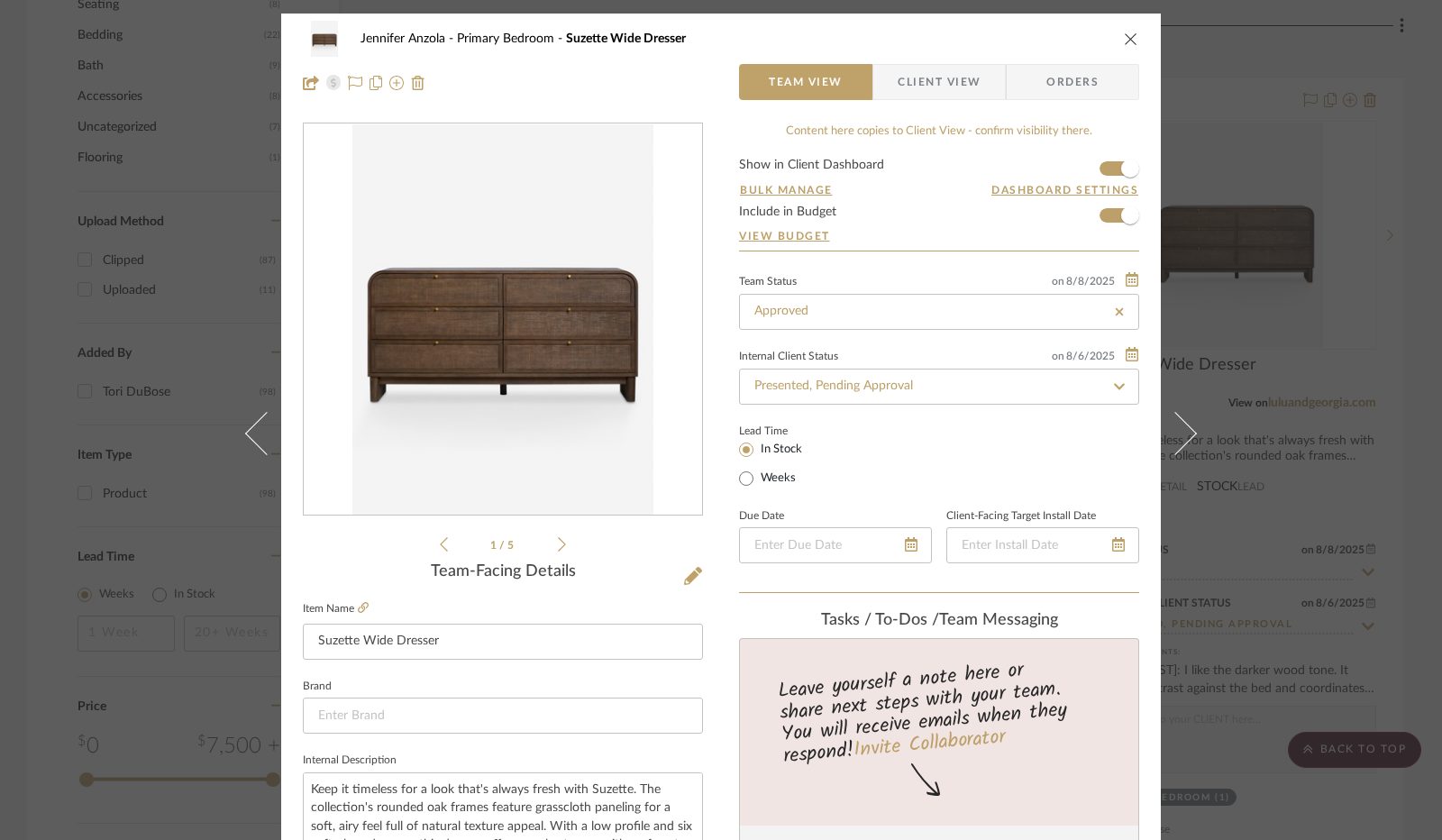 click 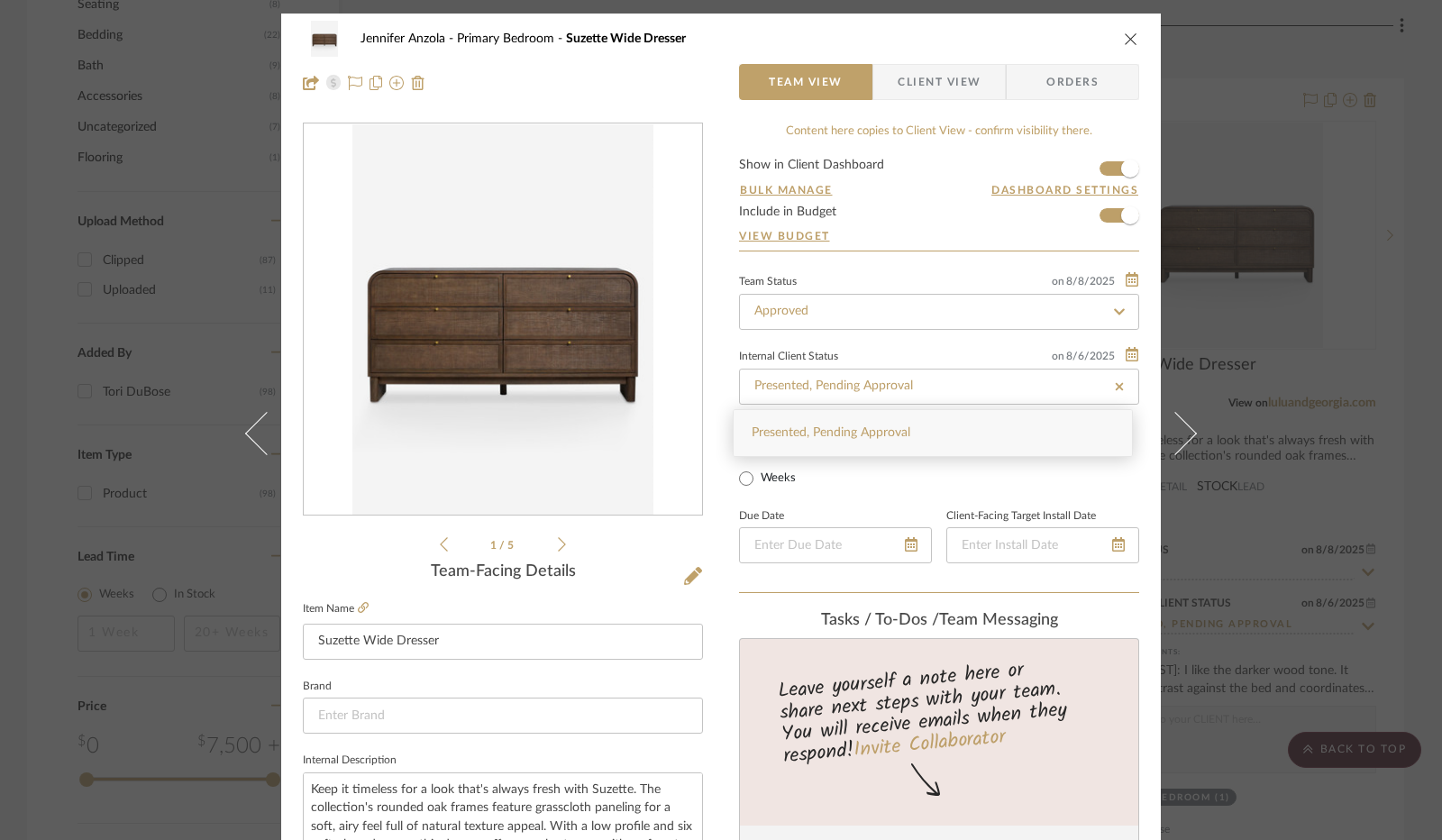 click 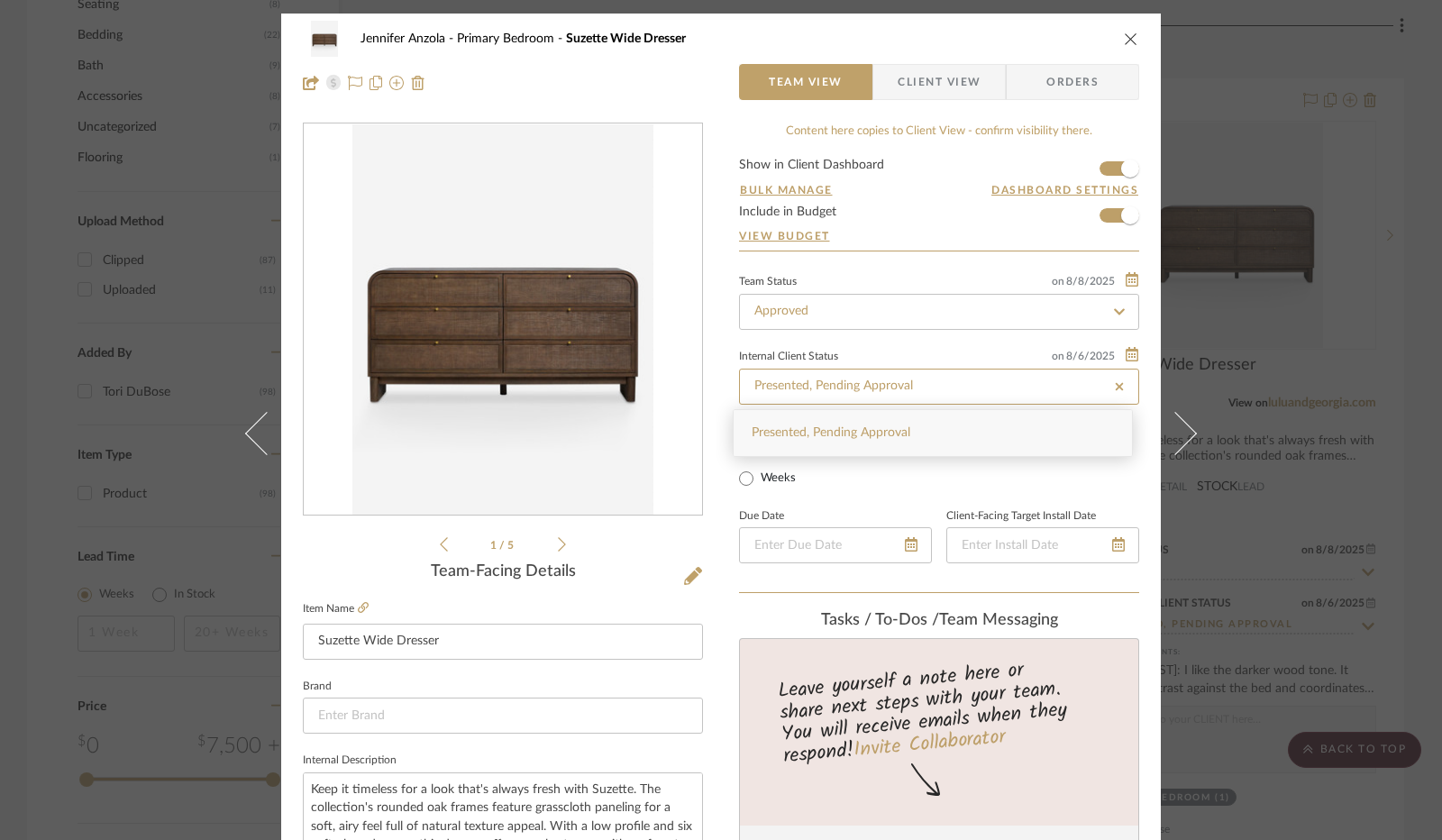 type on "8/8/2025" 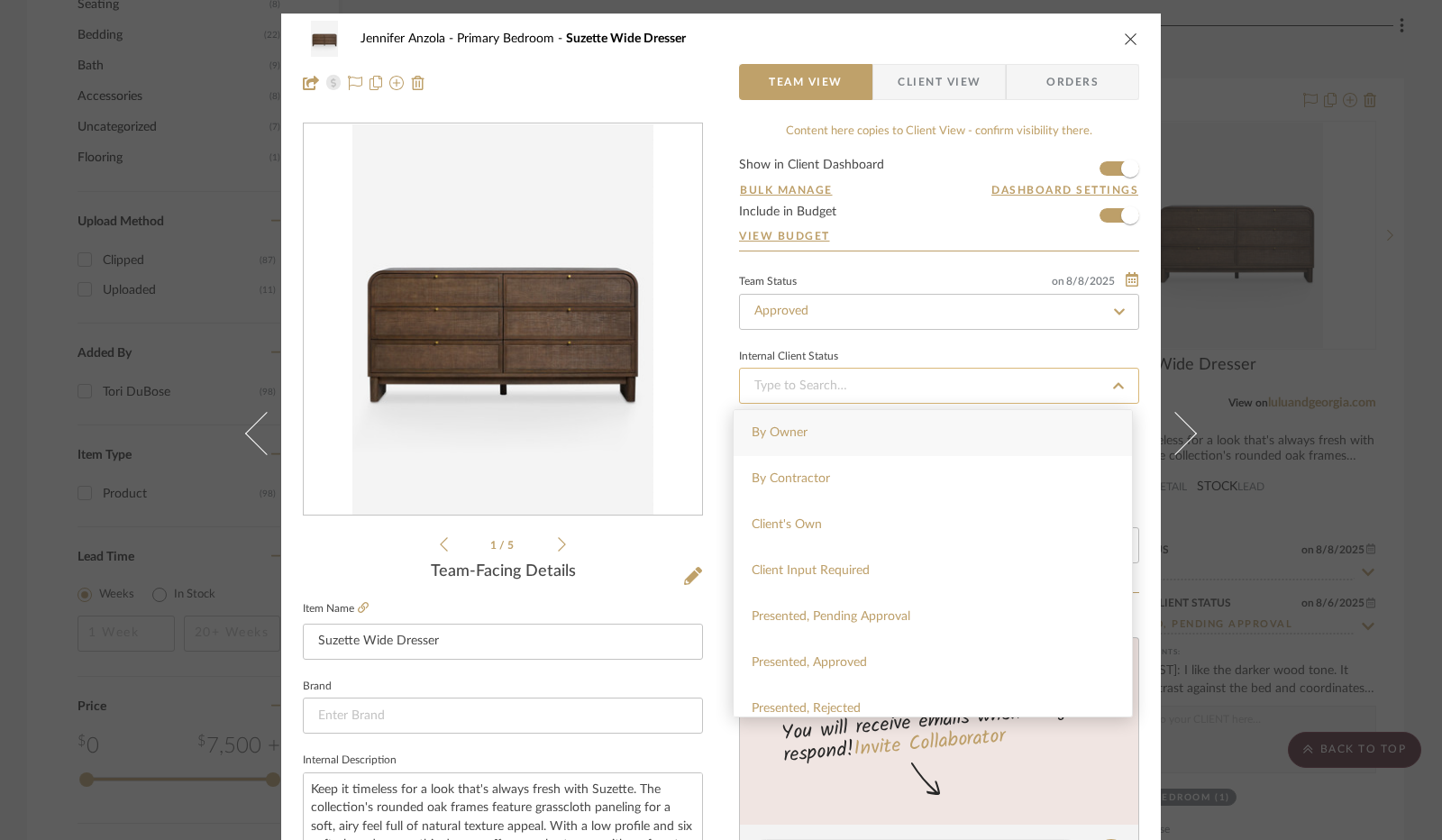 type on "8/8/2025" 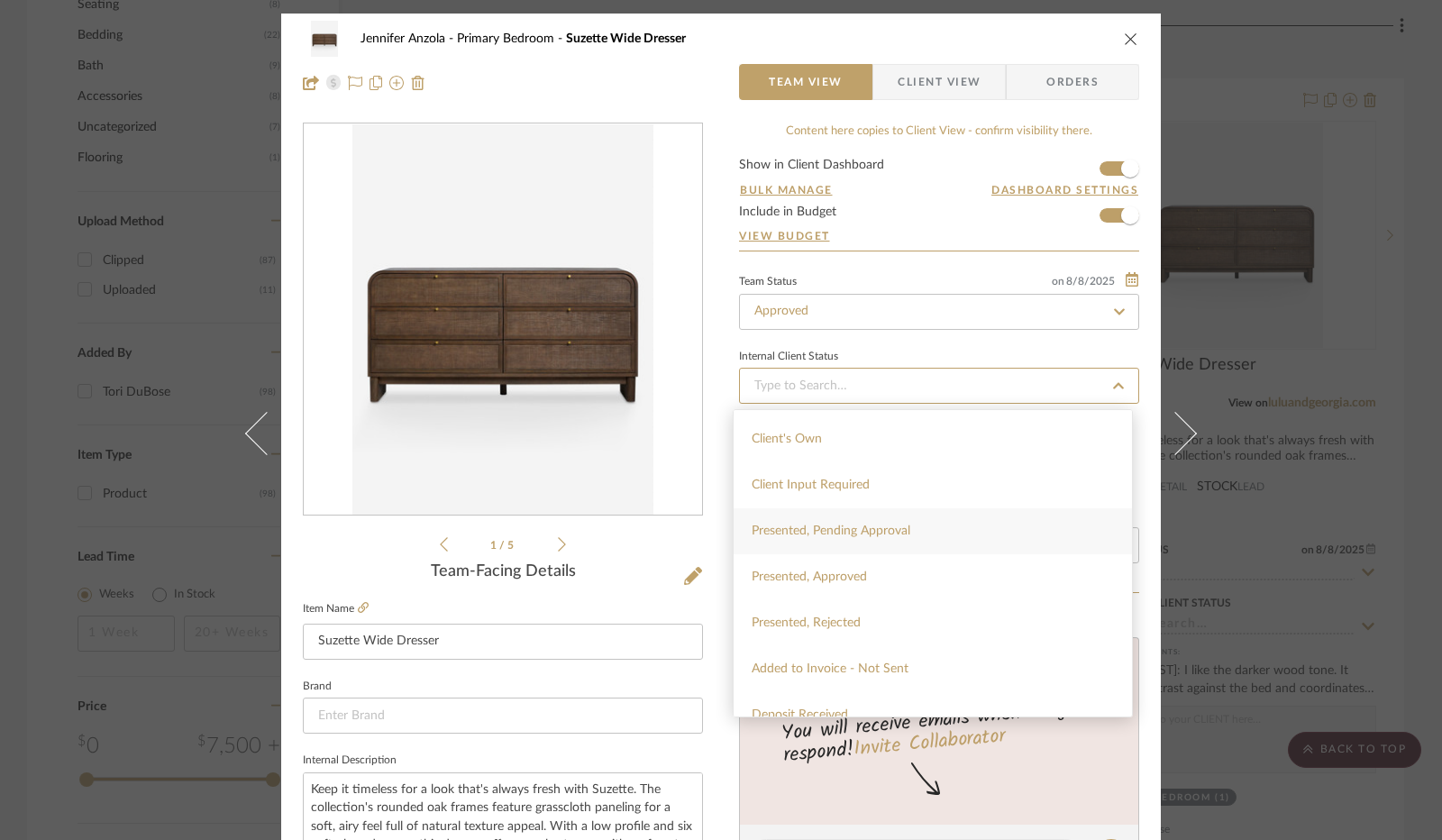 scroll, scrollTop: 90, scrollLeft: 0, axis: vertical 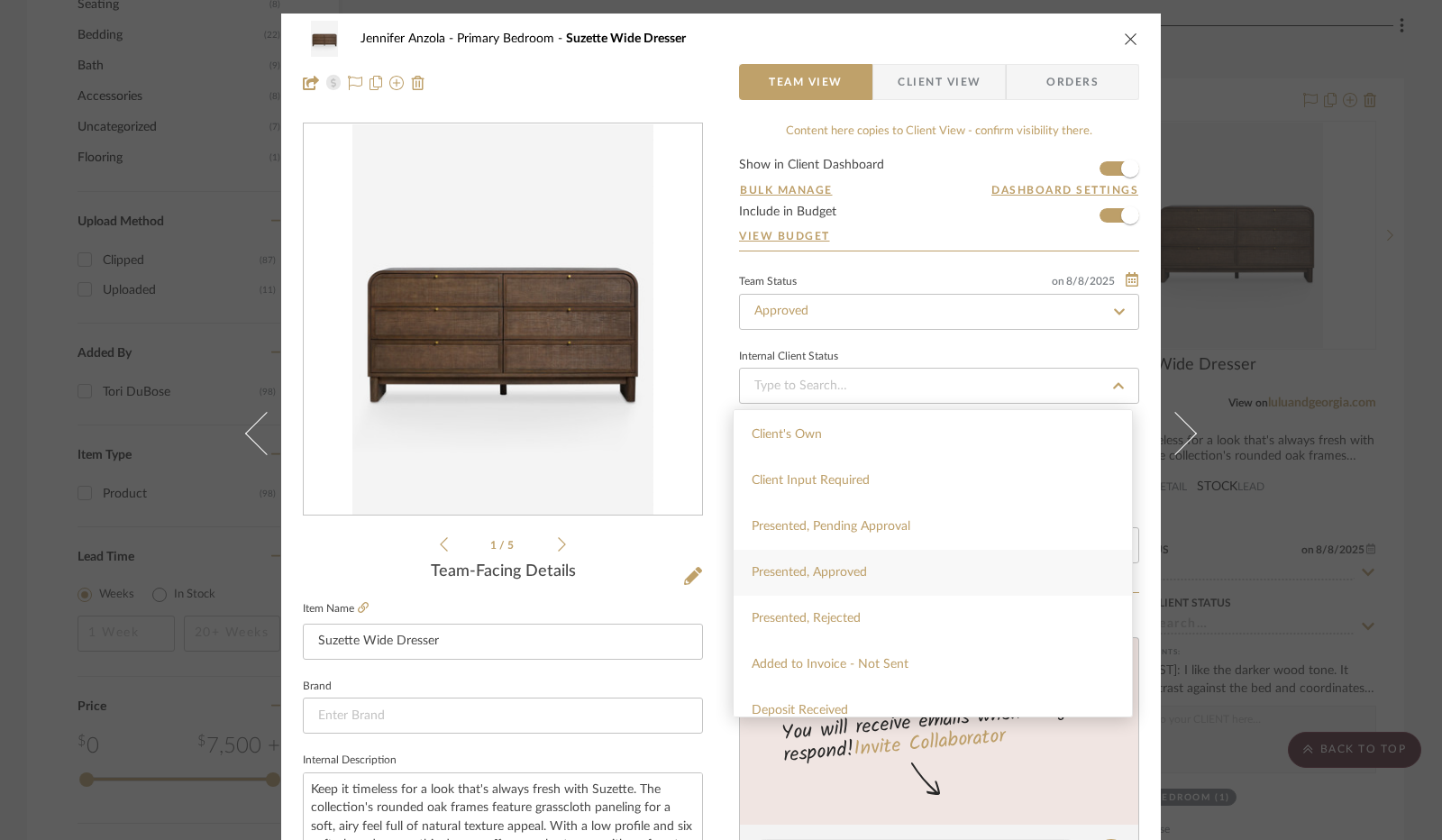 click on "Presented, Approved" at bounding box center (933, 572) 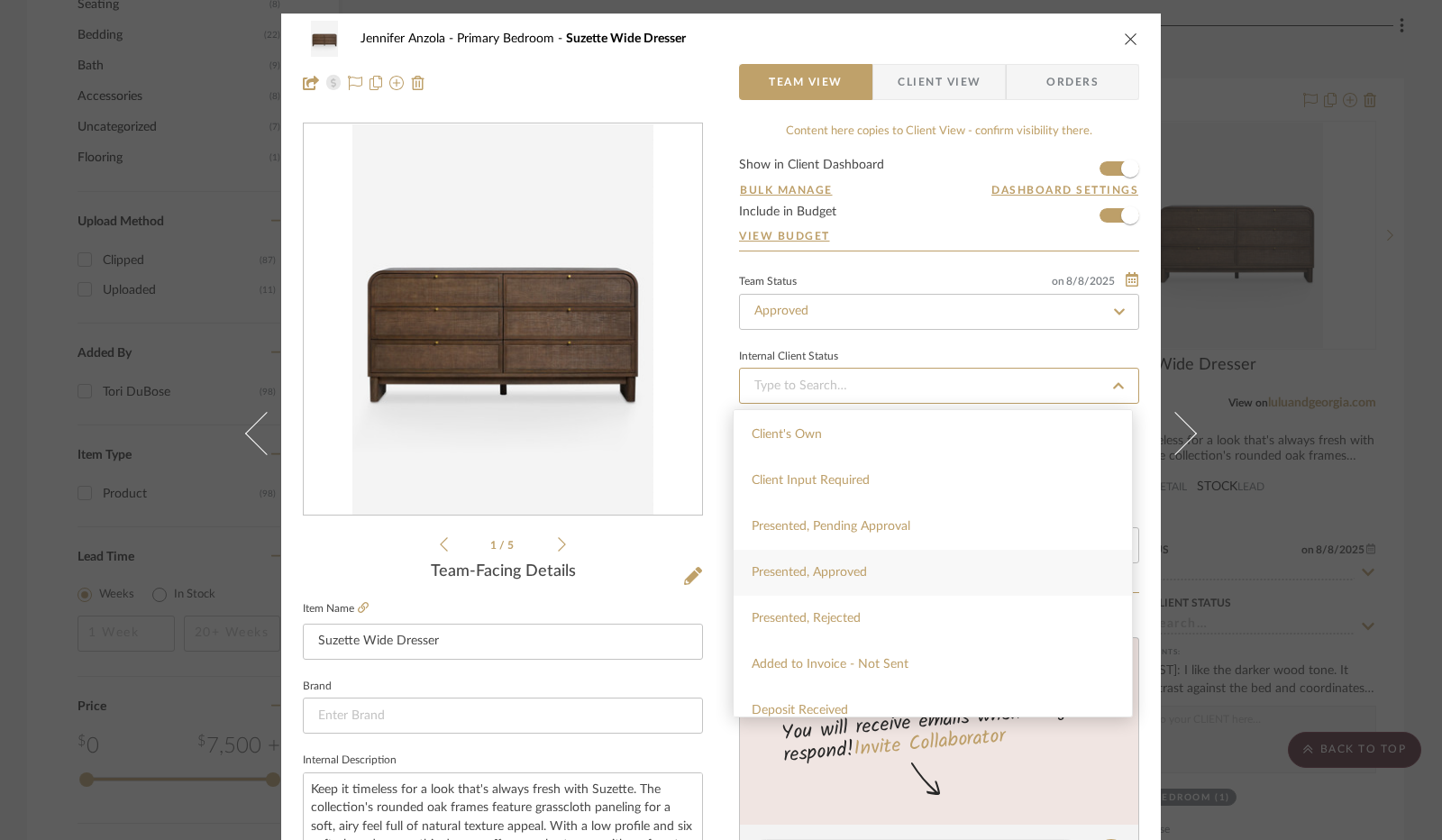 type on "8/8/2025" 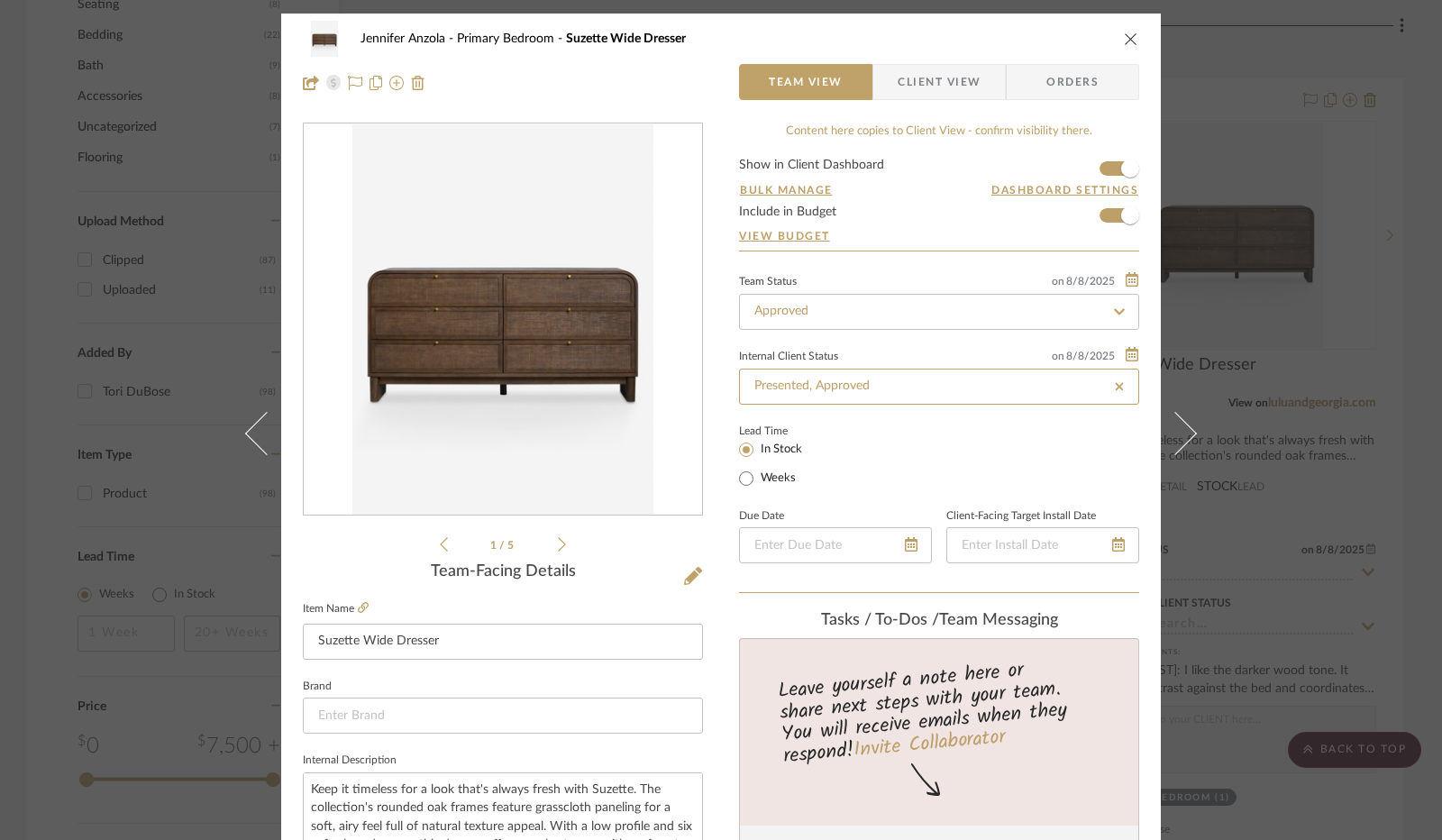 type on "Presented, Approved" 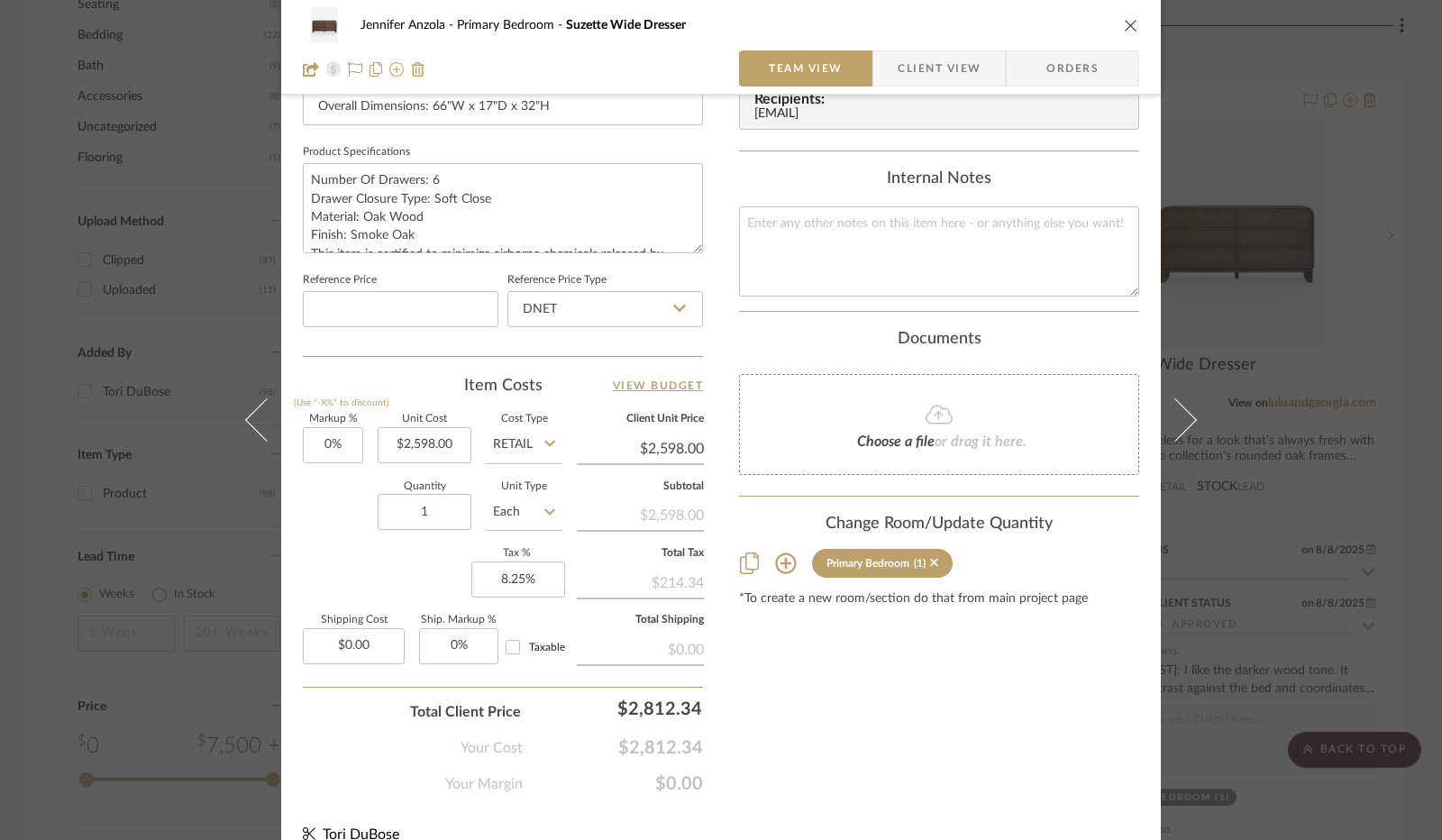 scroll, scrollTop: 835, scrollLeft: 0, axis: vertical 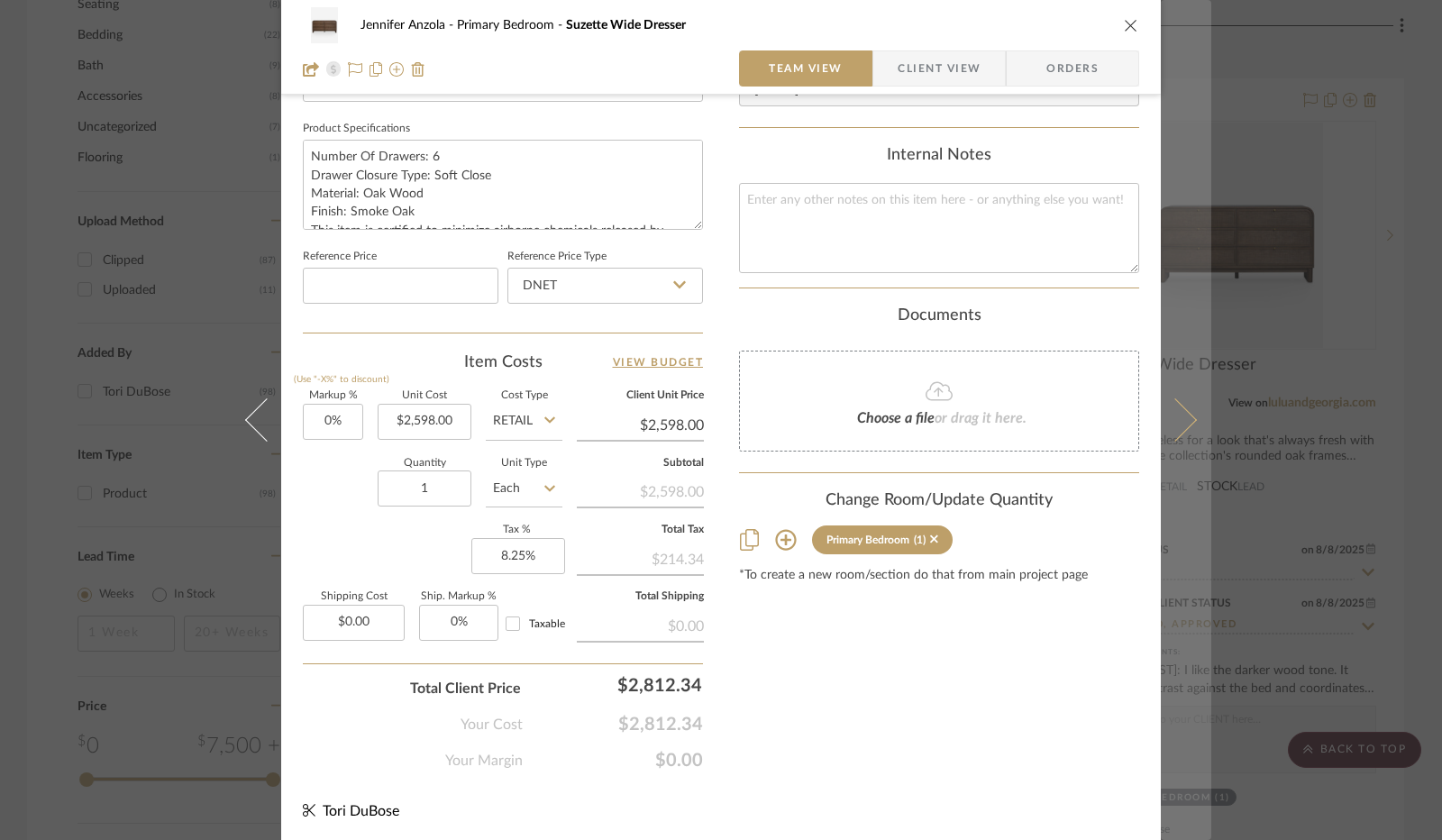click at bounding box center [1186, 420] 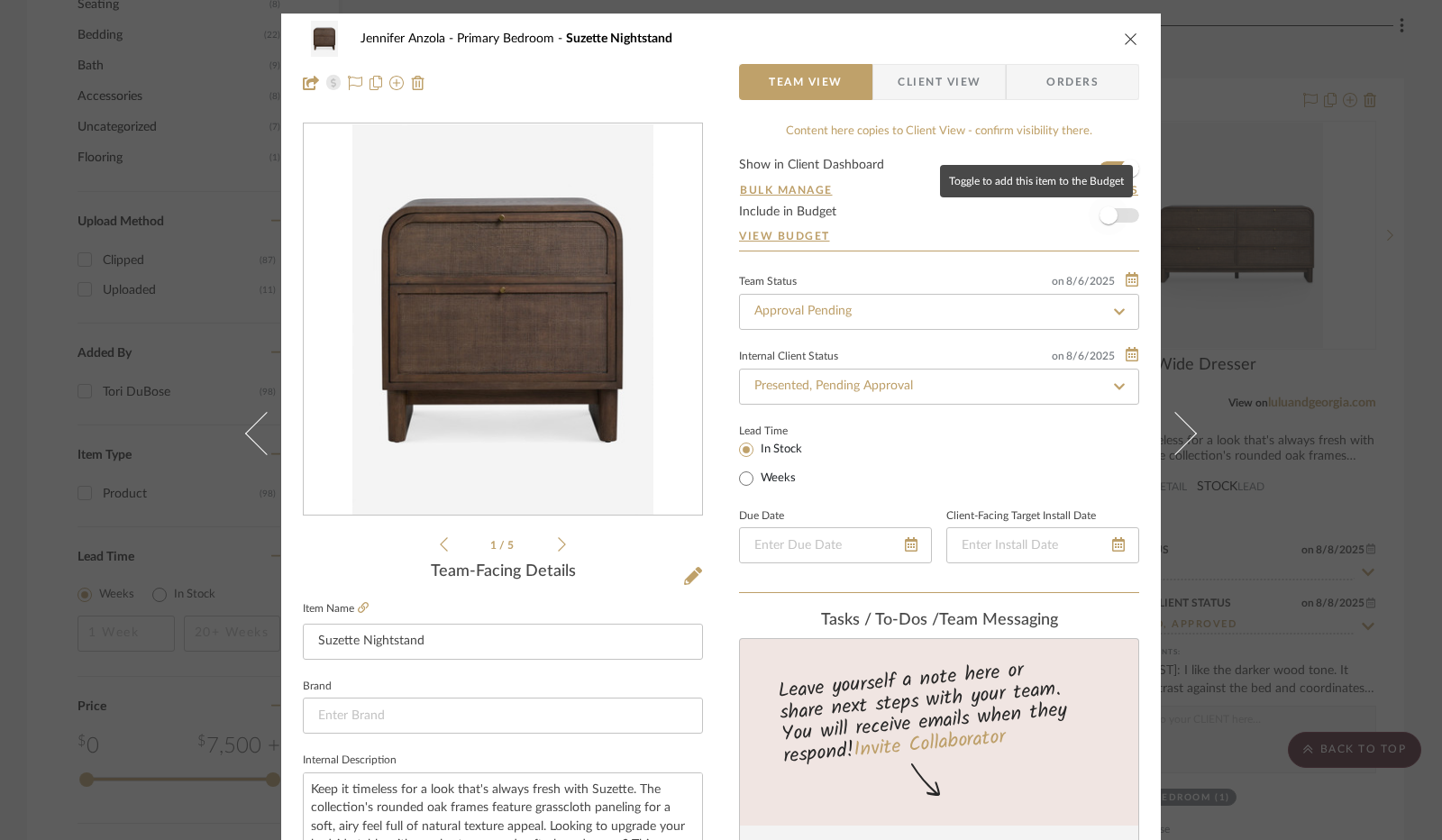 click at bounding box center (1109, 215) 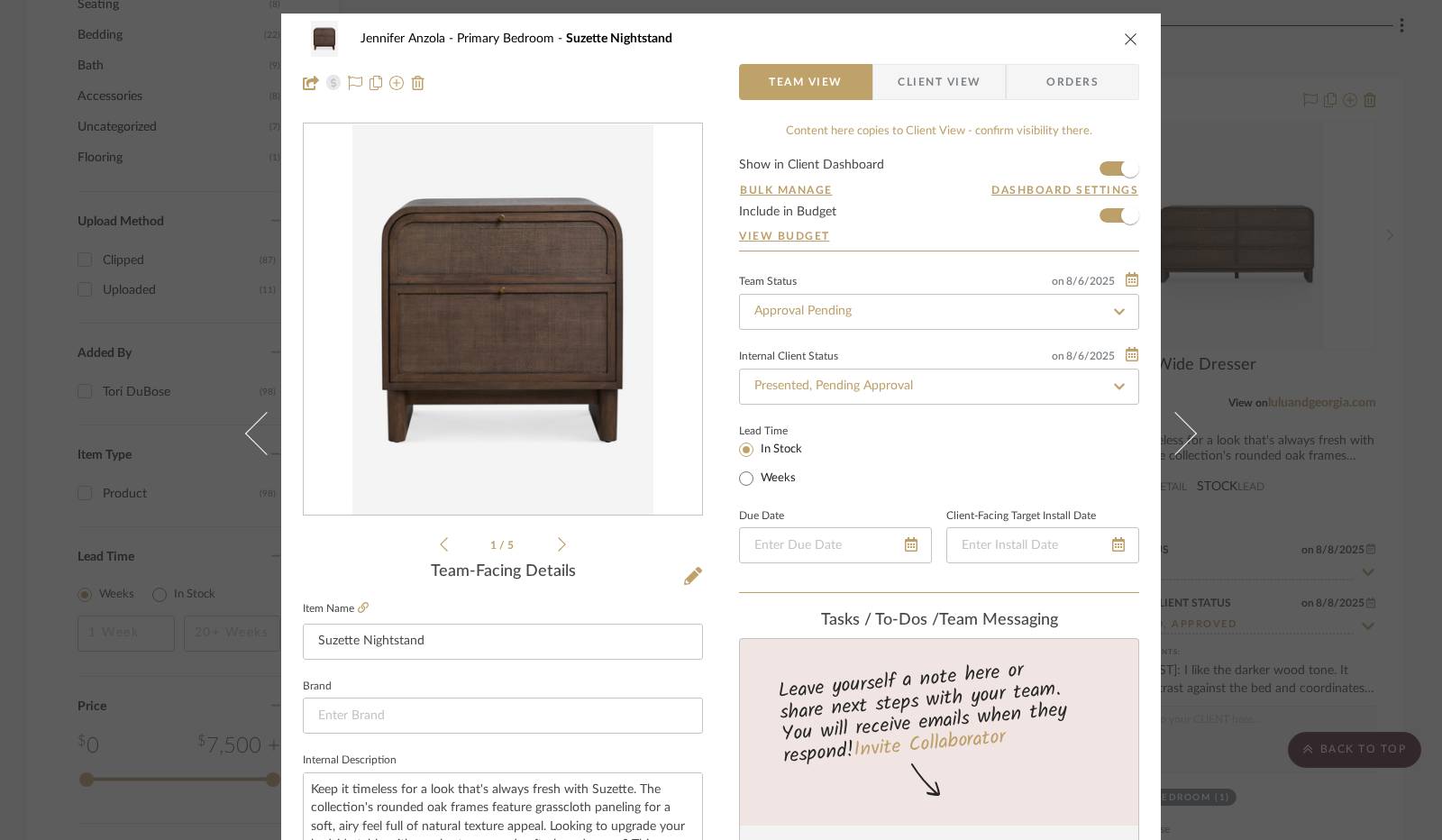 type 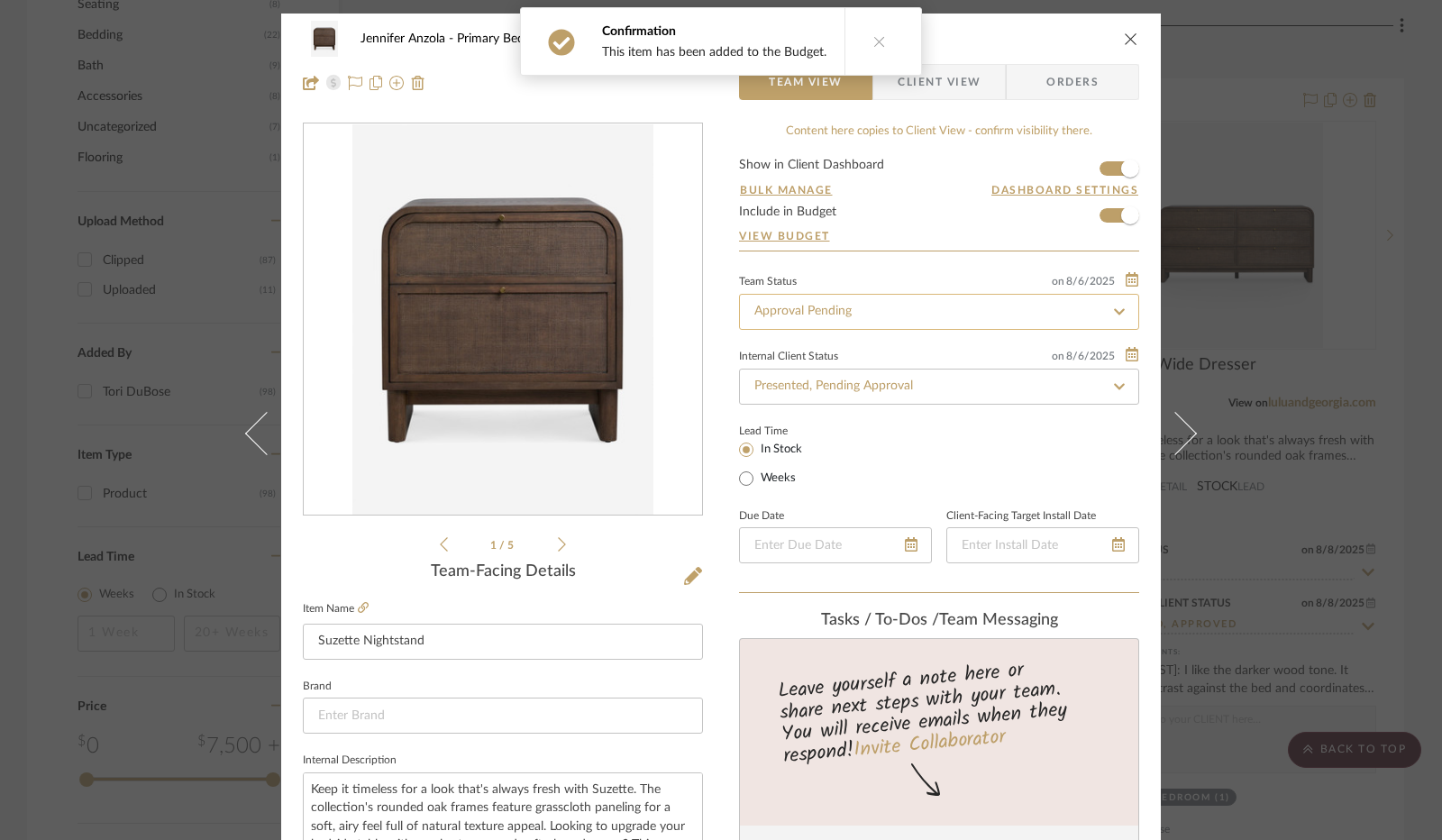 click on "Approval Pending" 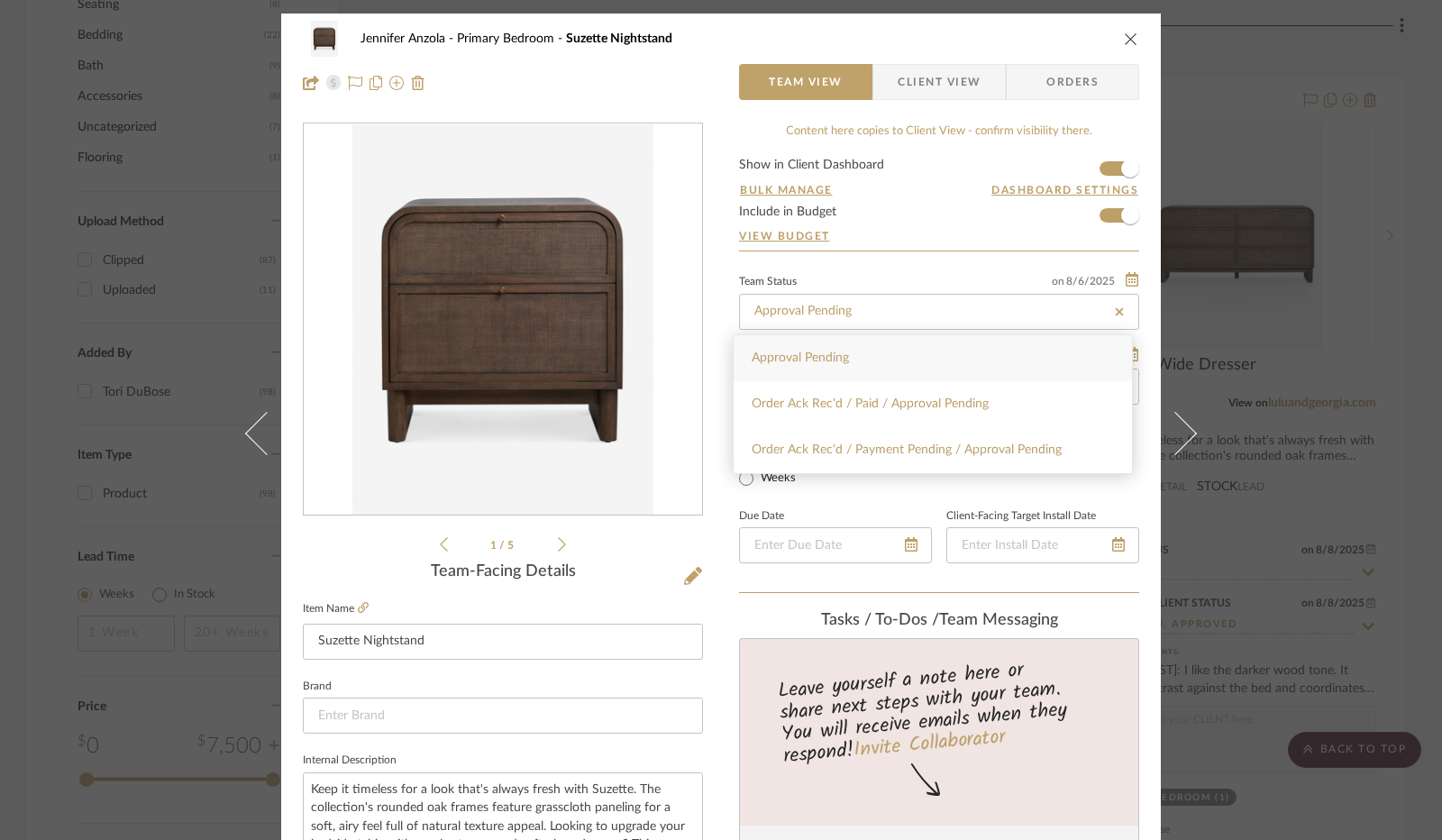 click 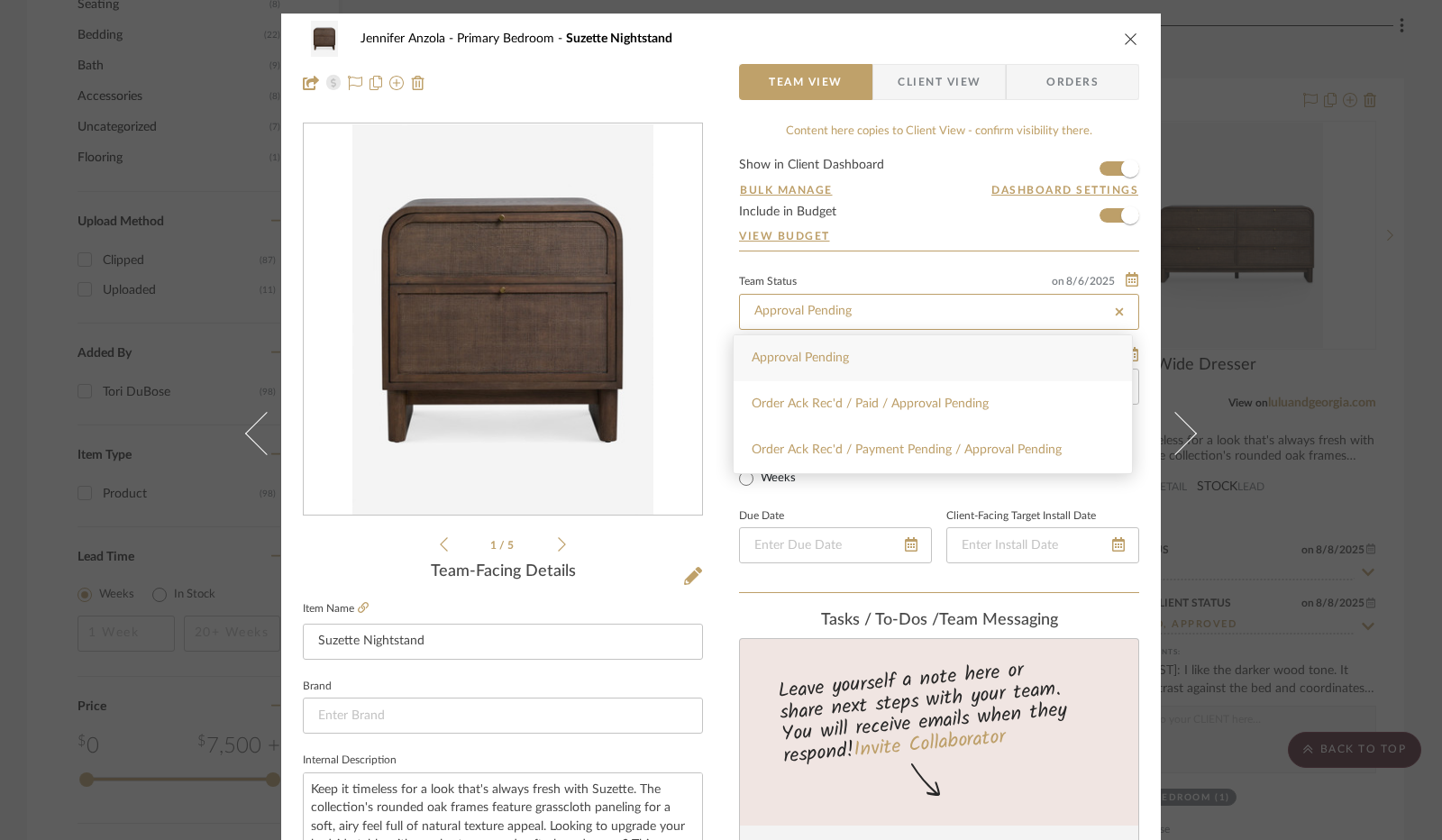 type on "8/8/2025" 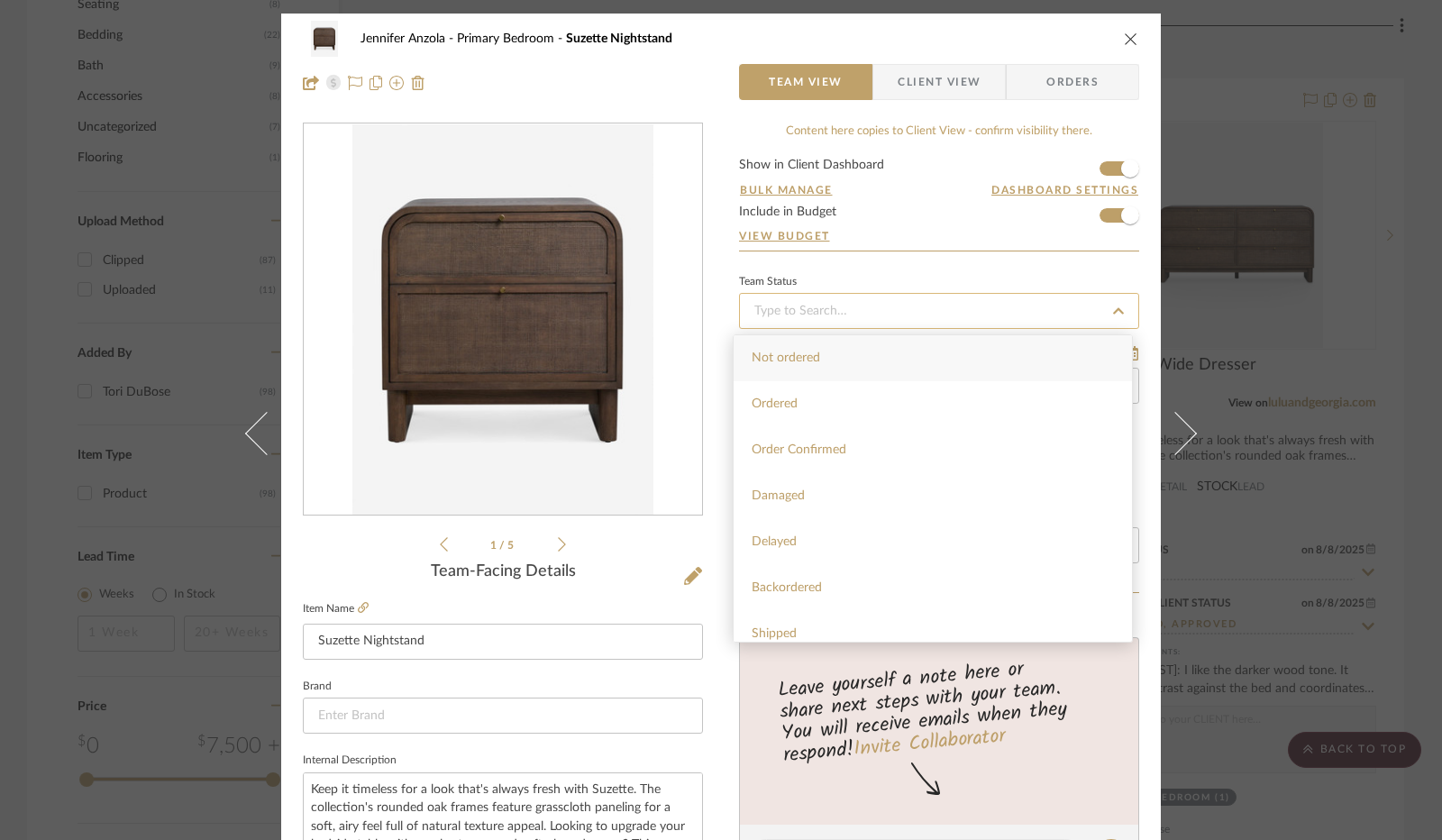 type on "8/8/2025" 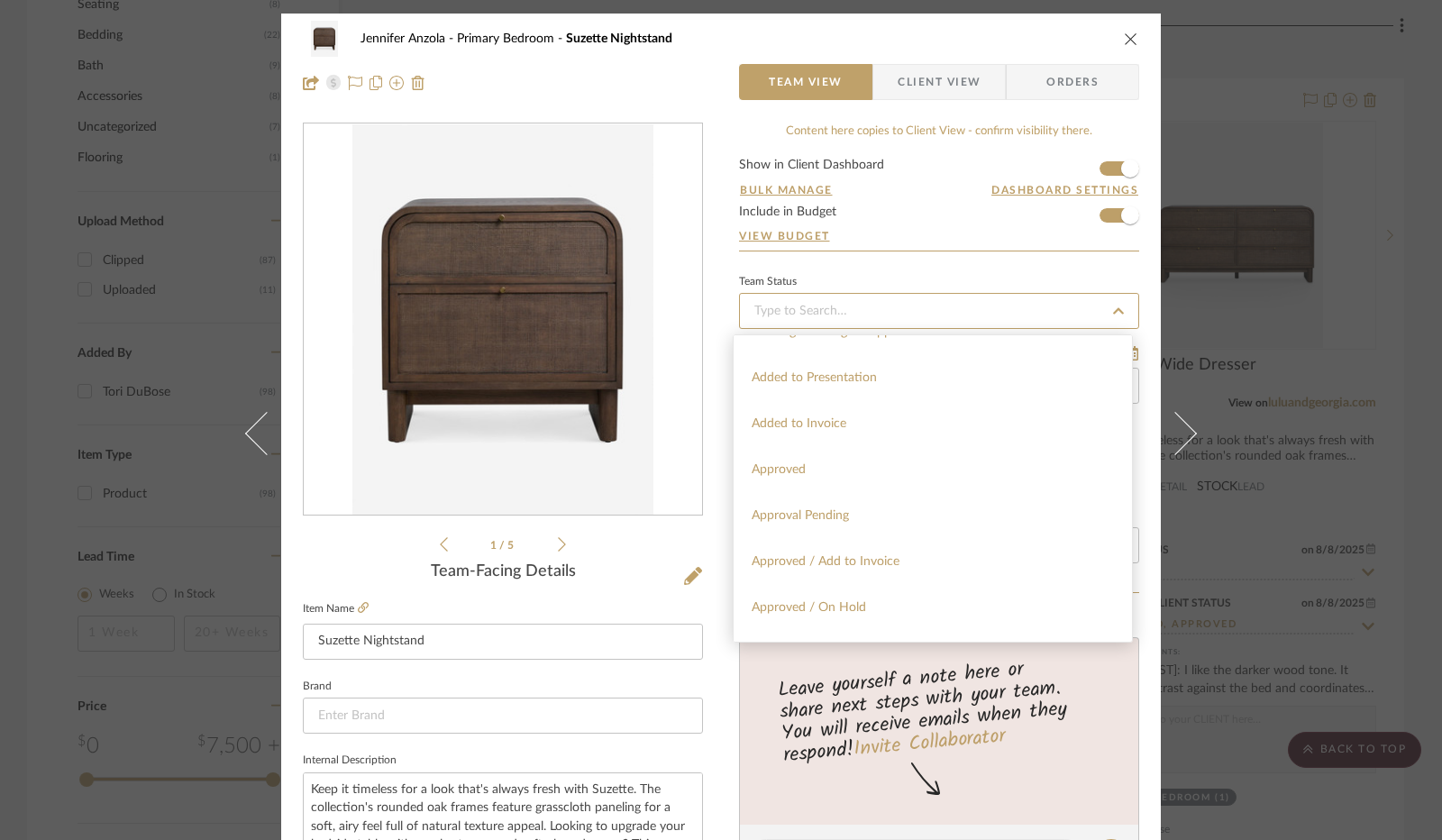 scroll, scrollTop: 811, scrollLeft: 0, axis: vertical 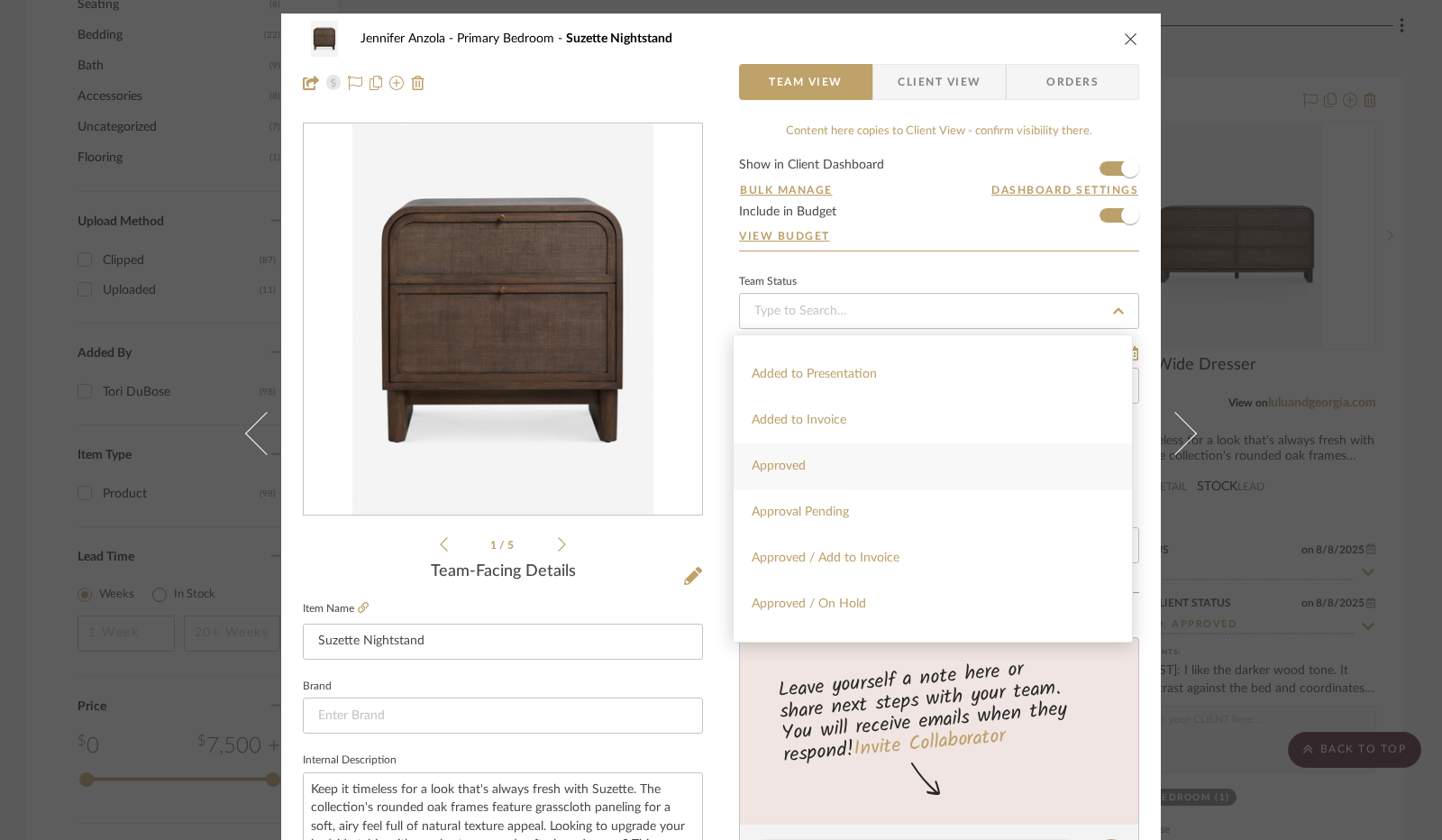 click on "Approved" at bounding box center (933, 466) 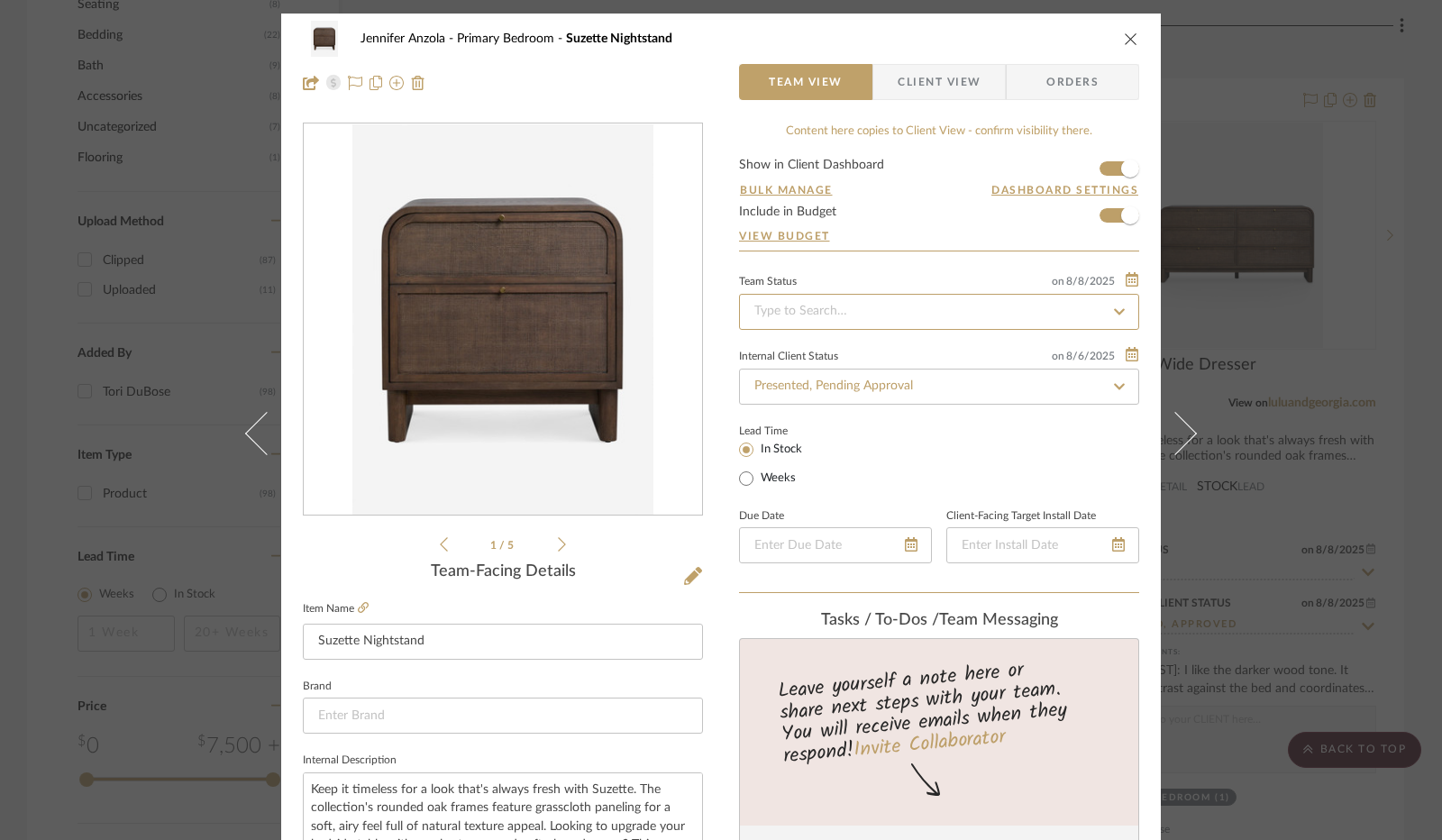 type on "8/8/2025" 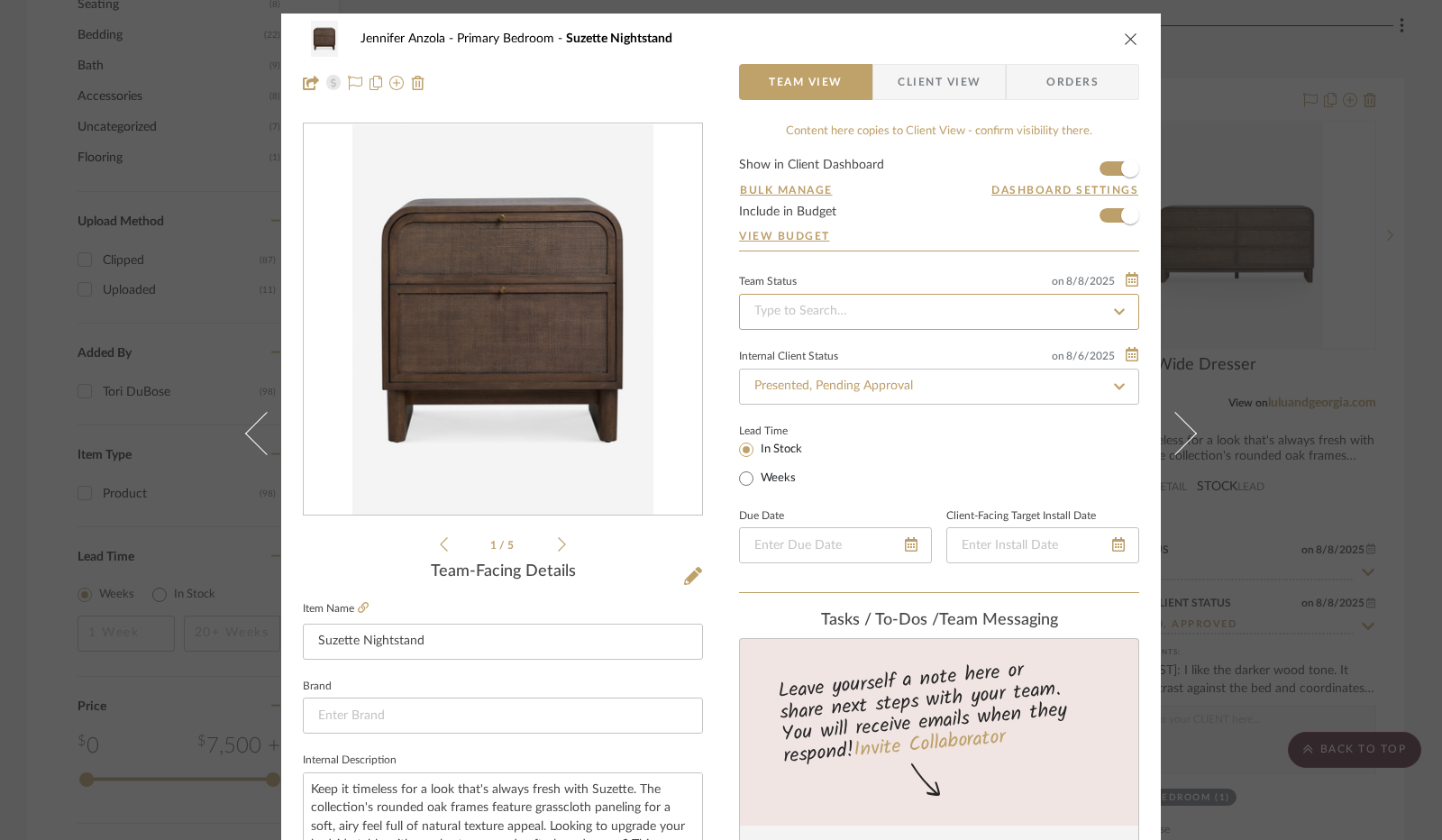 type on "Approved" 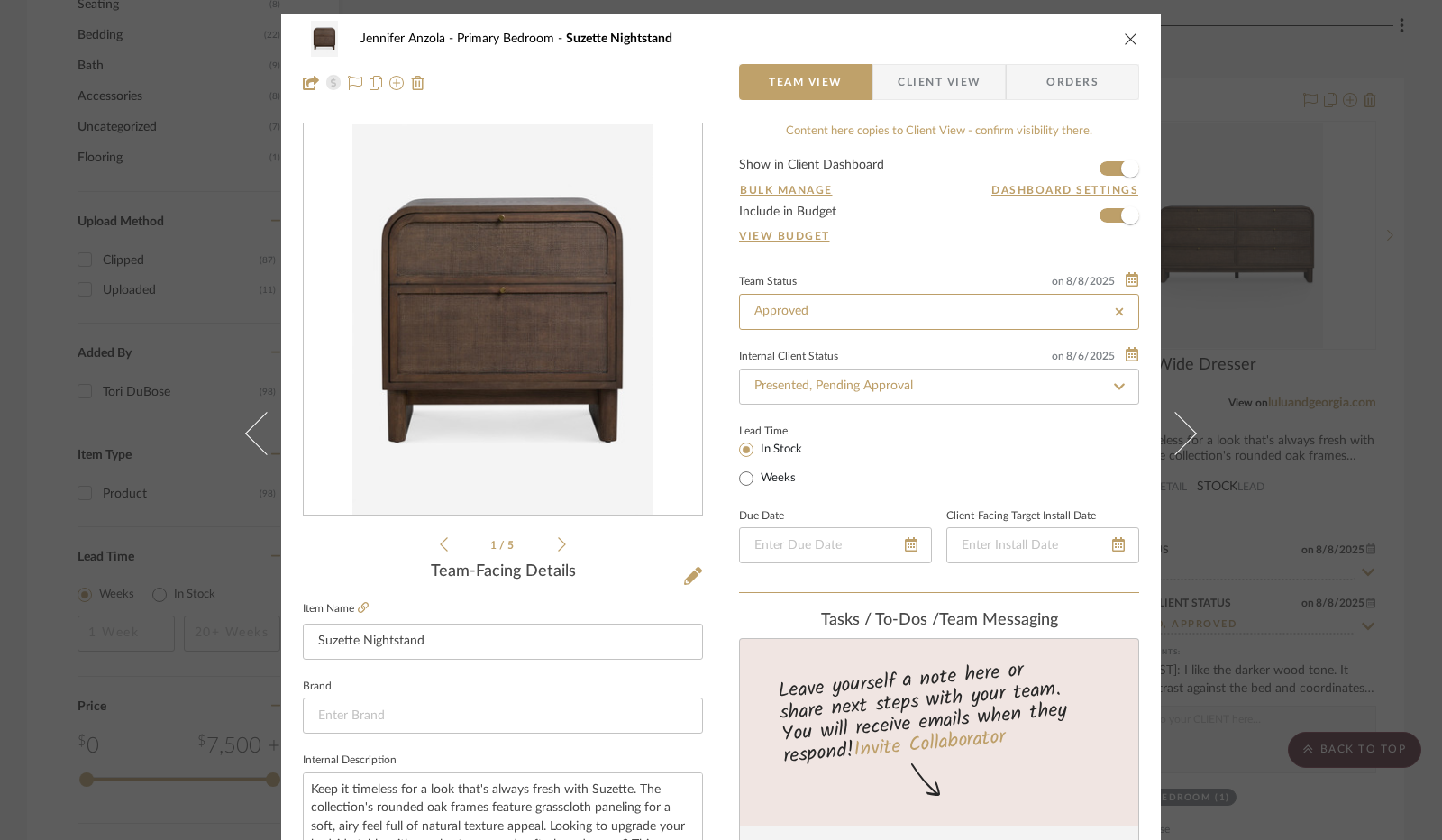 type on "Approved" 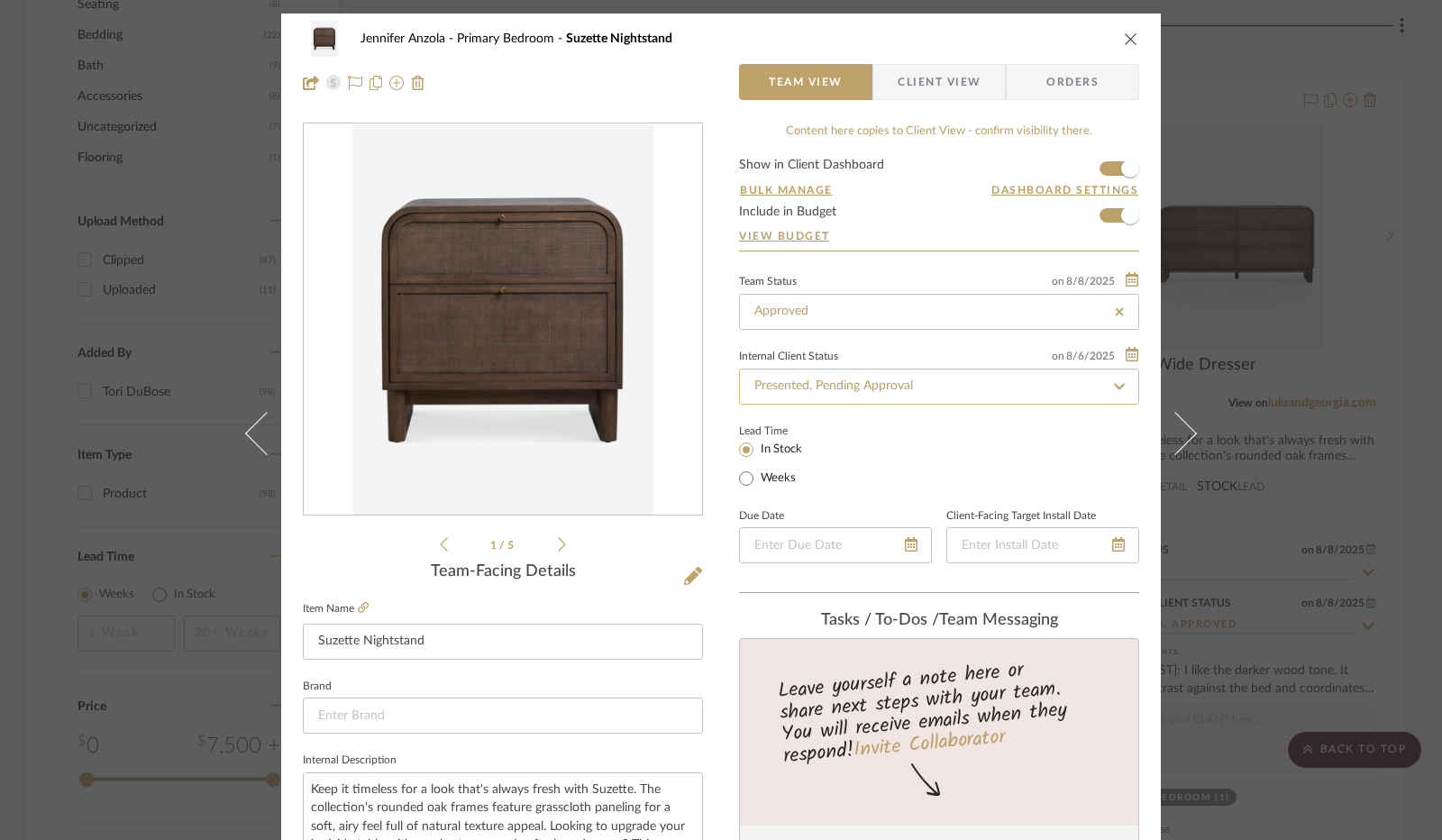 click on "Presented, Pending Approval" 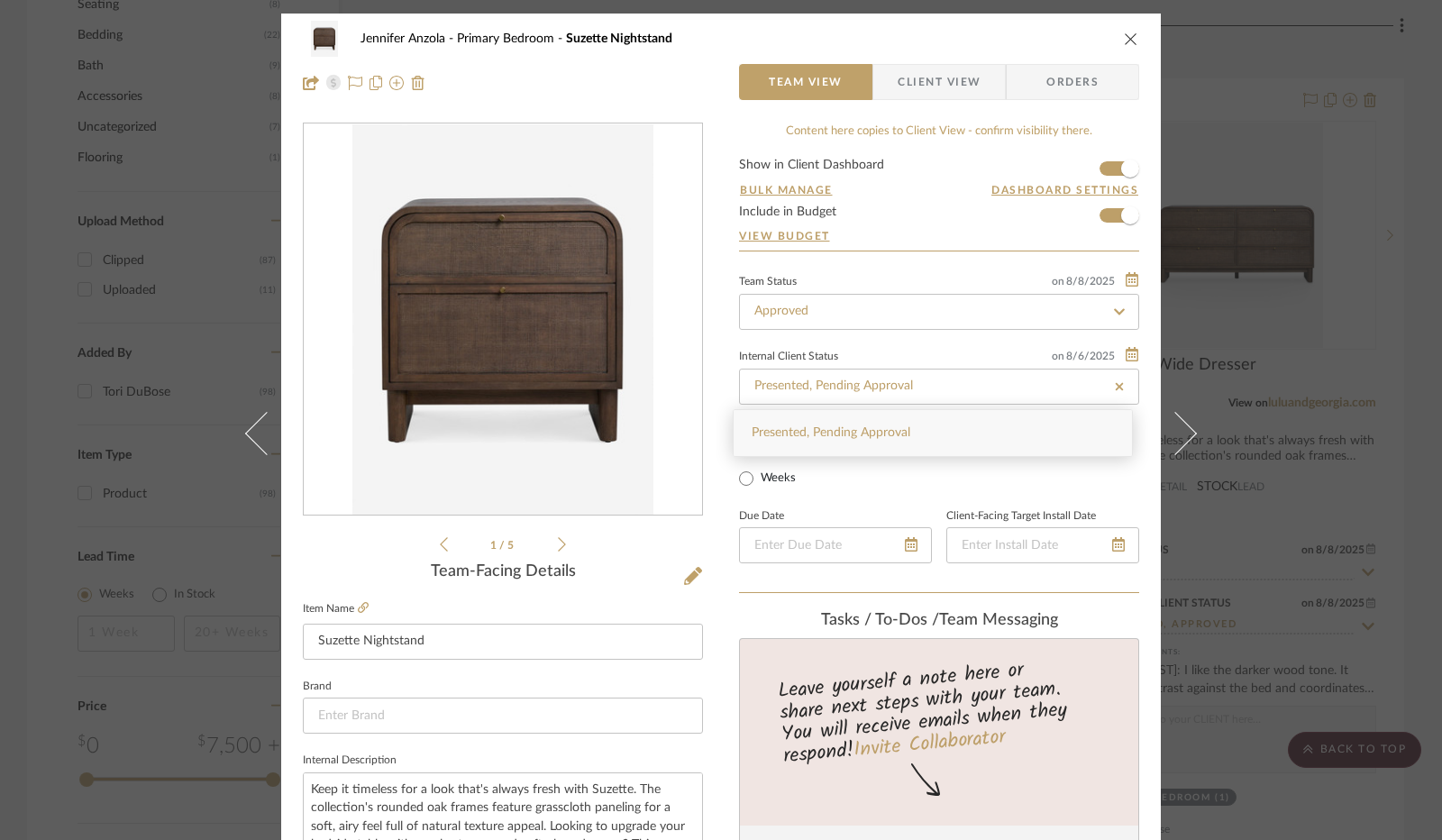 click 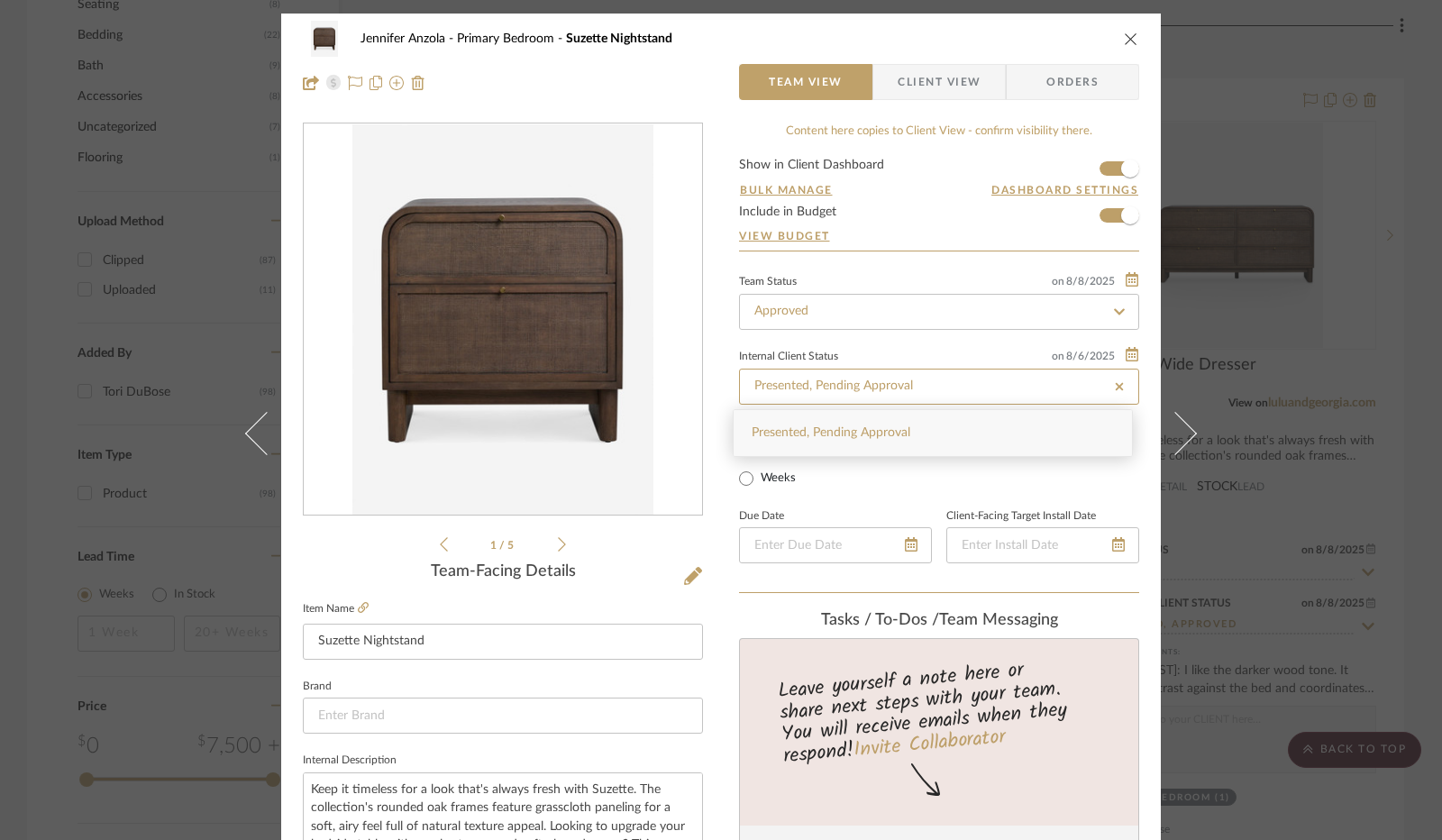 type on "8/8/2025" 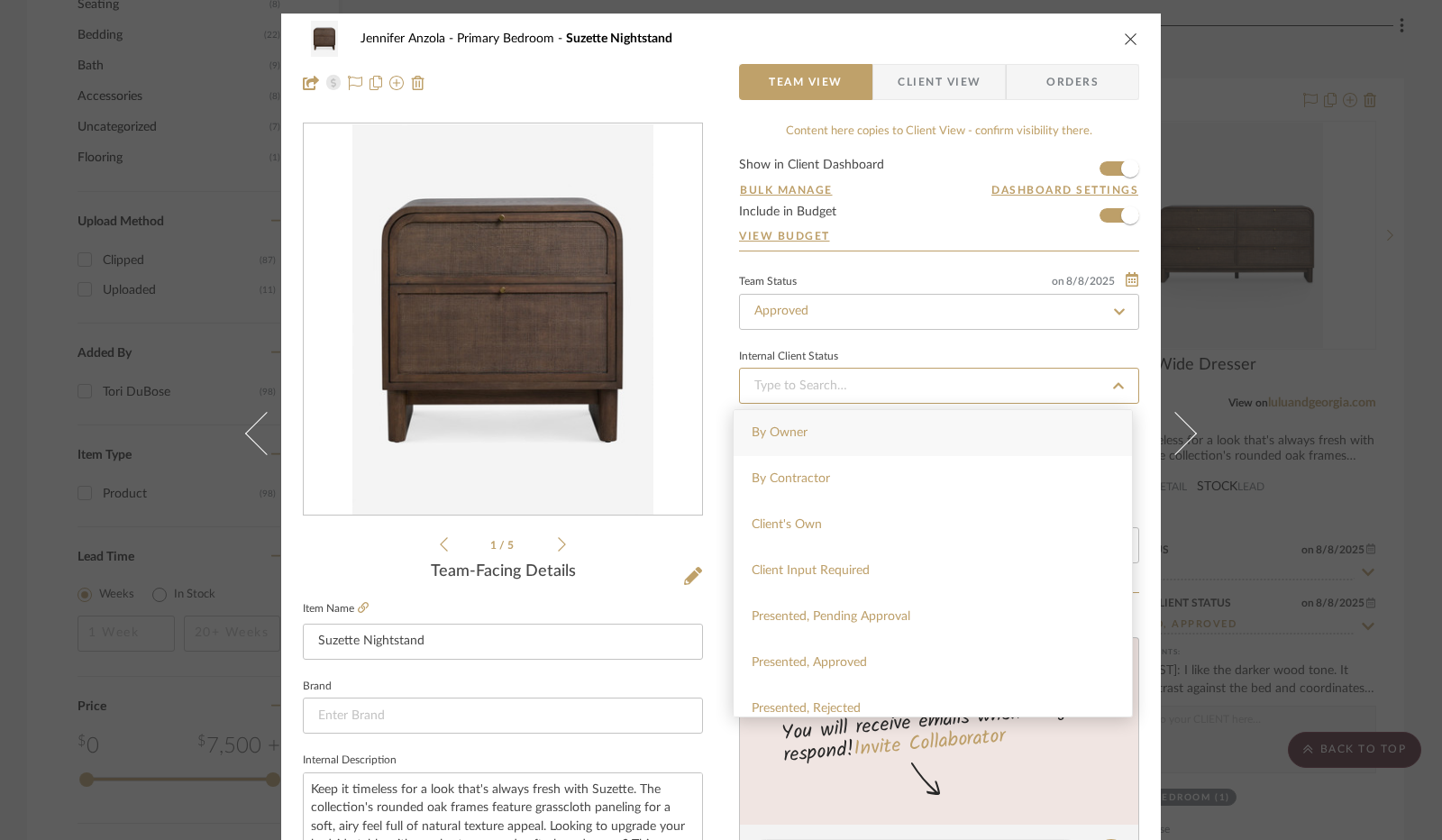 type on "8/8/2025" 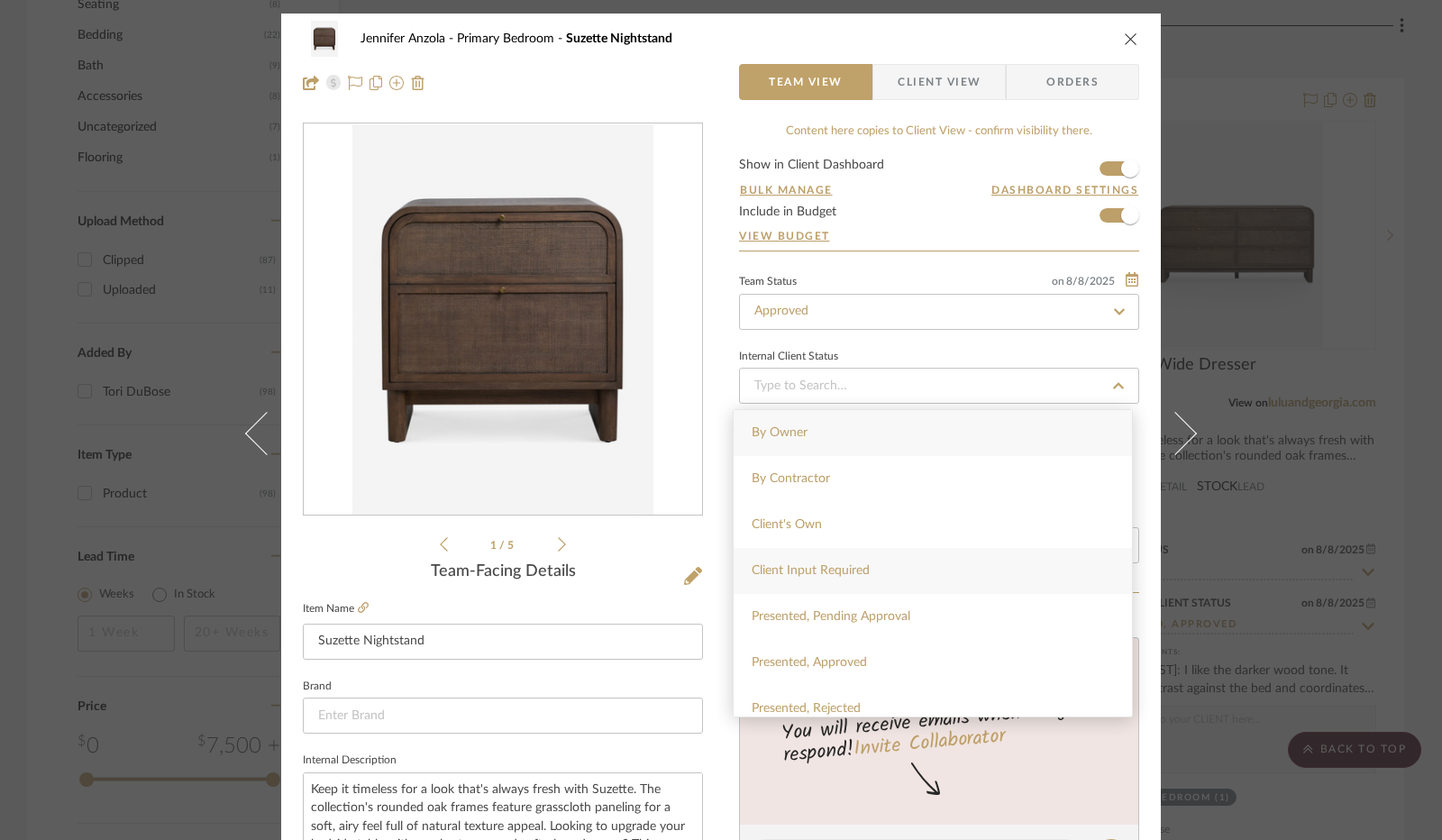 click on "Client Input Required" at bounding box center [933, 571] 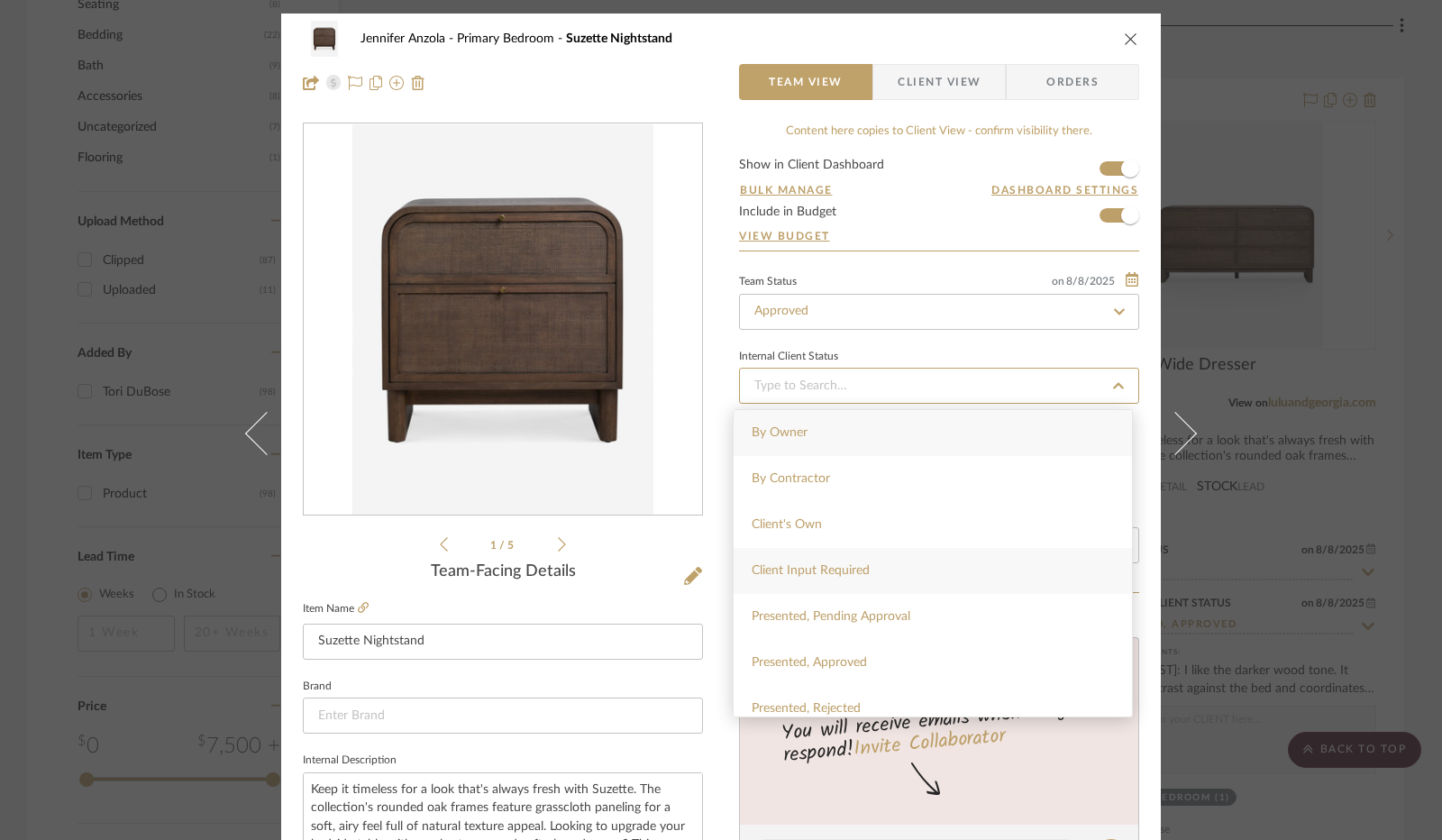 type on "8/8/2025" 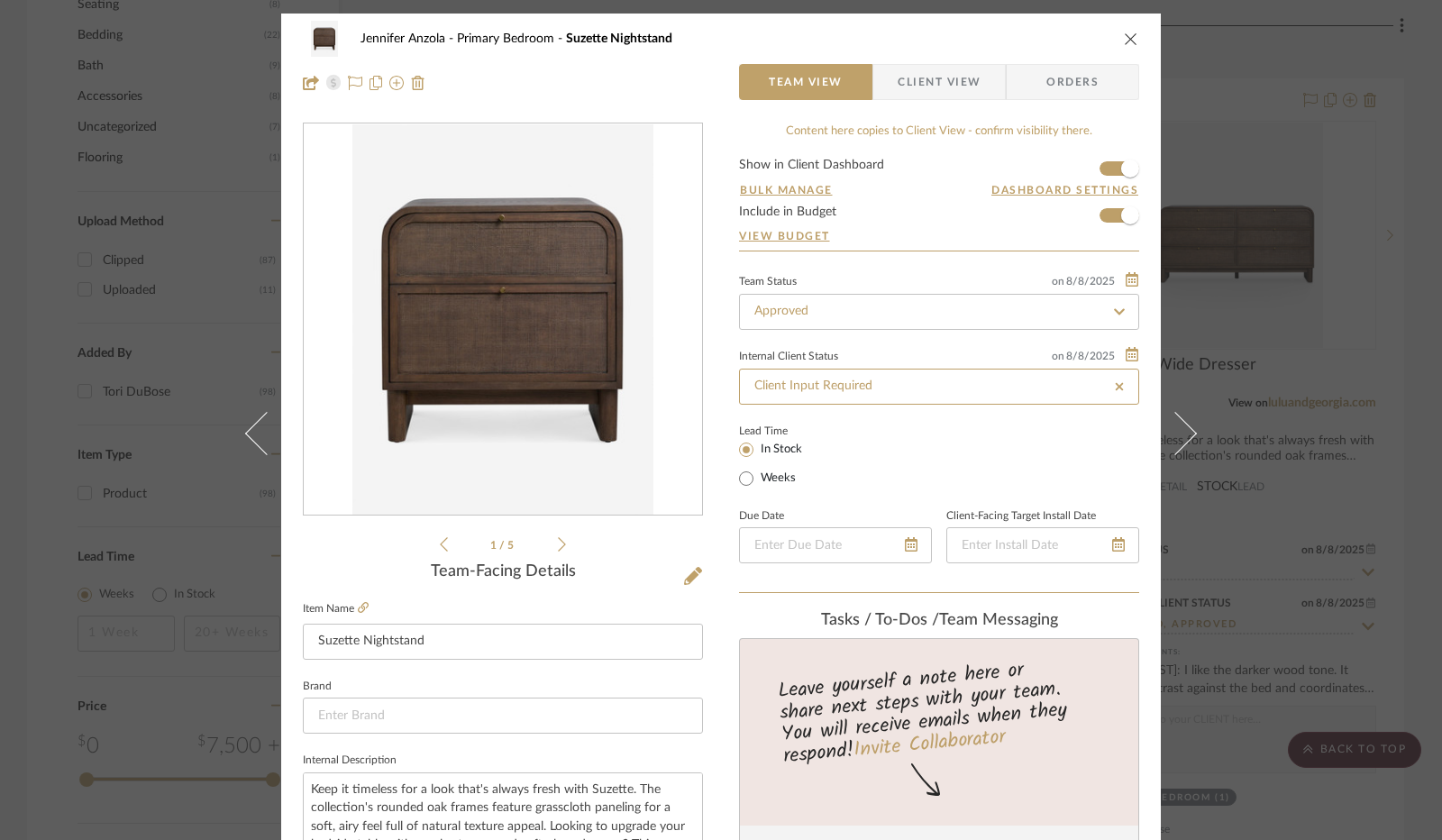 type on "Client Input Required" 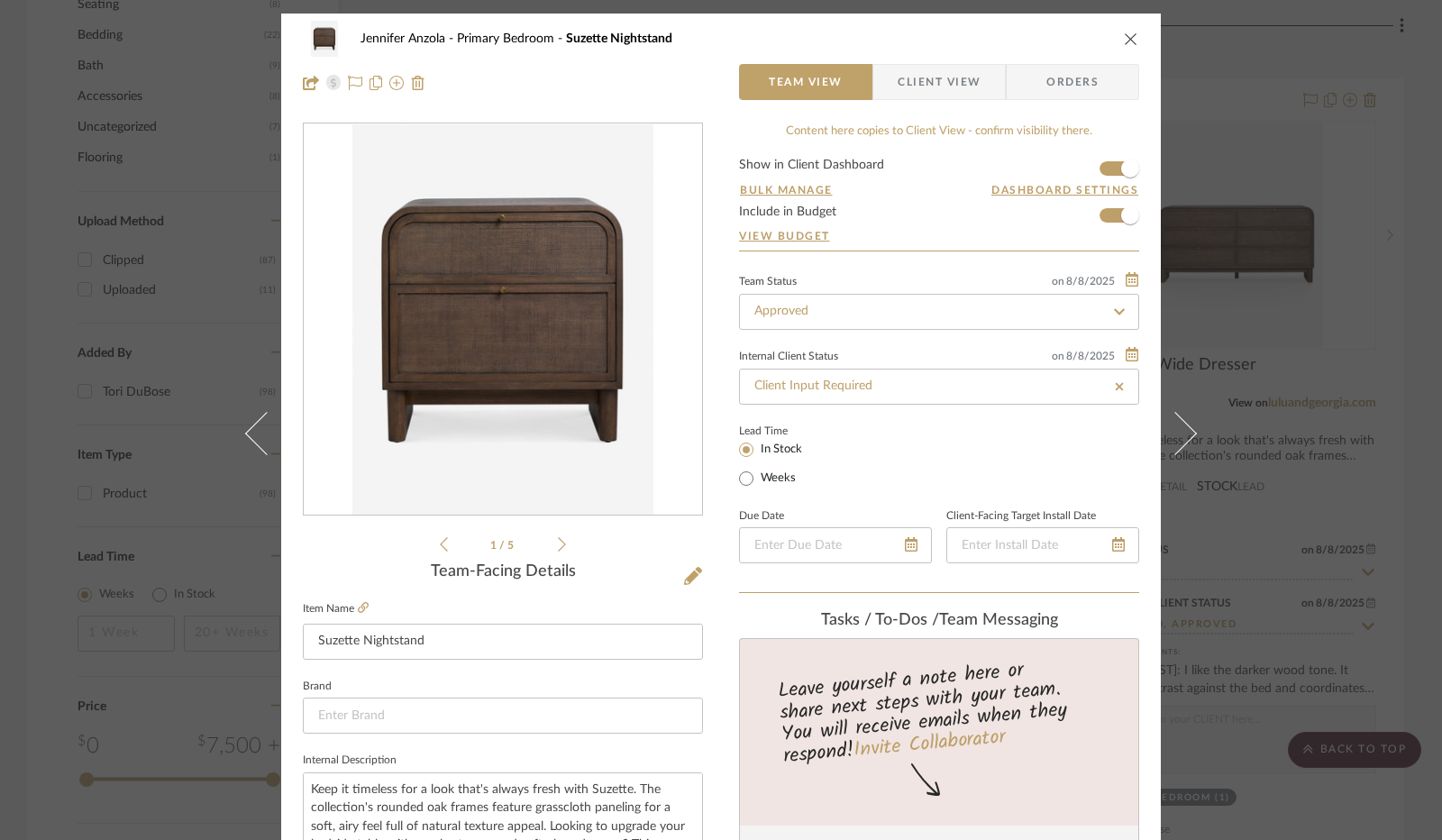 click 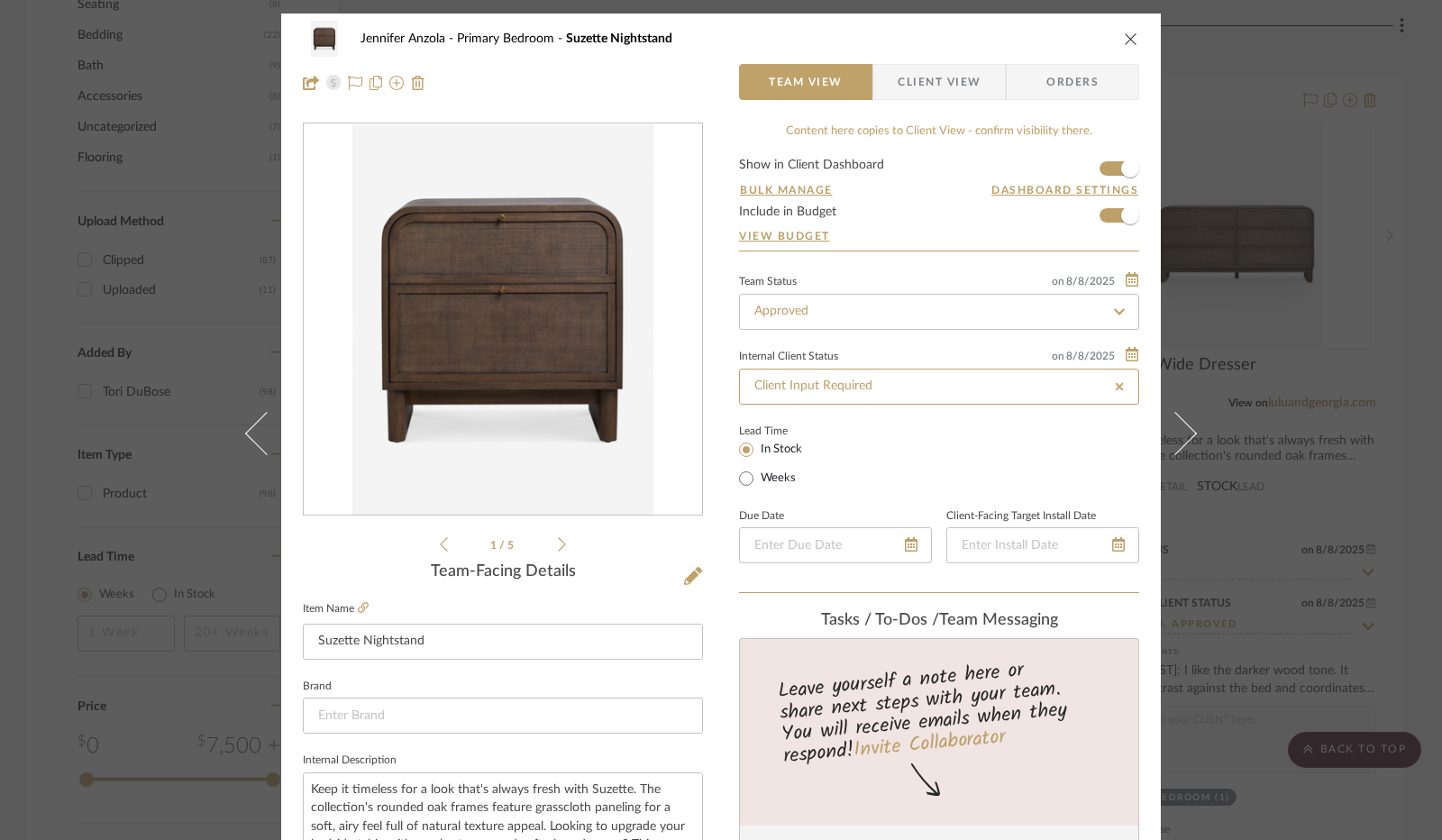type 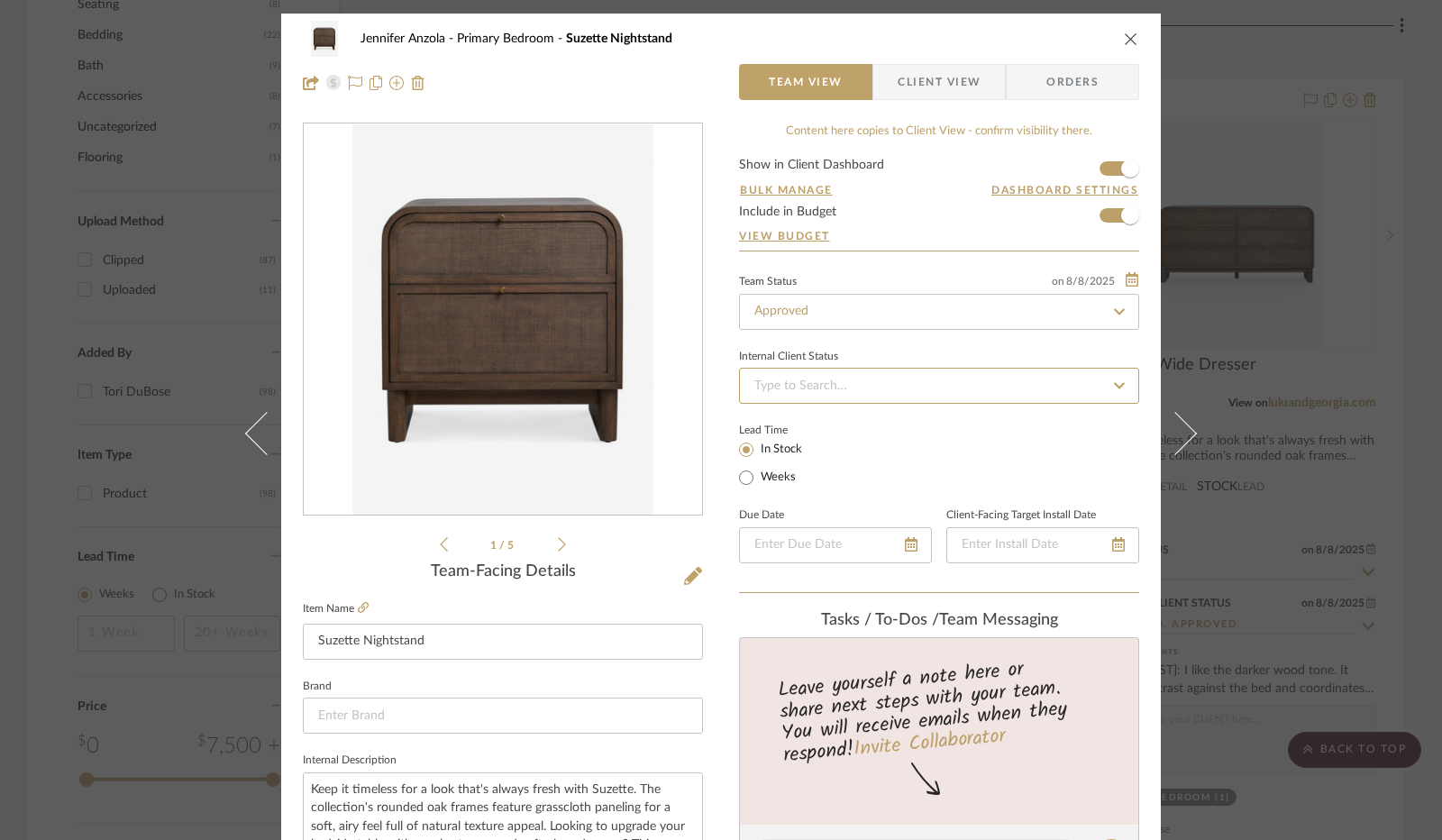 type 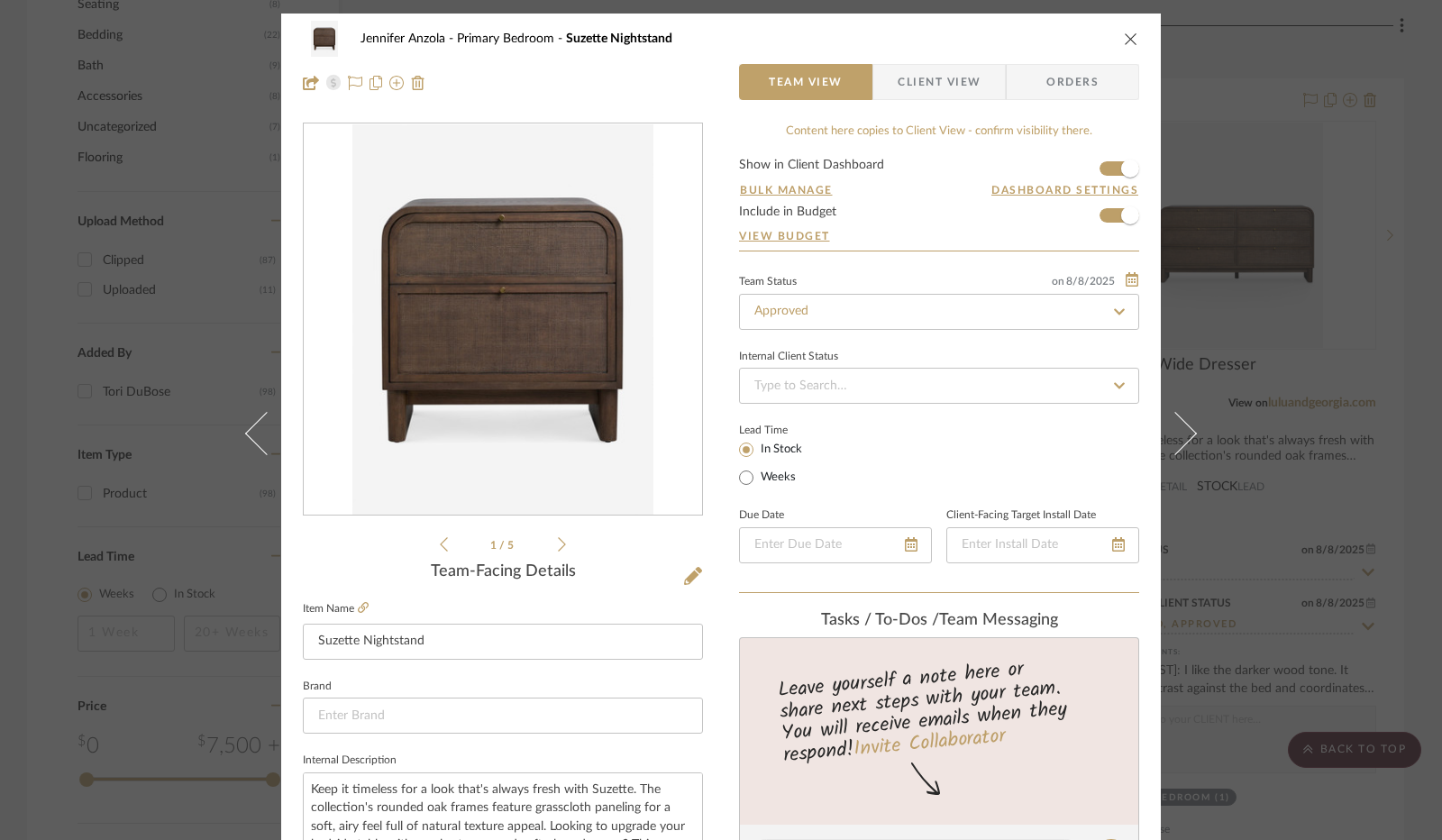 click 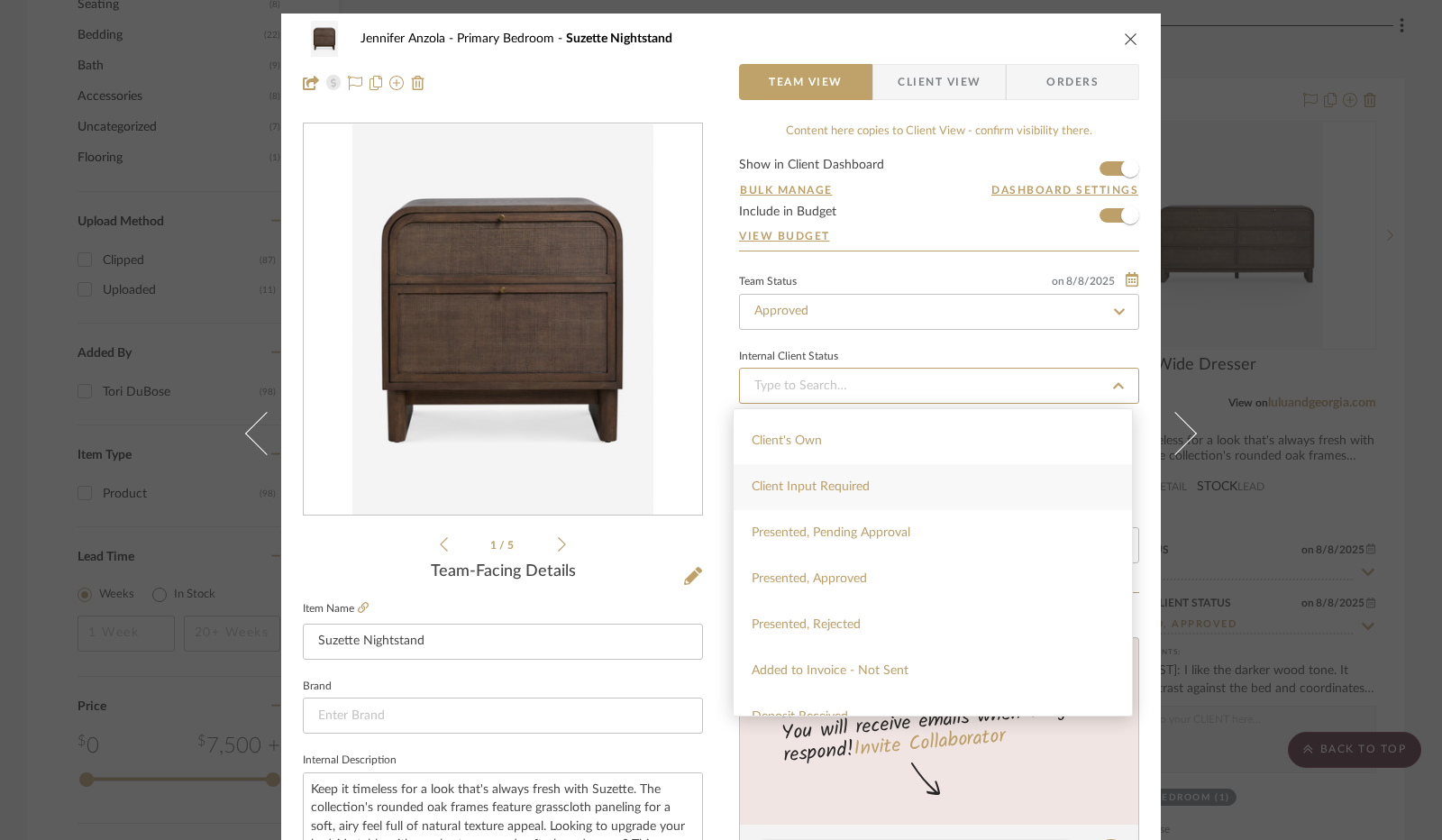 scroll, scrollTop: 90, scrollLeft: 0, axis: vertical 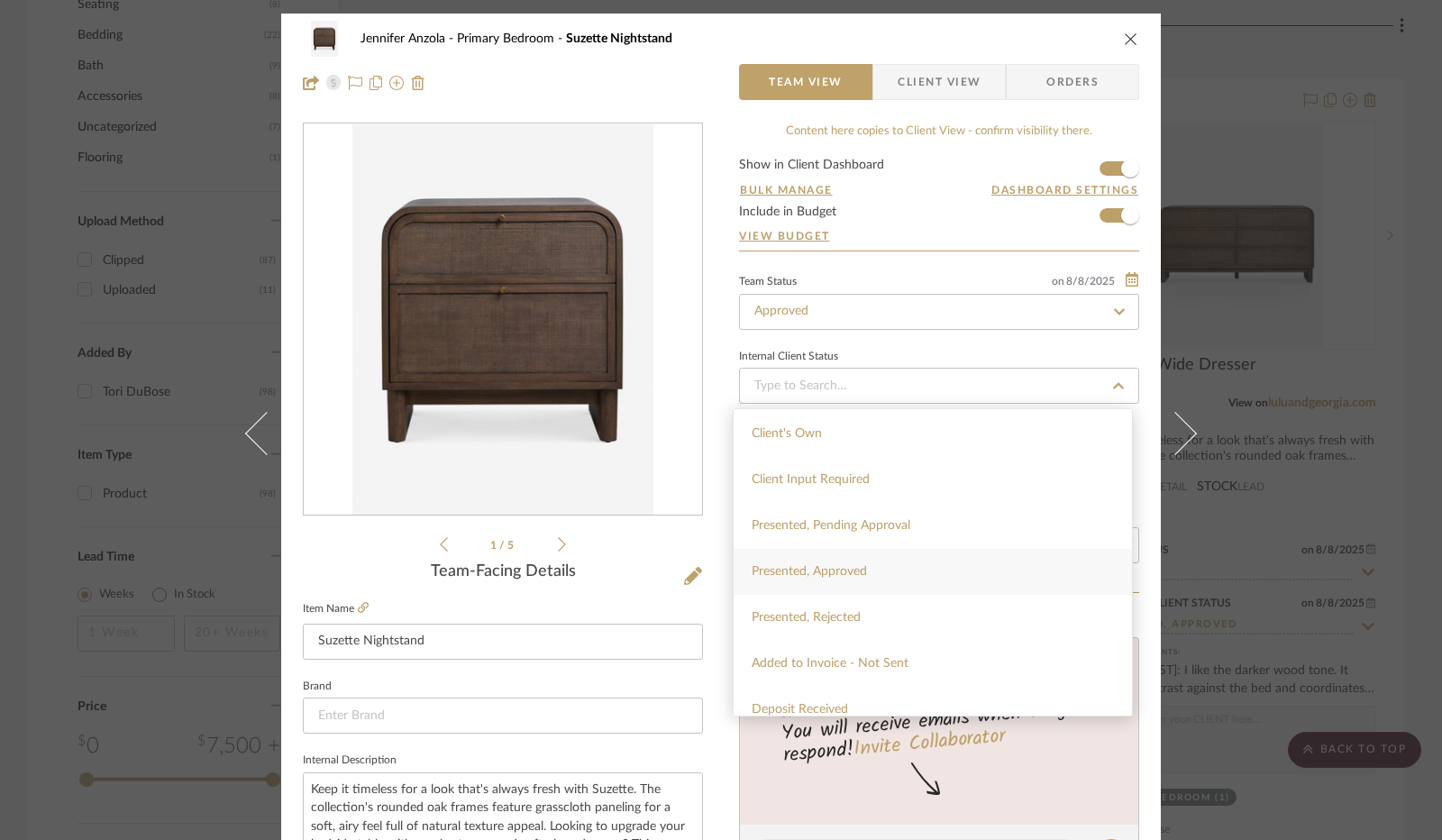 click on "Presented, Approved" at bounding box center (933, 571) 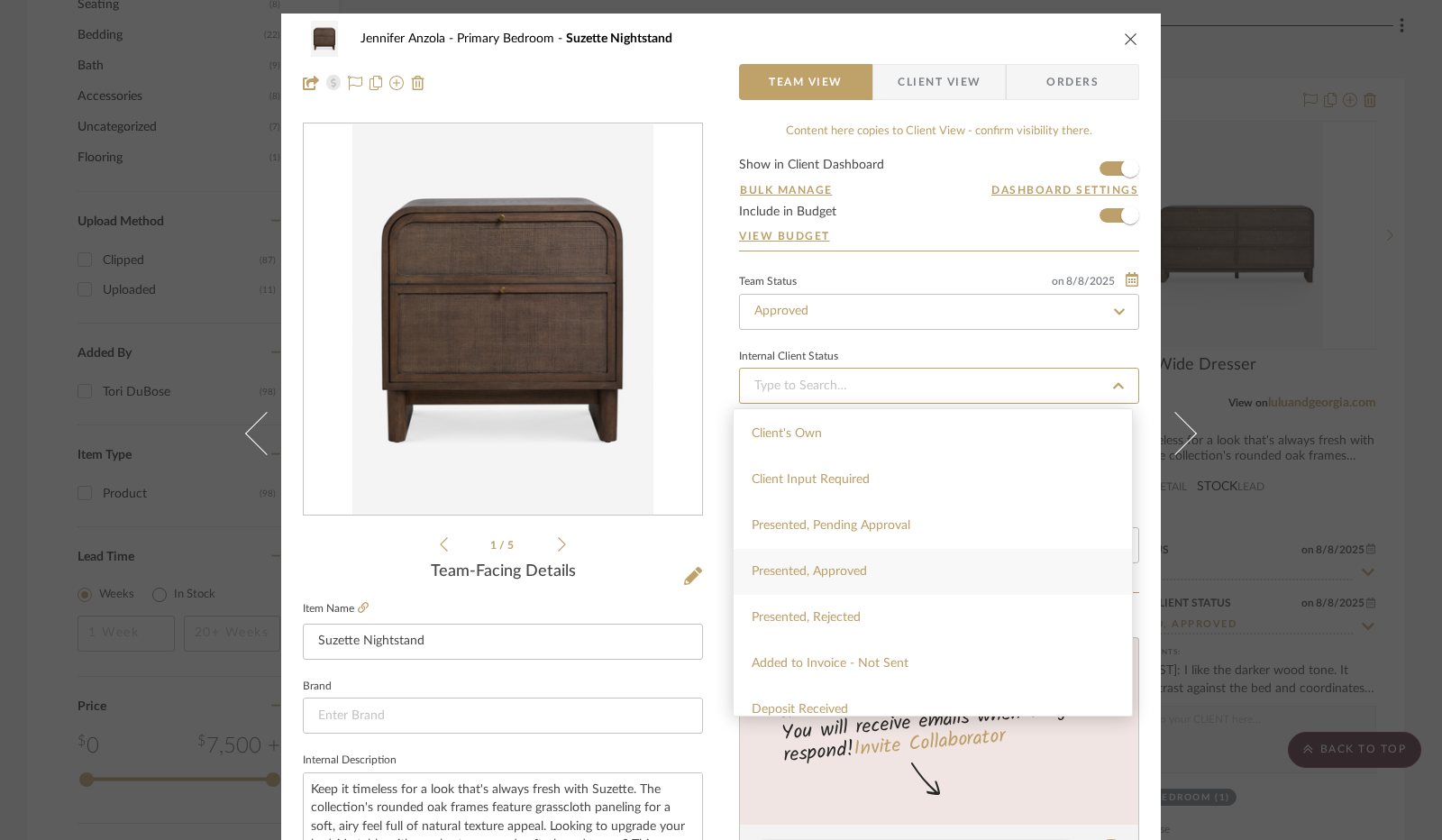 type on "8/8/2025" 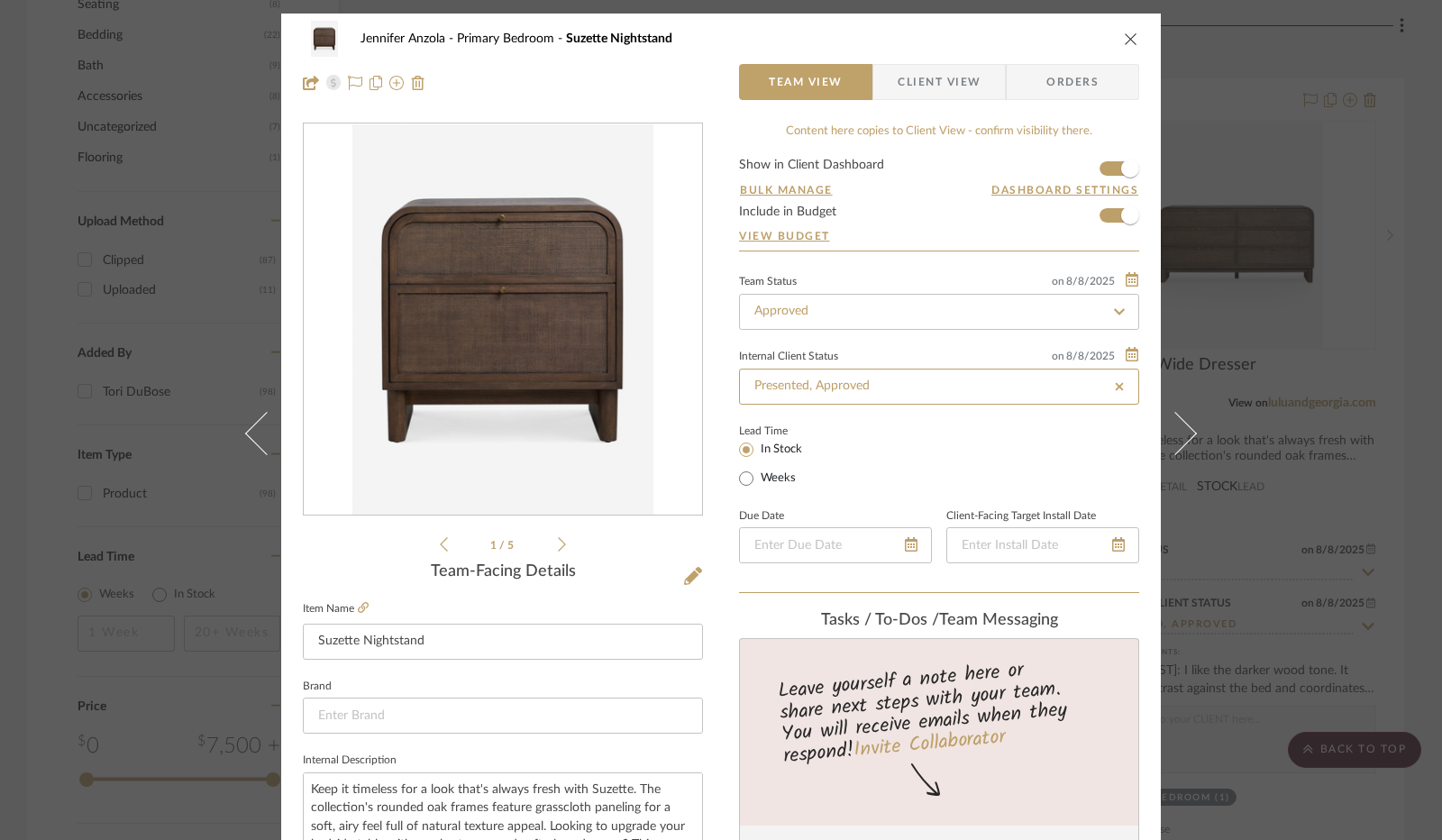 type on "Presented, Approved" 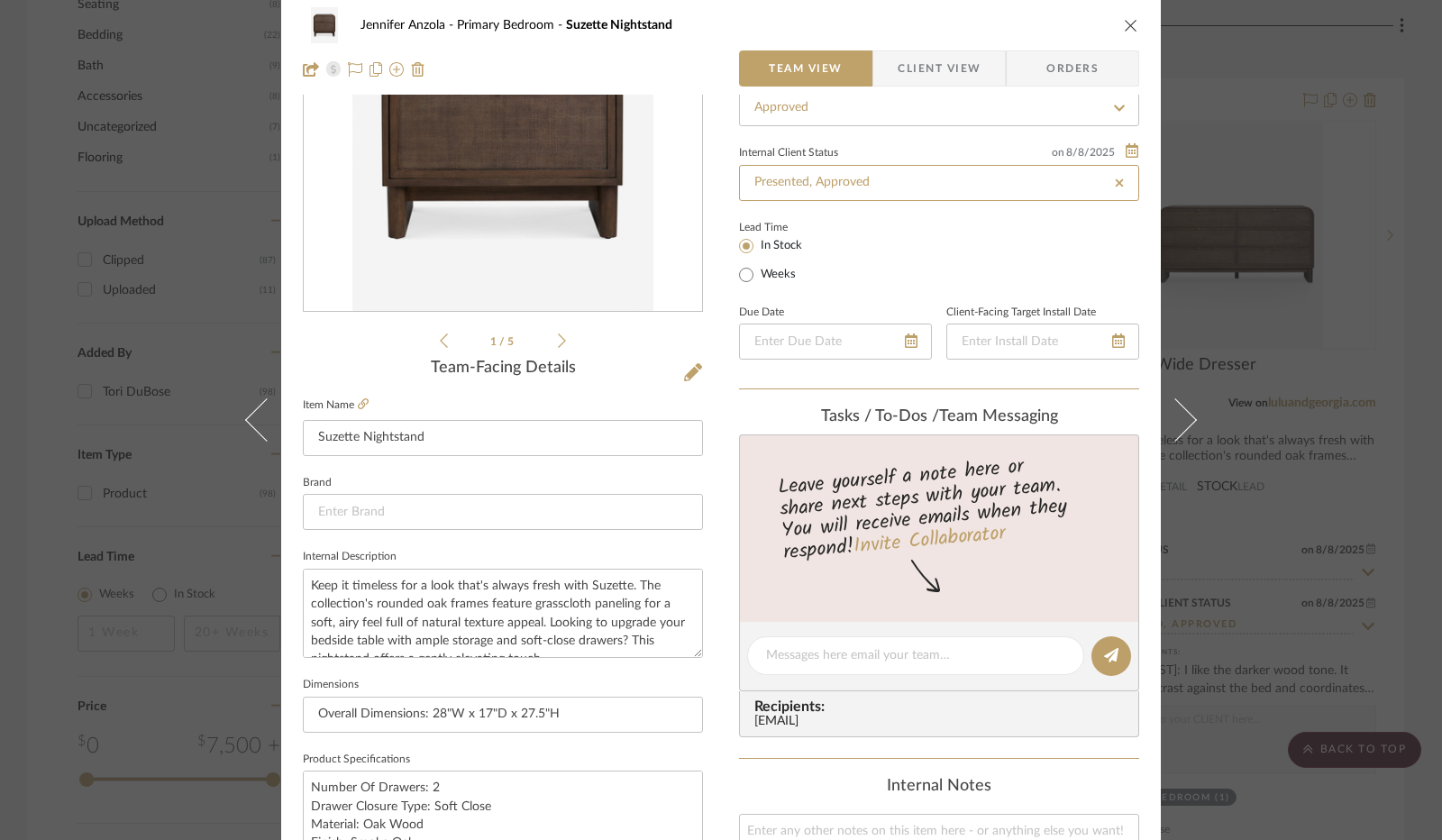 scroll, scrollTop: 0, scrollLeft: 0, axis: both 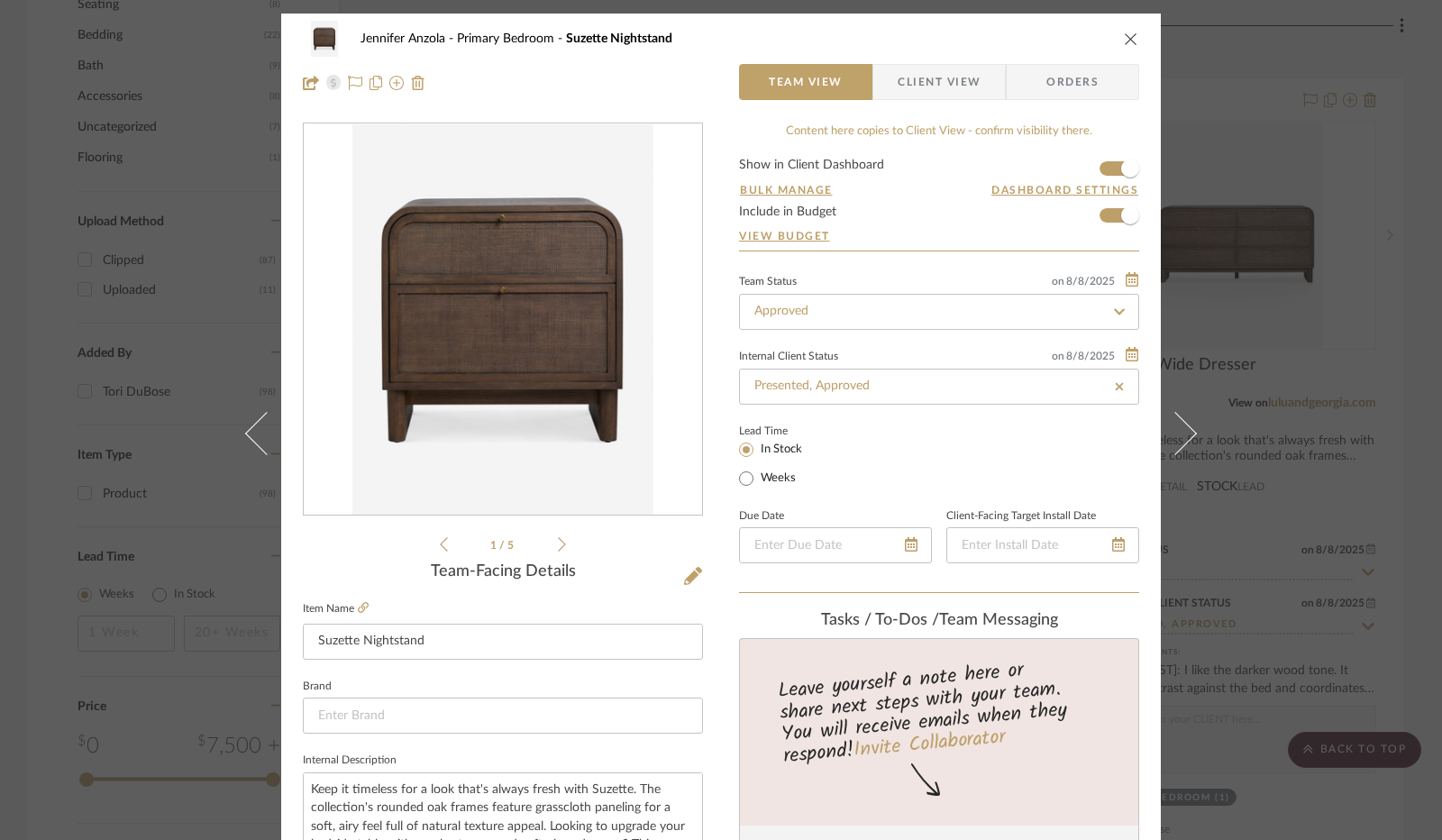 click on "Client View" at bounding box center [939, 82] 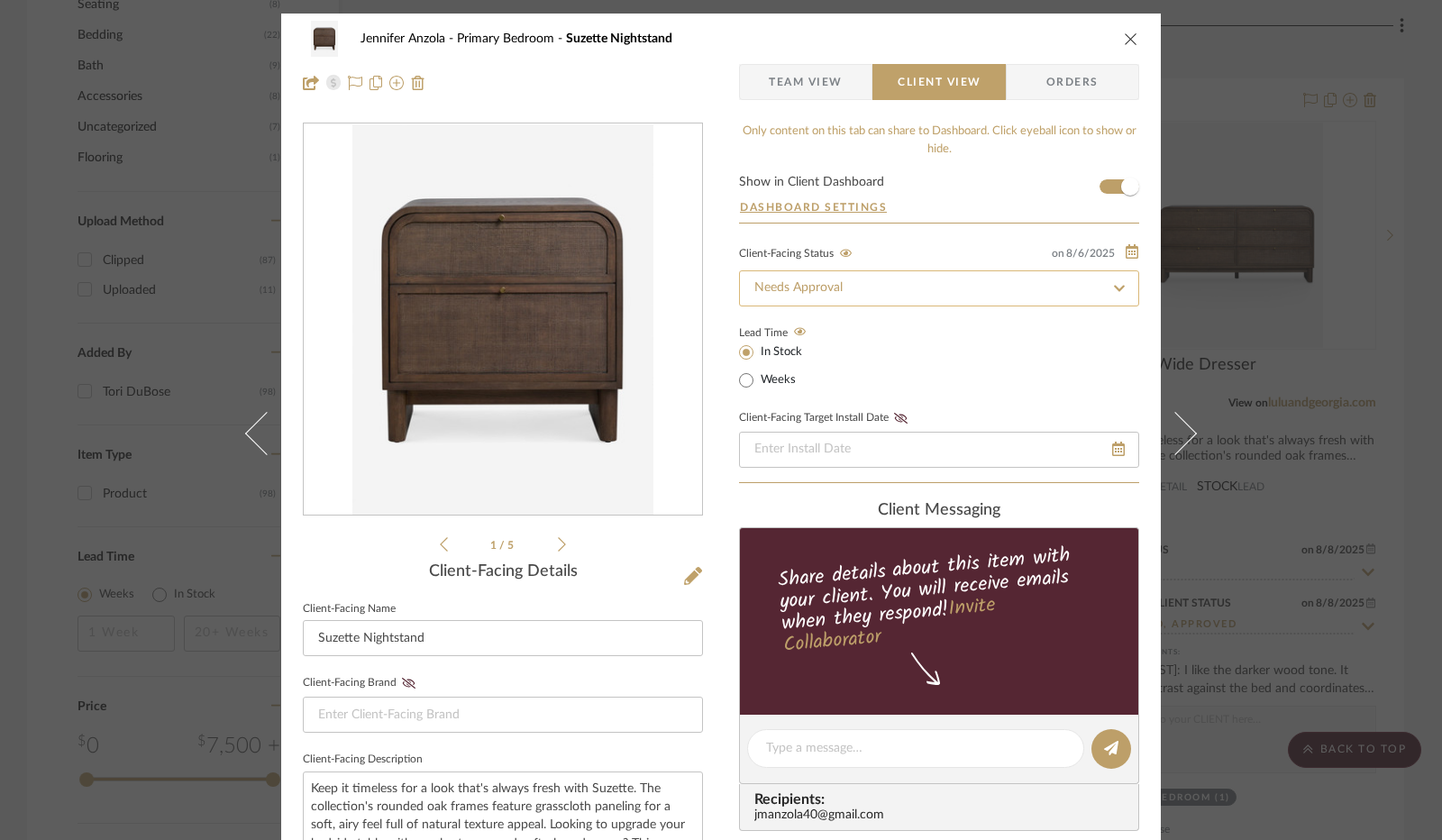 click on "Needs Approval" 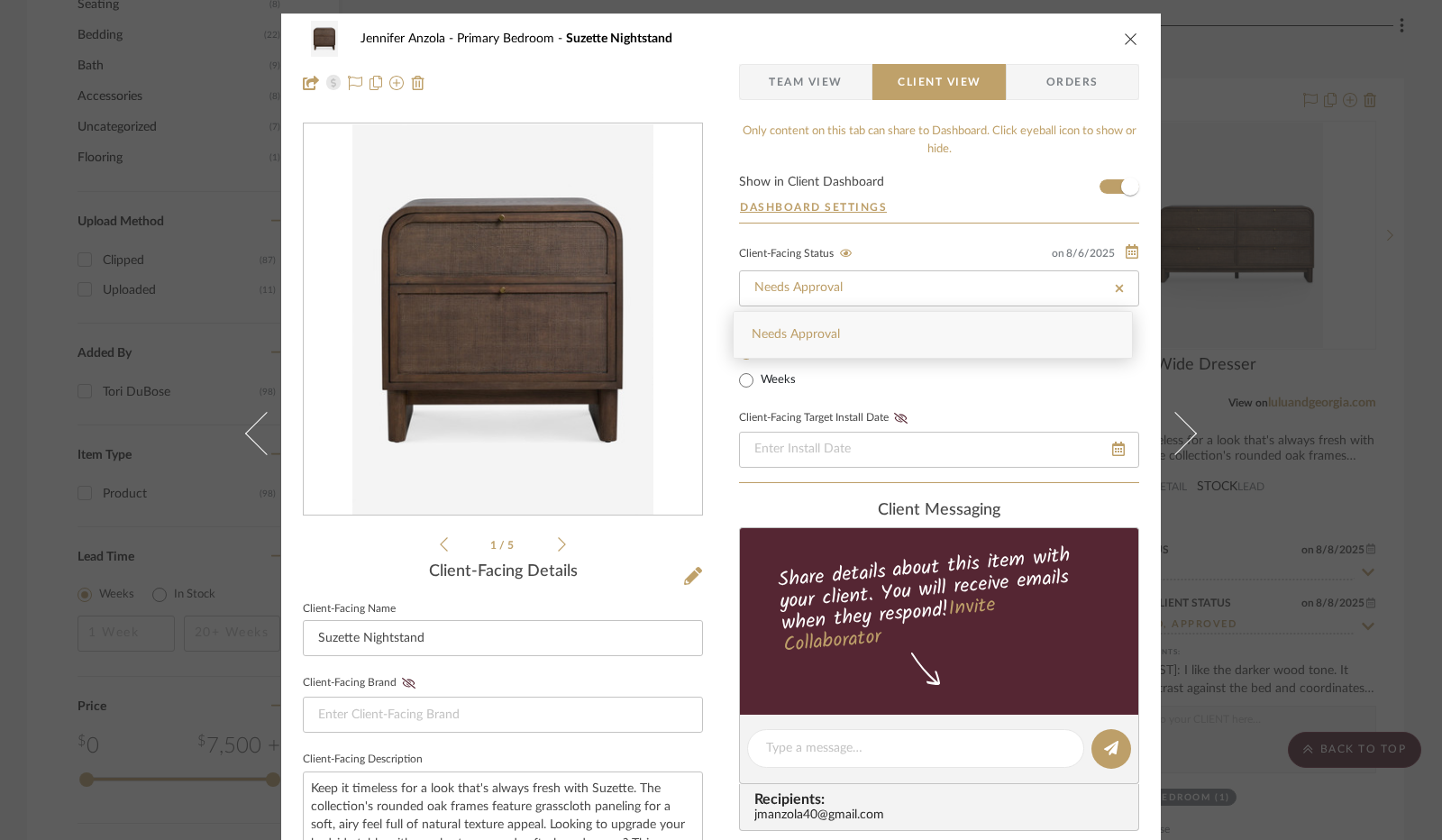 click 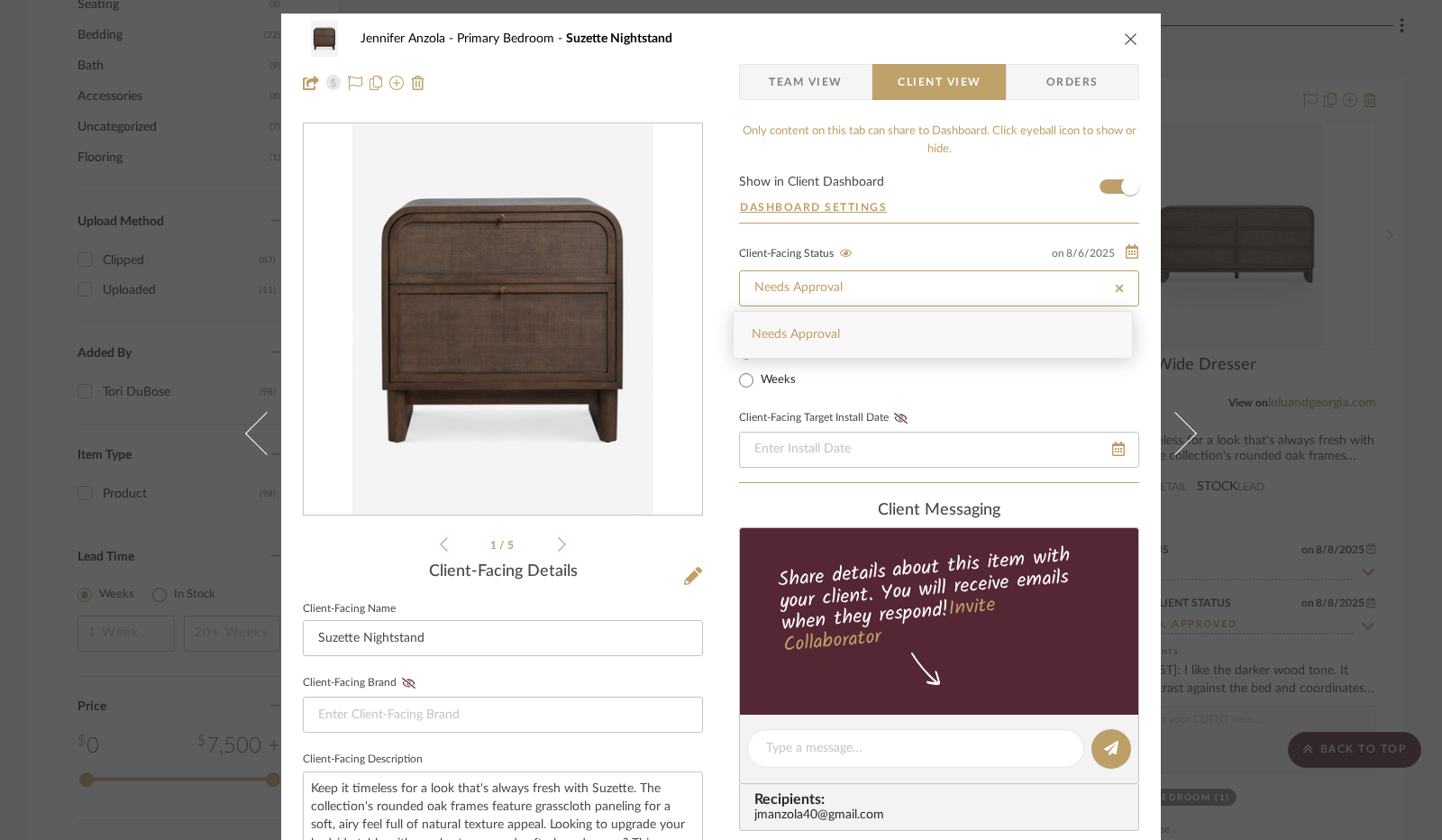 type on "8/8/2025" 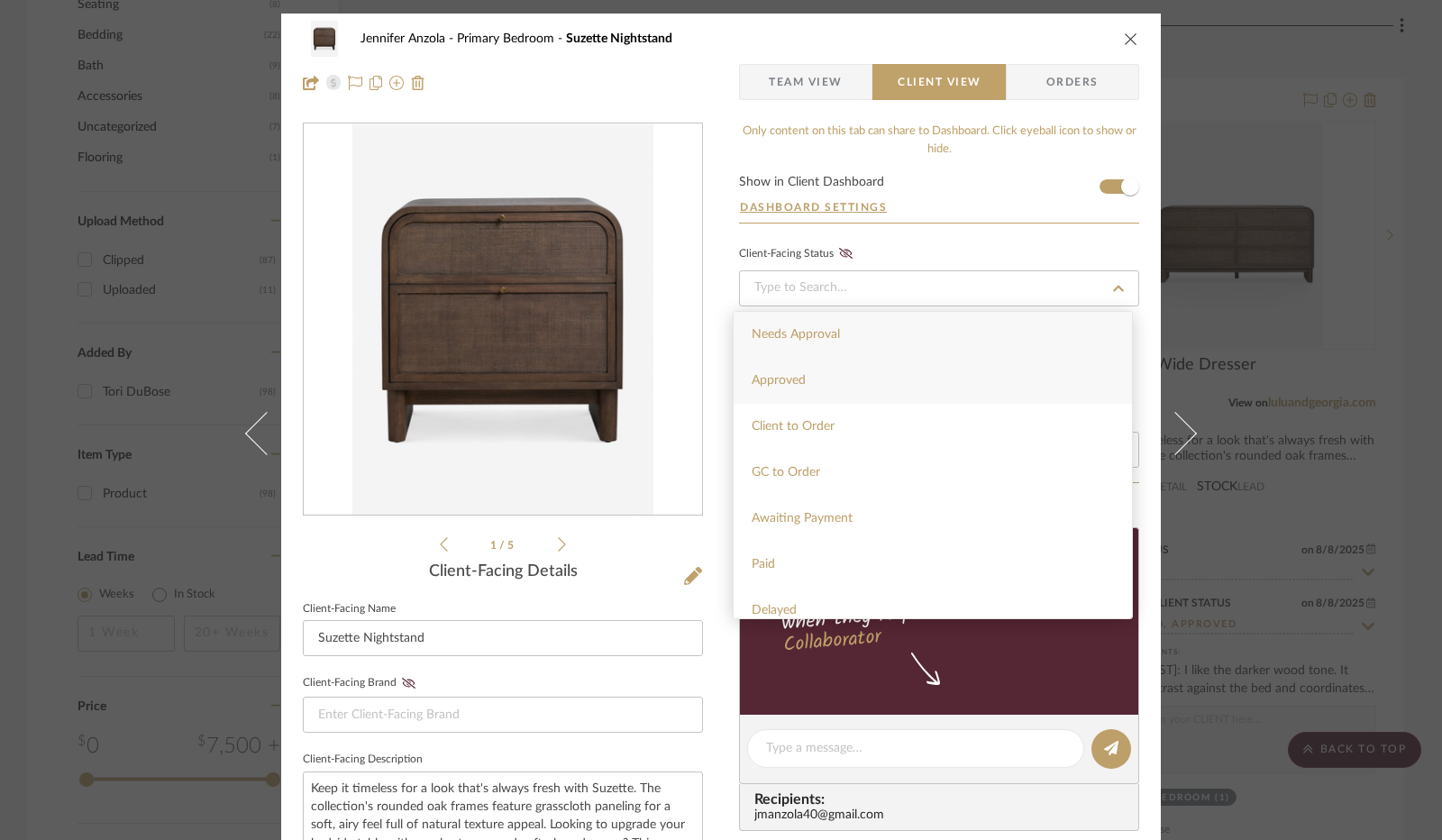 click on "Approved" at bounding box center [933, 380] 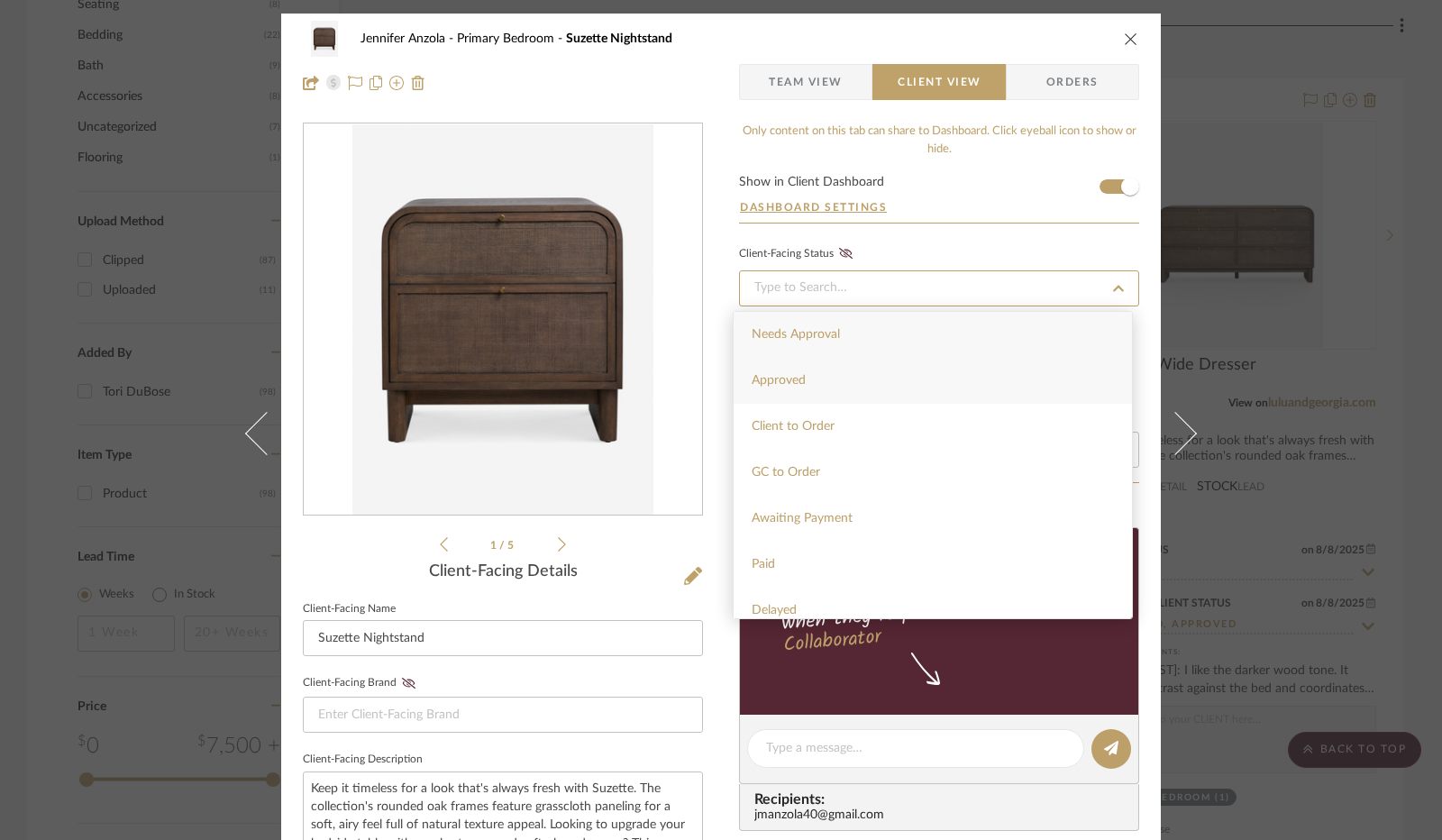 type on "8/8/2025" 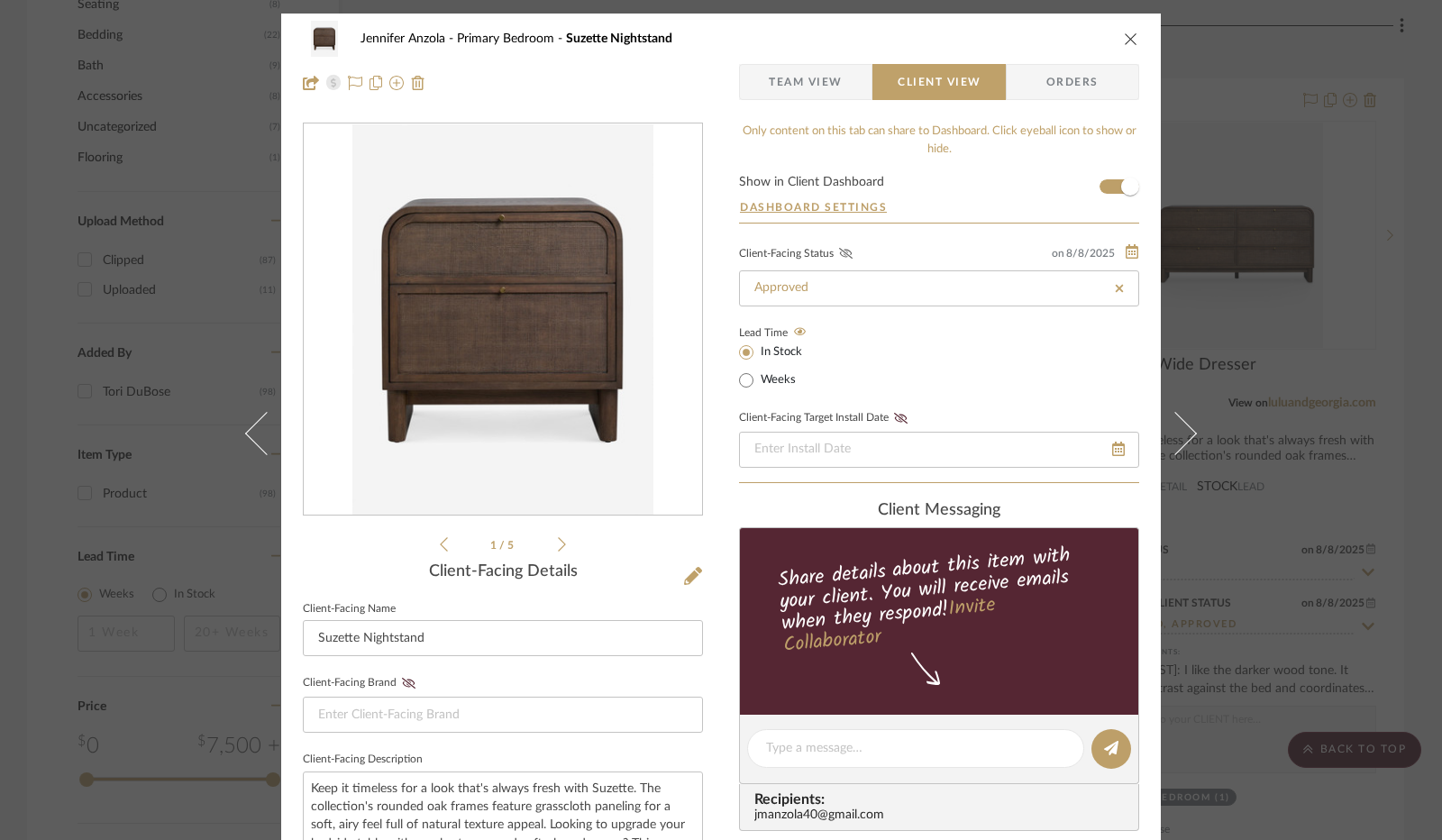 click 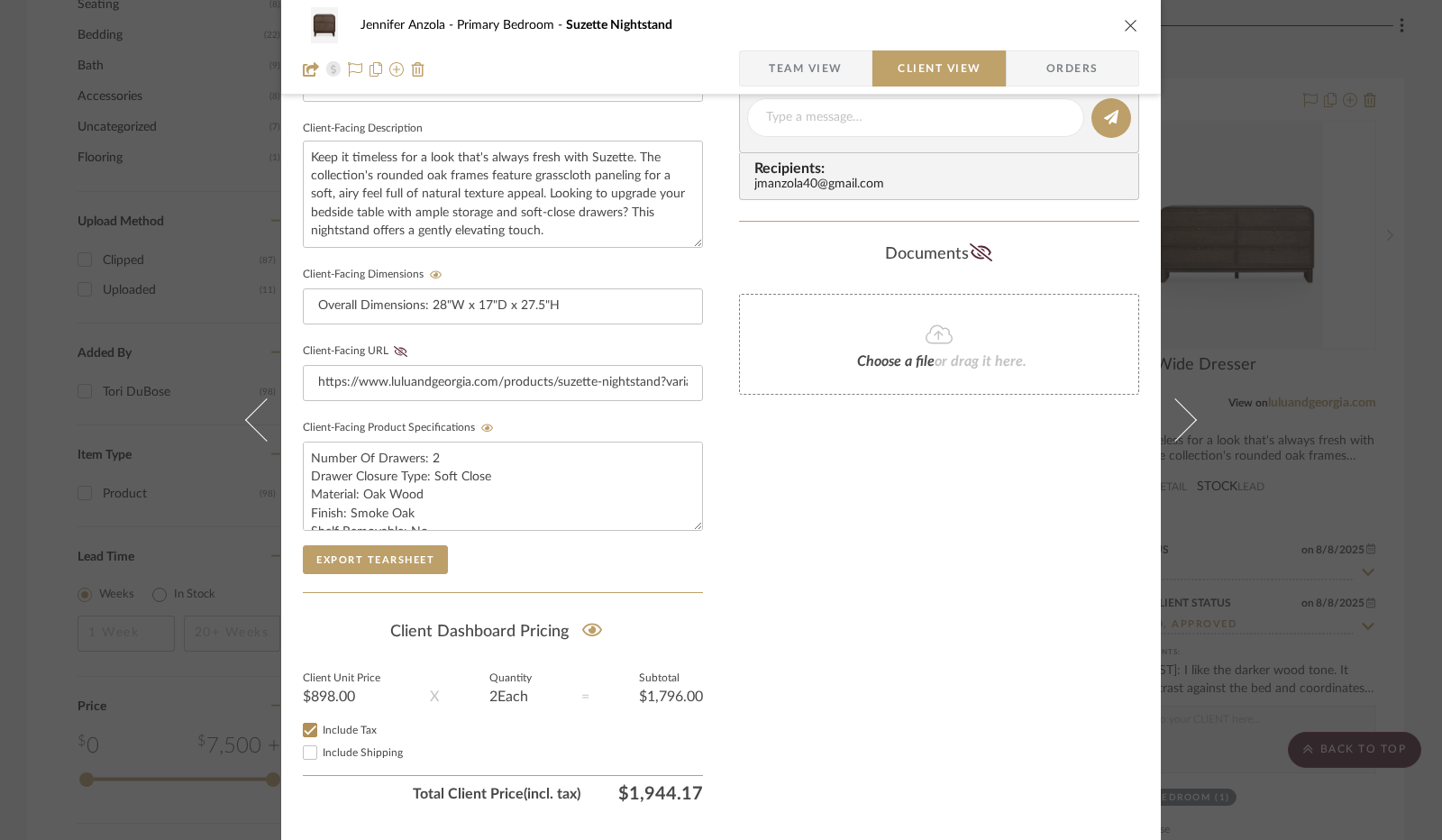 scroll, scrollTop: 667, scrollLeft: 0, axis: vertical 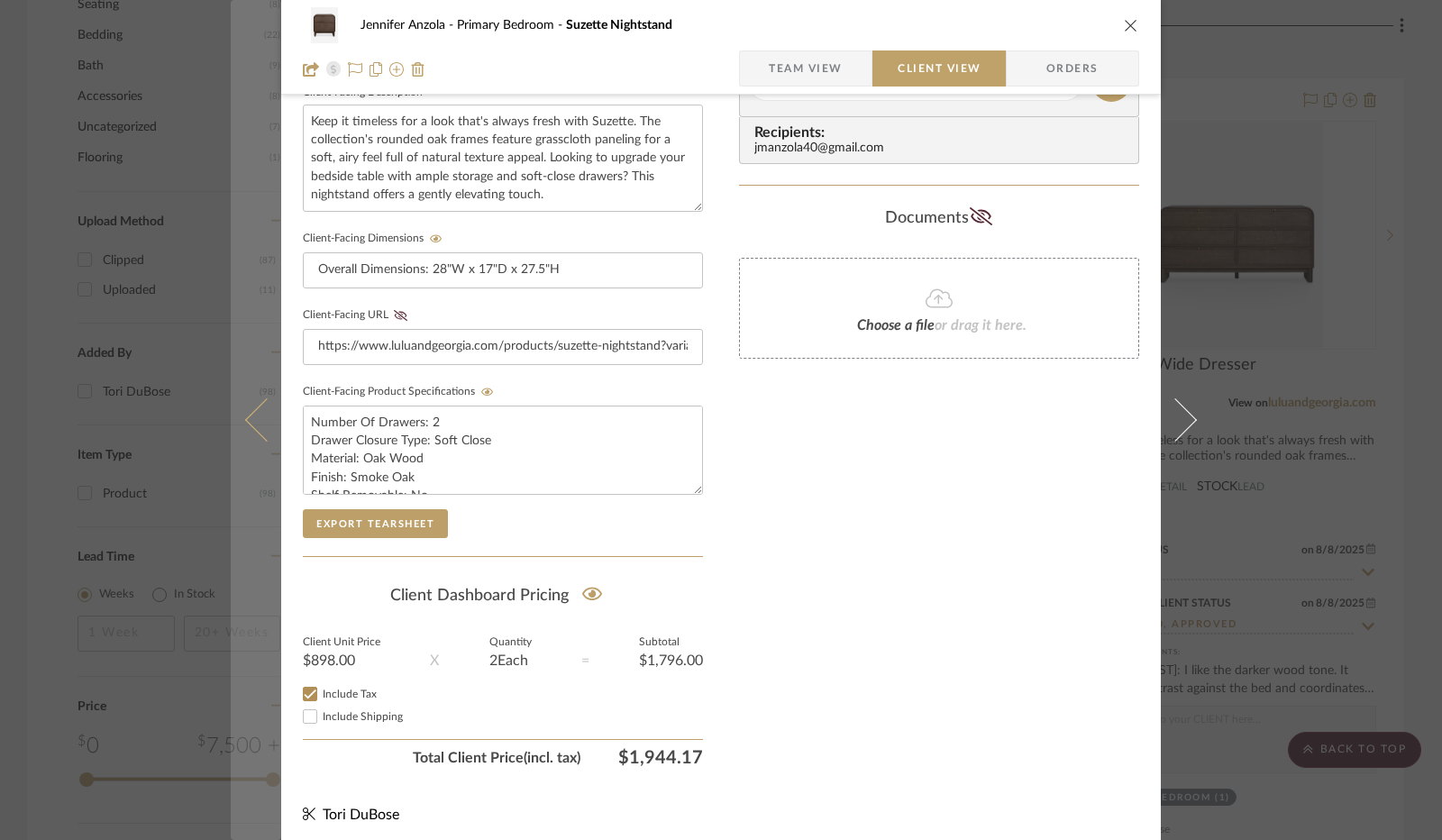 click at bounding box center [267, 420] 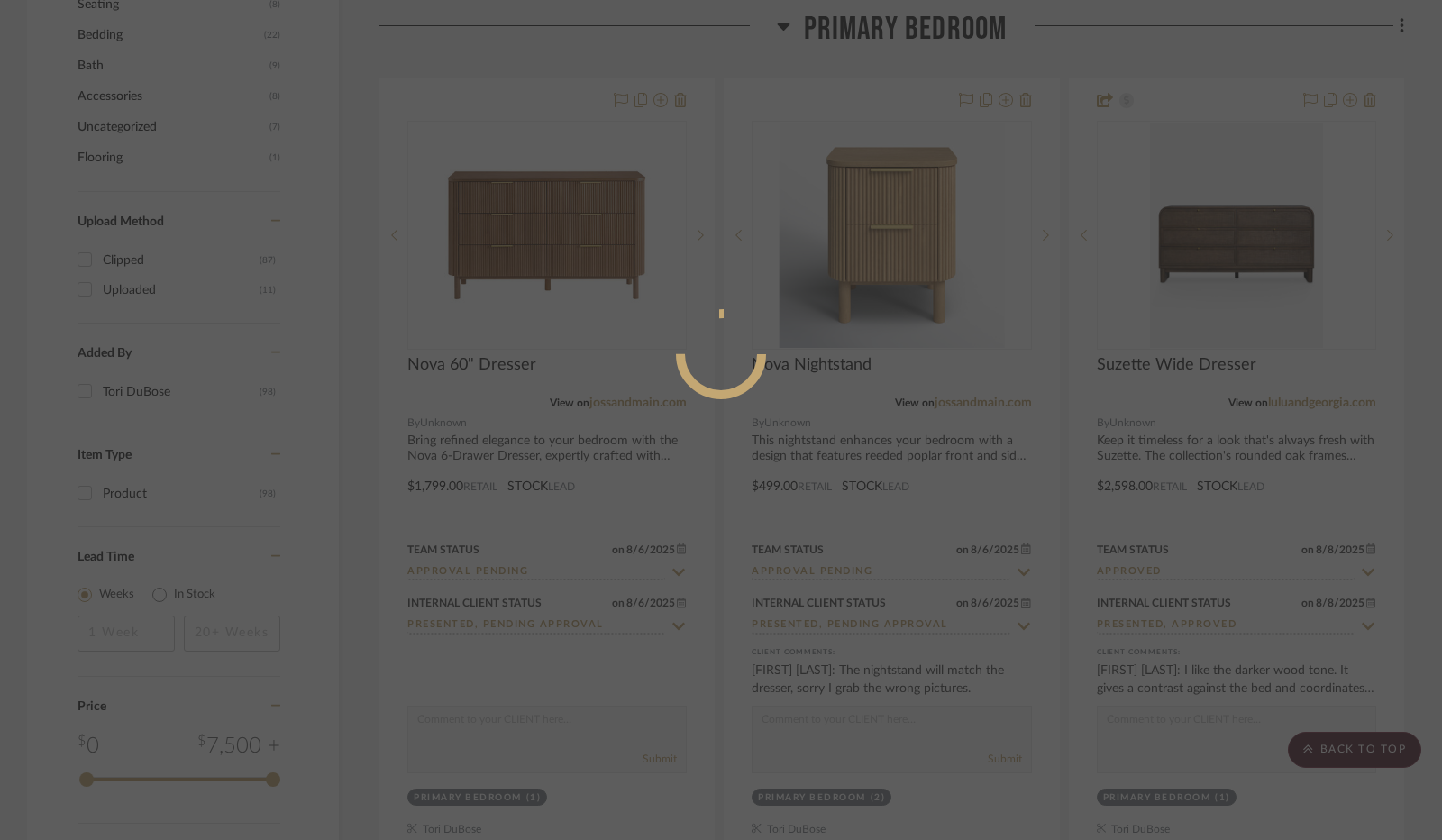 scroll, scrollTop: 0, scrollLeft: 0, axis: both 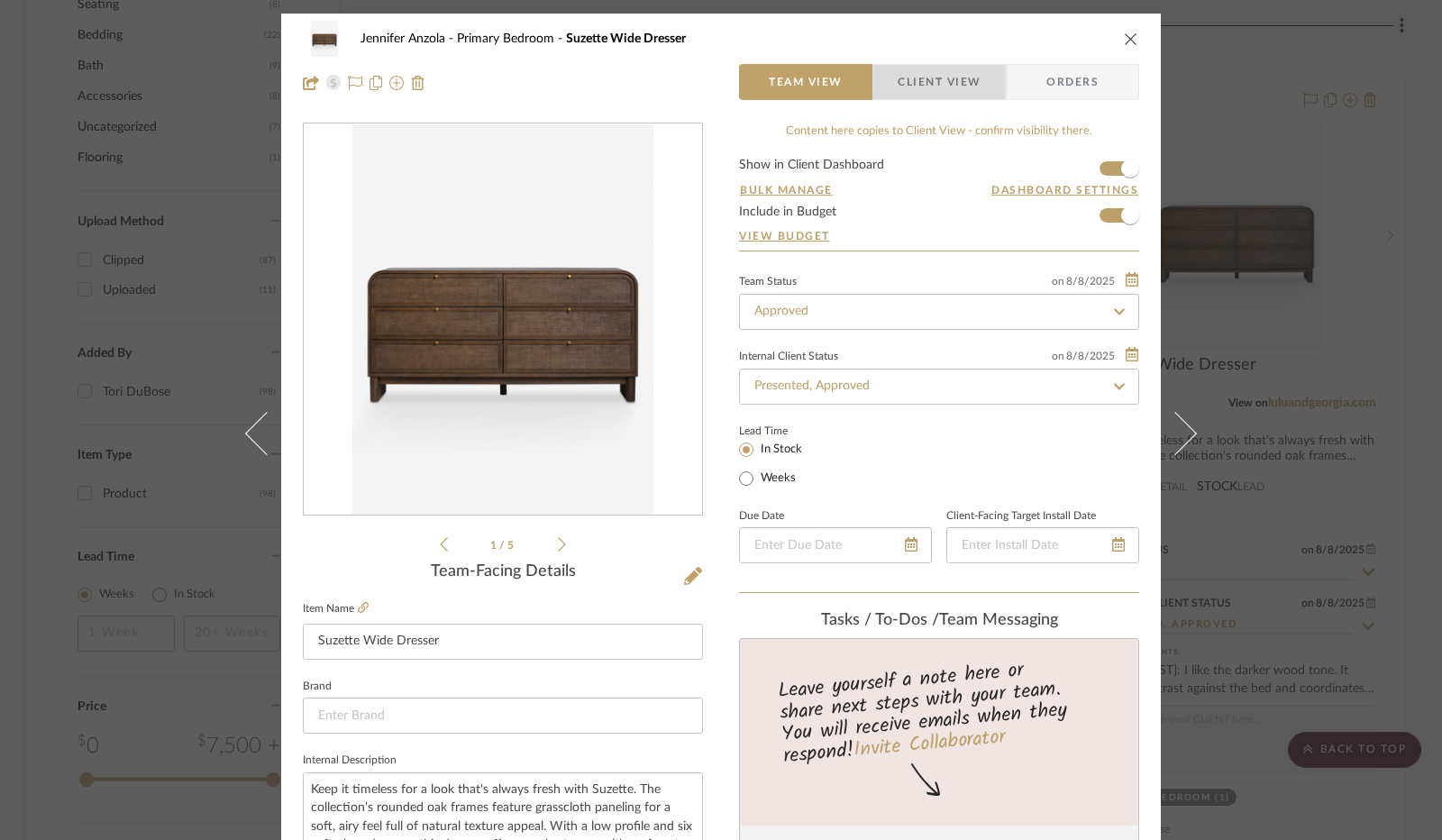 click on "Client View" at bounding box center [939, 82] 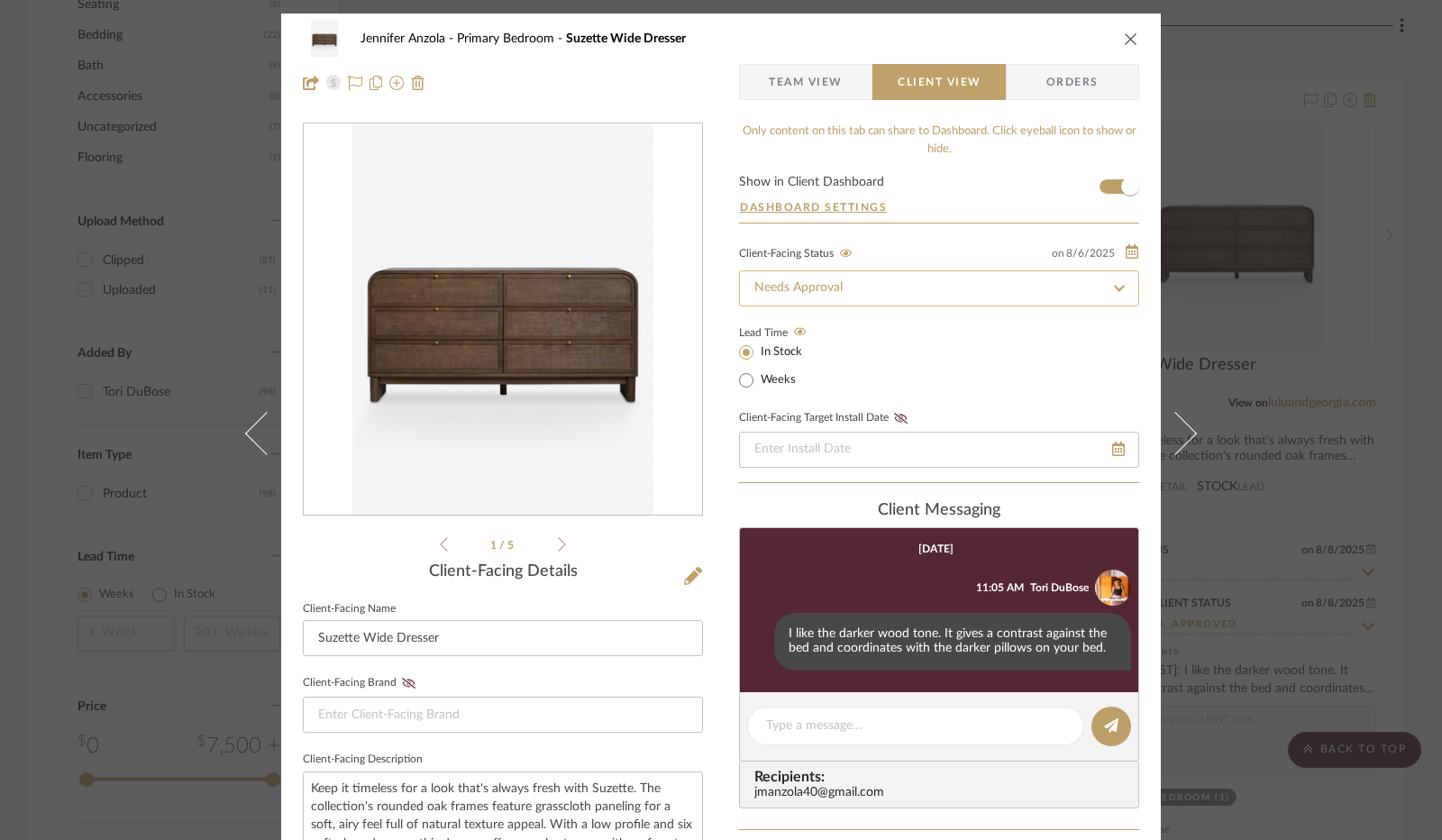 click on "Needs Approval" 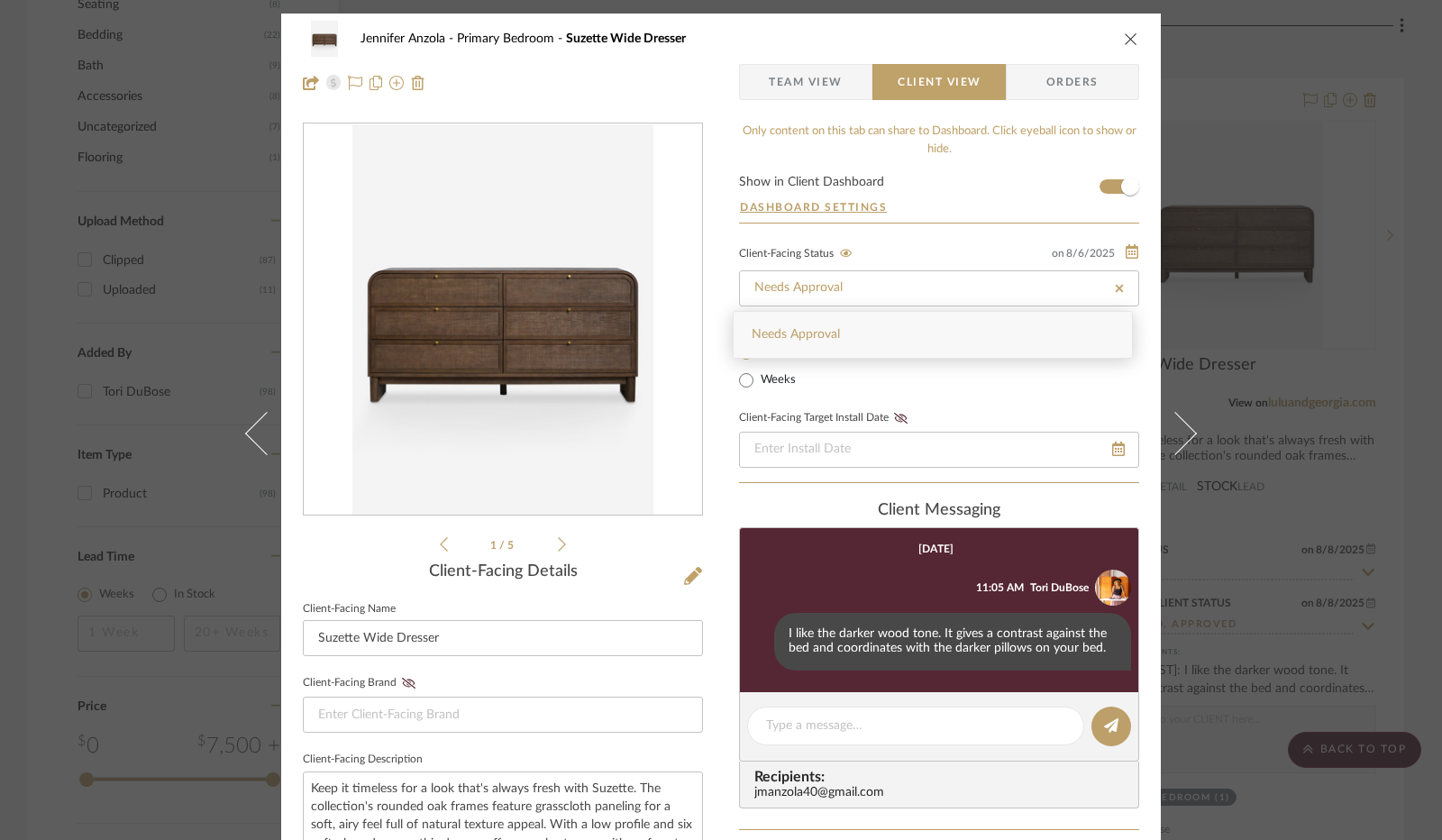 click 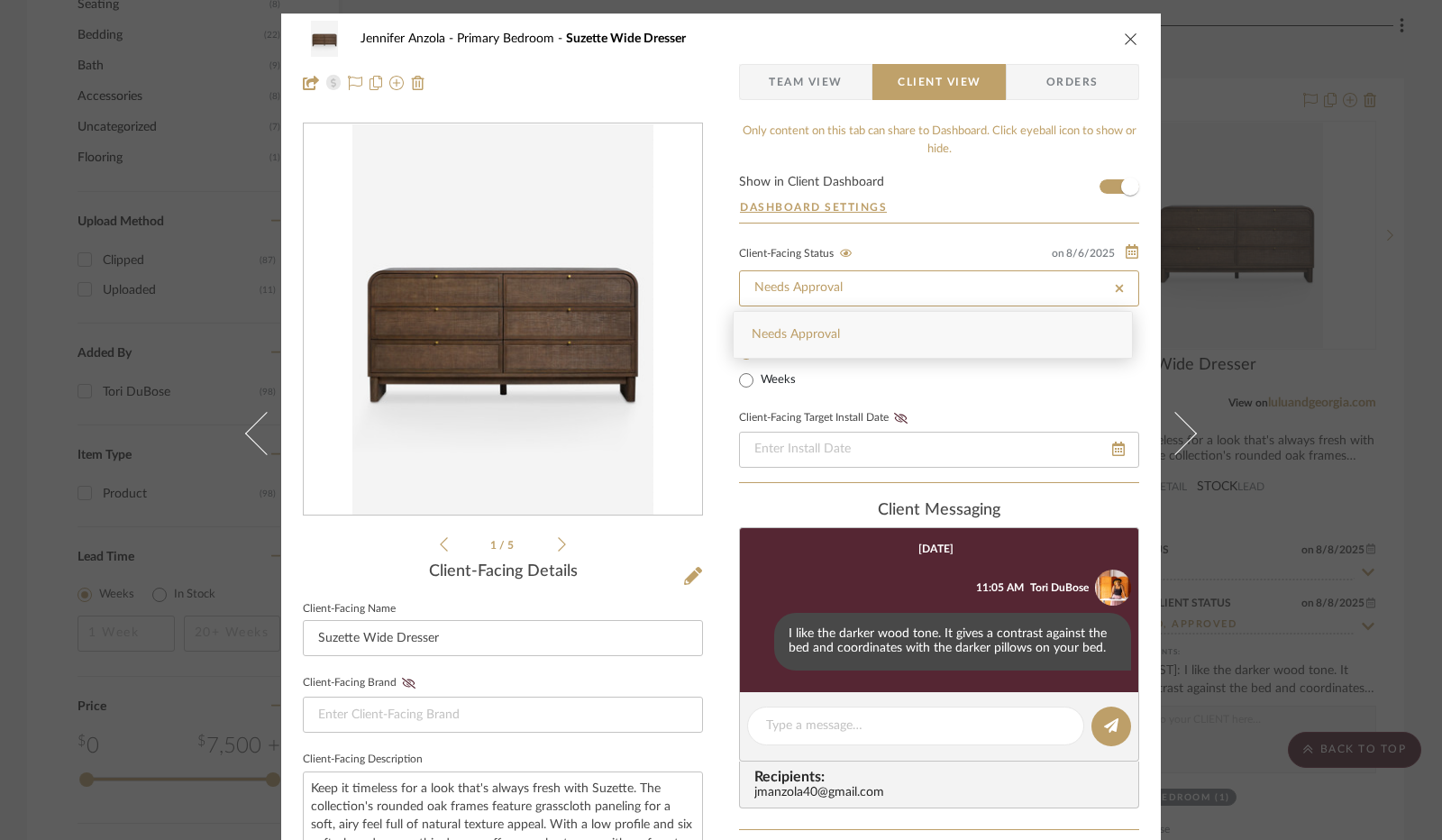 type on "8/8/2025" 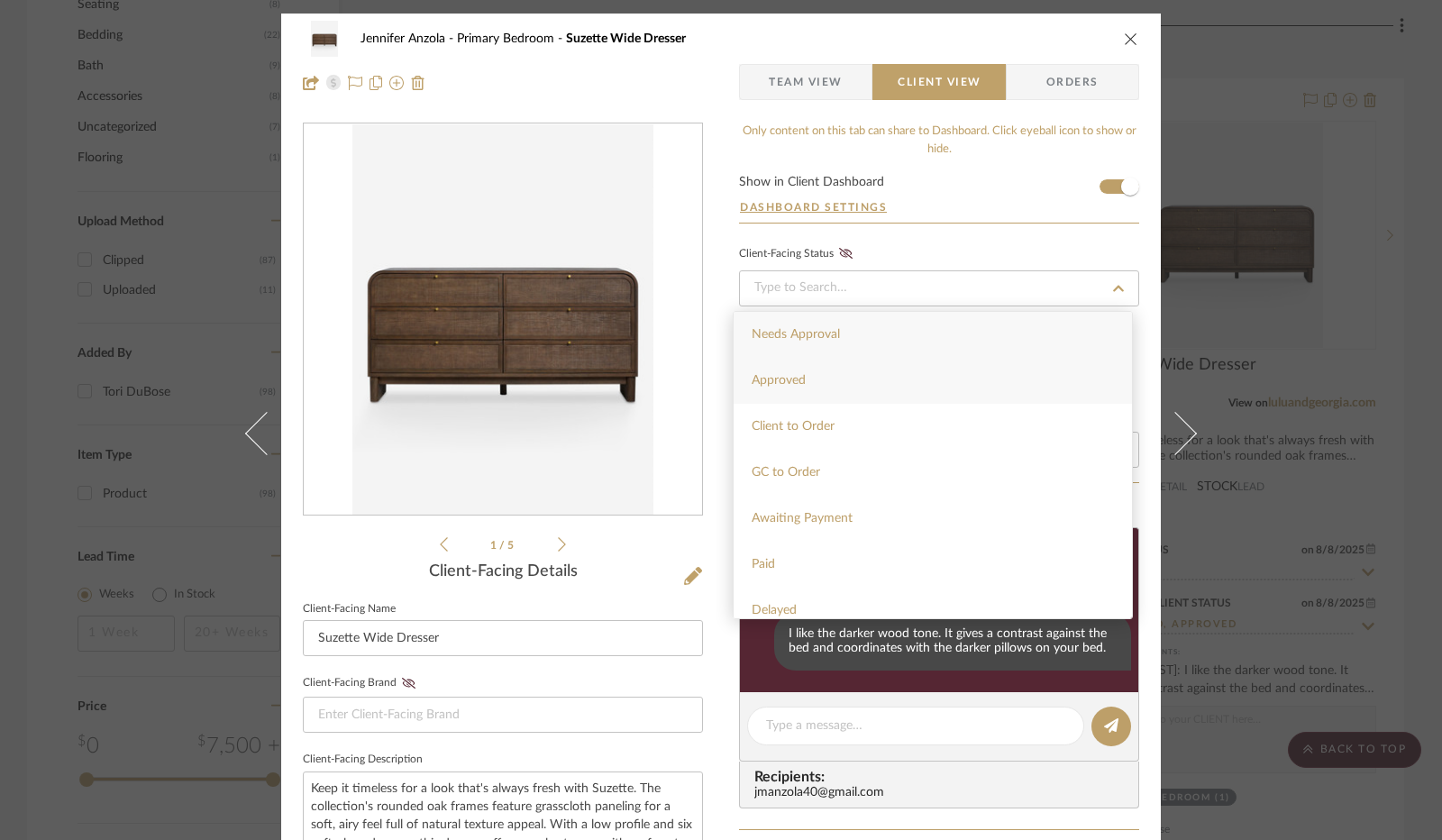 click on "Approved" at bounding box center (933, 380) 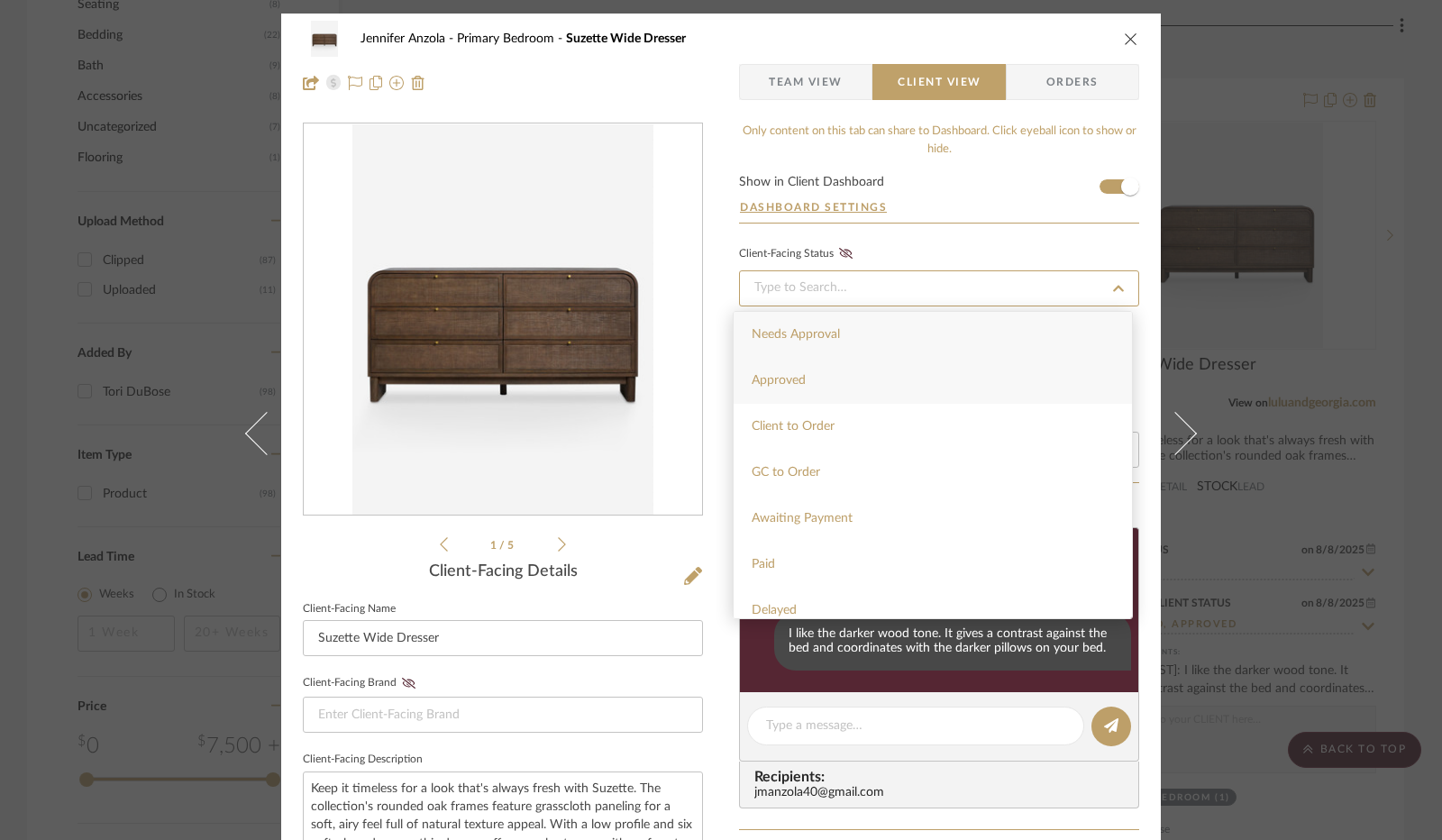 type on "8/8/2025" 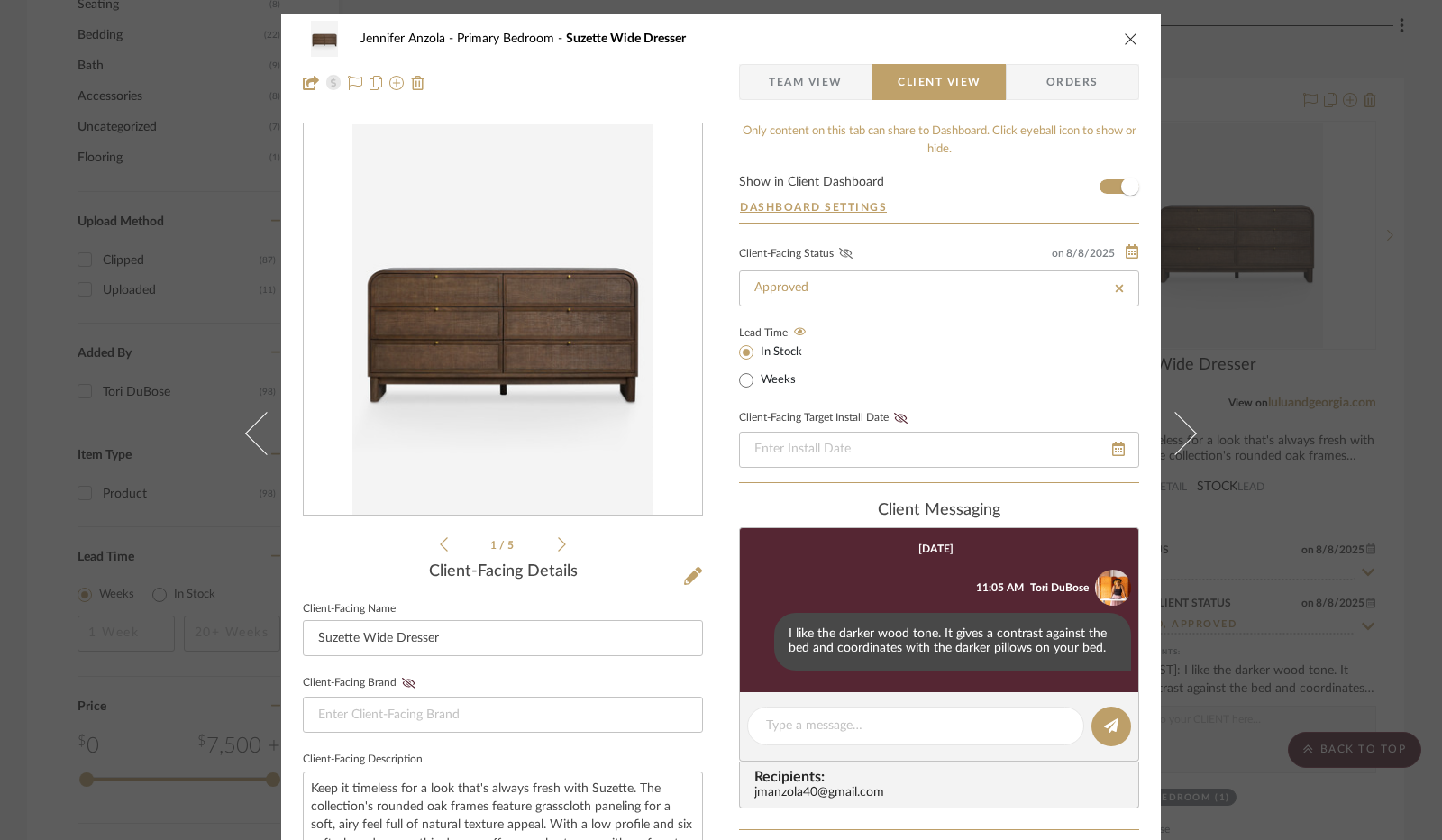 click 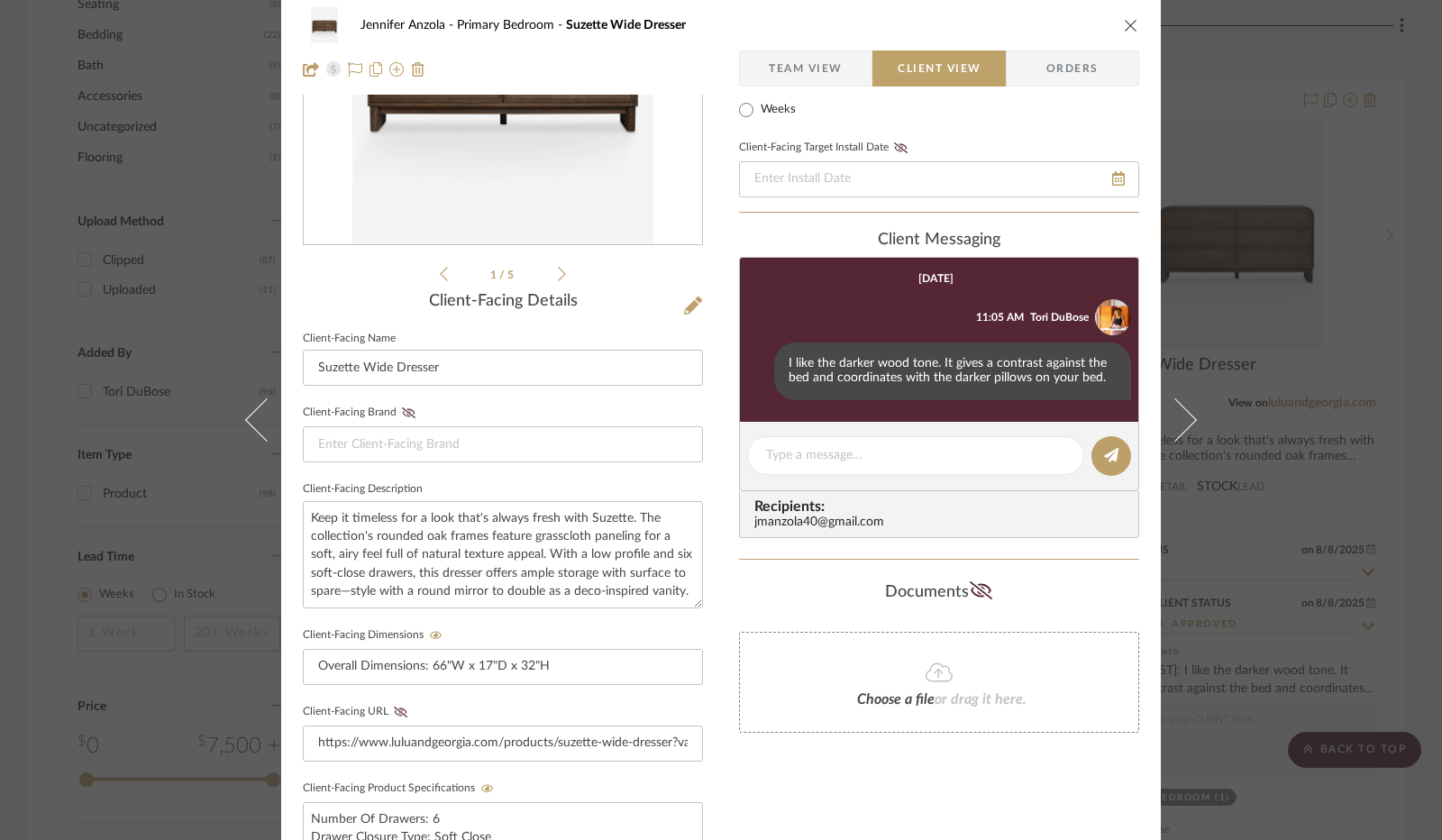 scroll, scrollTop: 0, scrollLeft: 0, axis: both 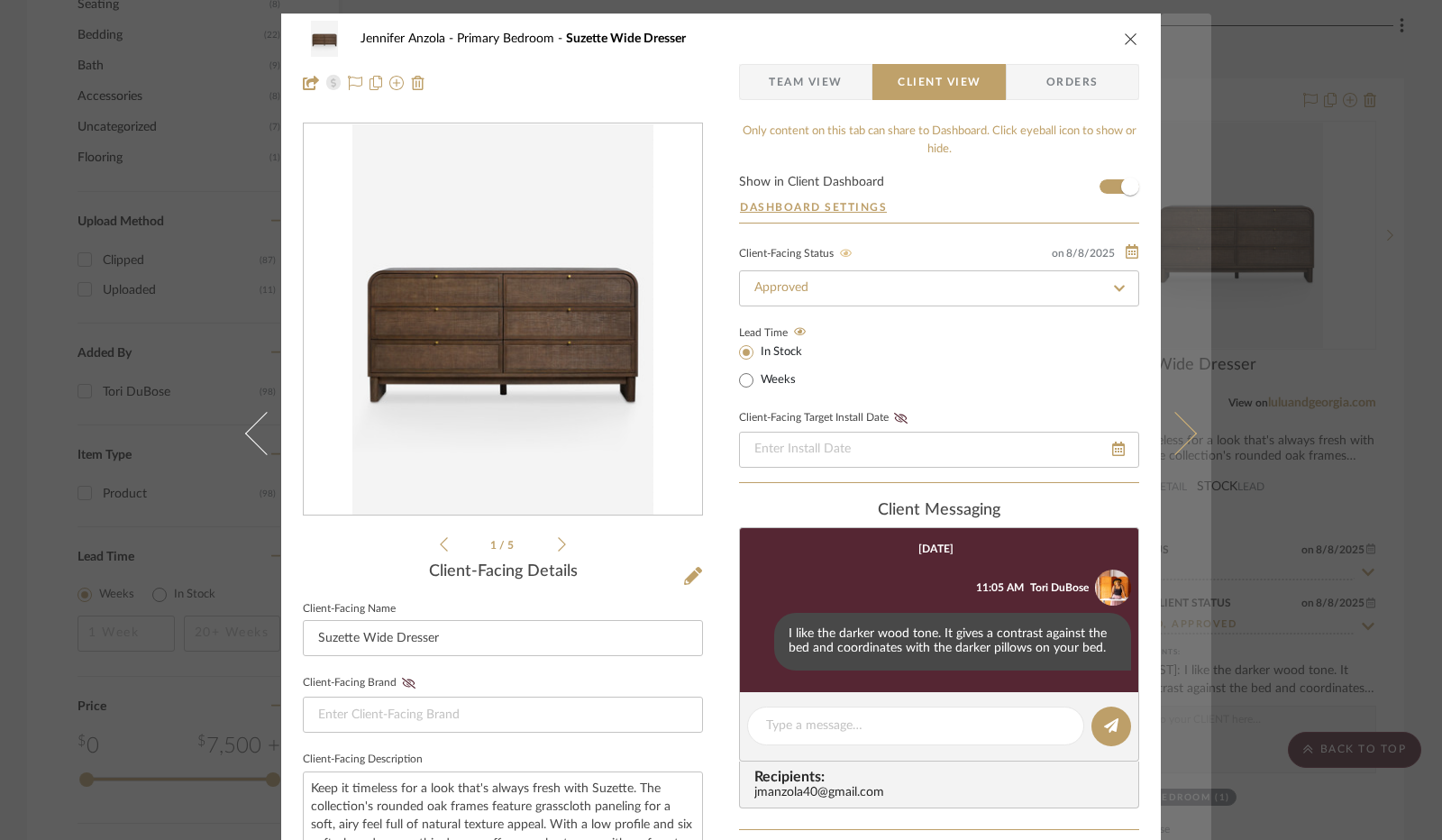 click at bounding box center [1175, 434] 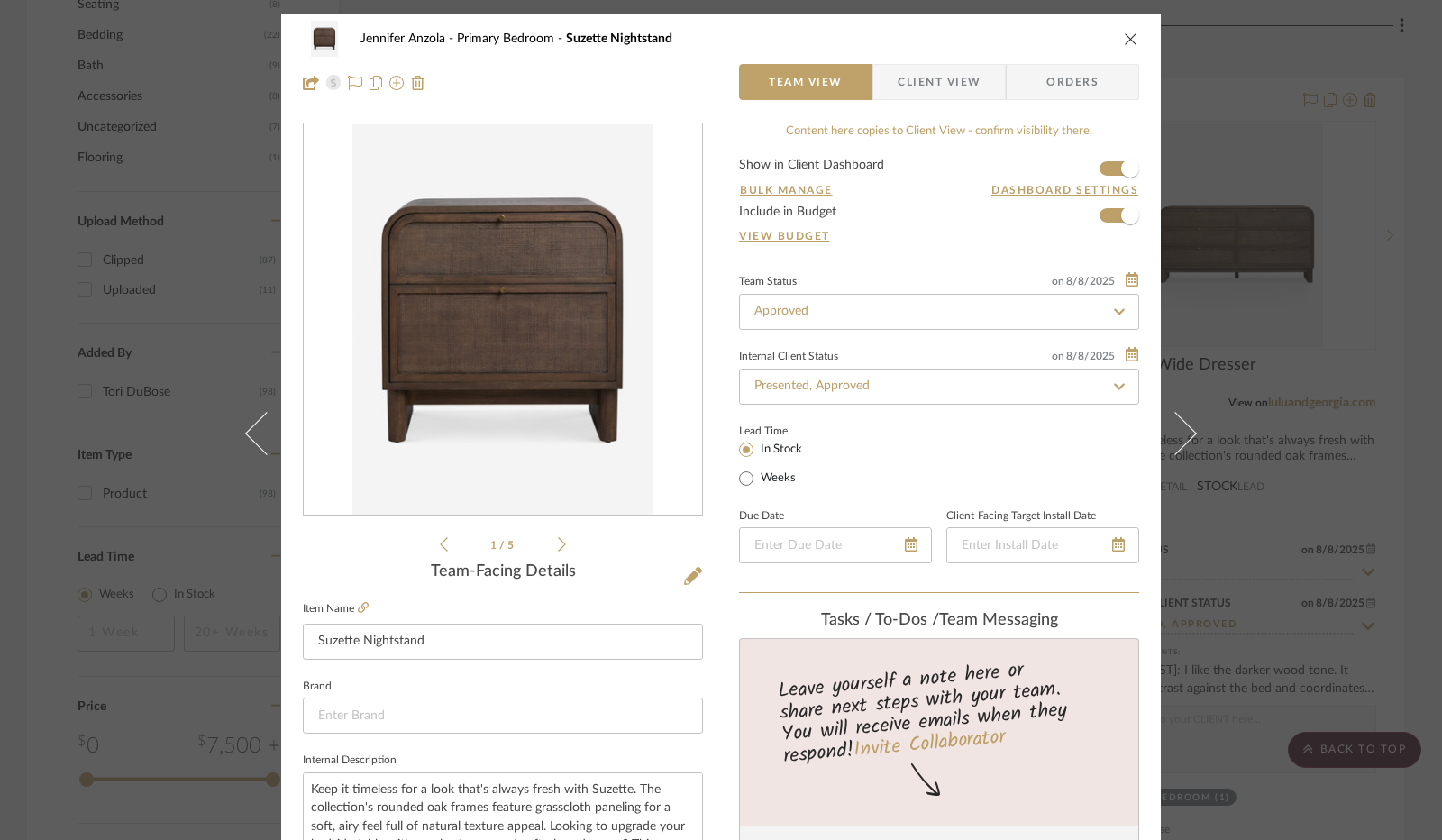 click at bounding box center (1175, 434) 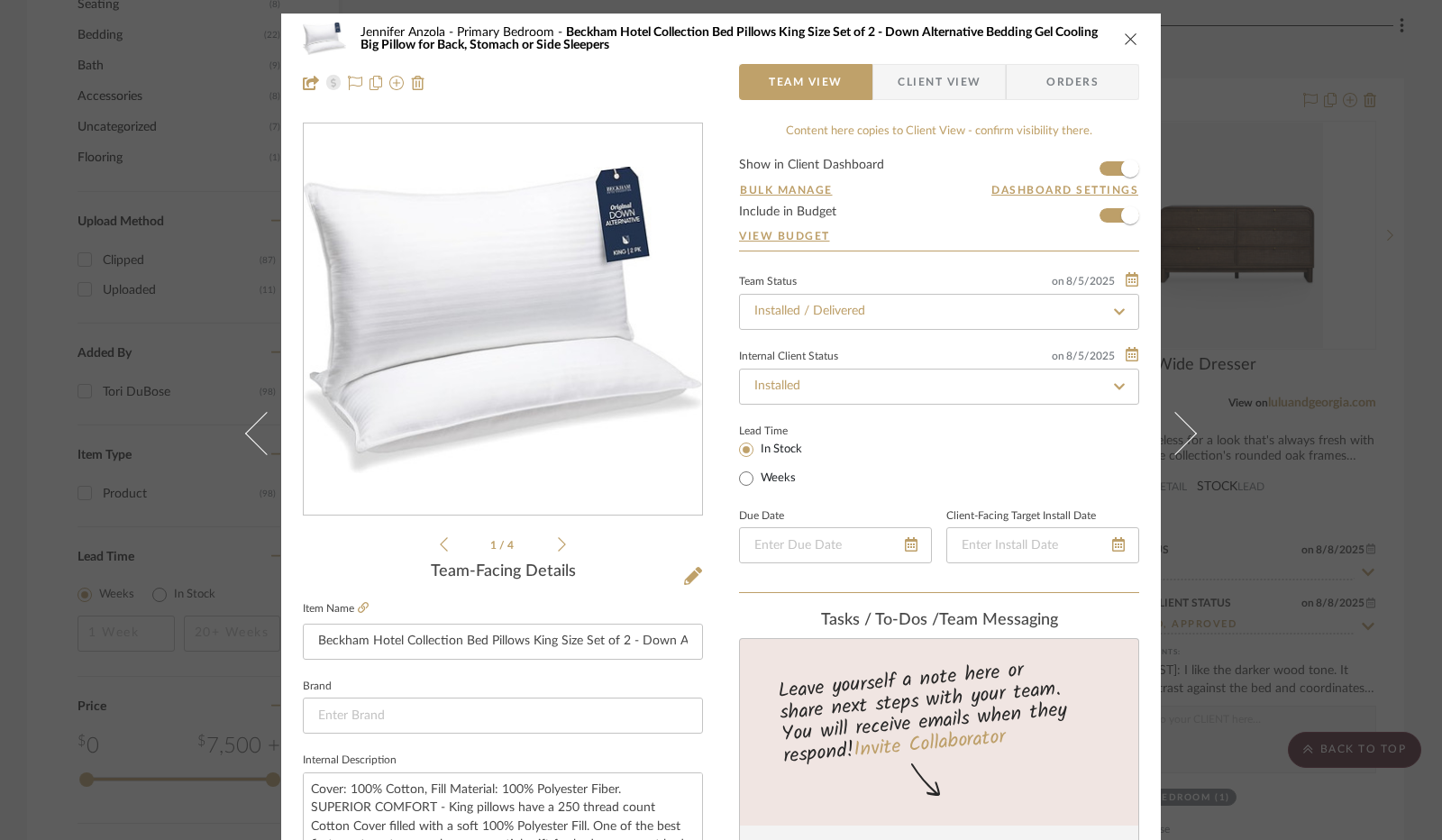 click at bounding box center [1131, 39] 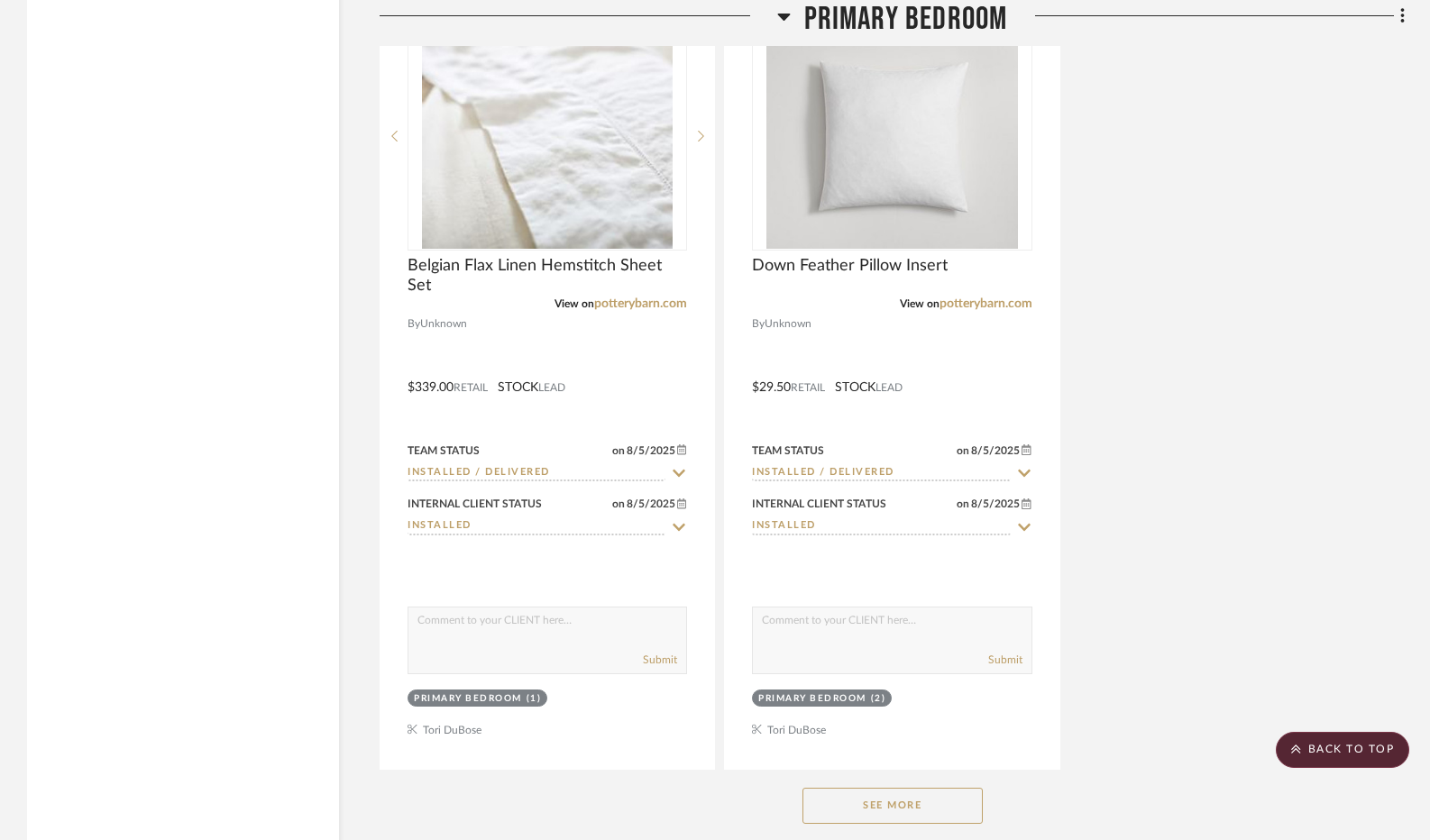 scroll, scrollTop: 3515, scrollLeft: 0, axis: vertical 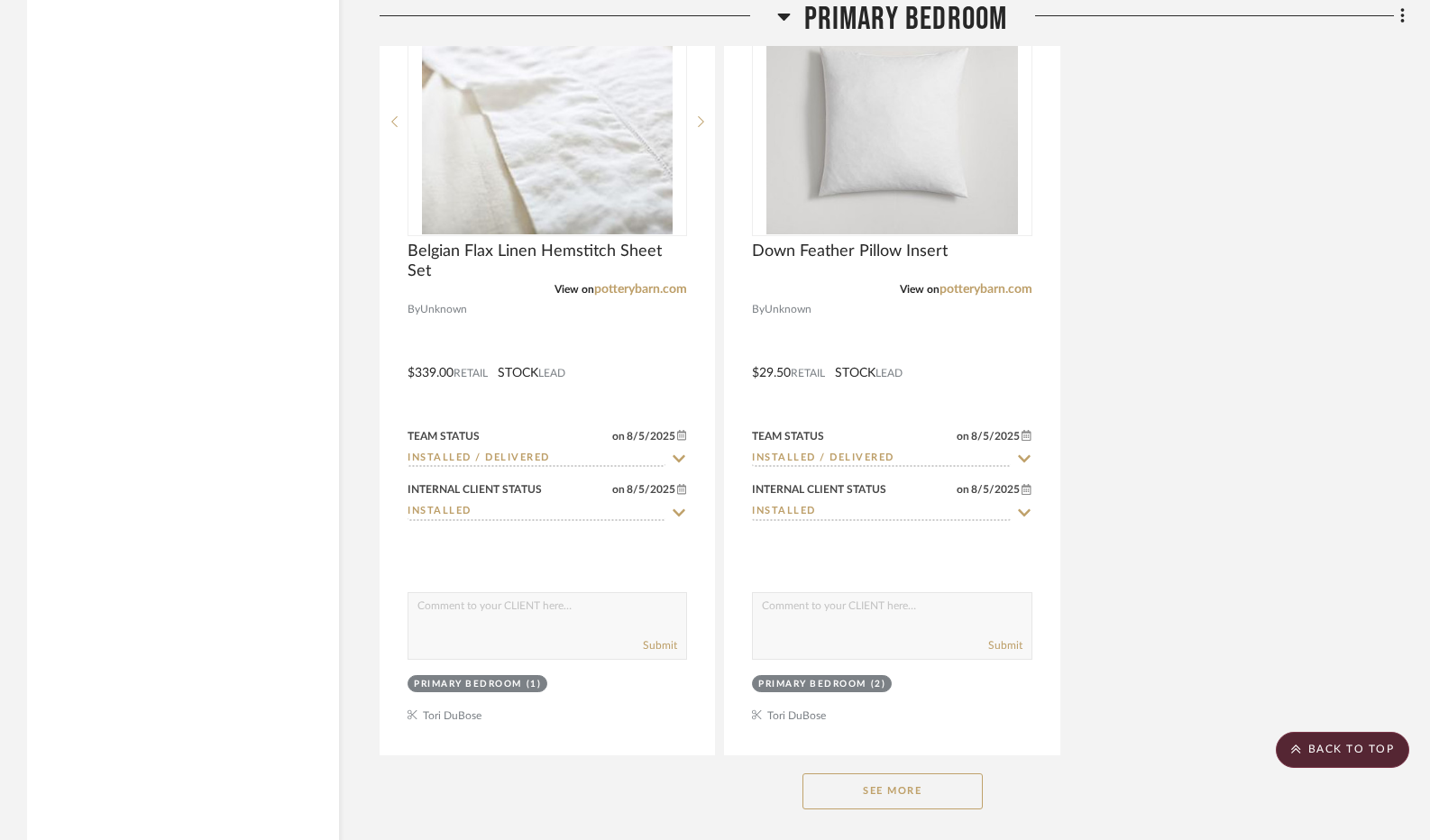 click on "See More" 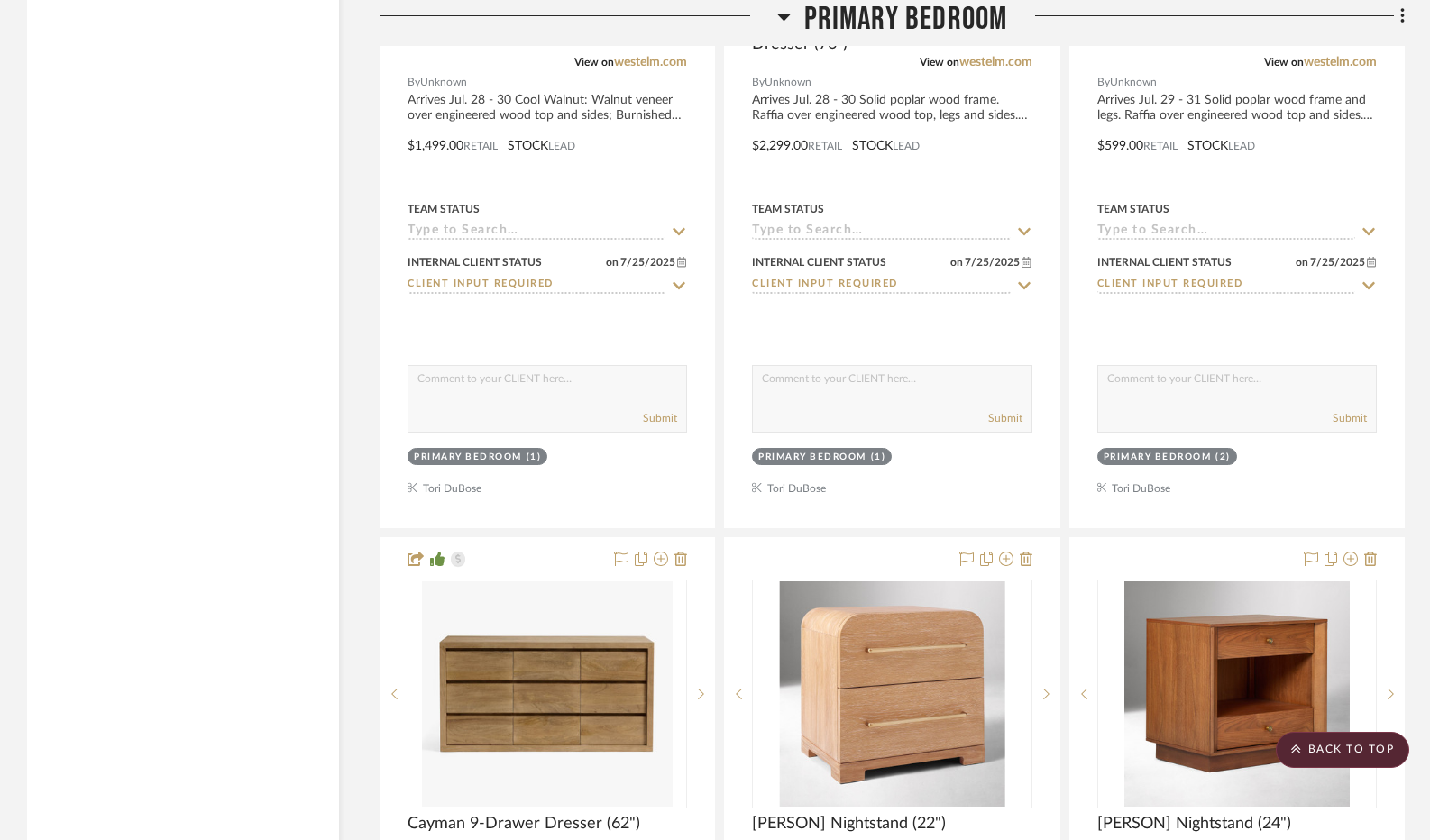scroll, scrollTop: 7210, scrollLeft: 0, axis: vertical 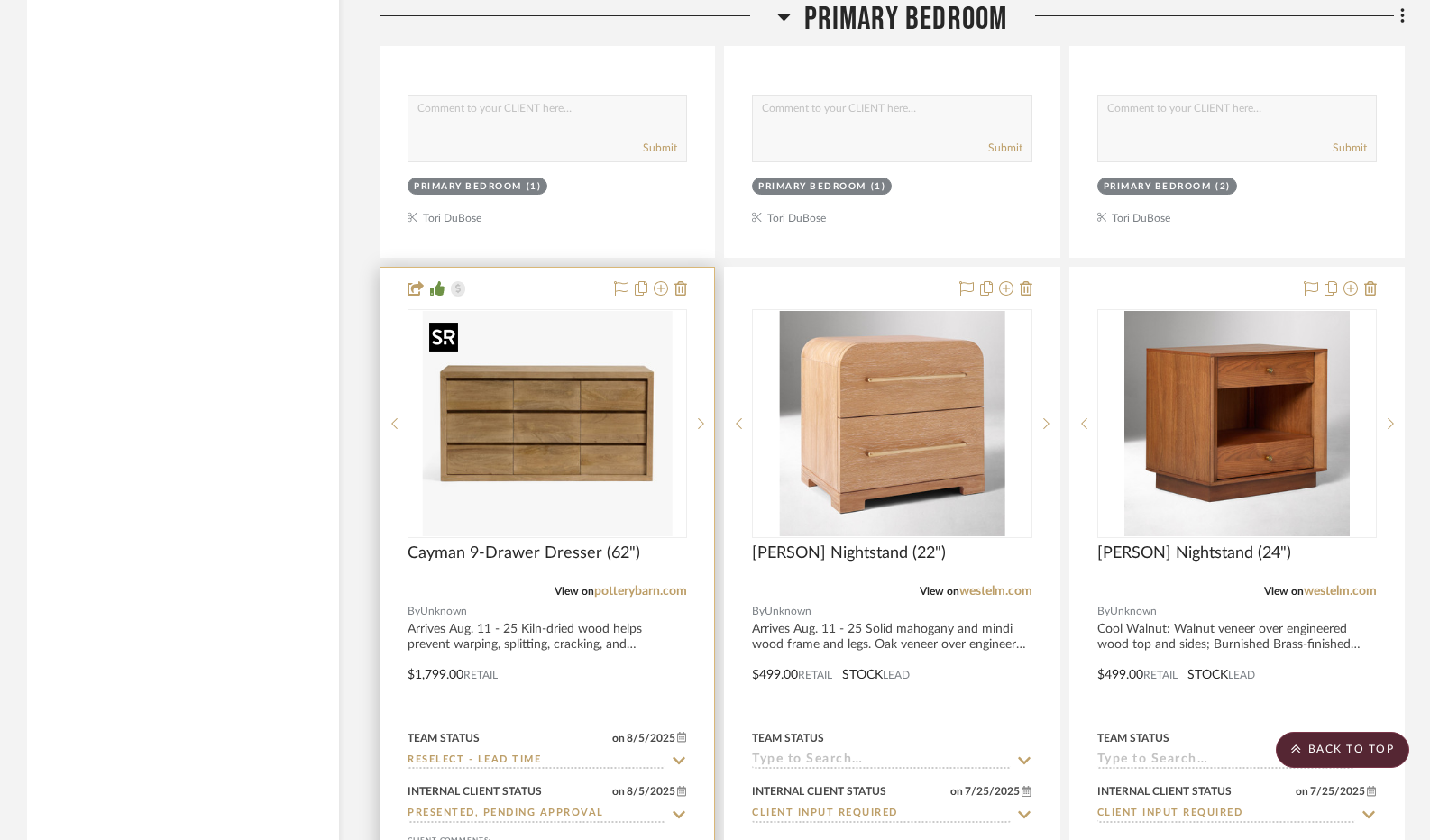 click at bounding box center [547, 424] 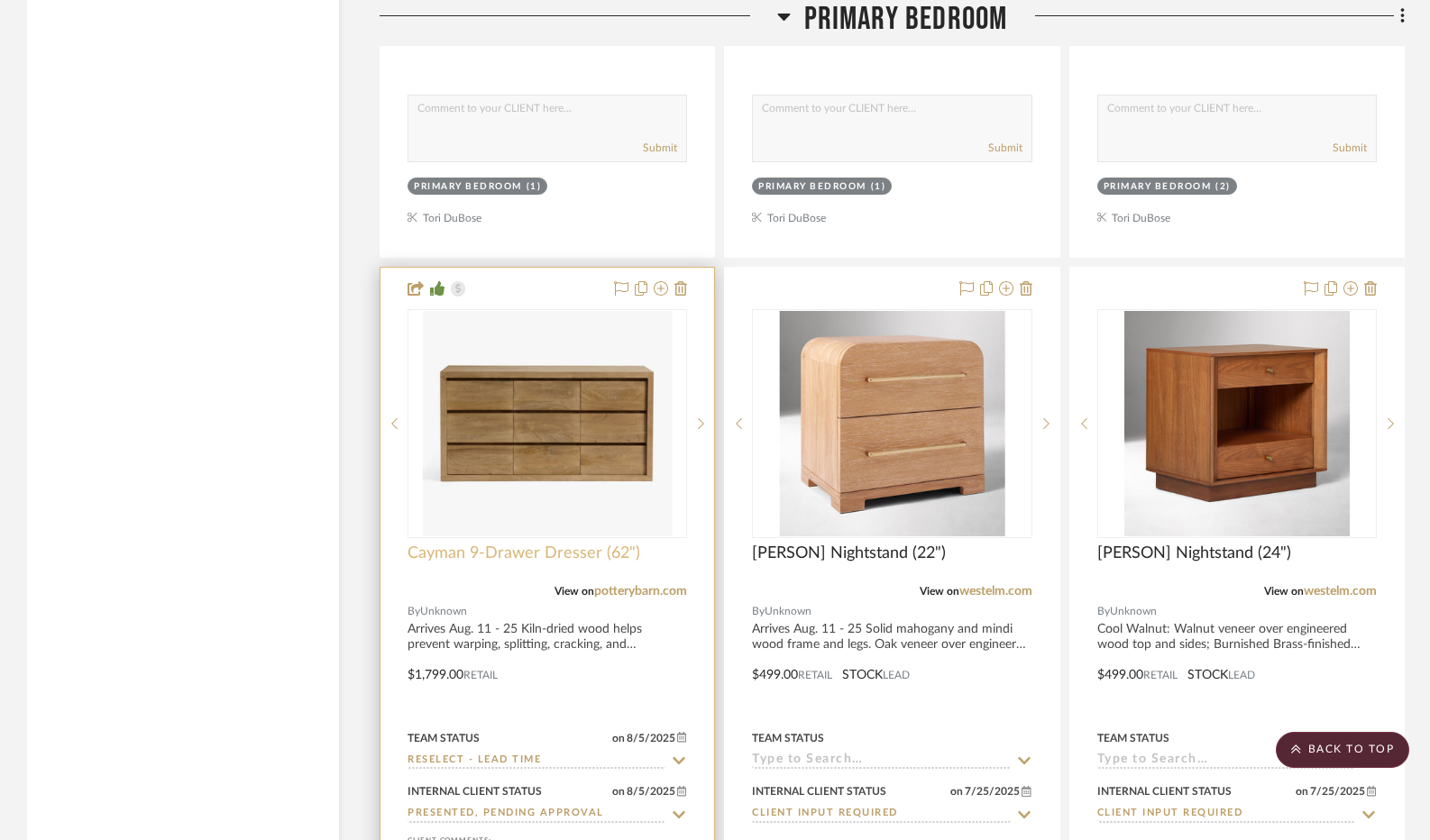 click on "Cayman 9-Drawer Dresser (62")" at bounding box center [524, 553] 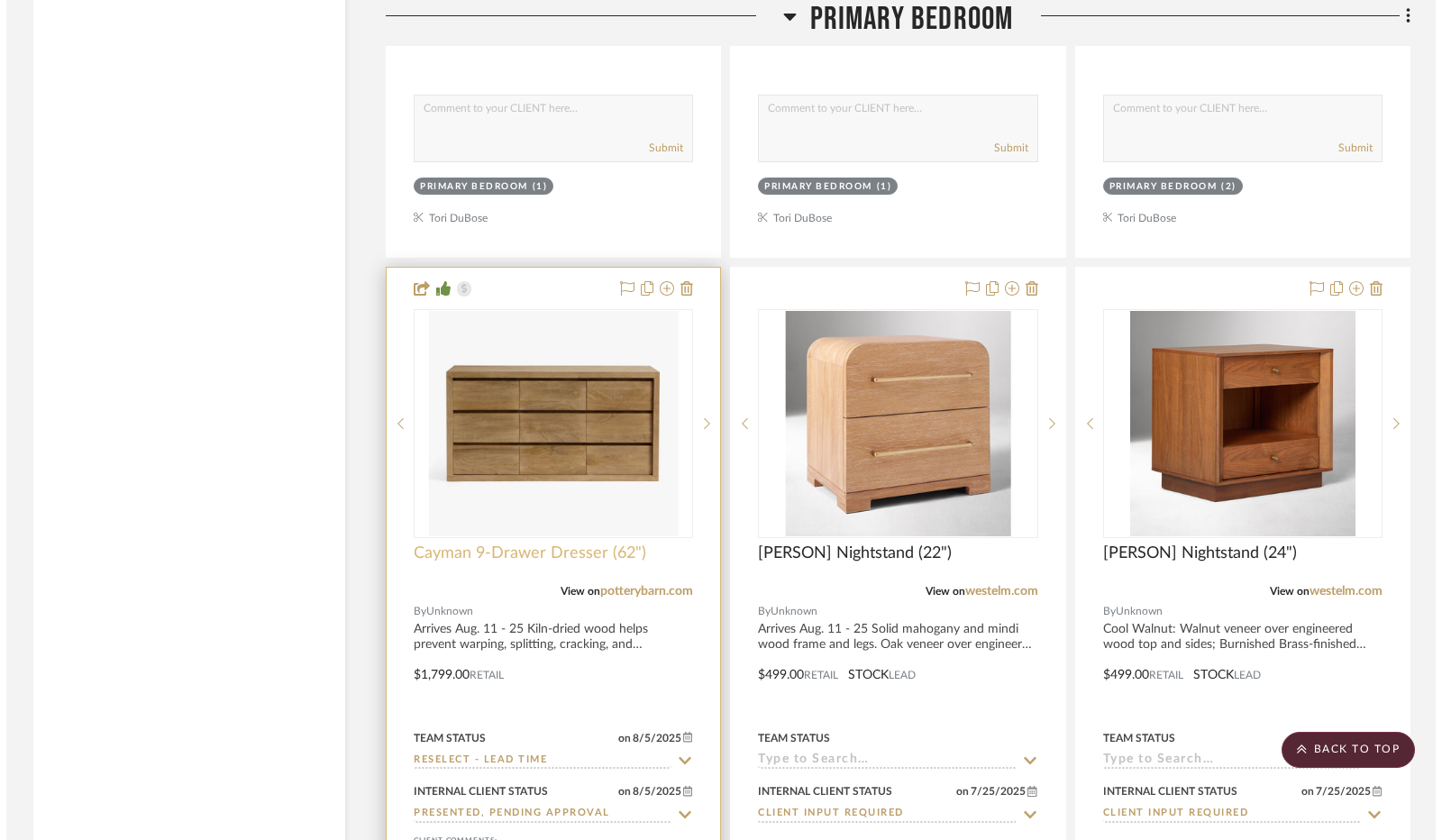 scroll, scrollTop: 0, scrollLeft: 0, axis: both 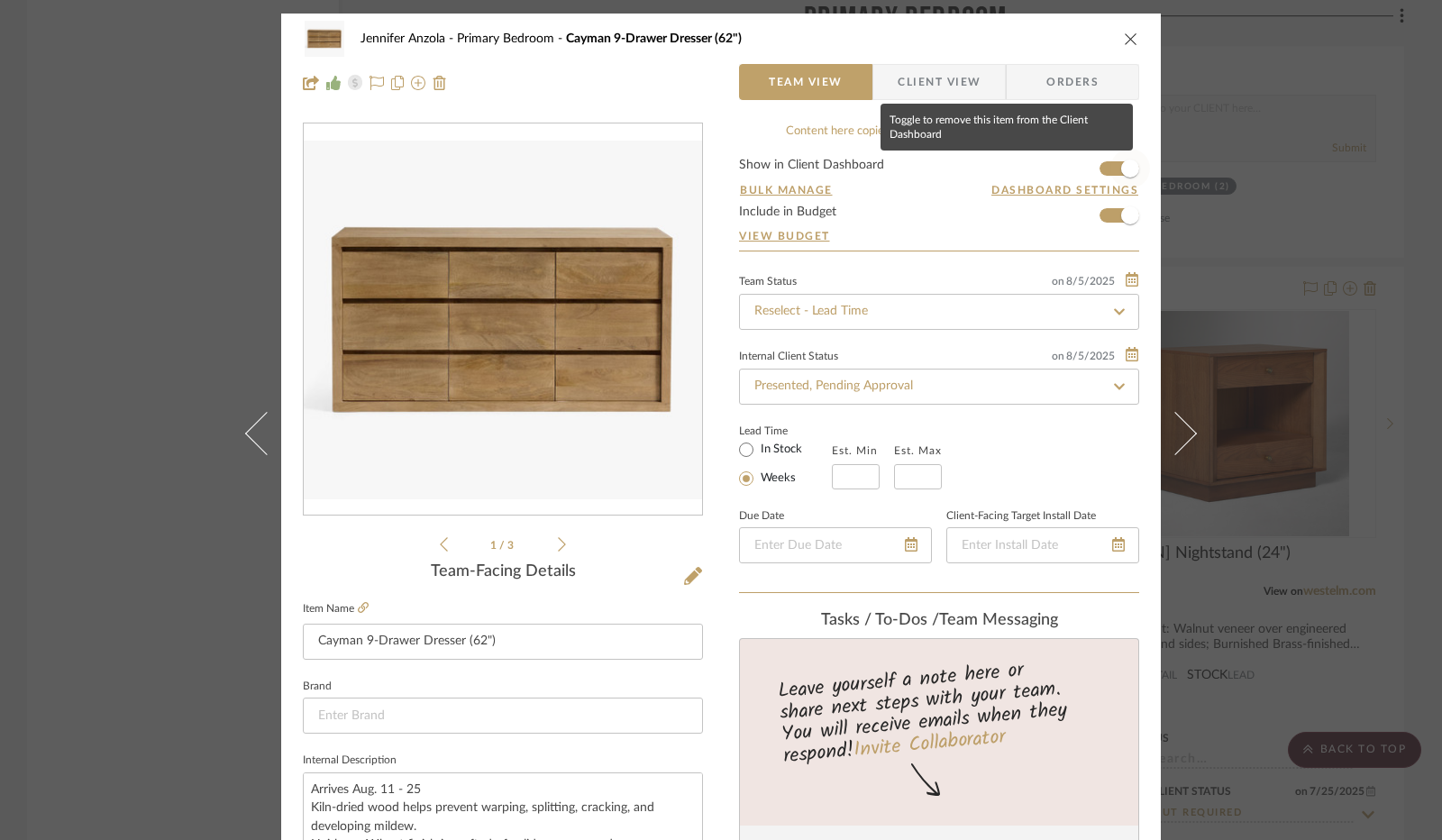 click at bounding box center (1130, 169) 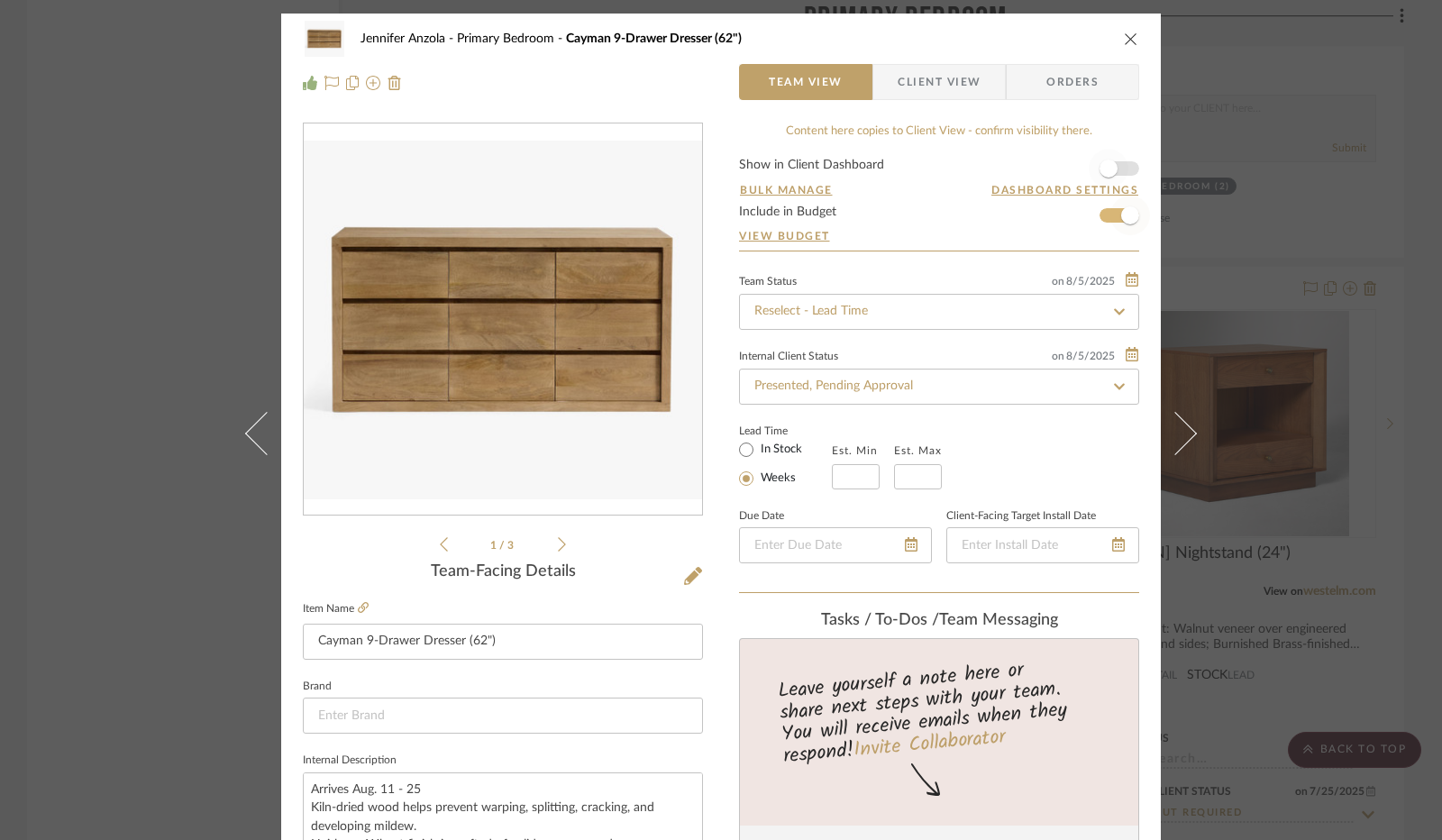 type 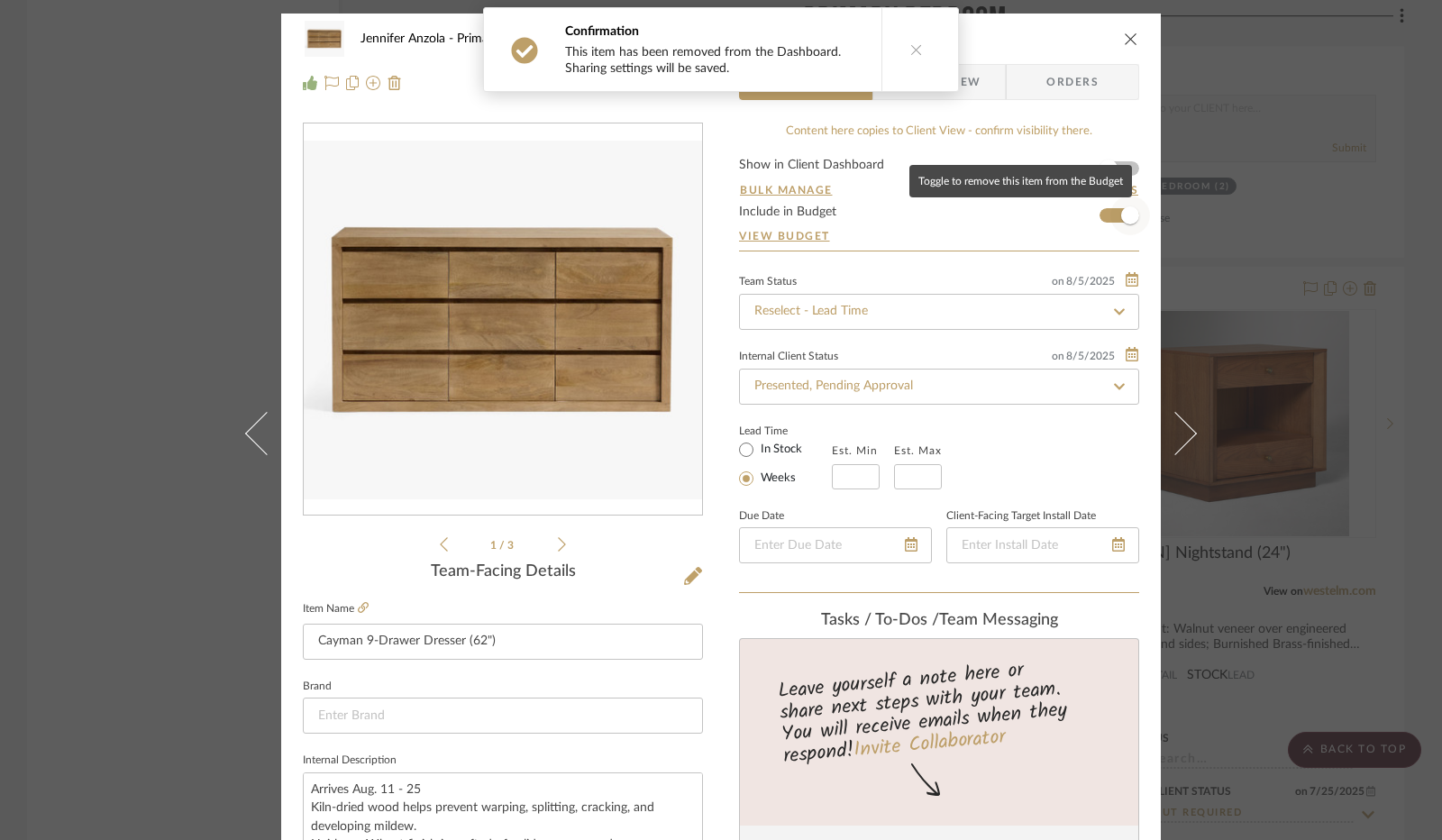 click at bounding box center [1130, 215] 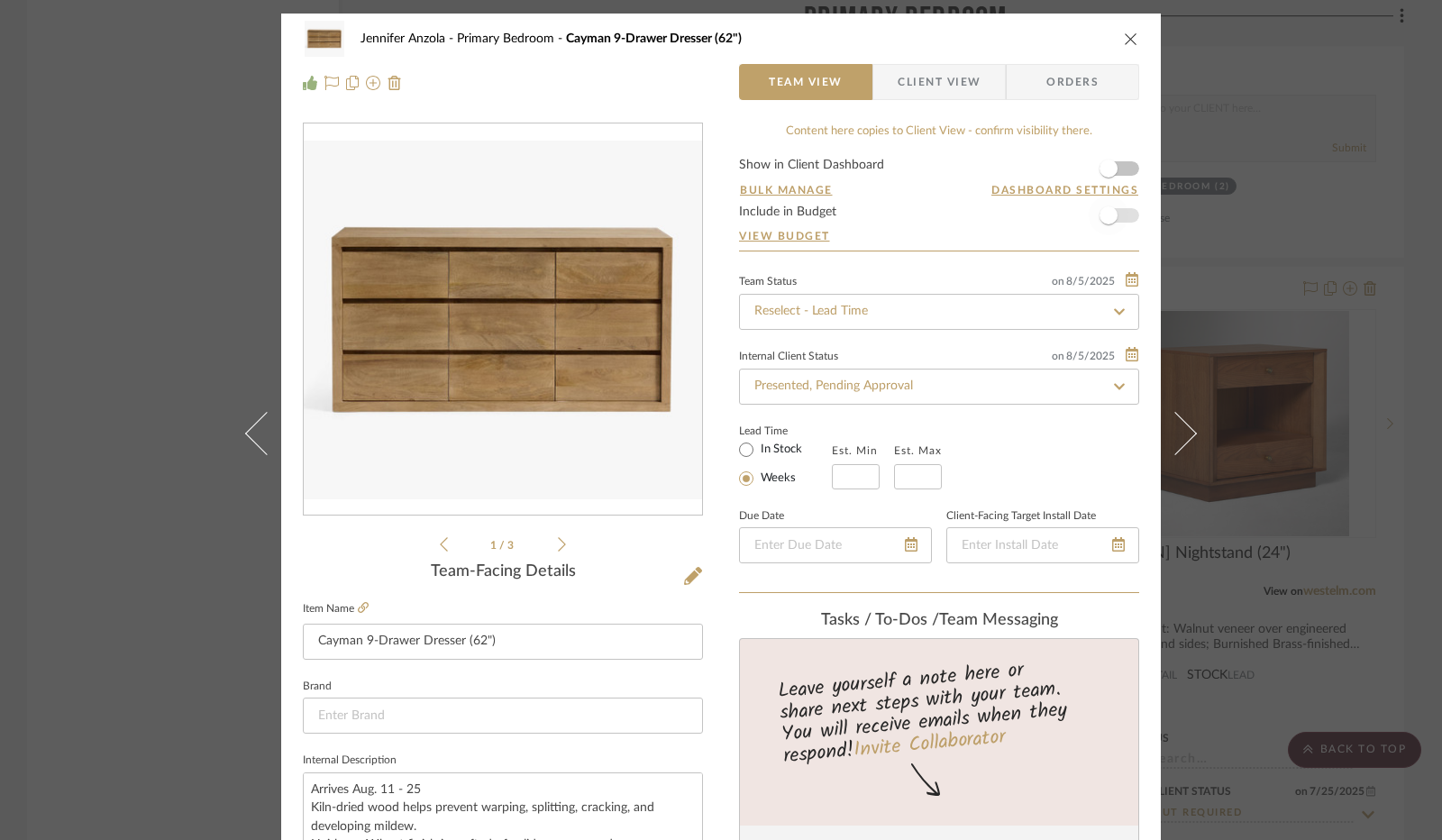 type 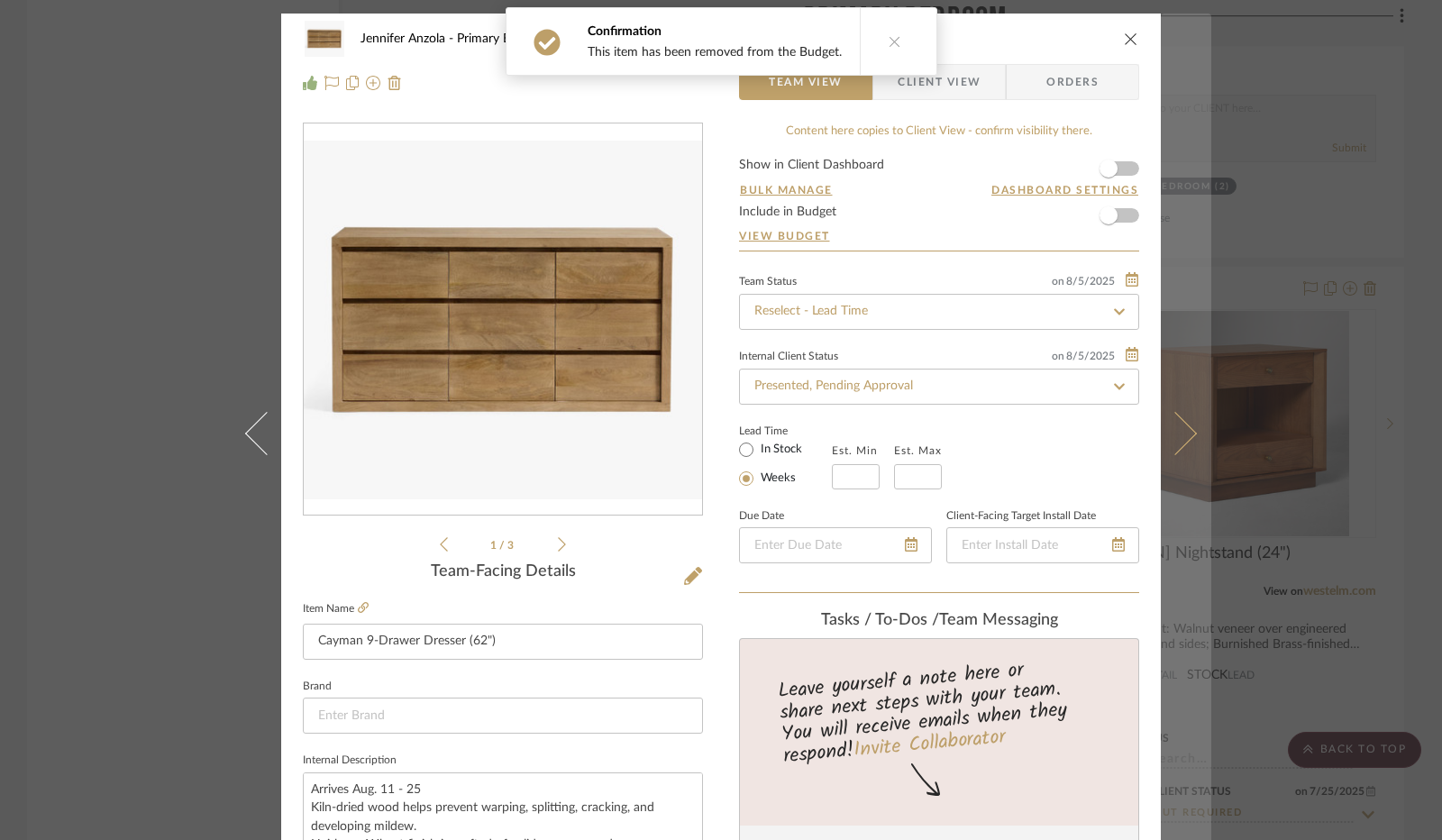 click at bounding box center [1175, 434] 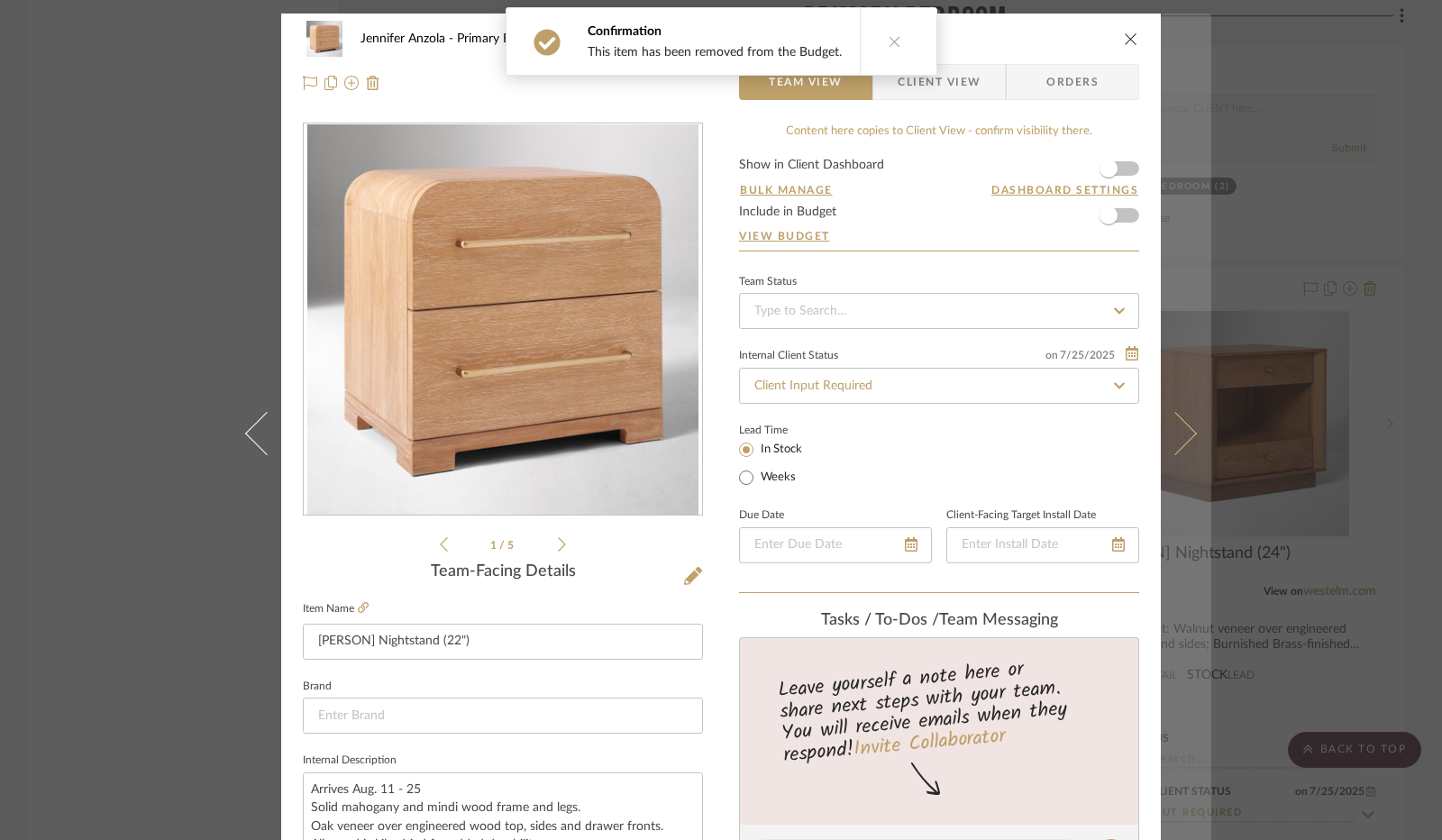 click at bounding box center (1175, 434) 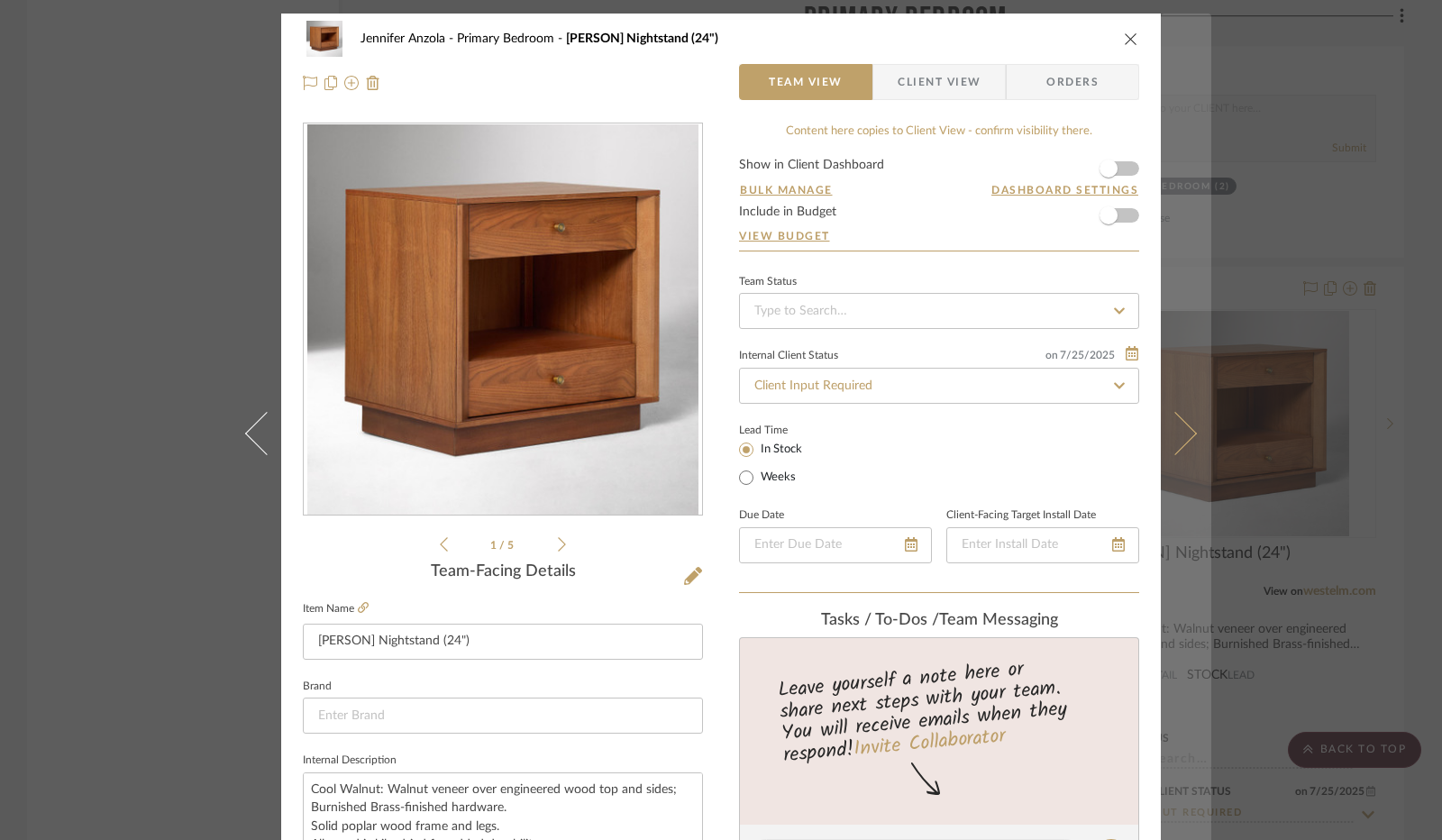 click at bounding box center (1186, 434) 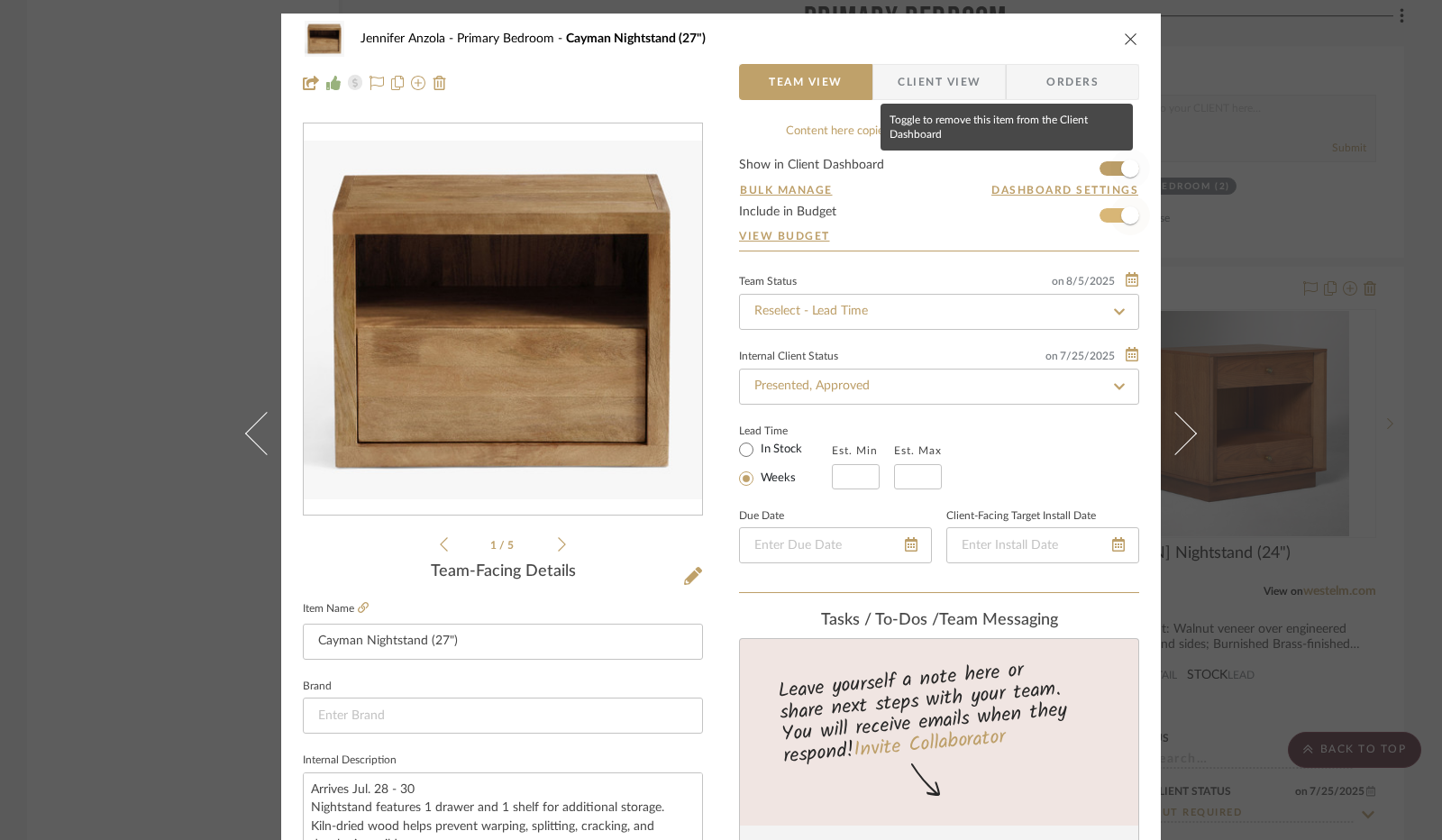 drag, startPoint x: 1118, startPoint y: 173, endPoint x: 1123, endPoint y: 196, distance: 23.5372 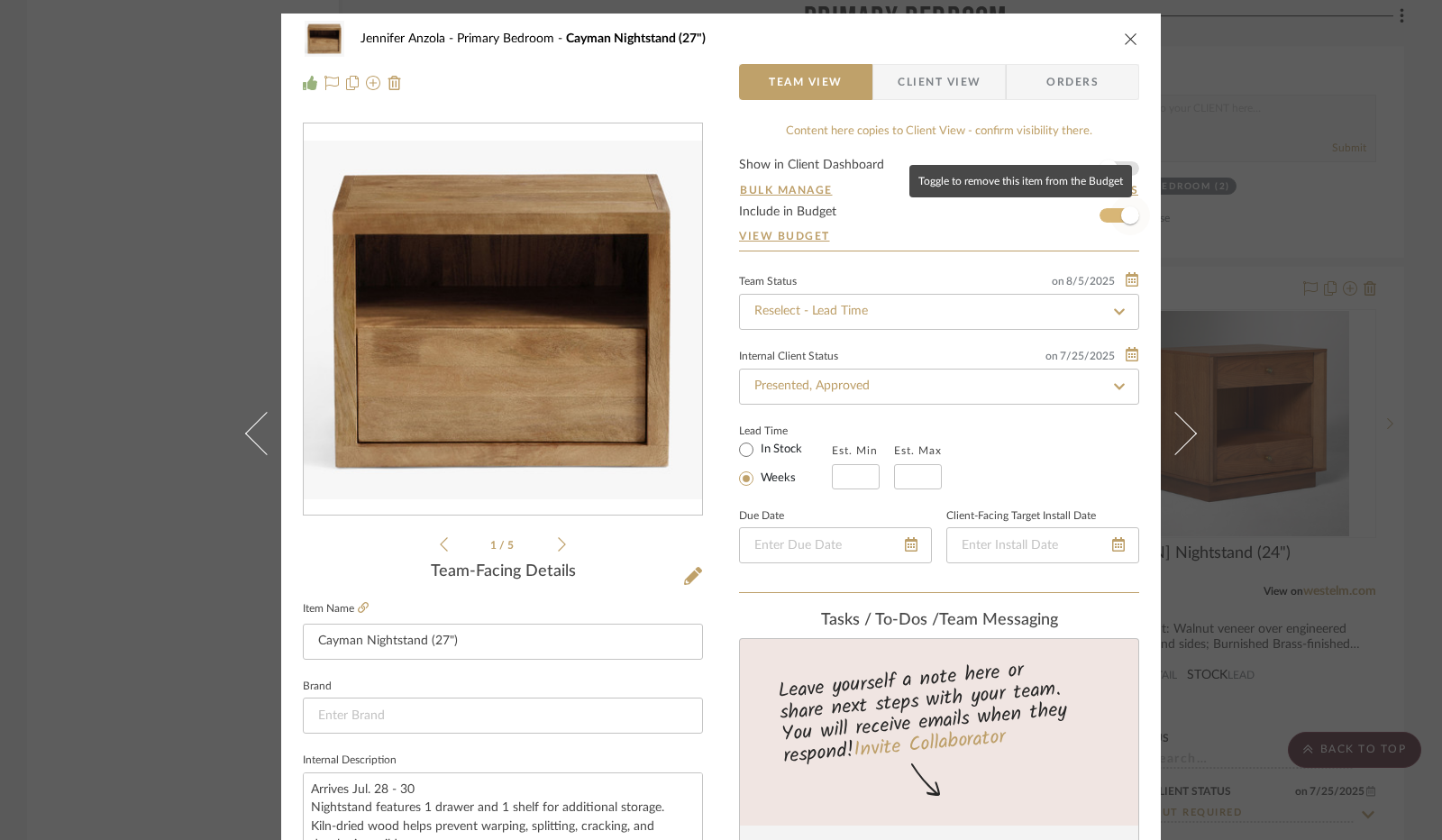 type 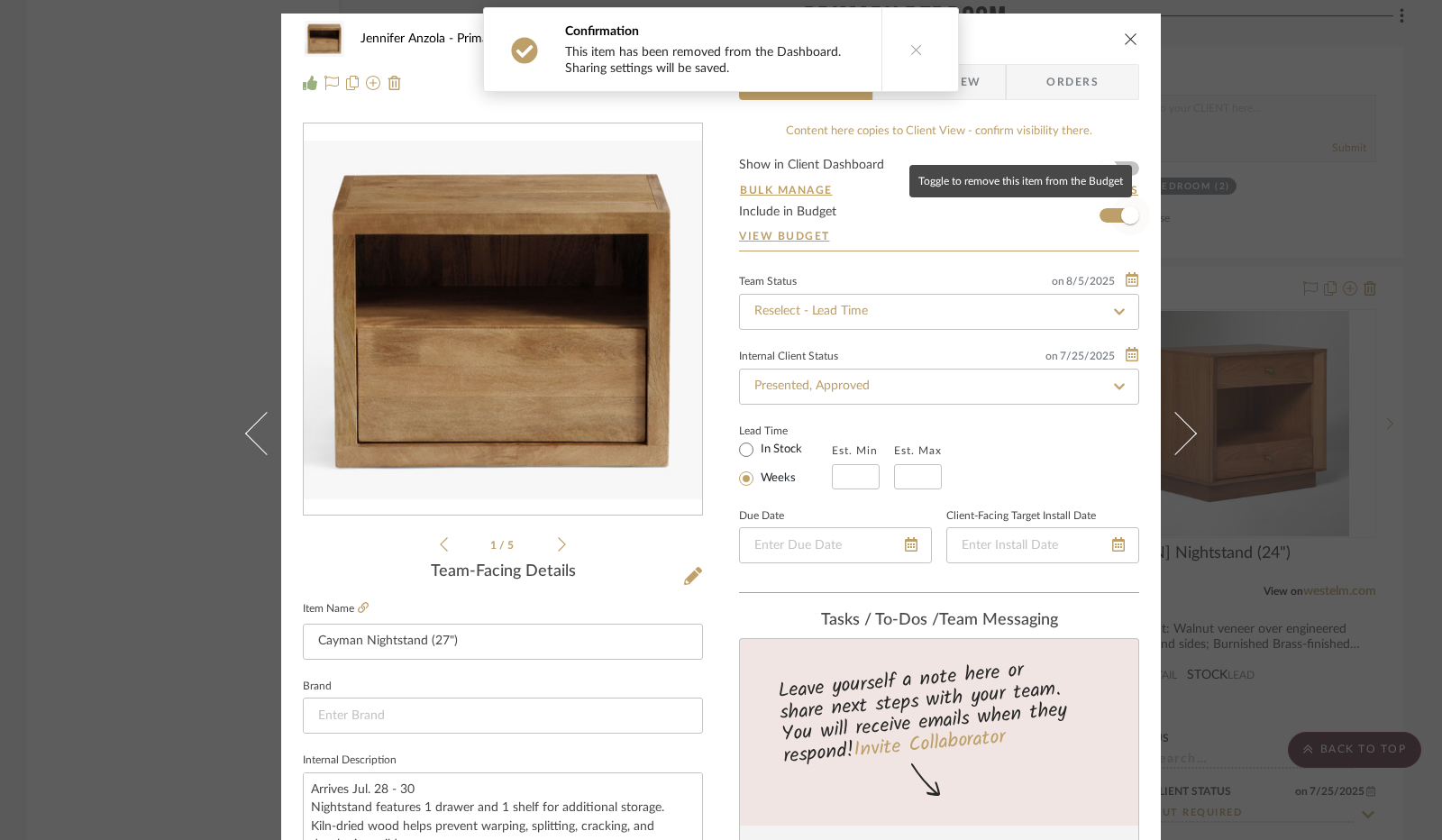 click at bounding box center [1130, 215] 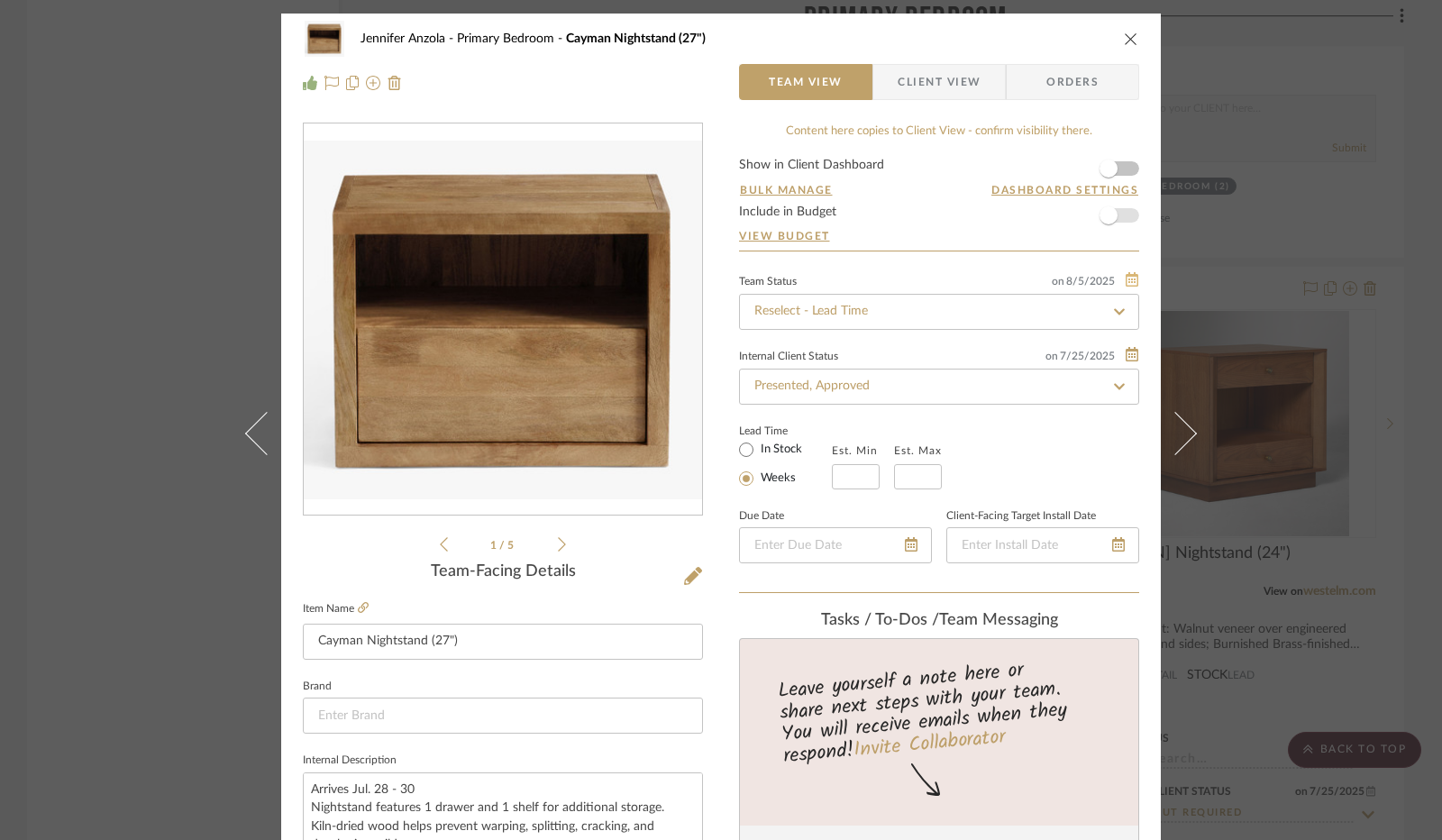 type 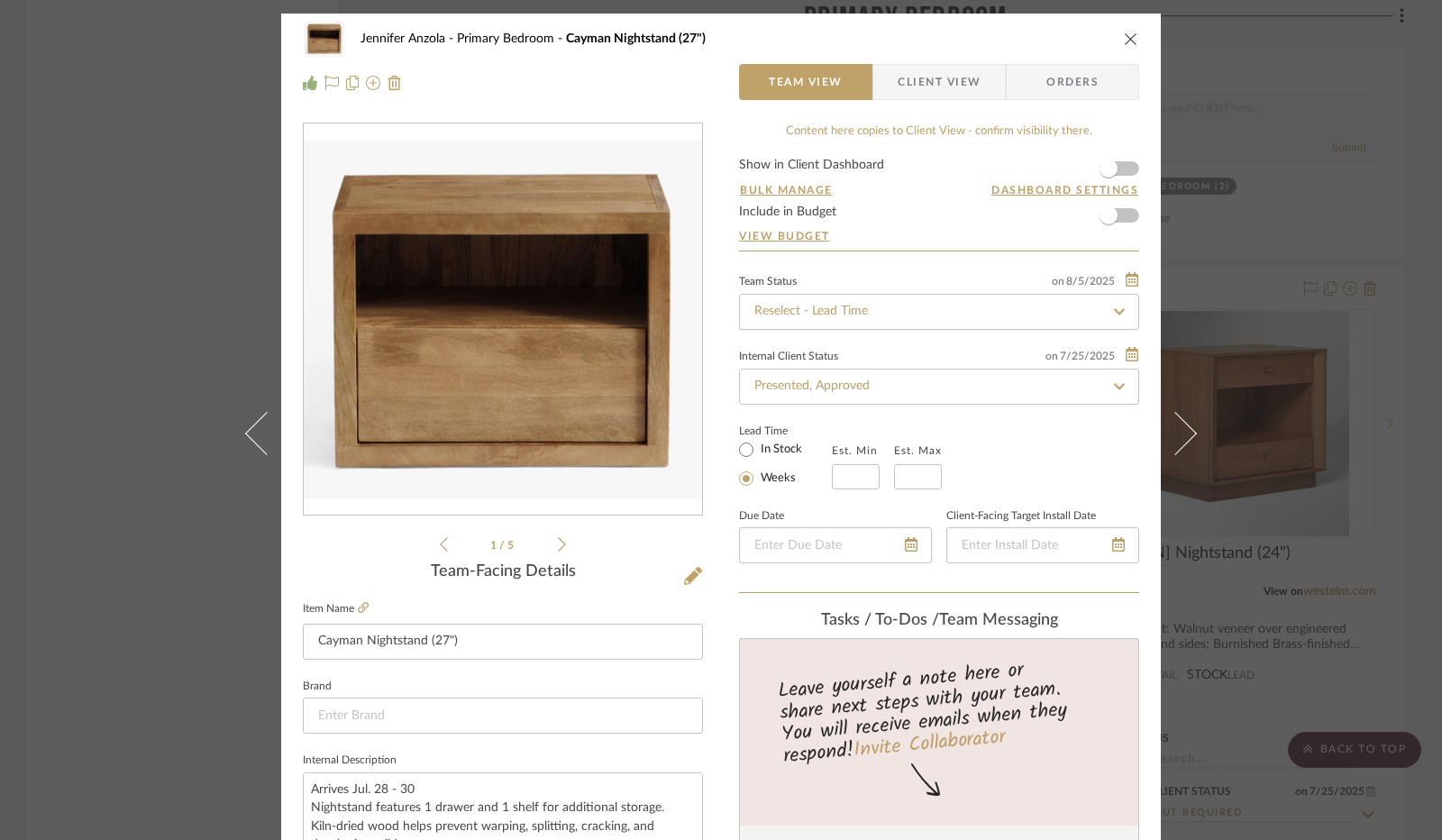 click at bounding box center (1131, 39) 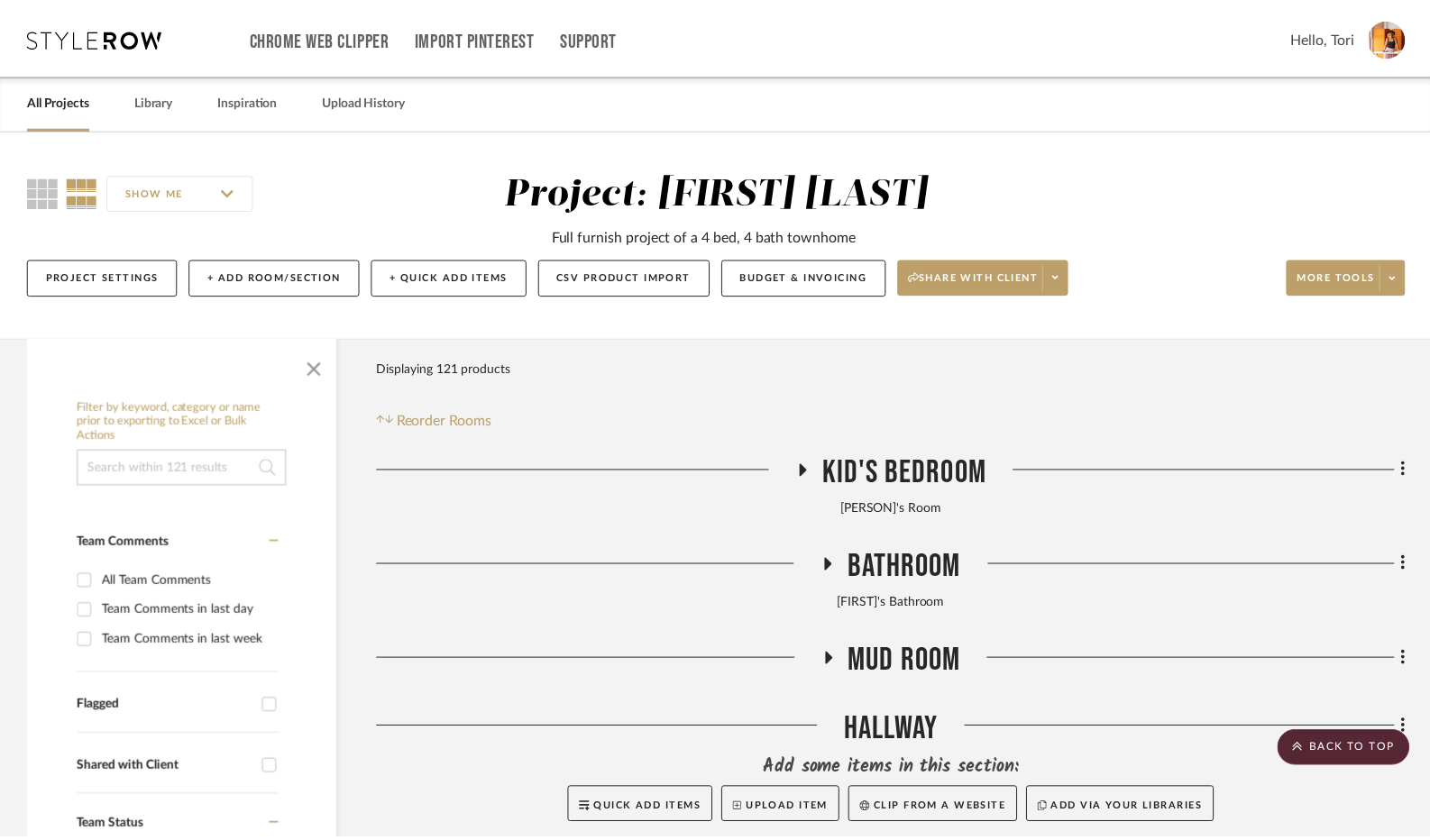 scroll, scrollTop: 7210, scrollLeft: 0, axis: vertical 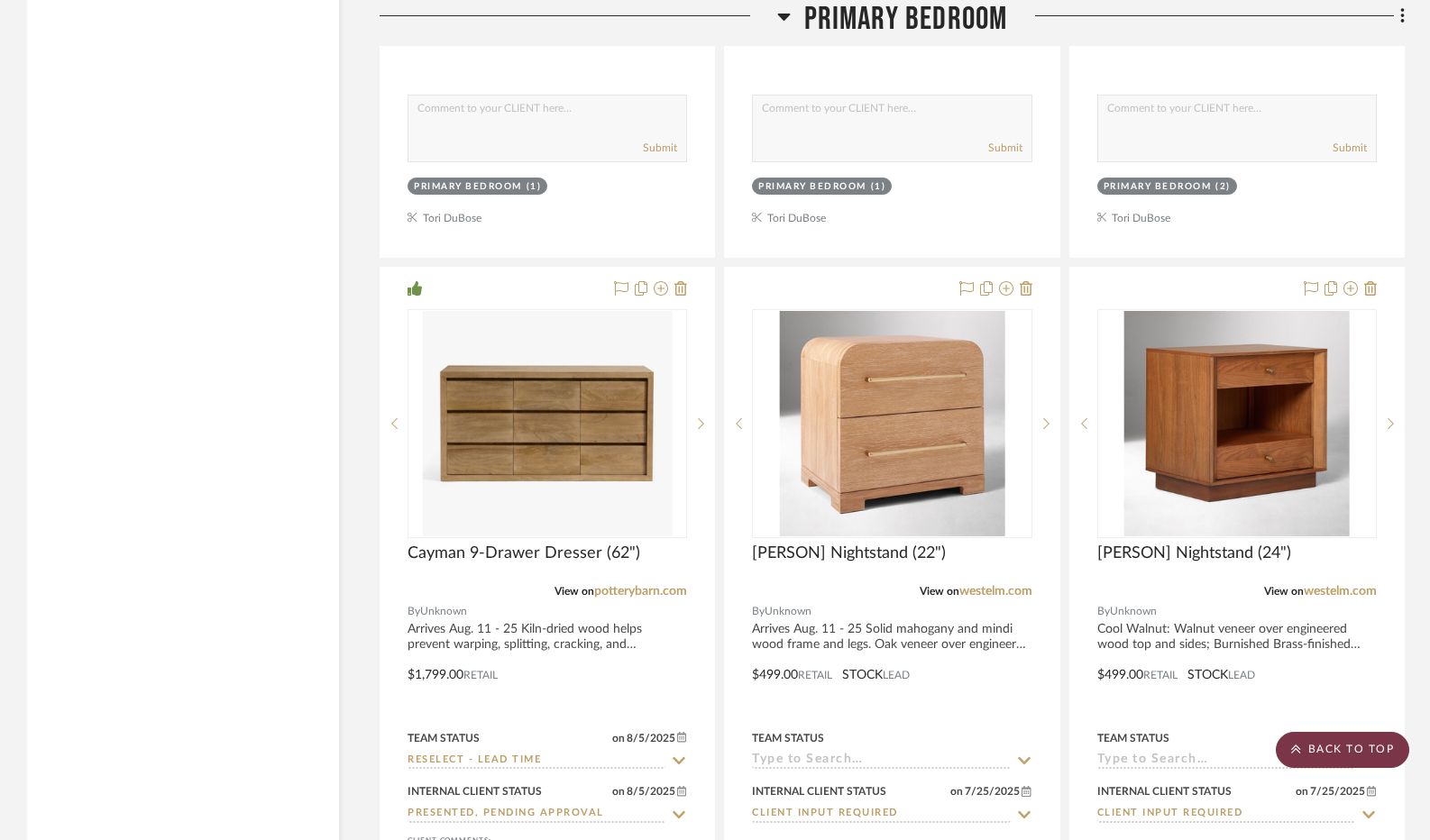 click on "BACK TO TOP" 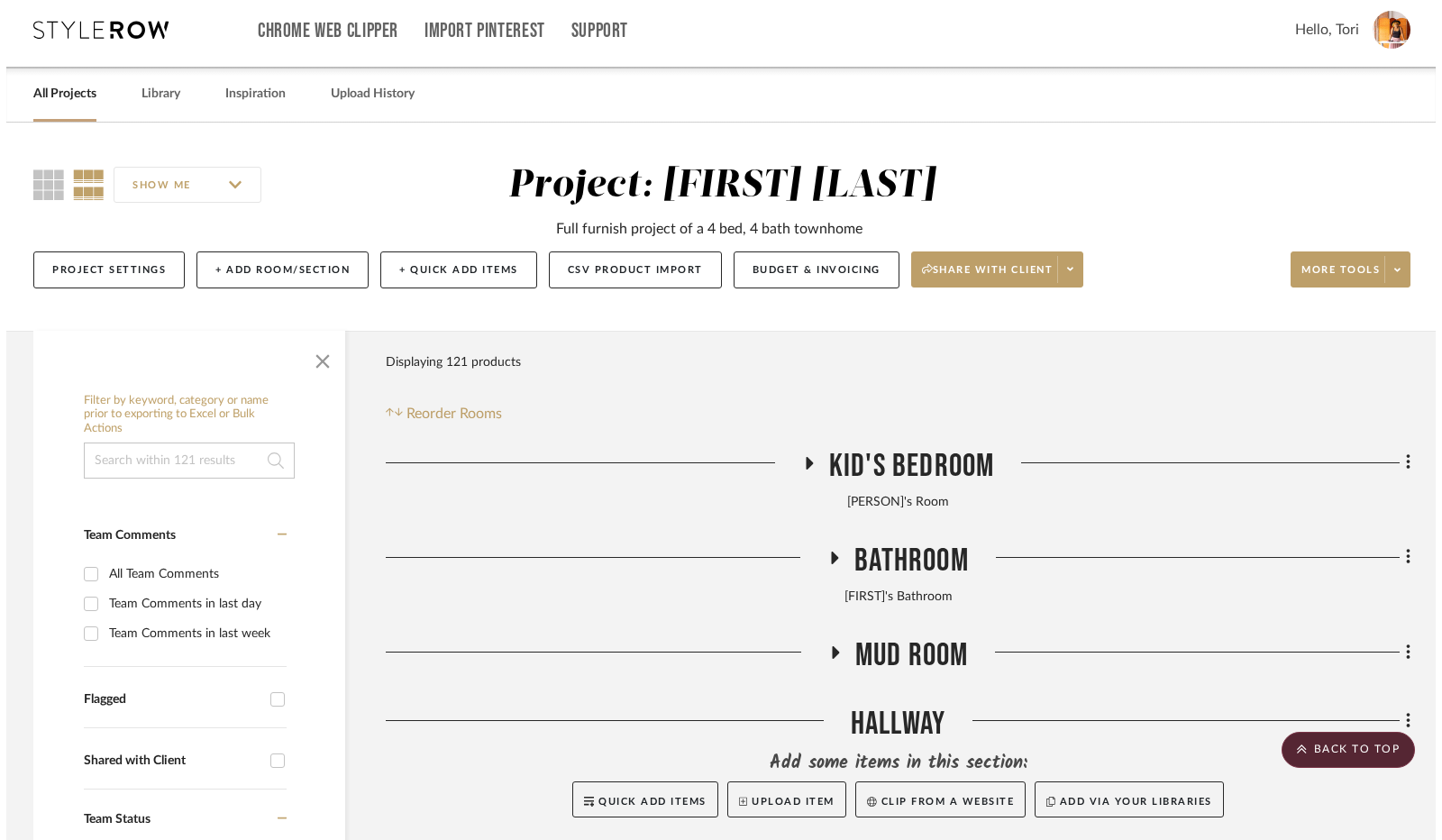 scroll, scrollTop: 0, scrollLeft: 0, axis: both 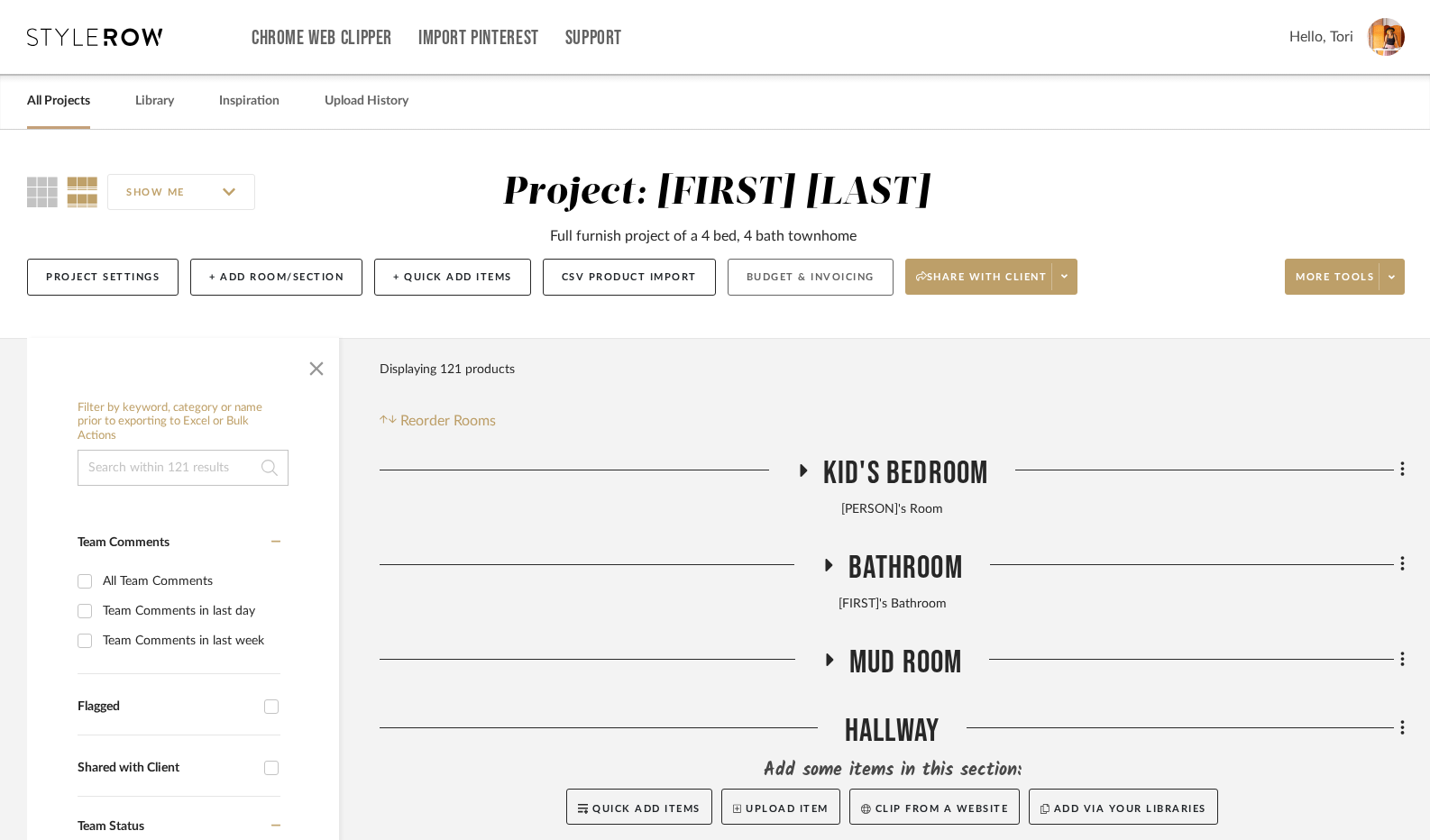 click on "Budget & Invoicing" 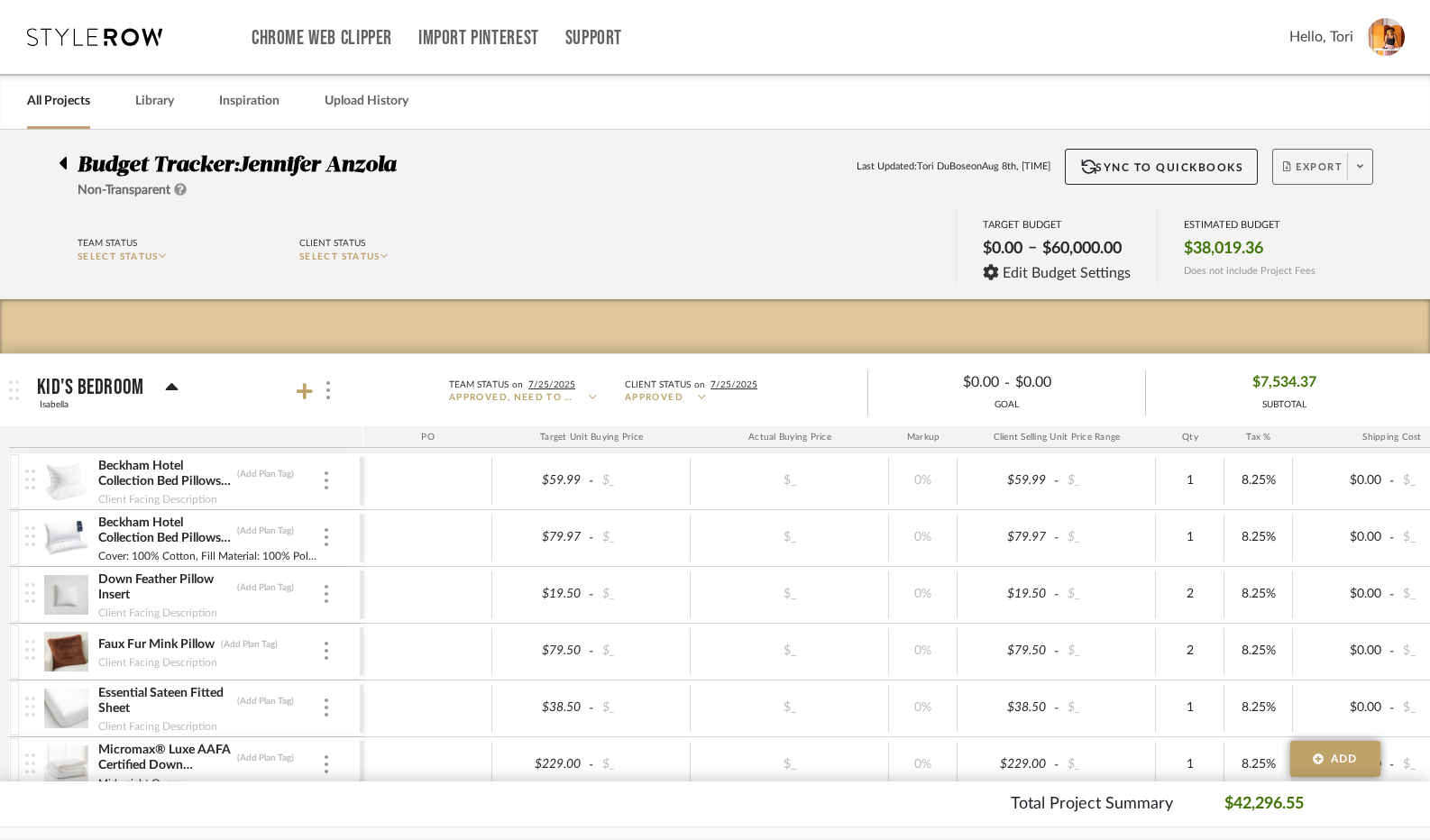 click on "Export" 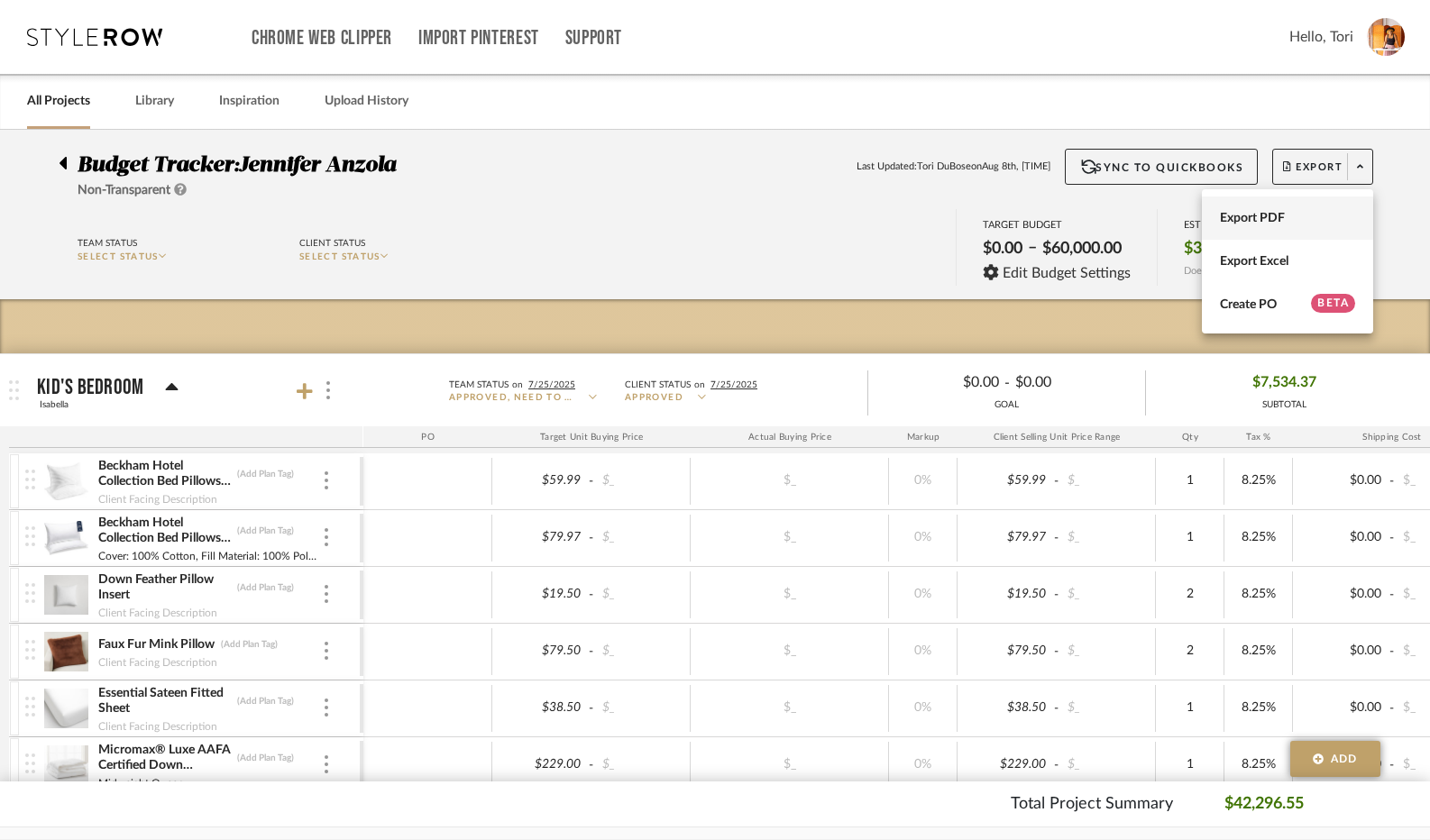 click on "Export PDF" at bounding box center [1288, 218] 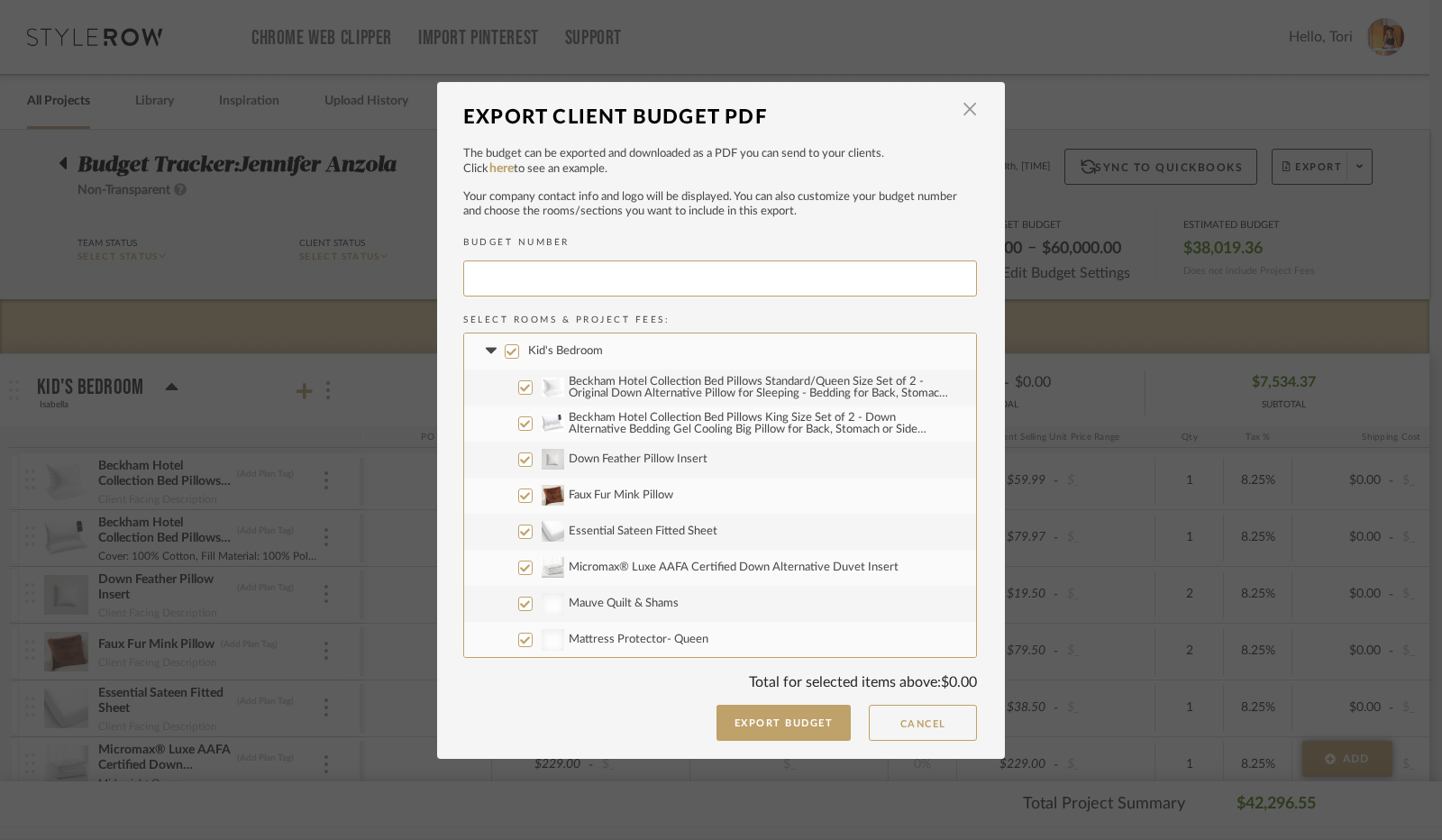 type on "JENNIF-005" 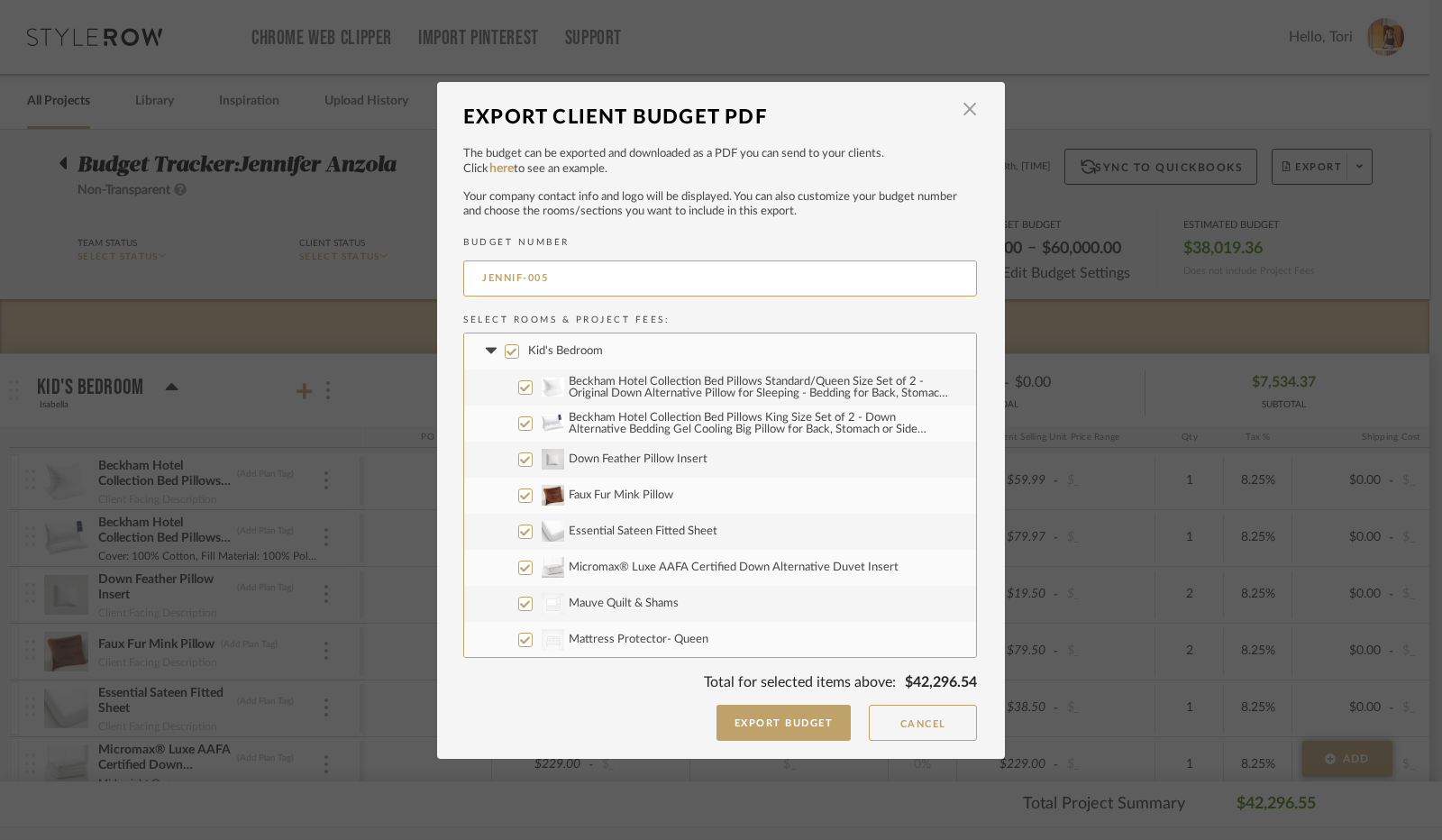 click on "Kid's Bedroom" at bounding box center [512, 352] 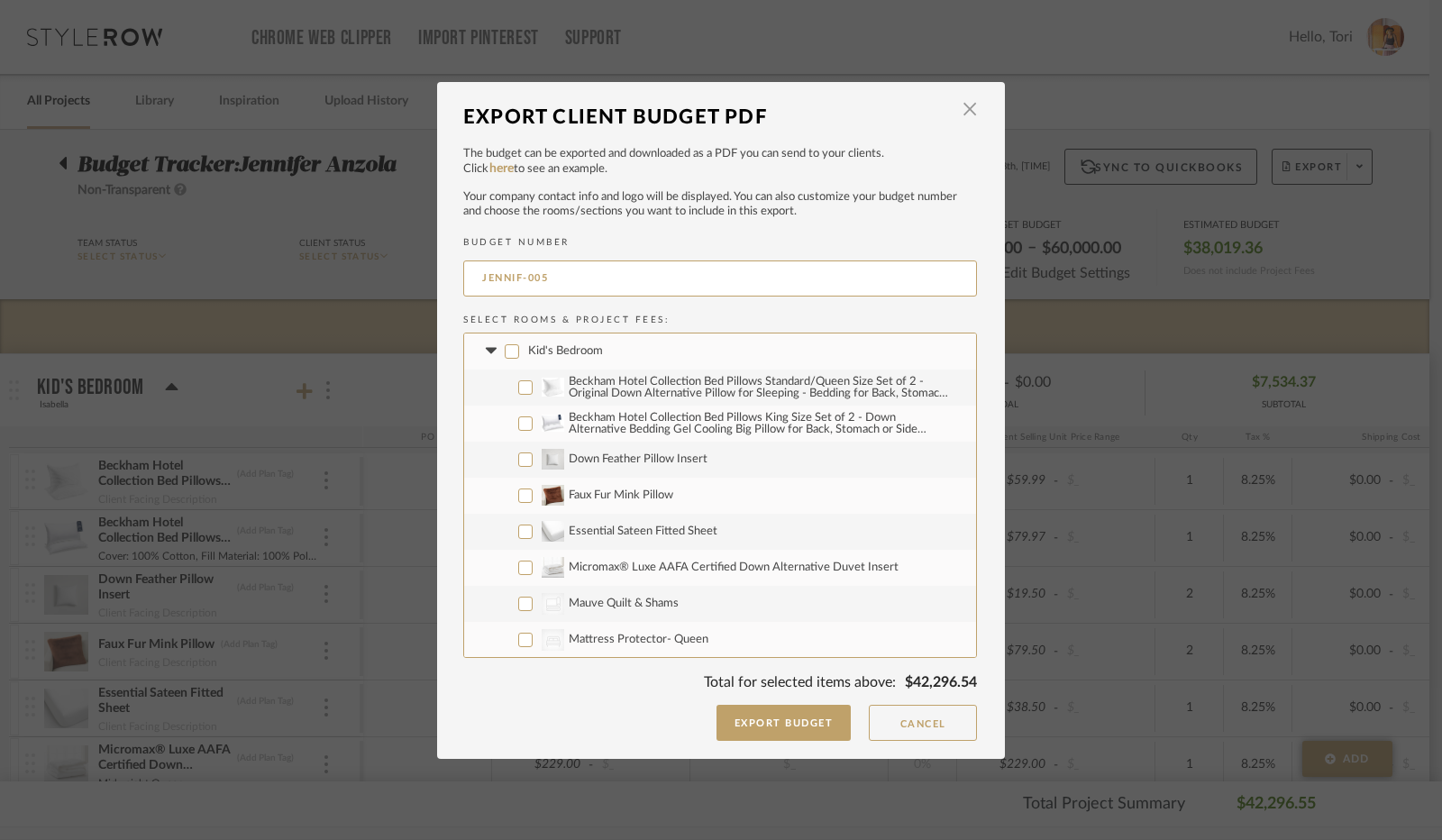 checkbox on "false" 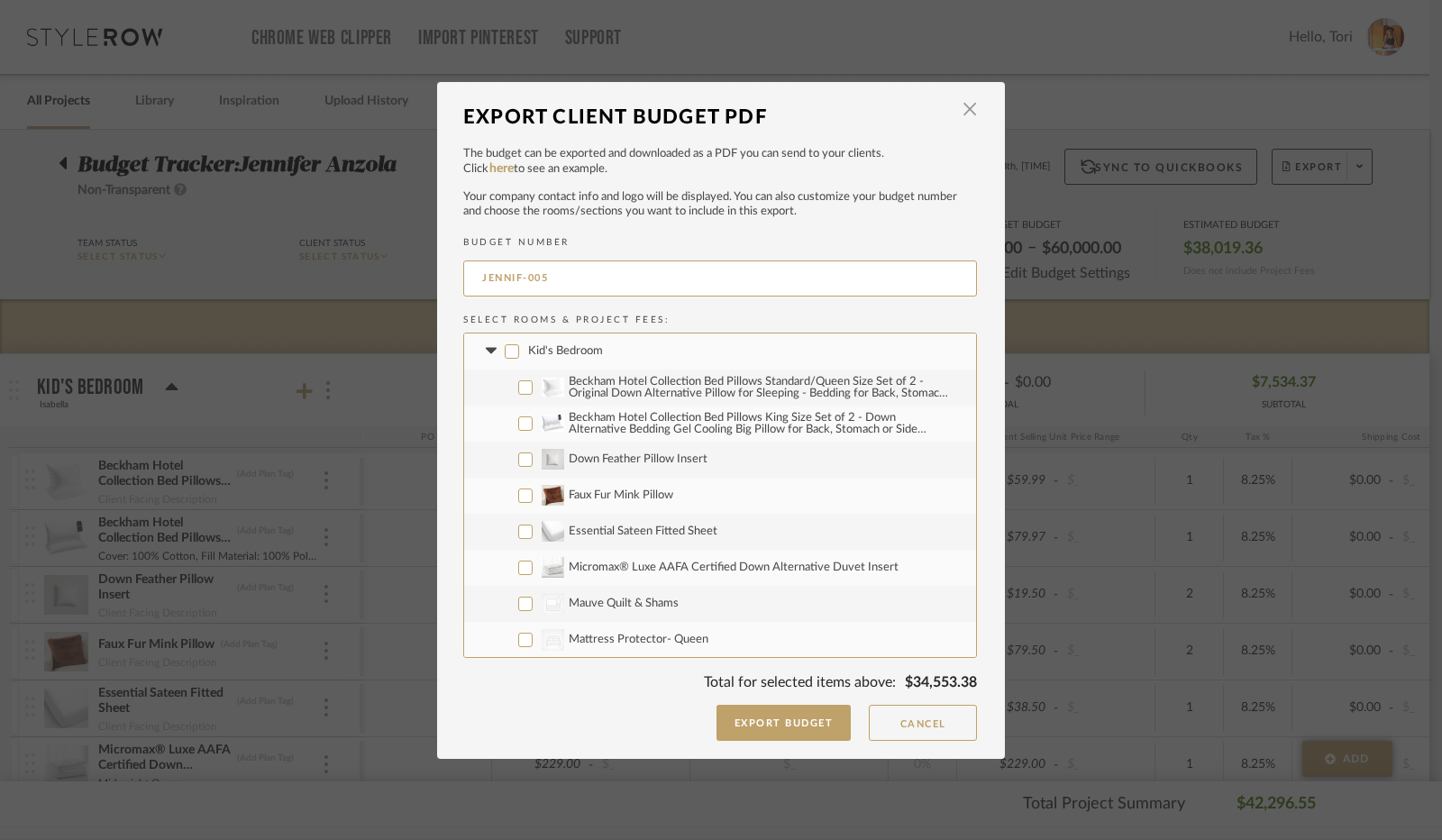 click 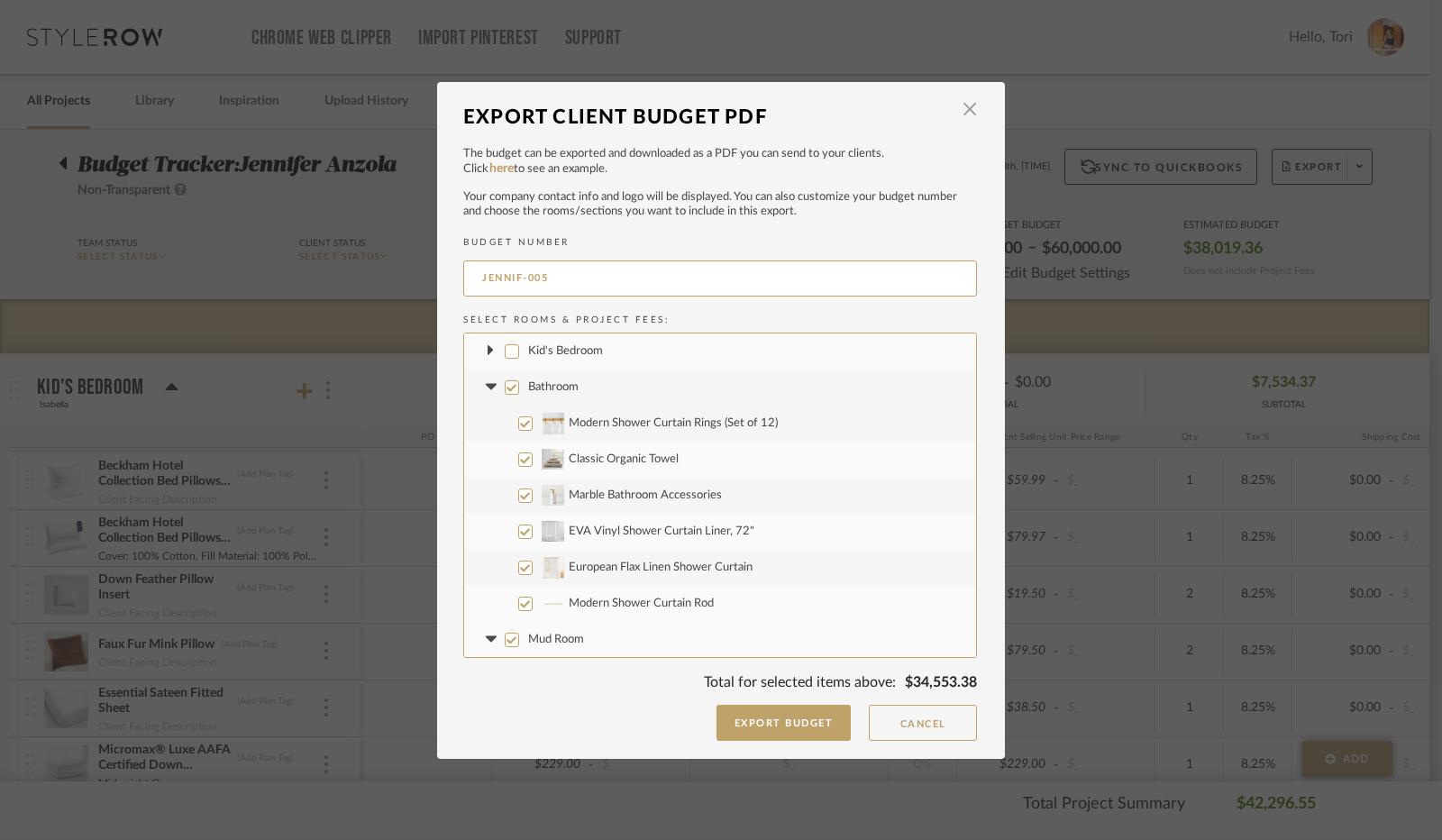 click on "Bathroom" at bounding box center [512, 388] 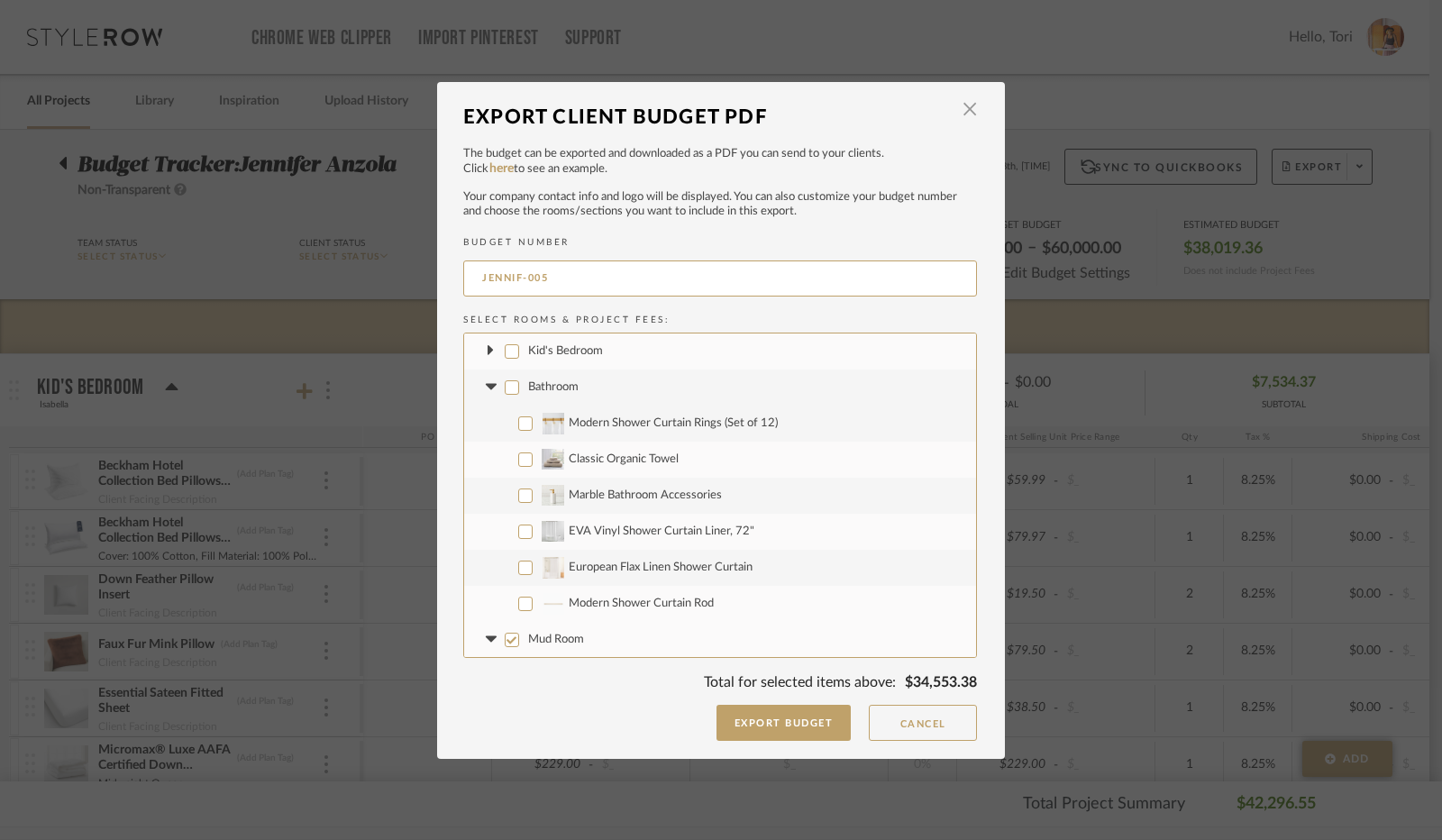 checkbox on "false" 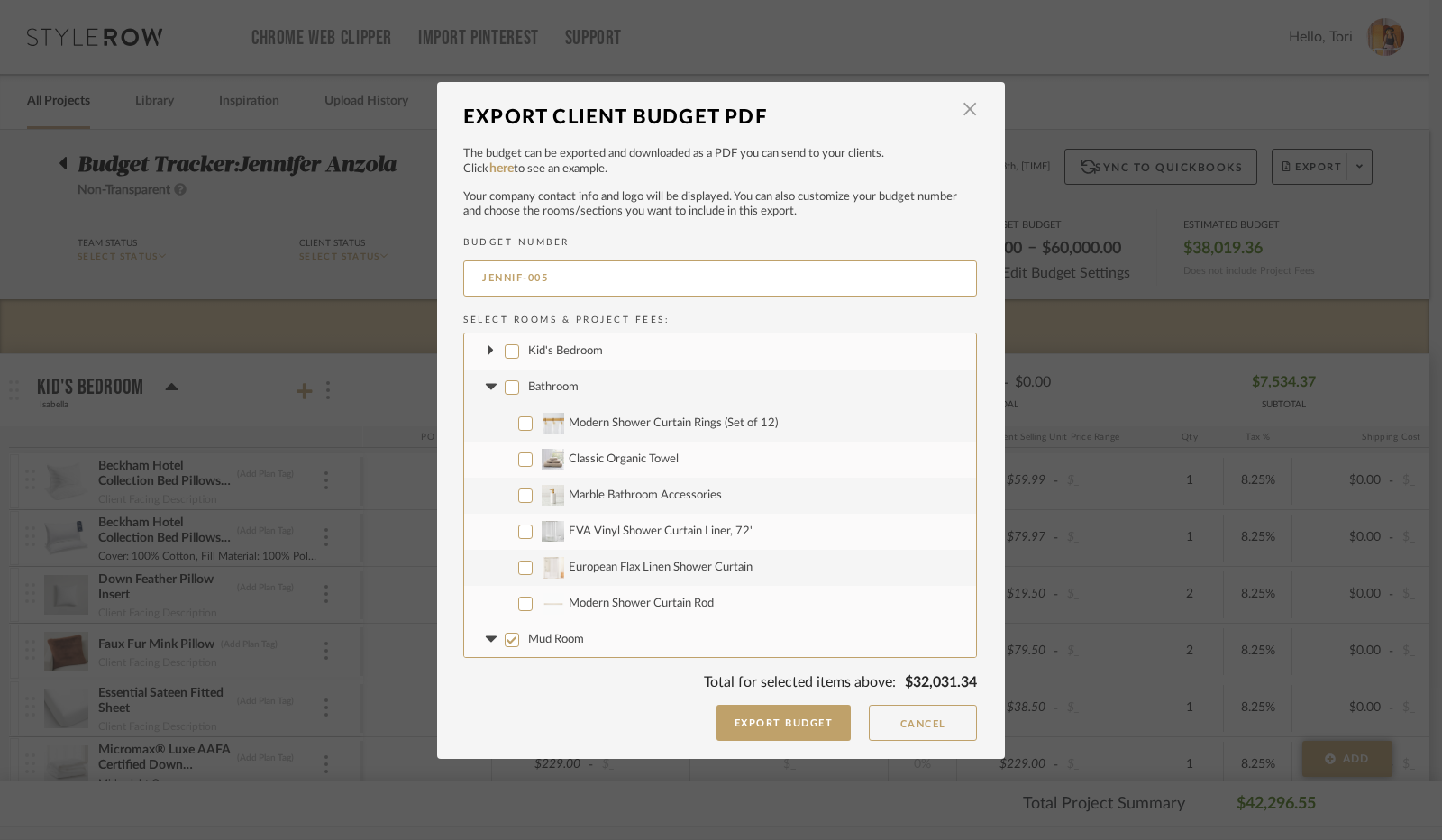click 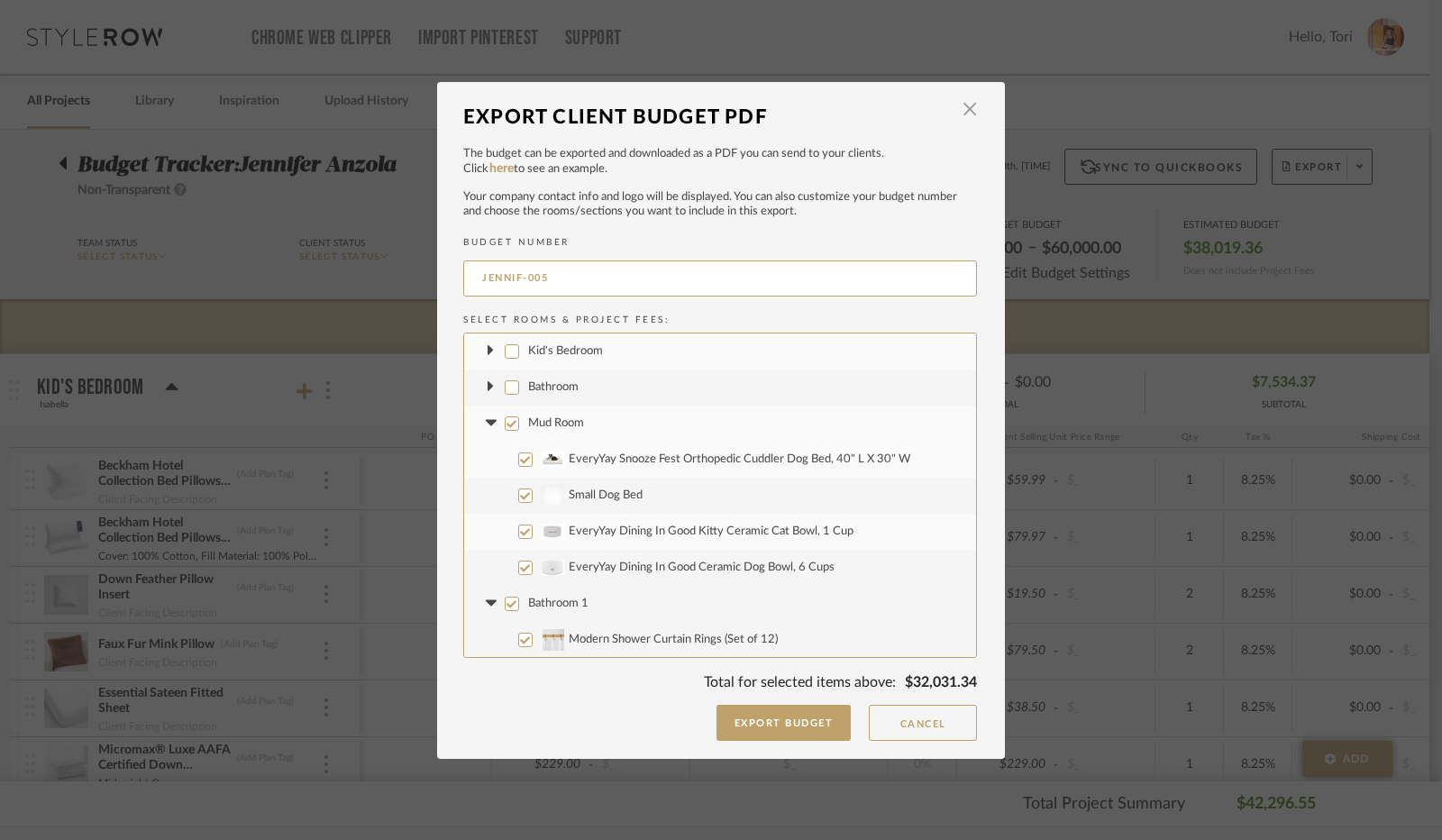 click on "Mud Room" at bounding box center [512, 424] 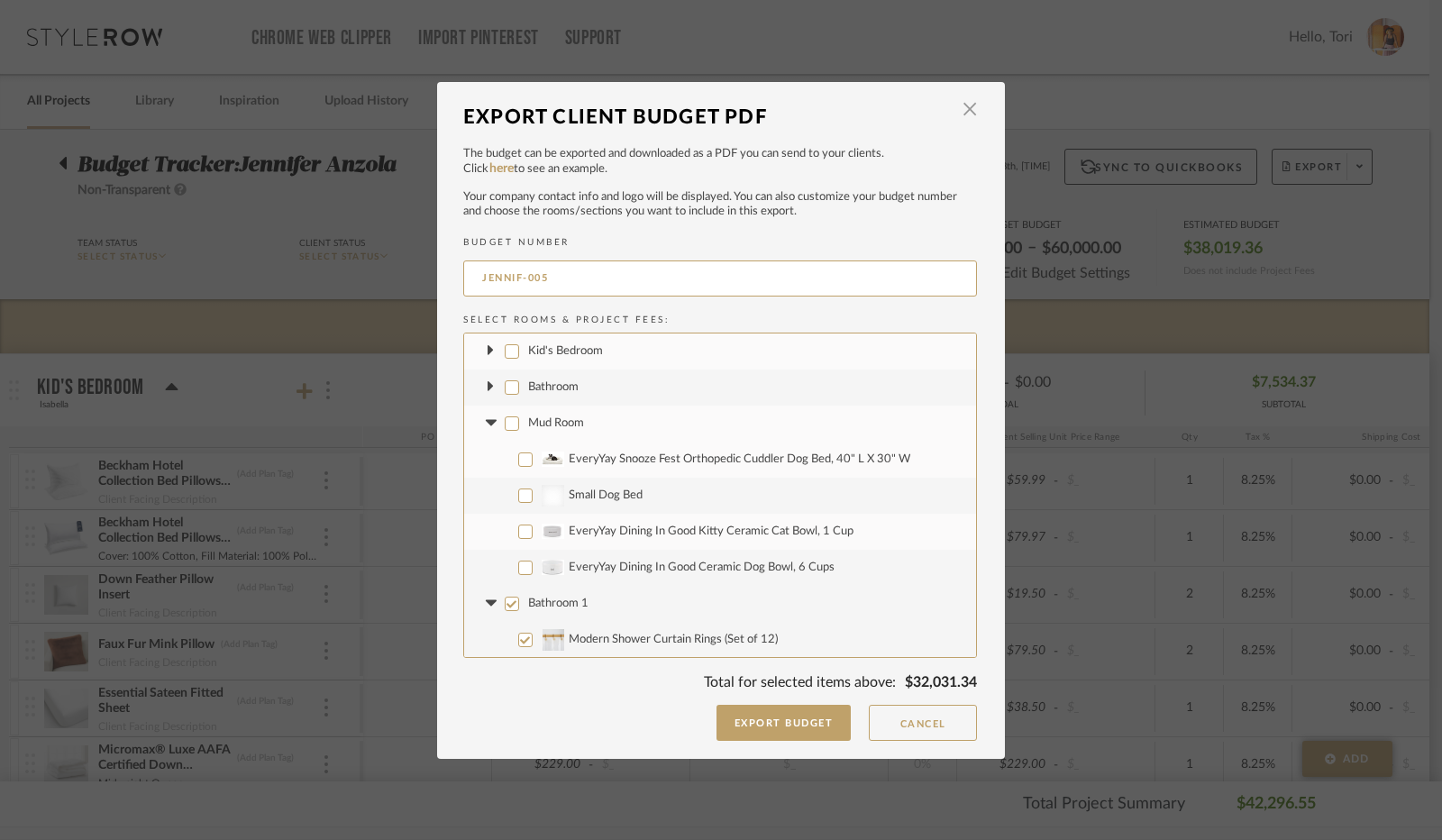 checkbox on "false" 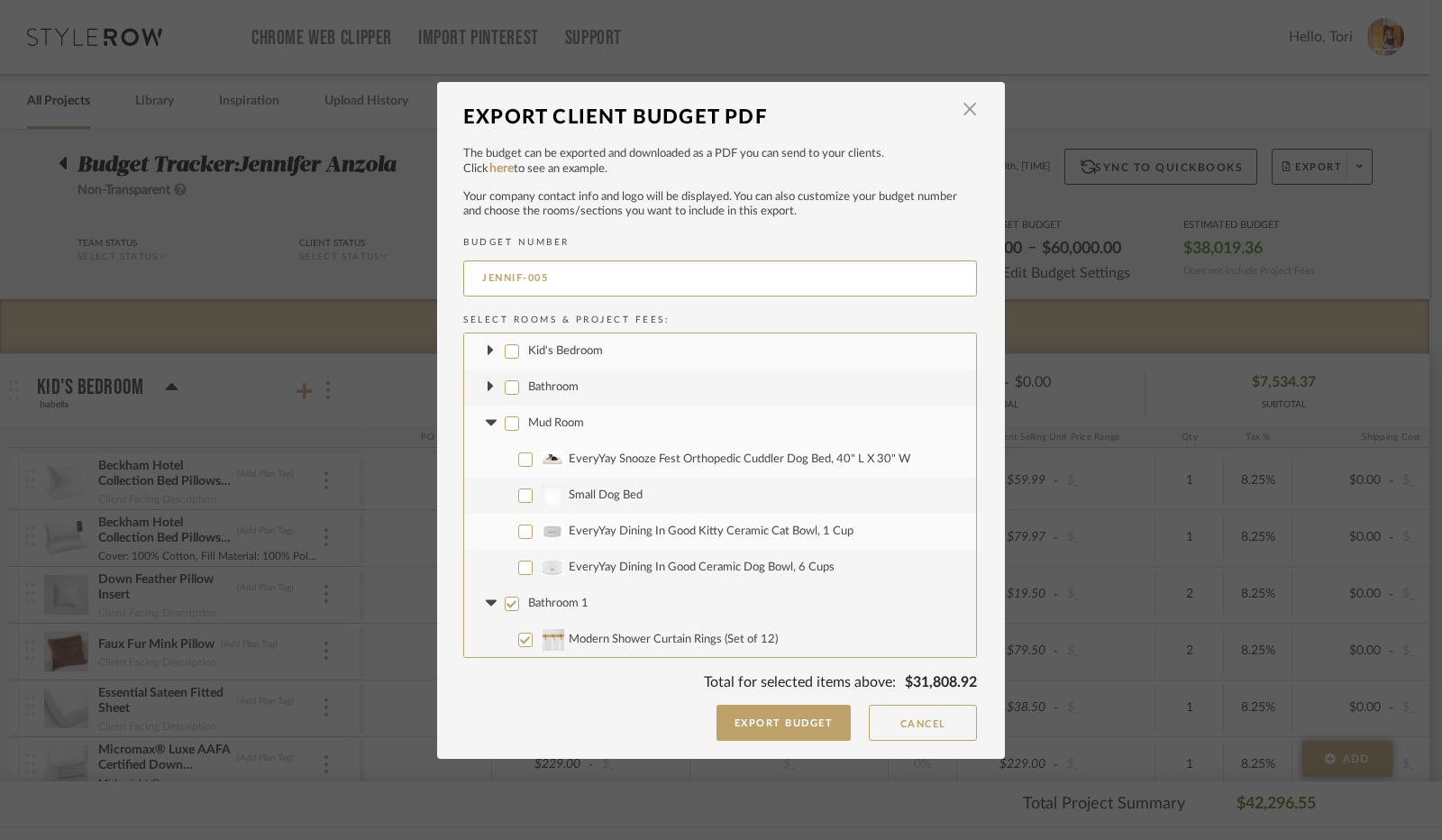 click at bounding box center (490, 423) 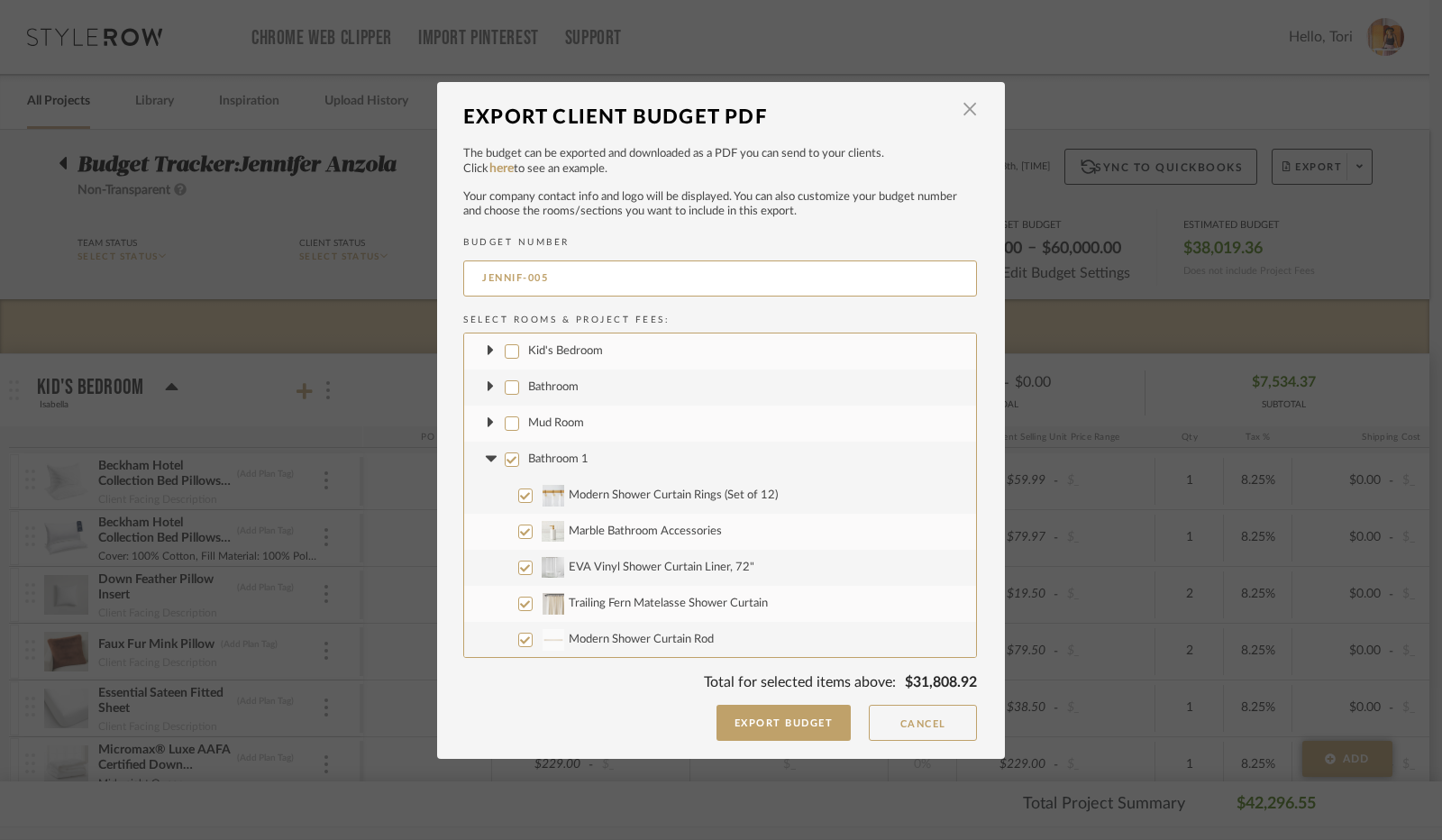 click on "Bathroom 1" at bounding box center (512, 460) 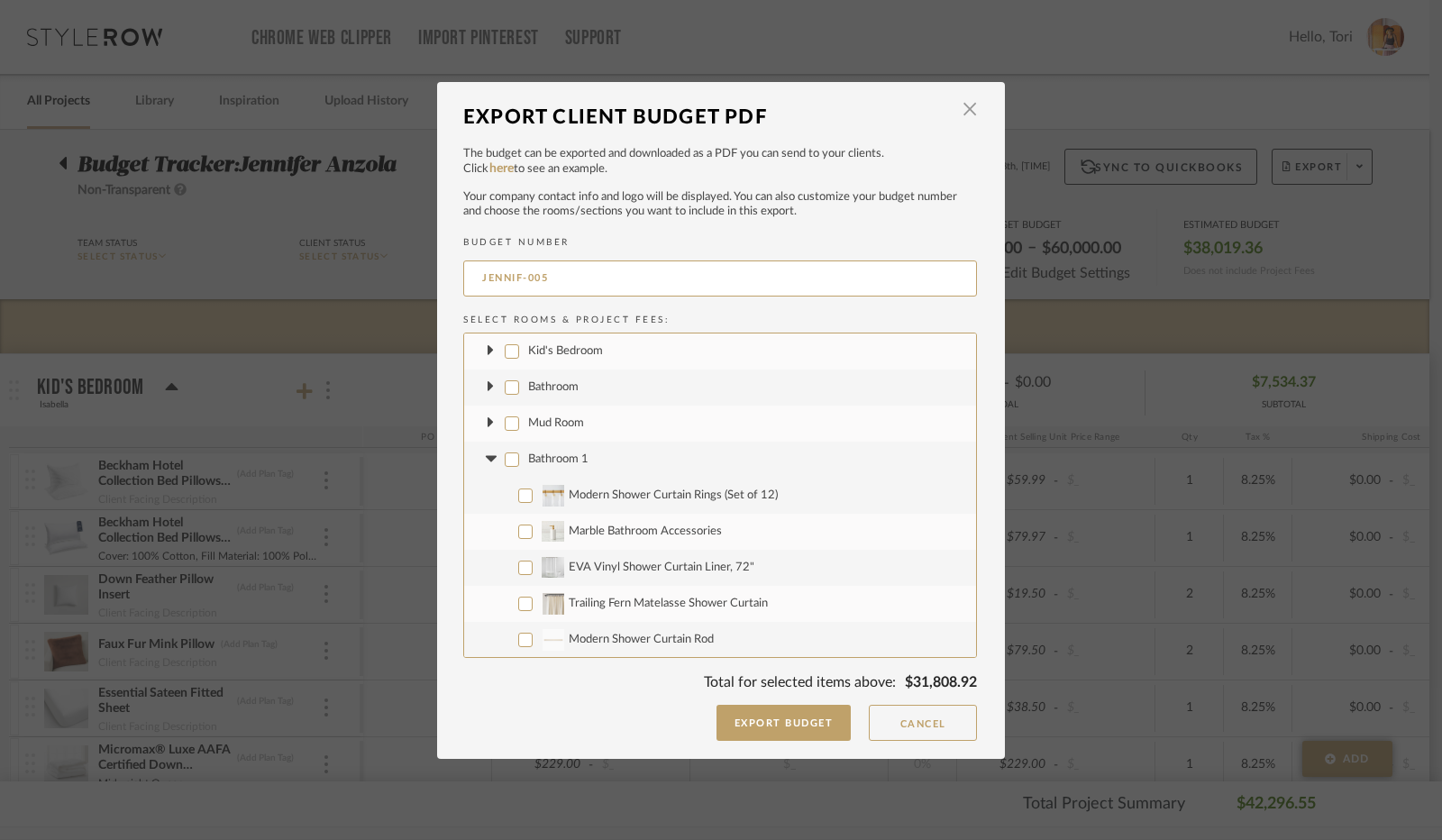 checkbox on "false" 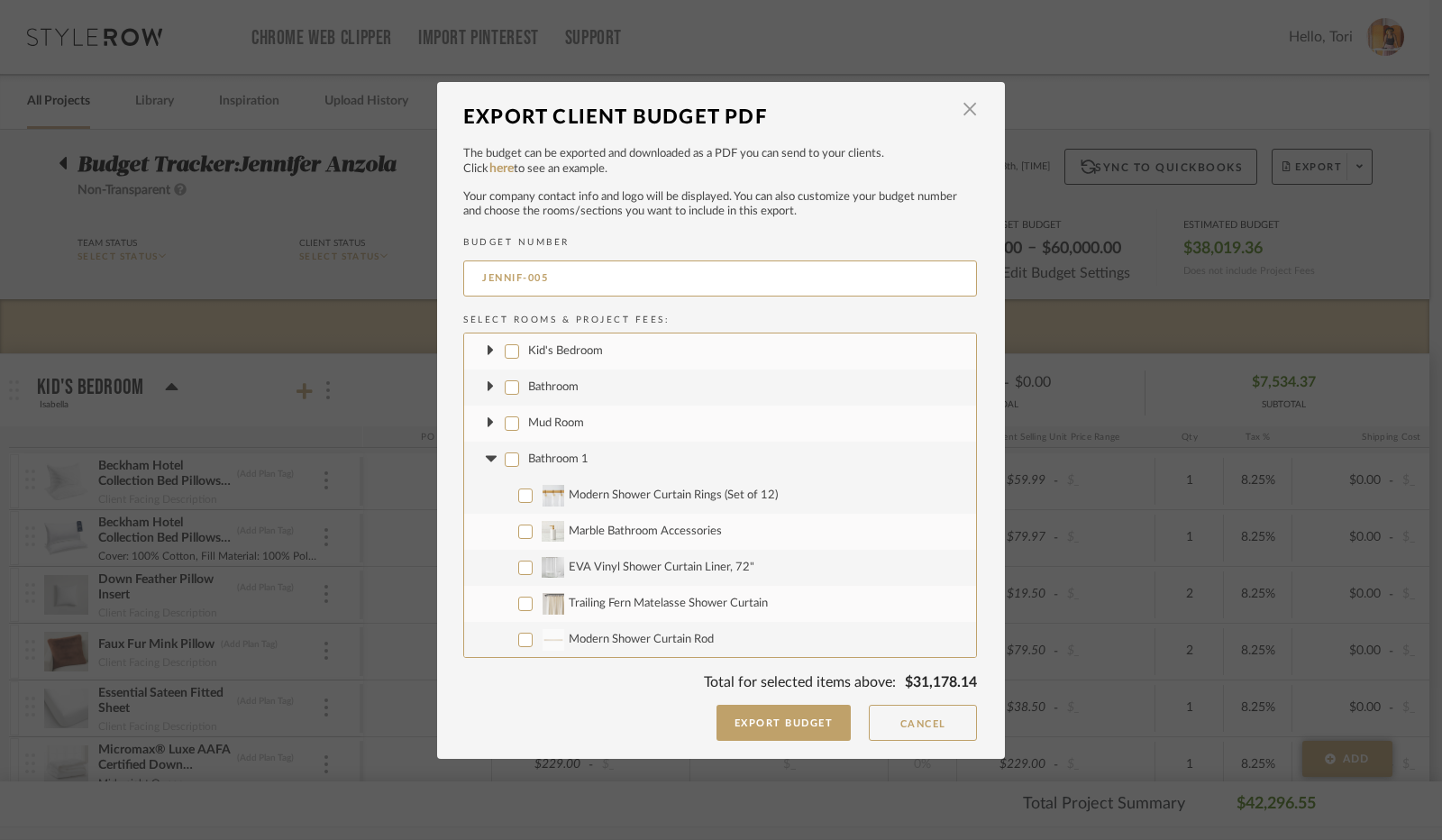 click 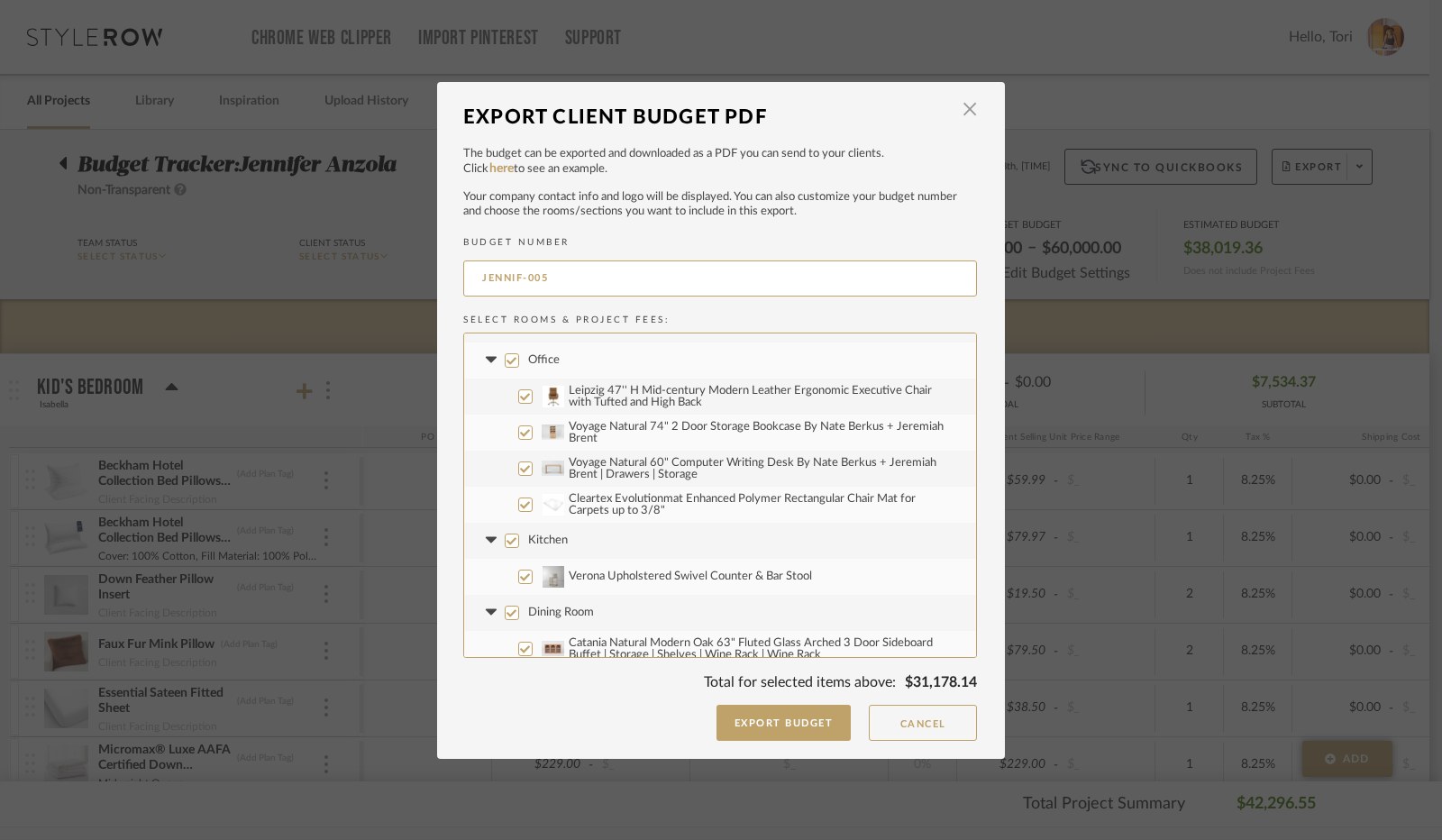 scroll, scrollTop: 90, scrollLeft: 0, axis: vertical 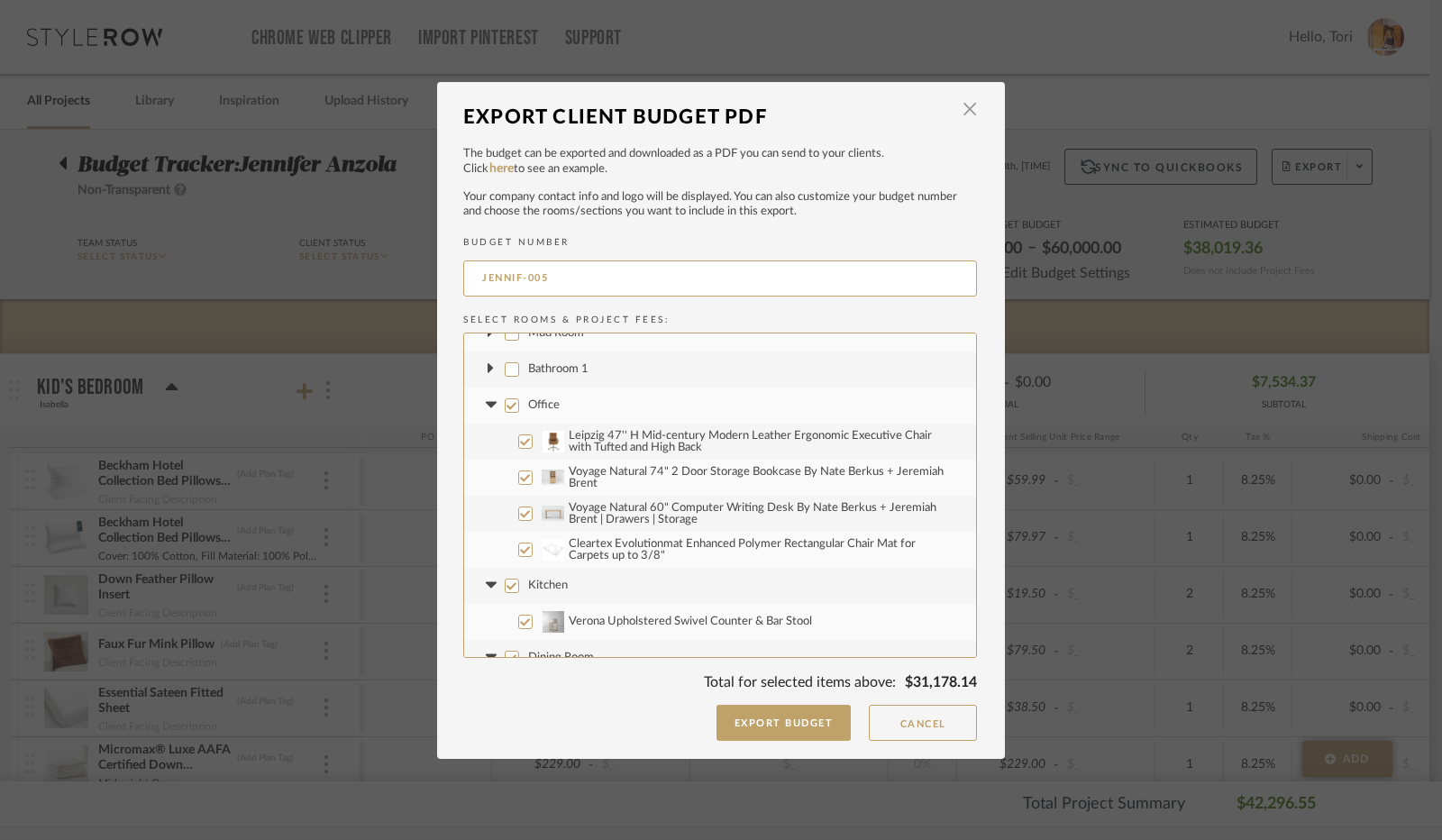 click on "Office" at bounding box center (512, 406) 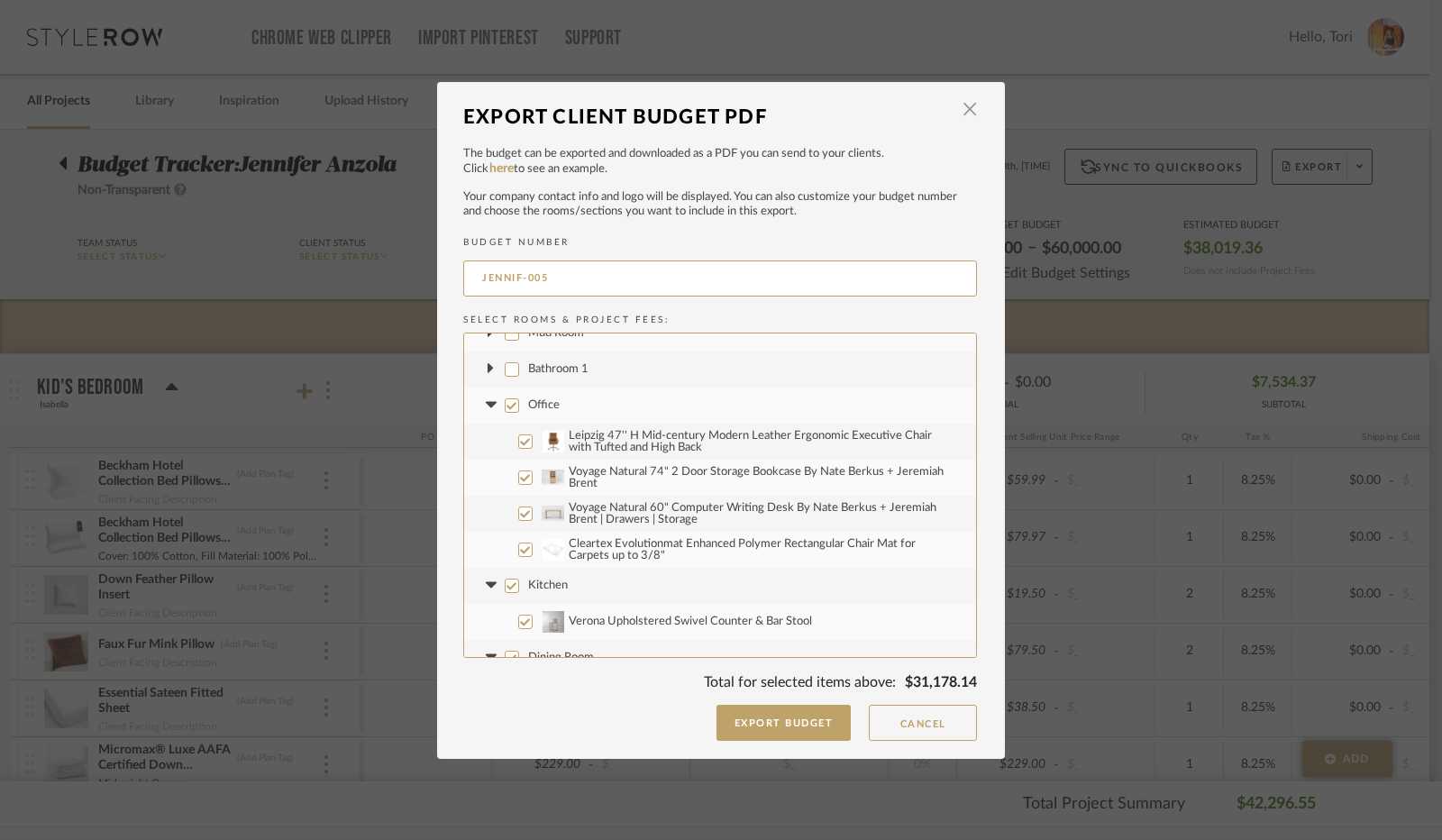checkbox on "false" 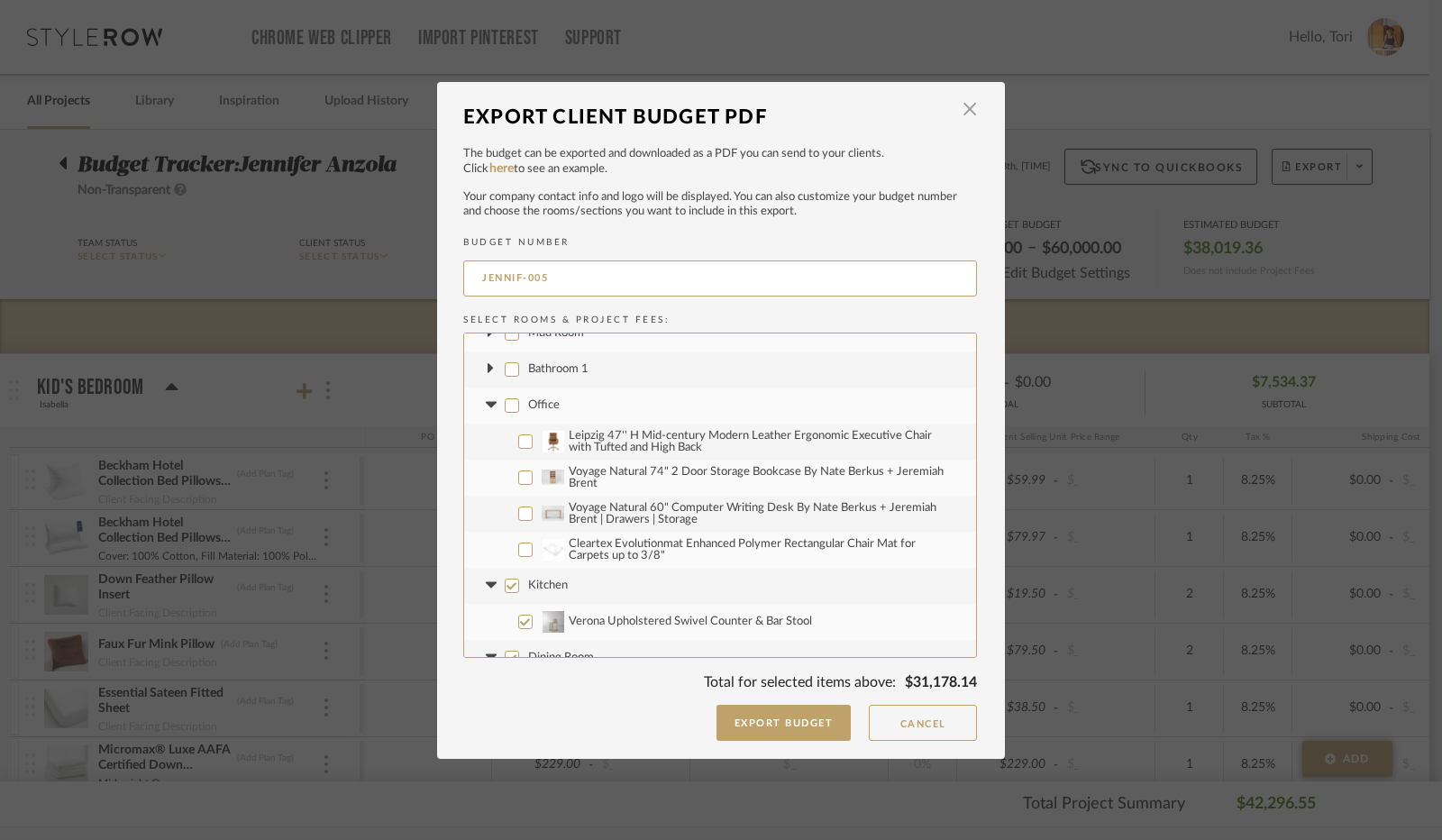checkbox on "false" 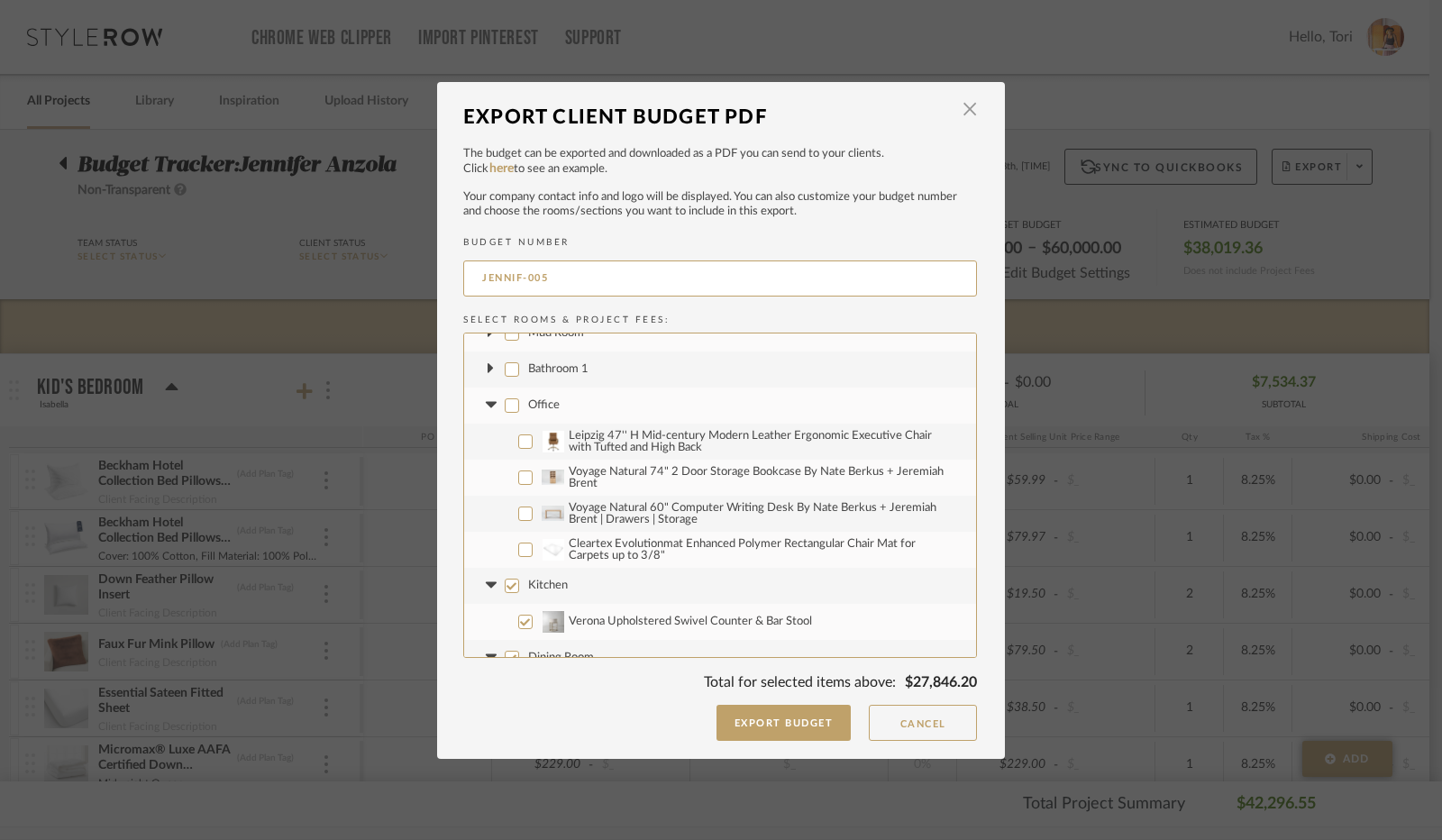 click 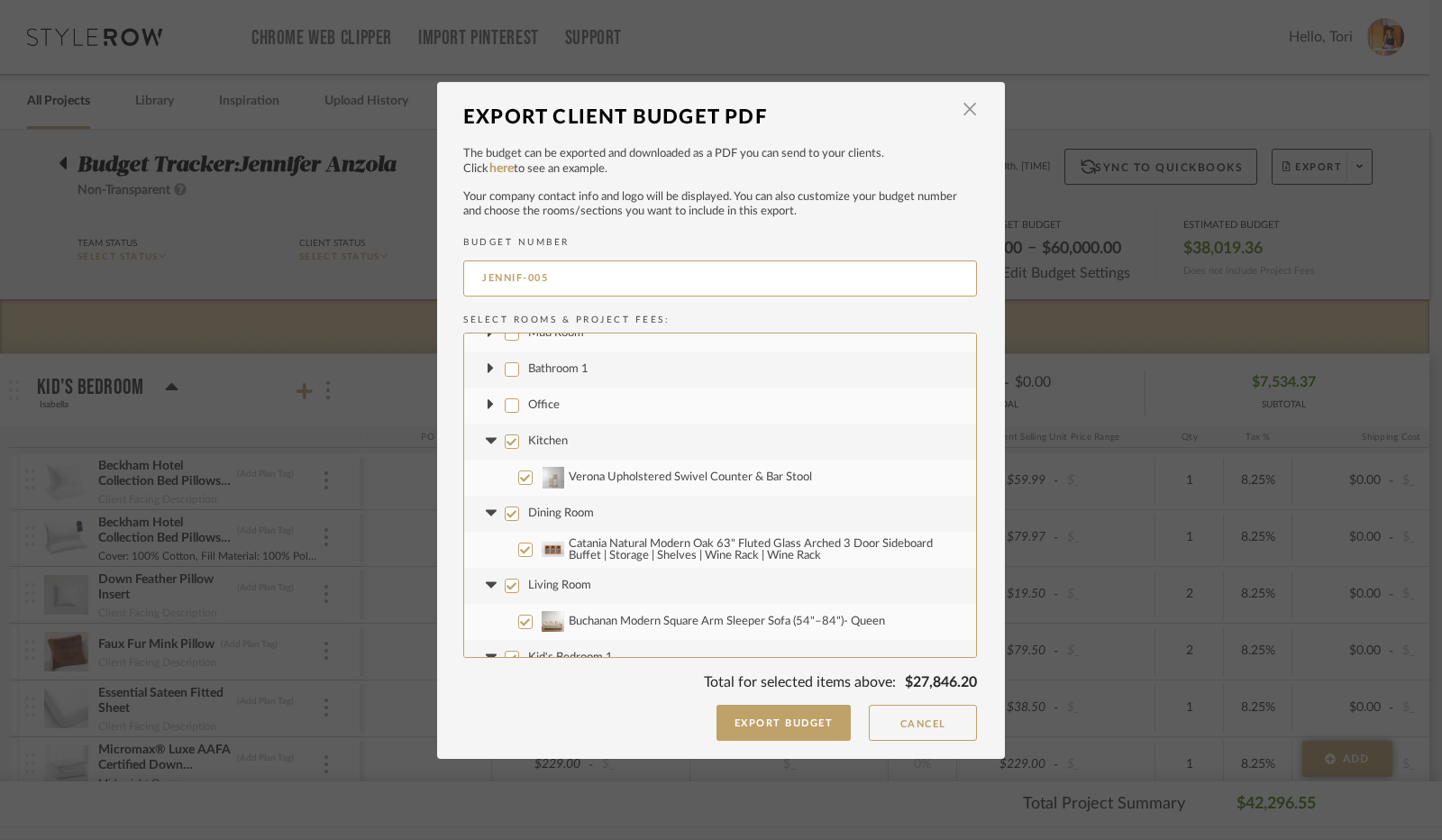 click on "Dining Room" at bounding box center [512, 514] 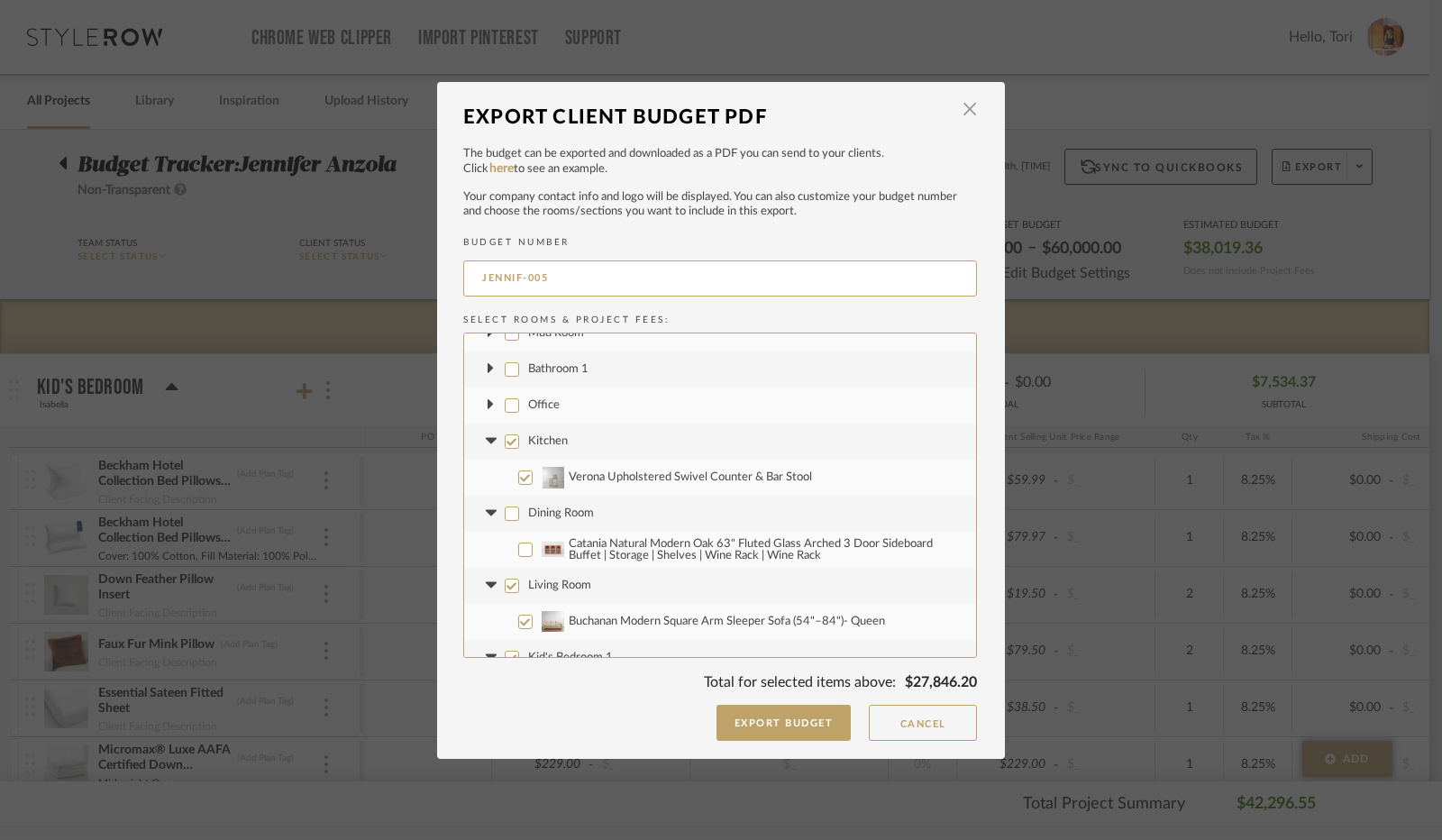 checkbox on "false" 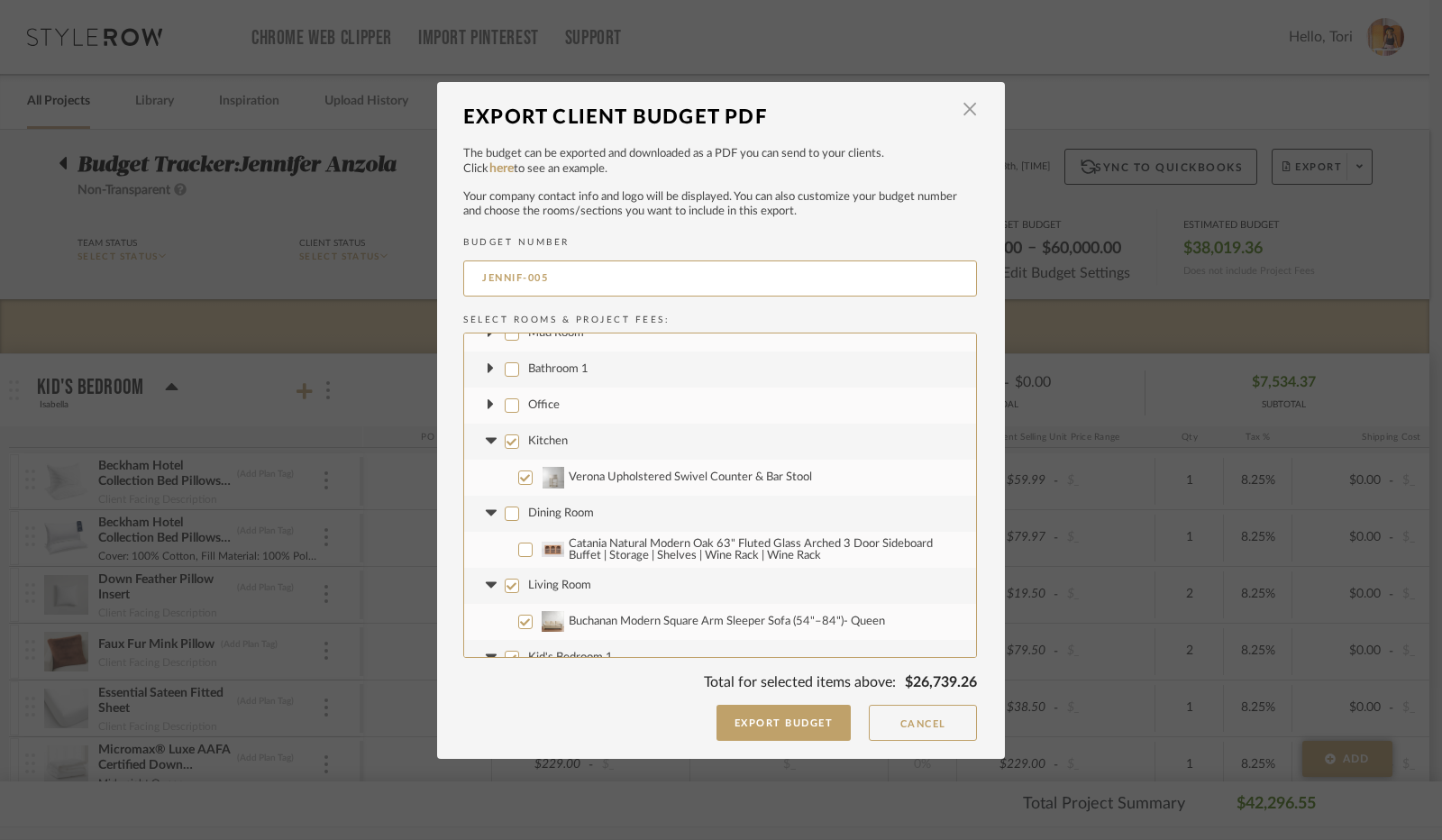 click at bounding box center [490, 513] 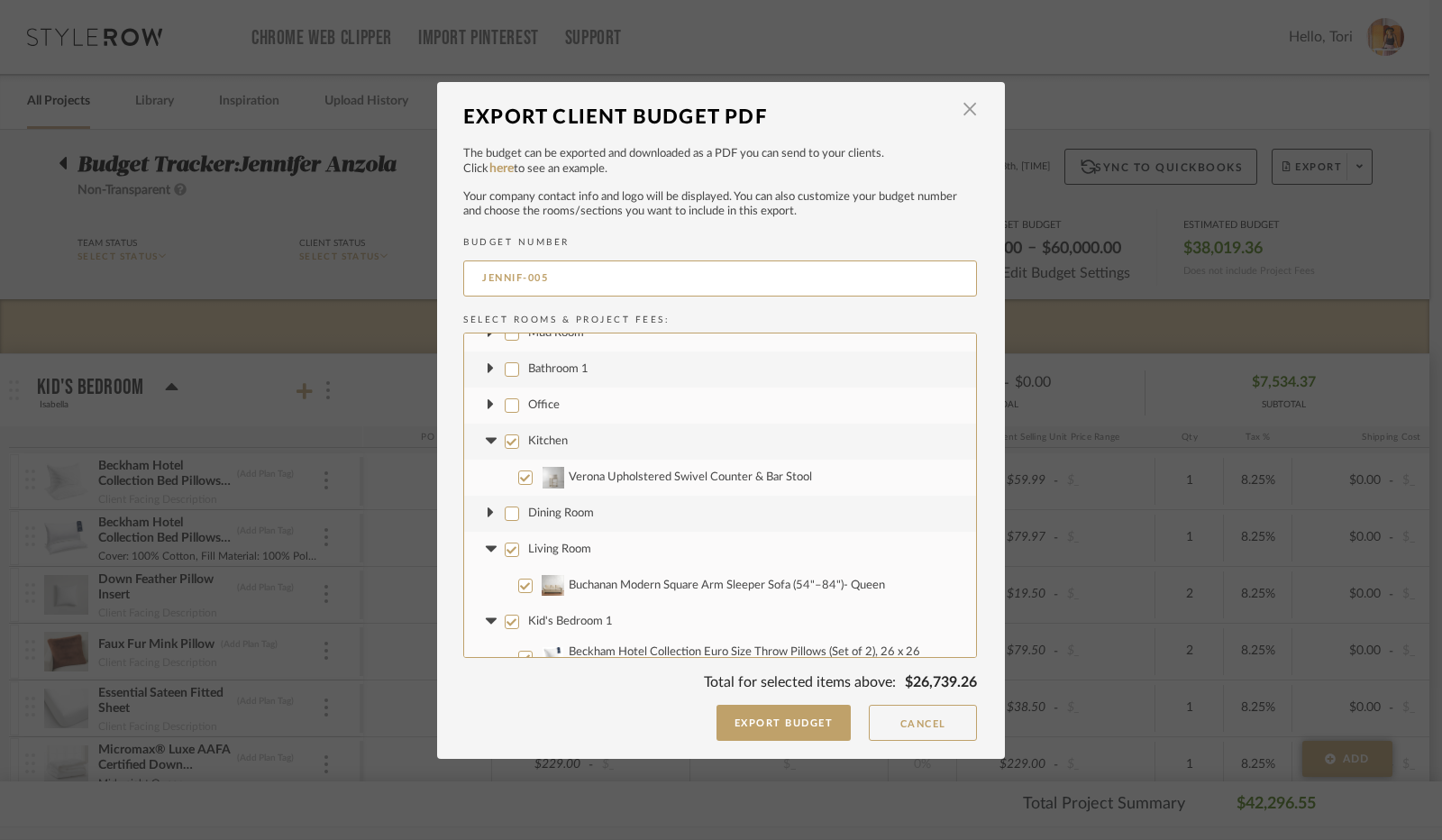 click on "Living Room" at bounding box center [720, 550] 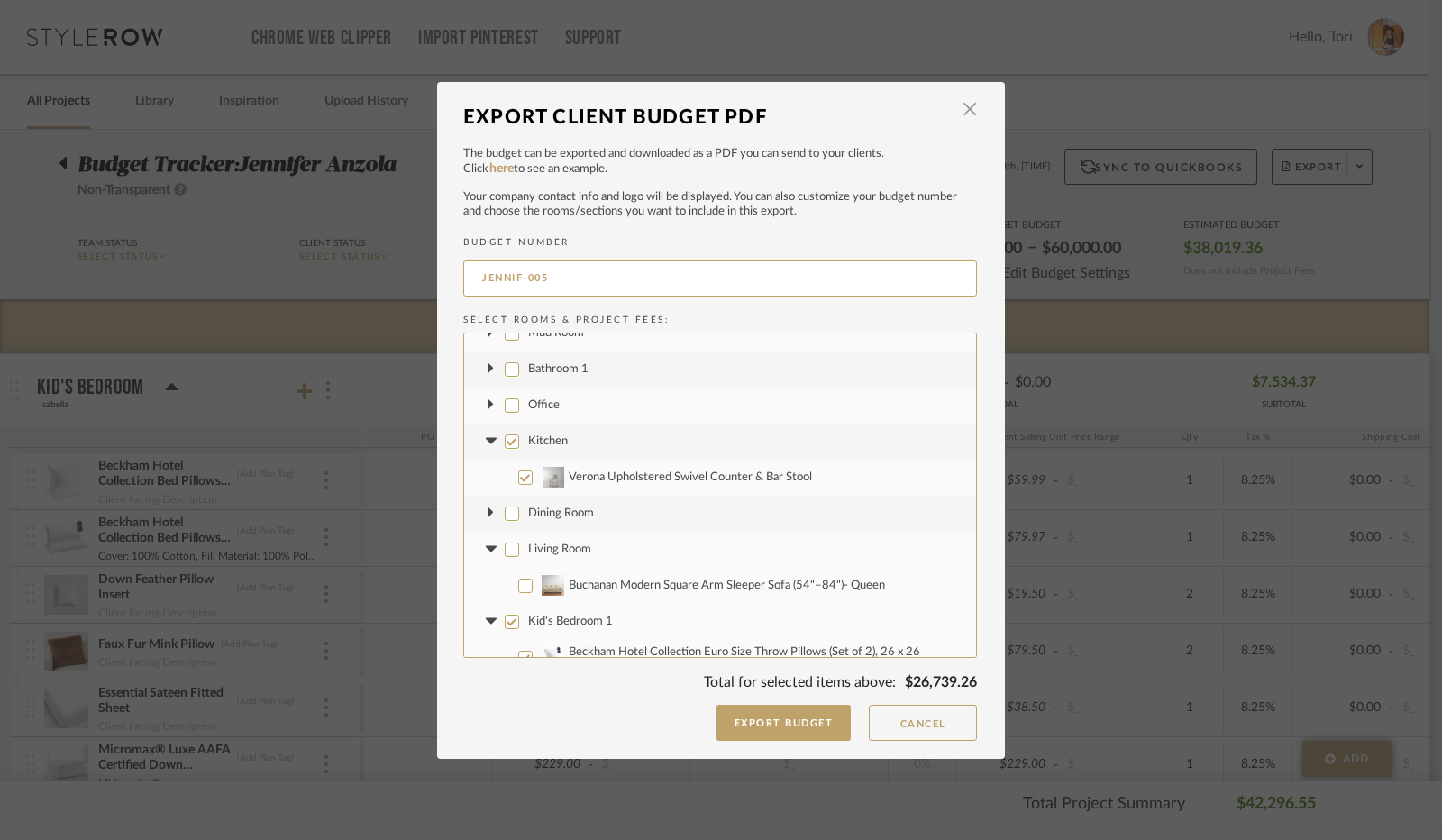 checkbox on "false" 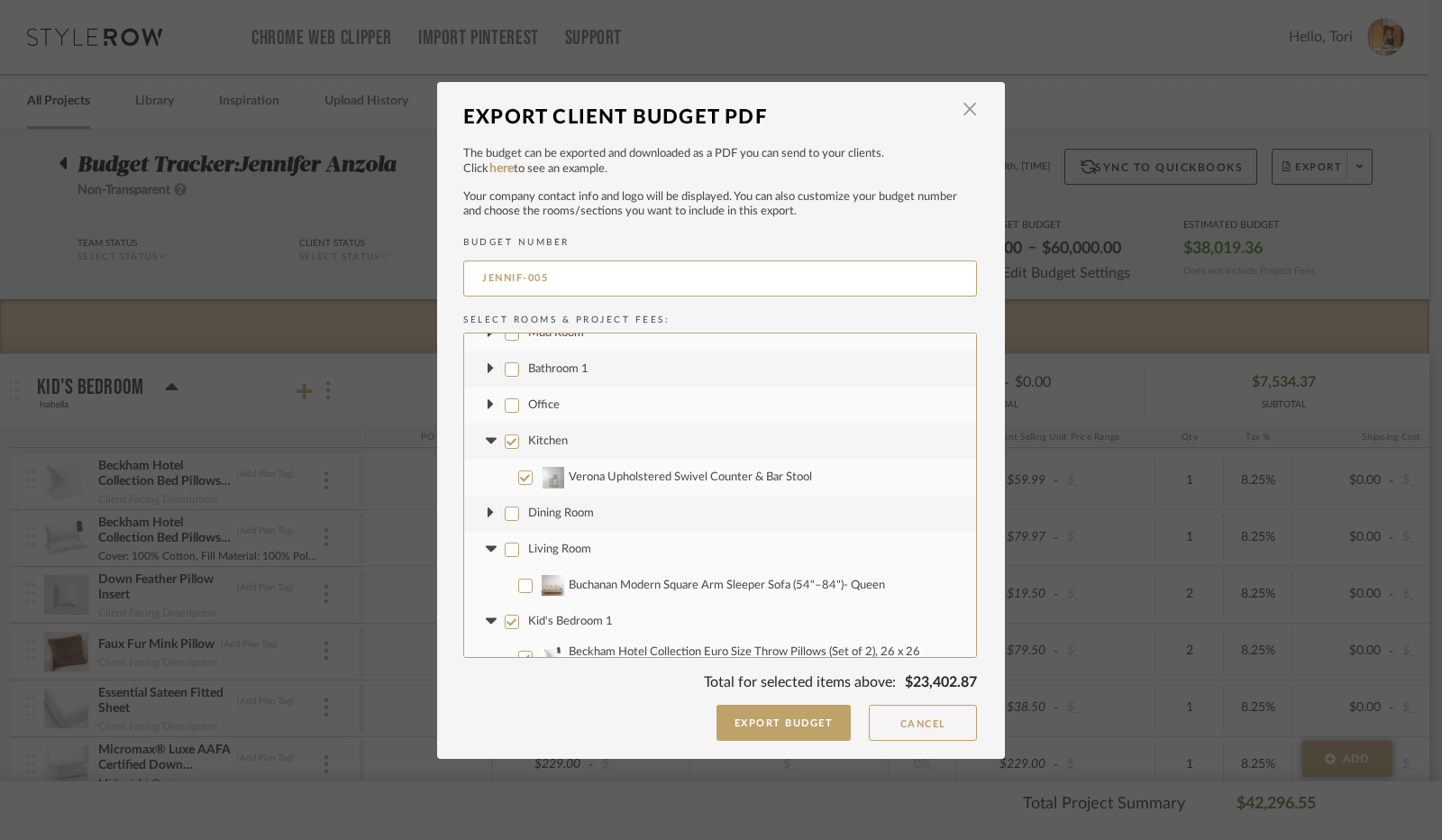 click at bounding box center (490, 549) 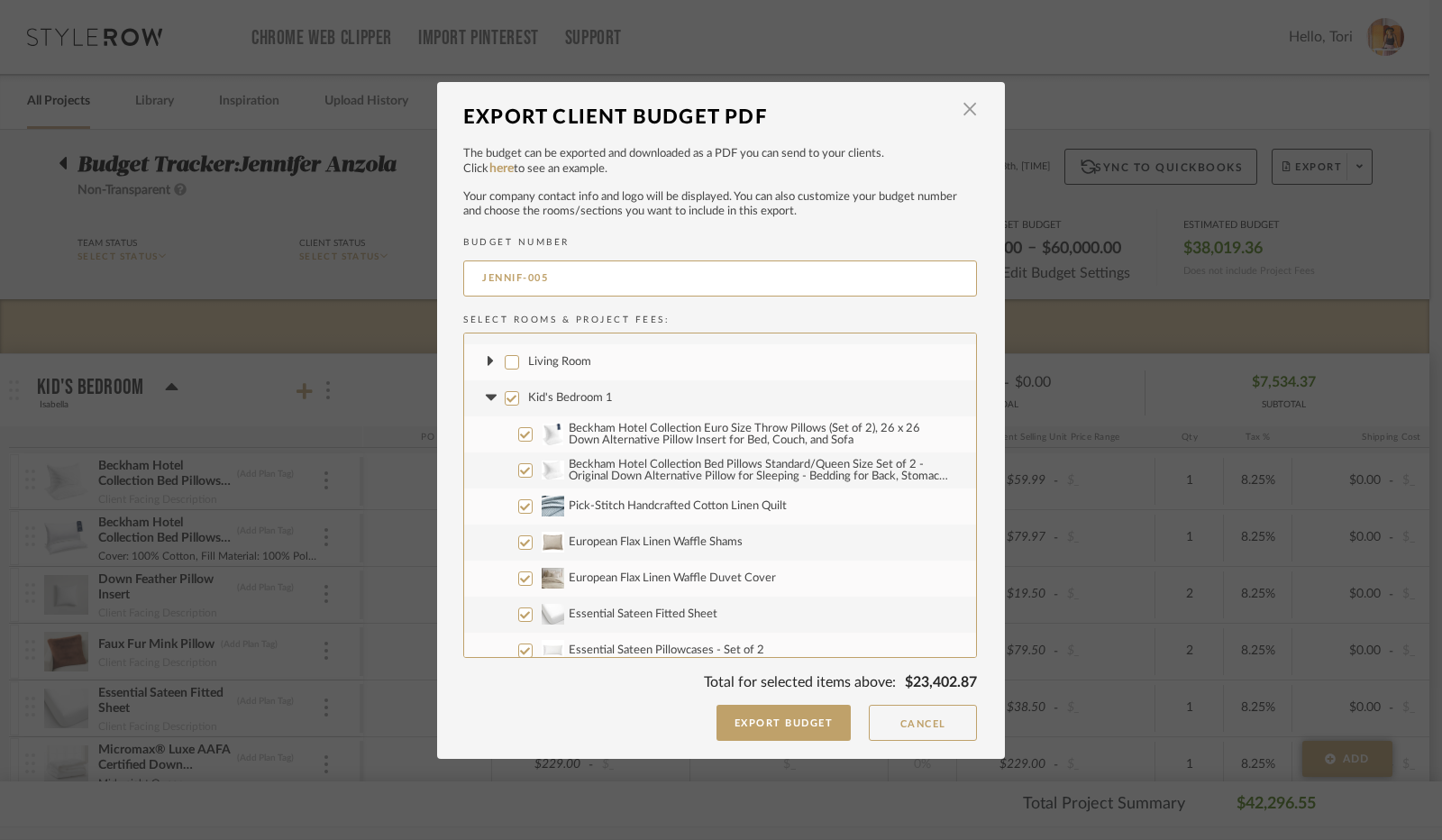 scroll, scrollTop: 270, scrollLeft: 0, axis: vertical 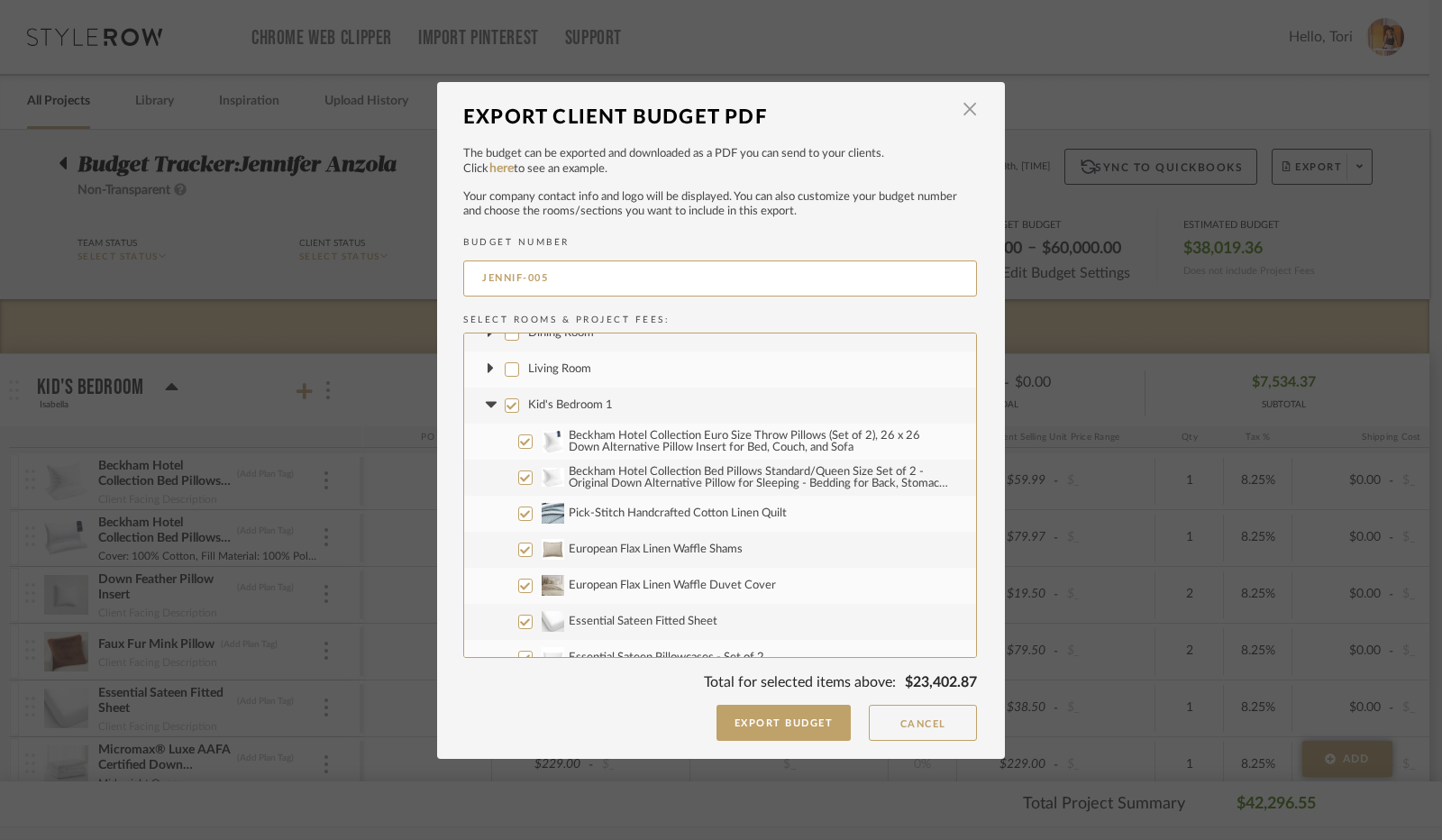 click on "Kid's Bedroom 1" at bounding box center (512, 406) 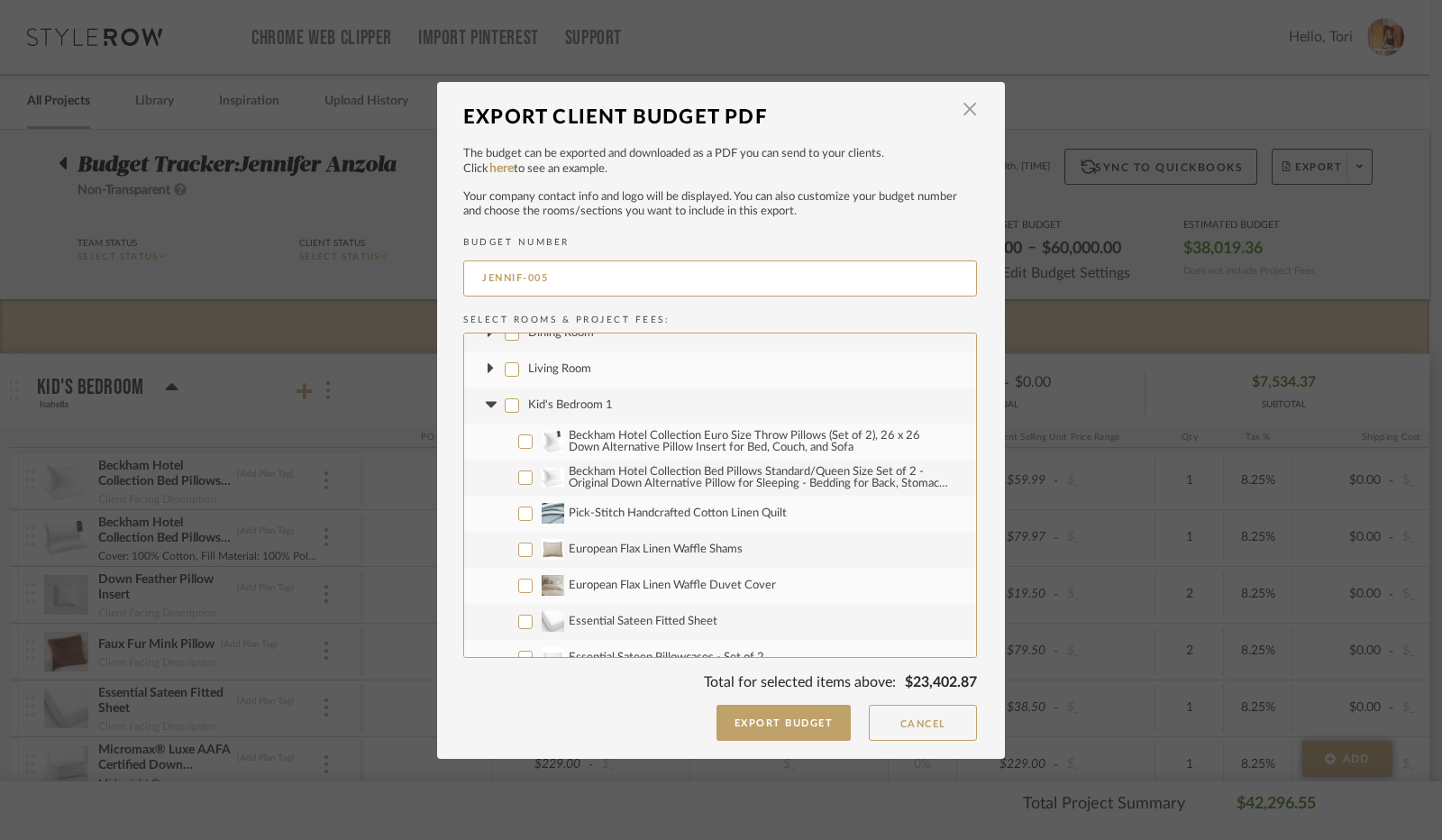 checkbox on "false" 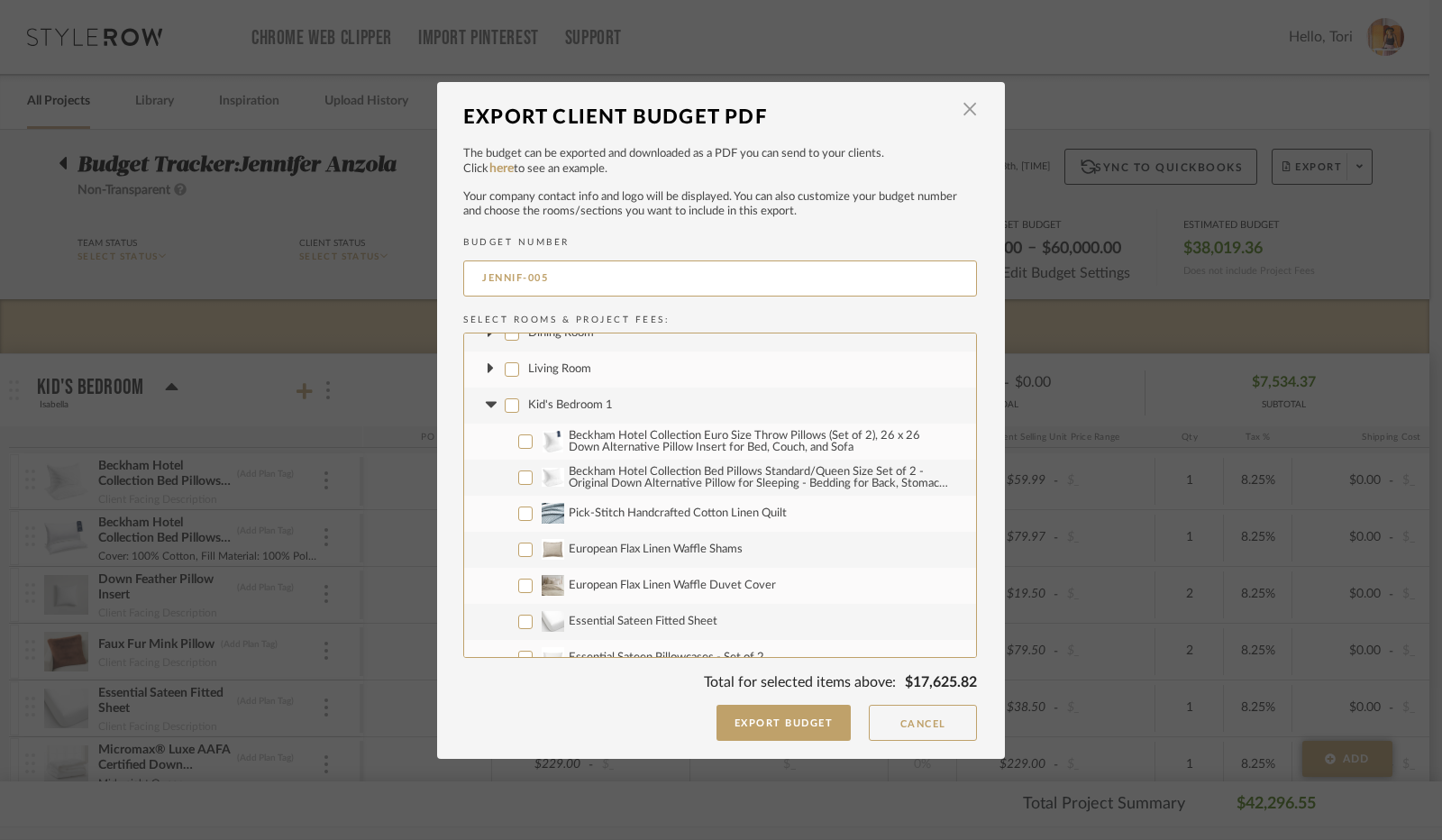 click 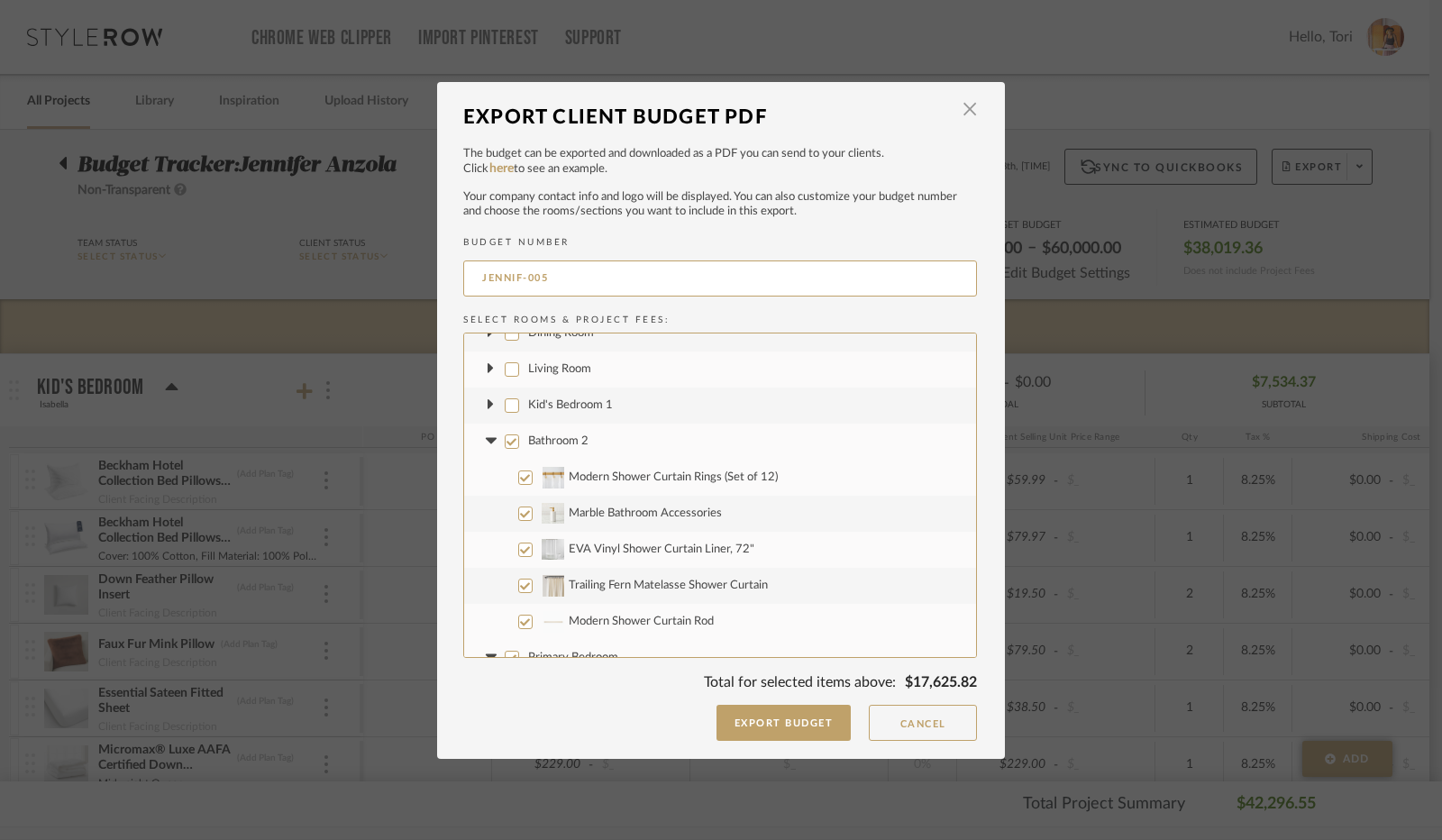 click on "Bathroom 2" at bounding box center (512, 442) 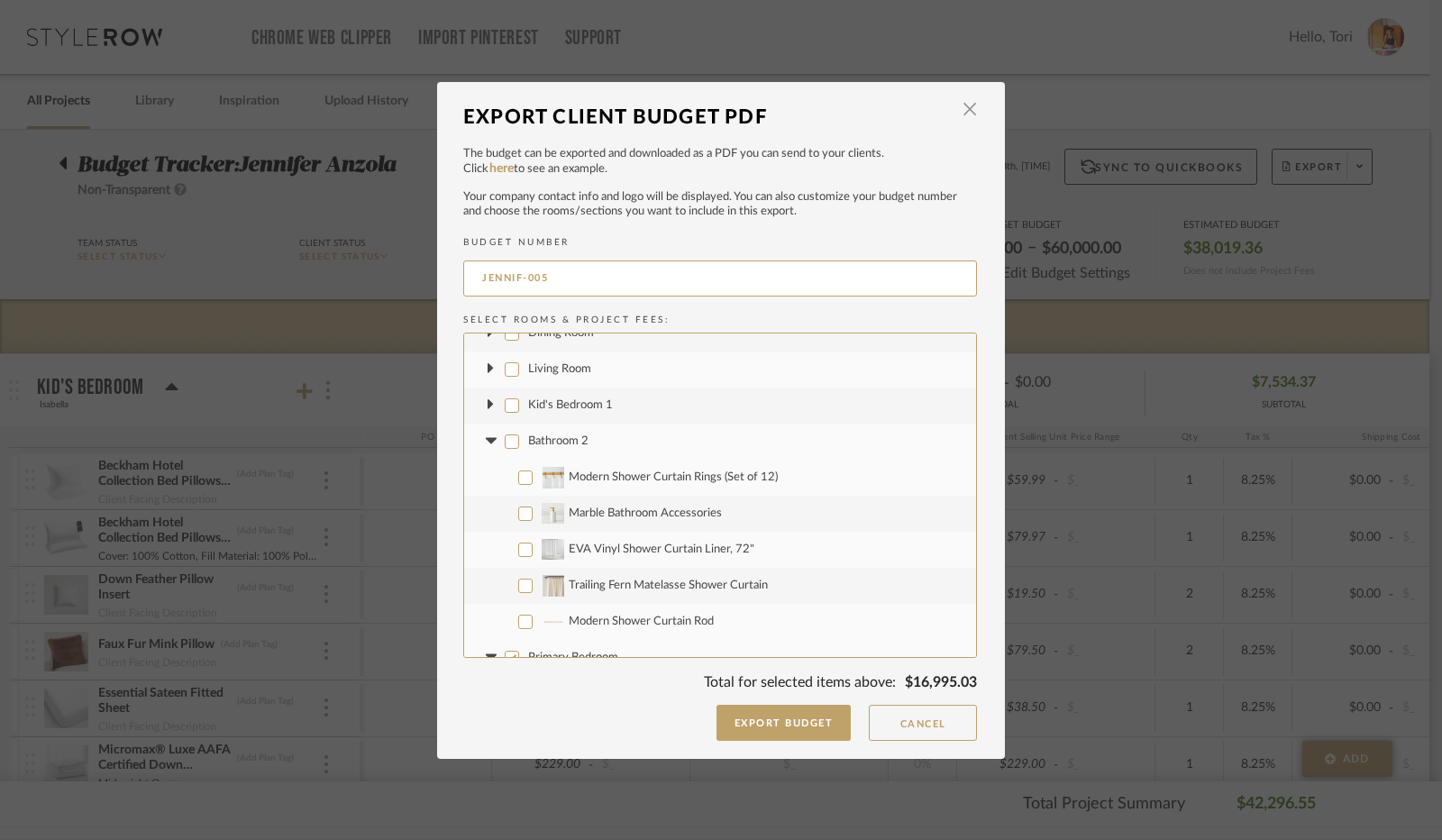 click 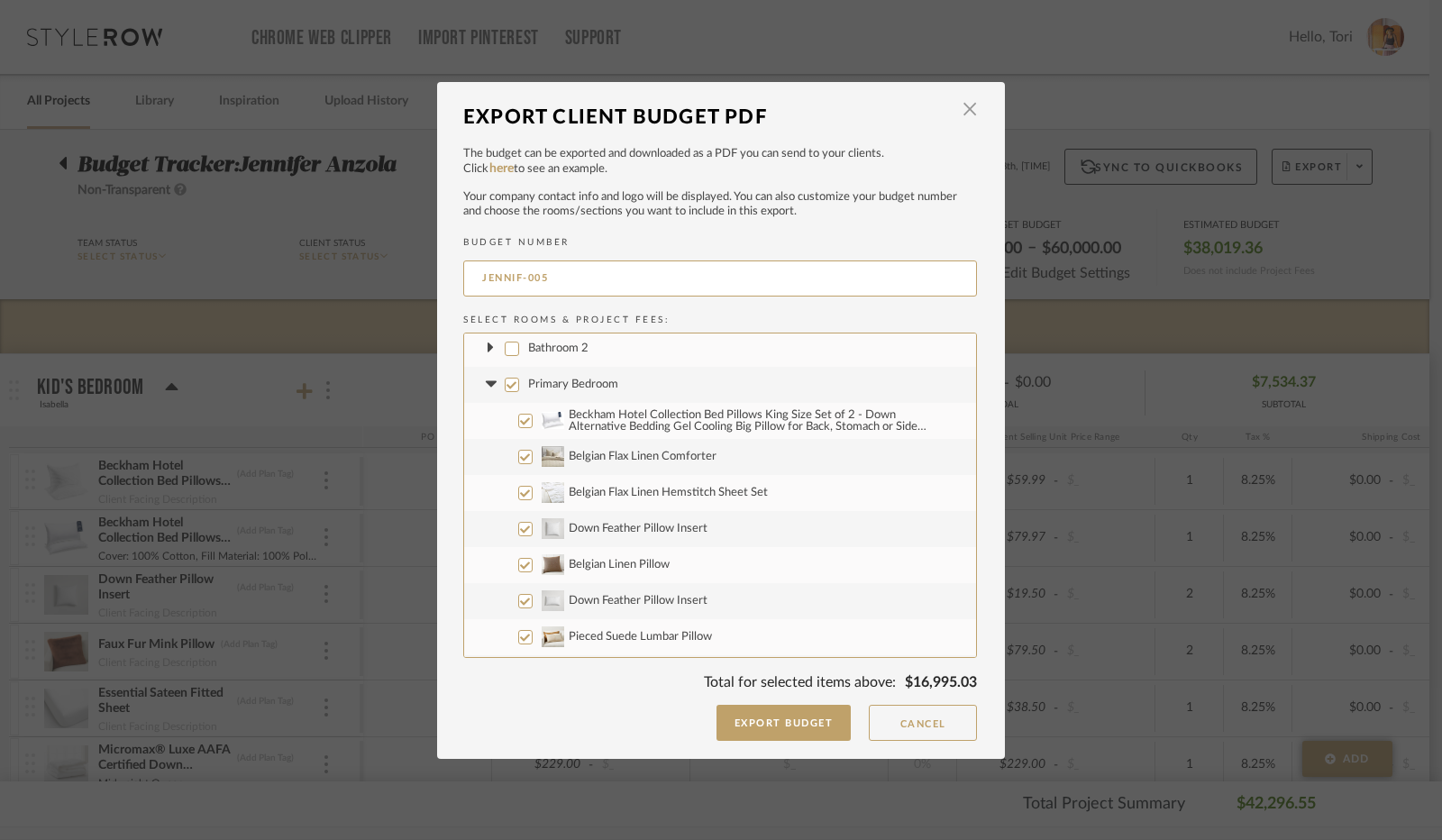 scroll, scrollTop: 361, scrollLeft: 0, axis: vertical 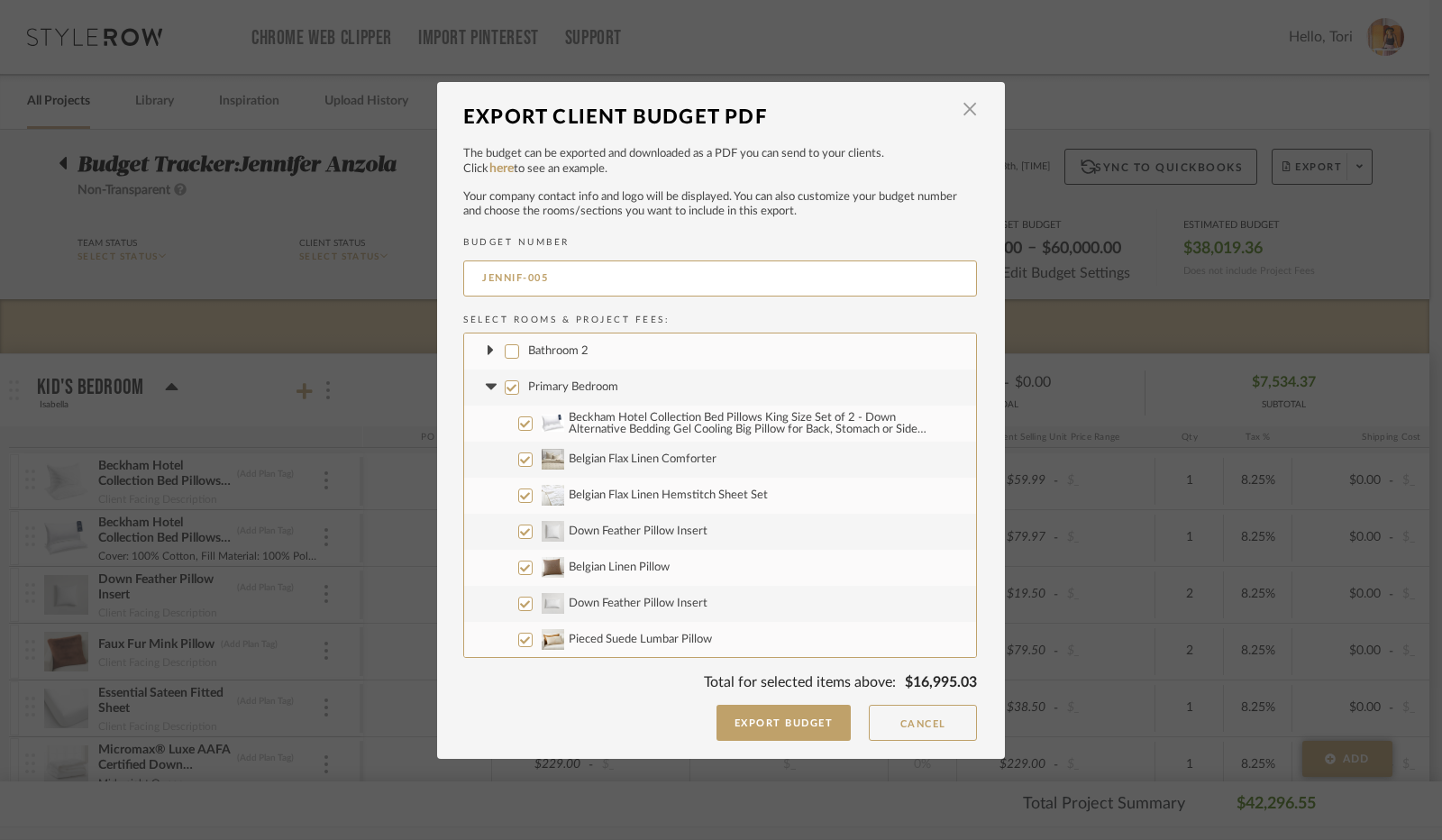 click on "Primary Bedroom" at bounding box center (512, 388) 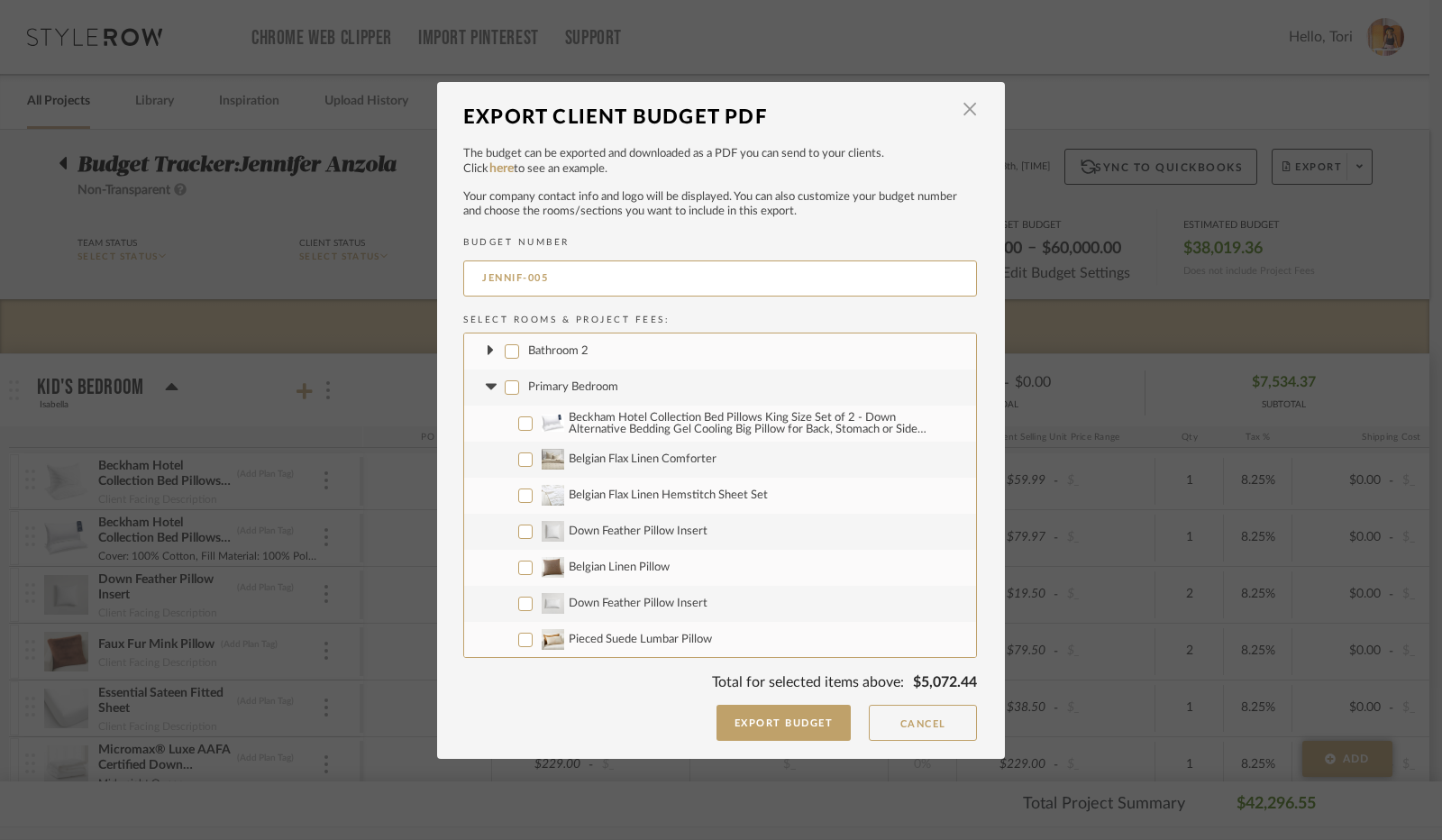 click 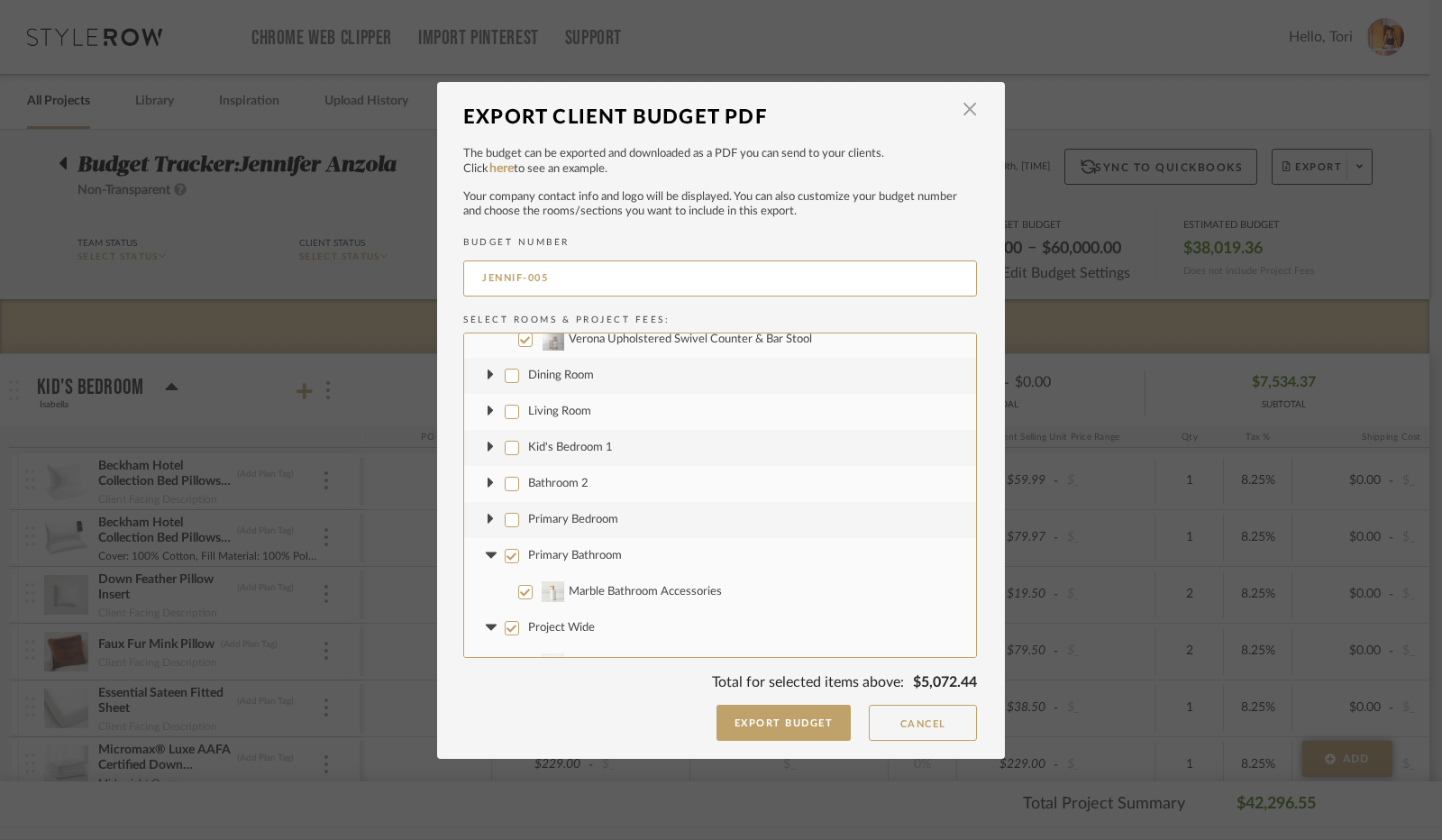scroll, scrollTop: 270, scrollLeft: 0, axis: vertical 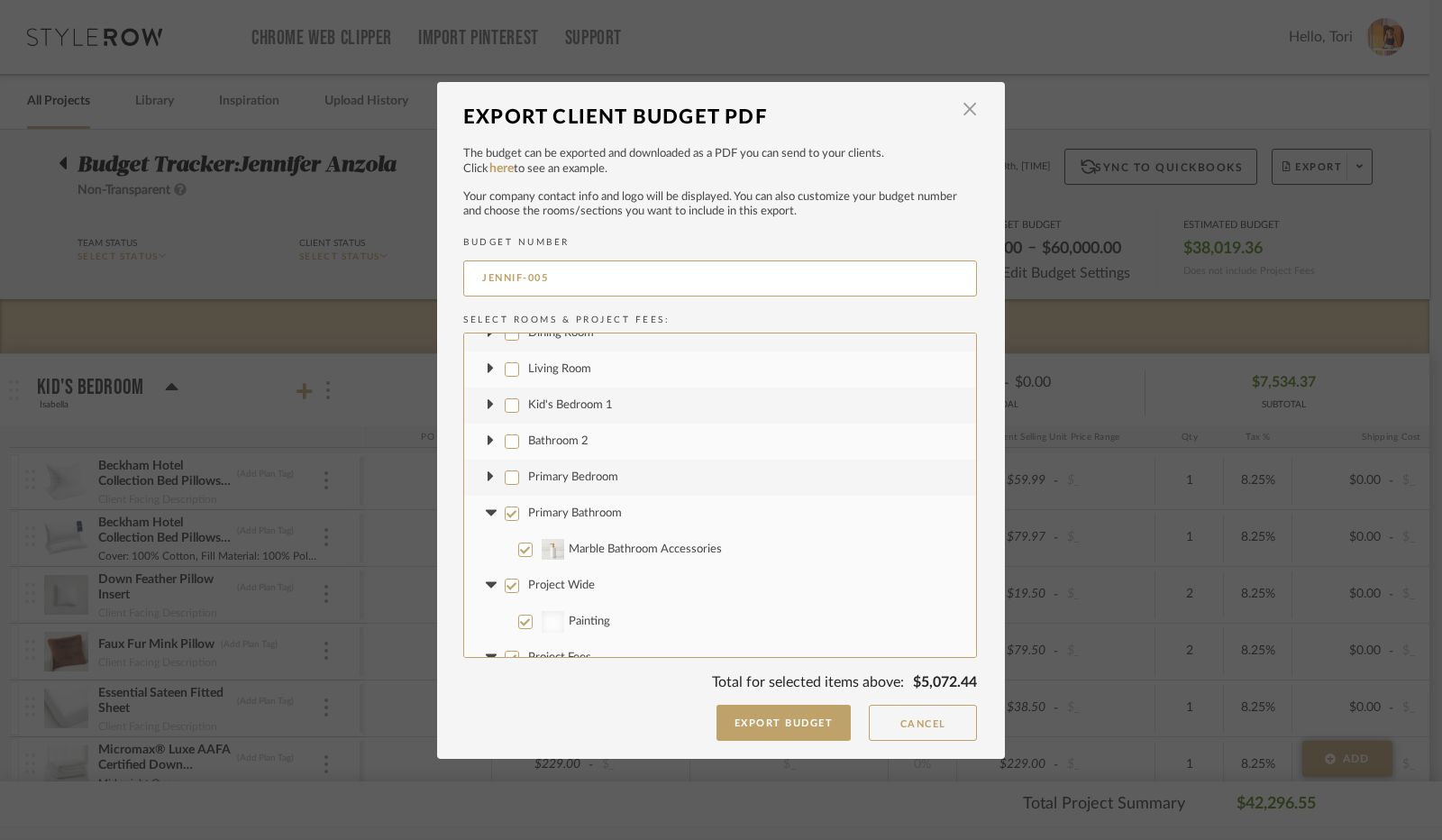 click 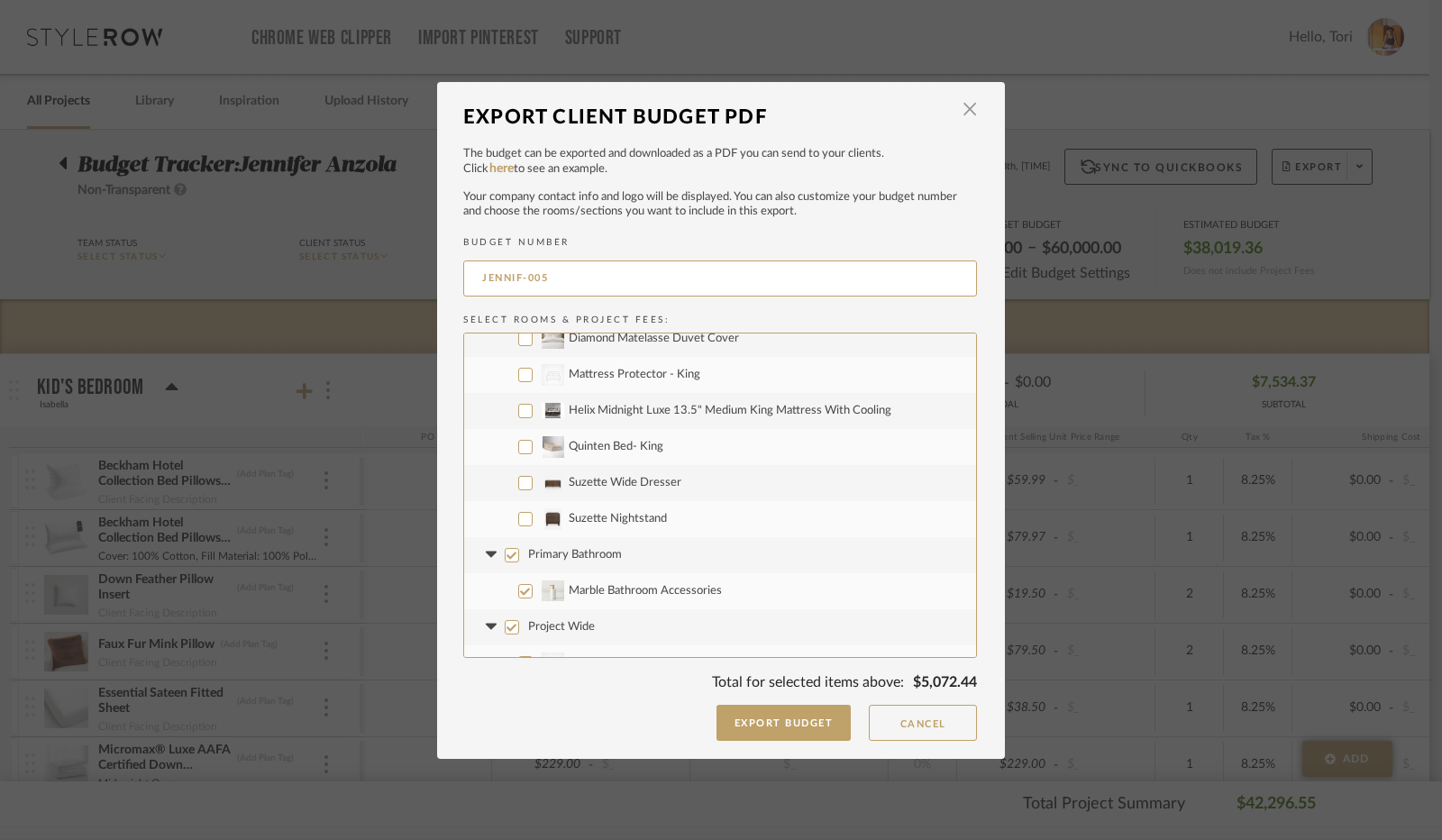 scroll, scrollTop: 811, scrollLeft: 0, axis: vertical 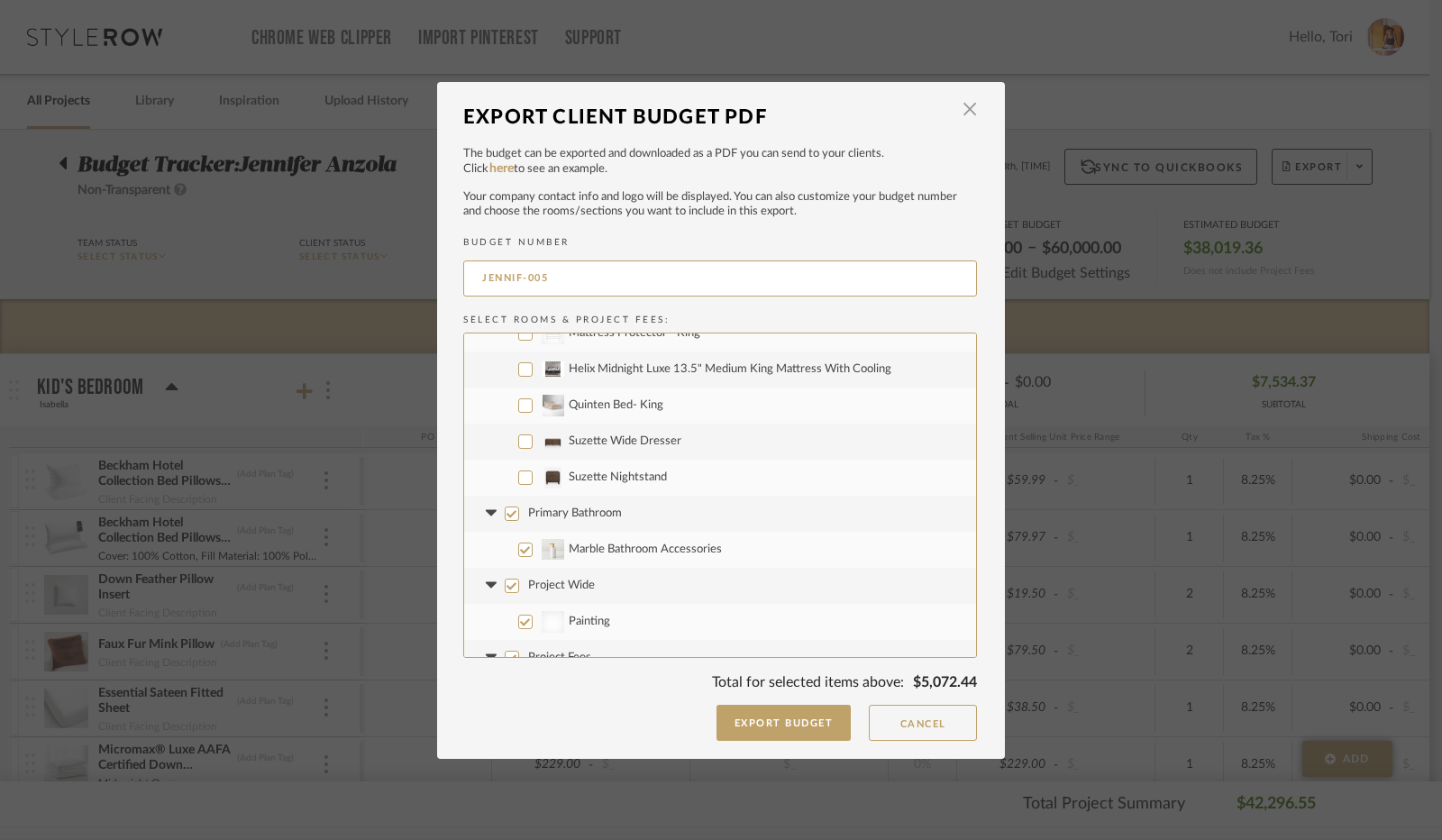 click on "Suzette Wide Dresser" at bounding box center (525, 442) 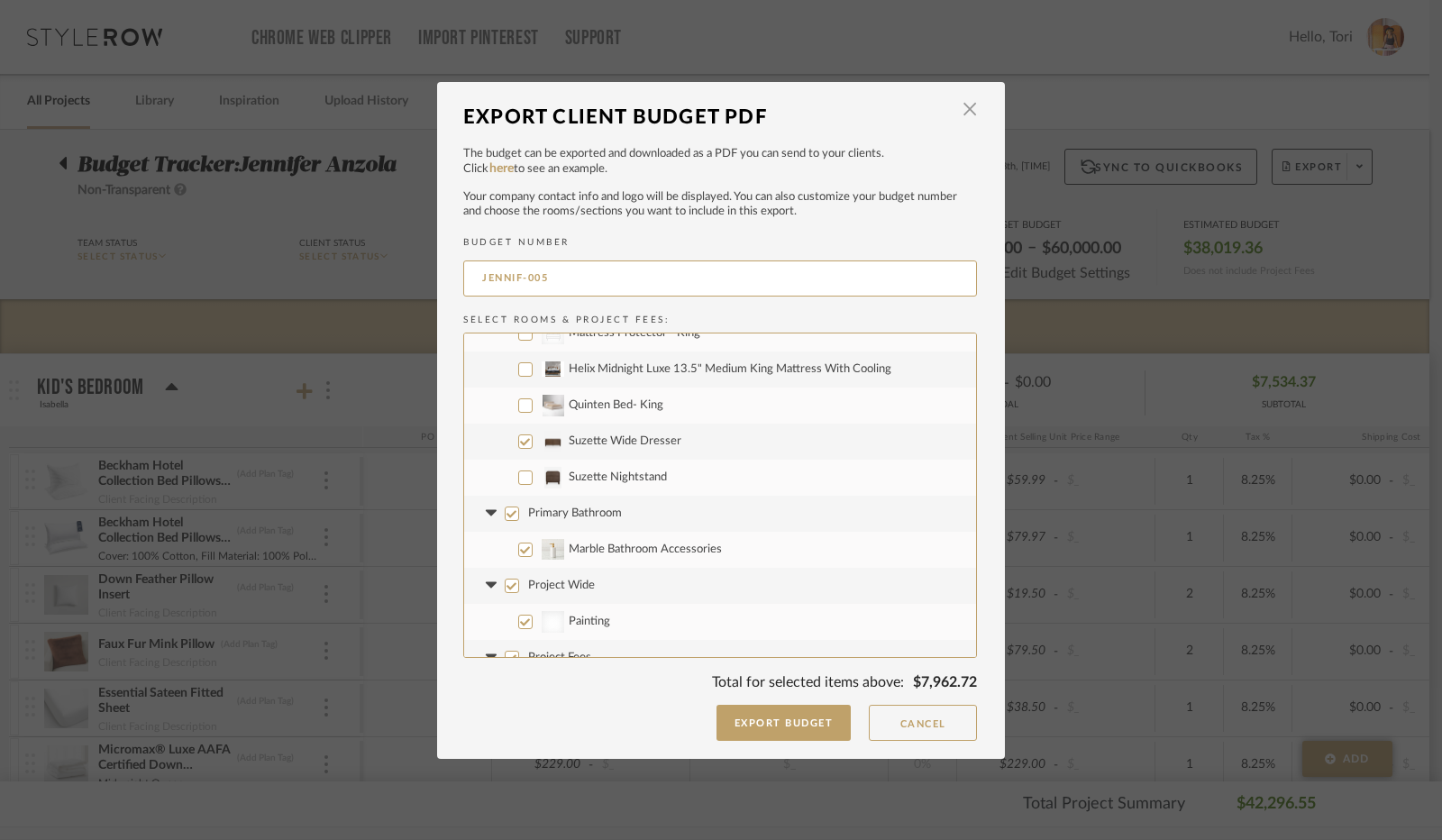 click on "Suzette Nightstand" at bounding box center [525, 478] 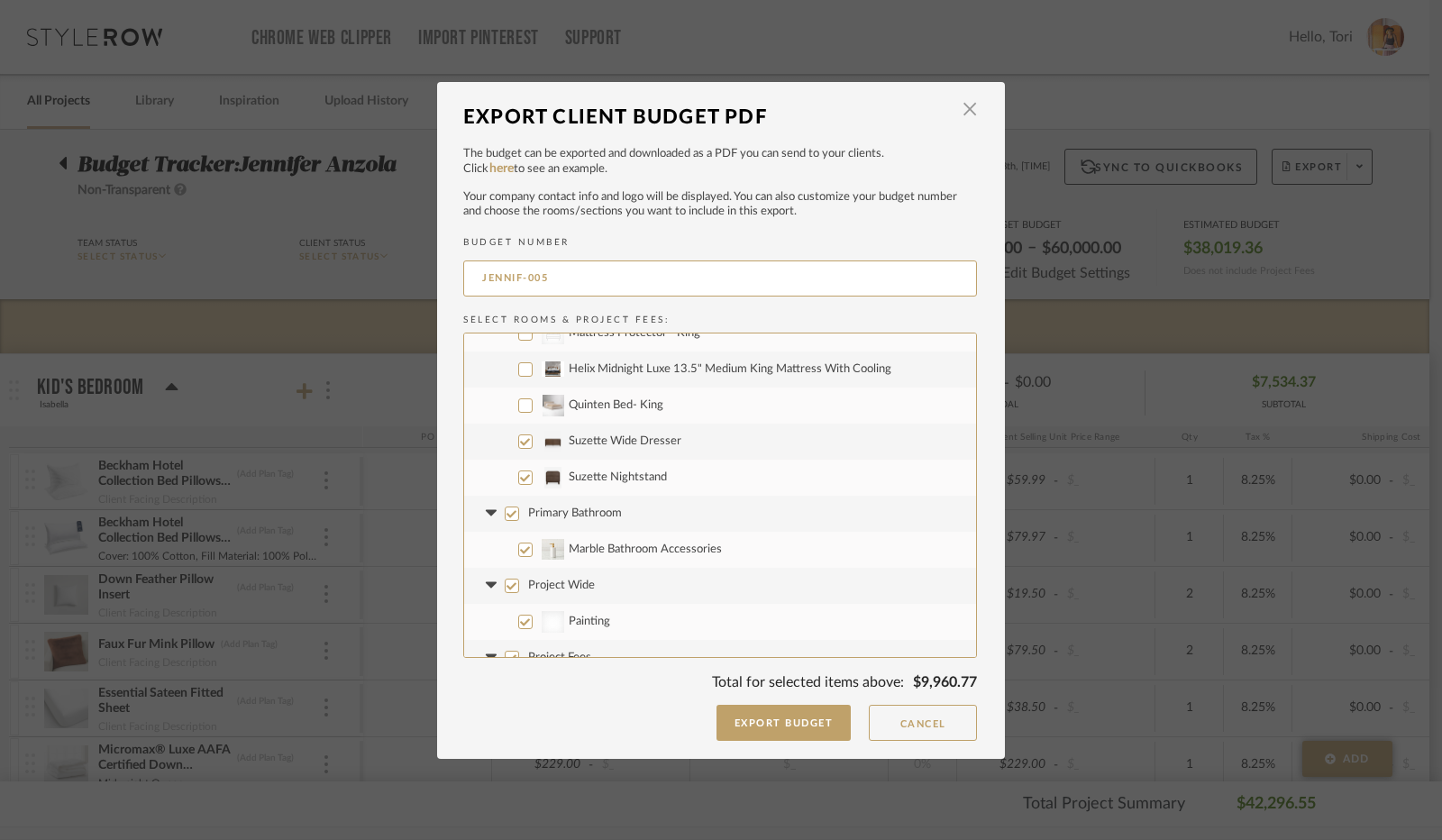 drag, startPoint x: 507, startPoint y: 514, endPoint x: 490, endPoint y: 518, distance: 17.464249 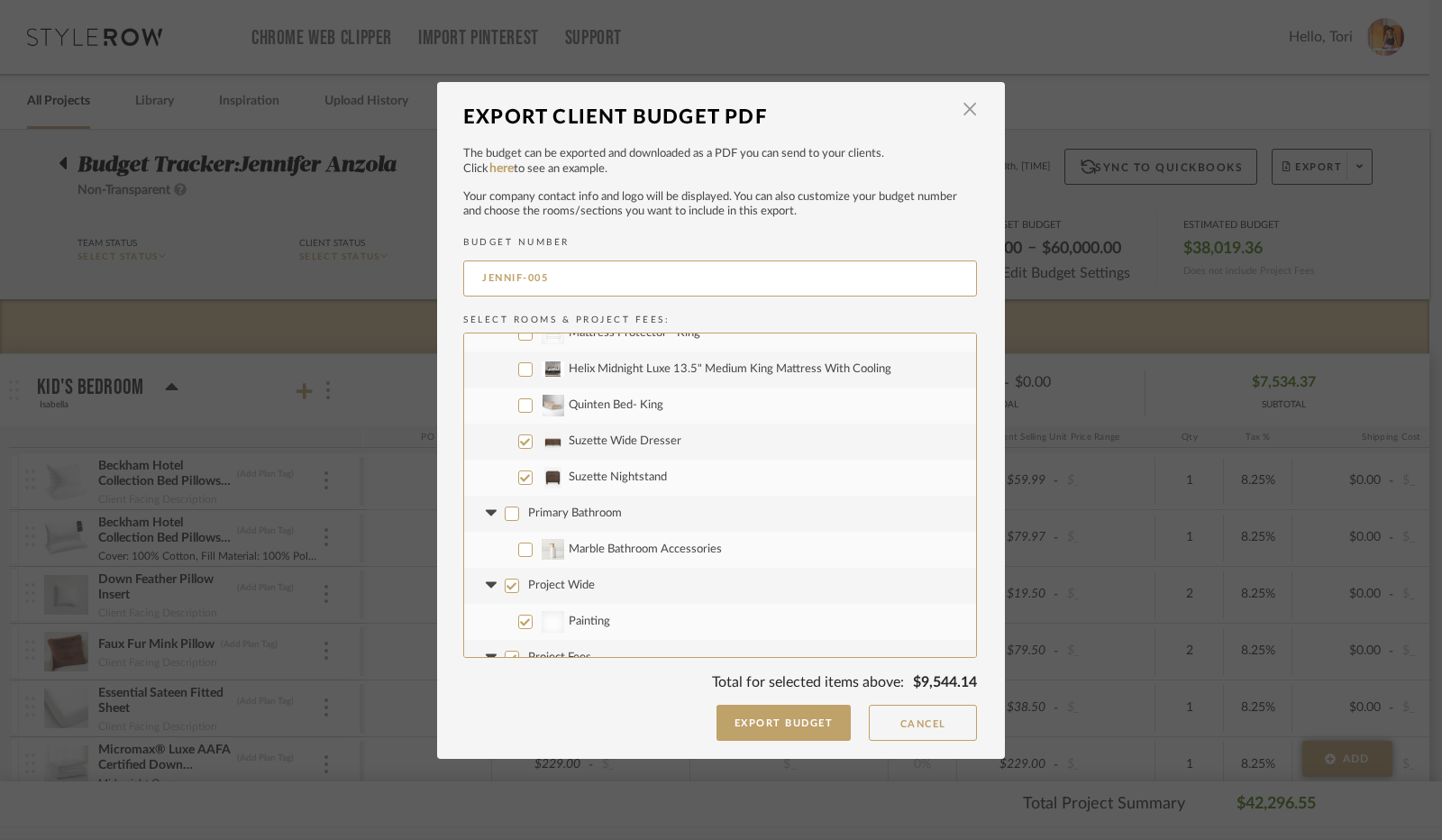click 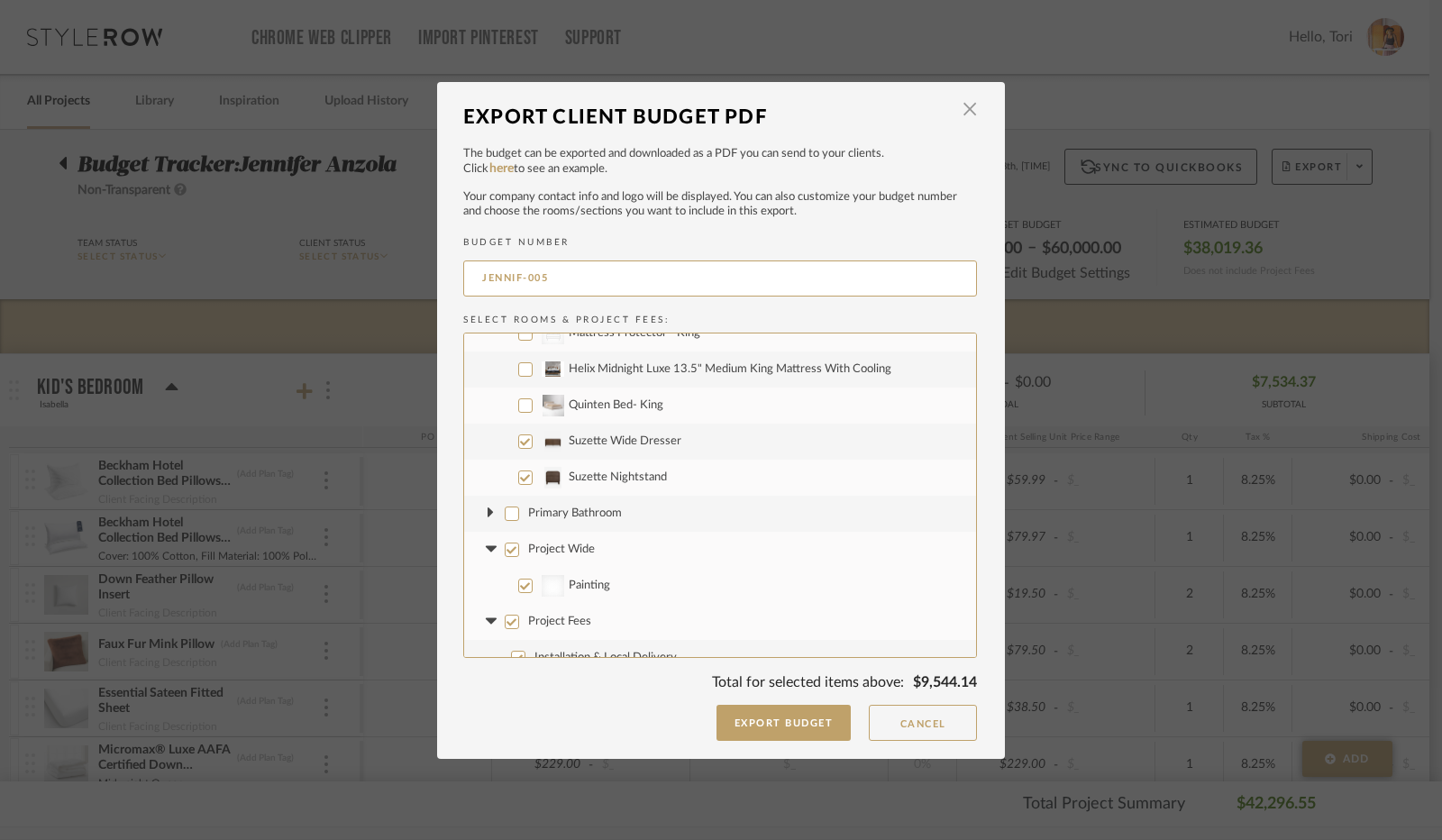 click on "Project Wide" at bounding box center [512, 550] 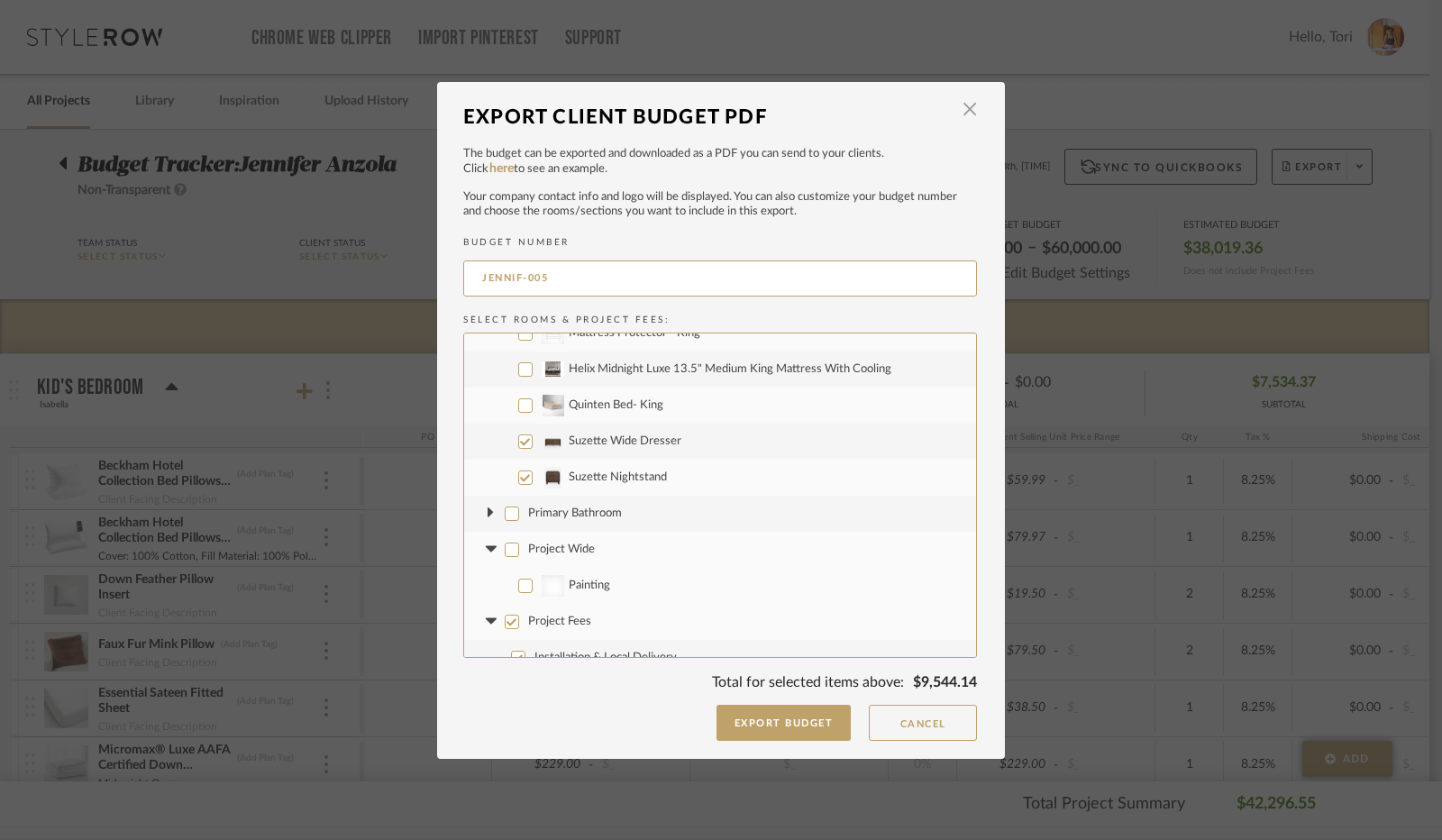 click 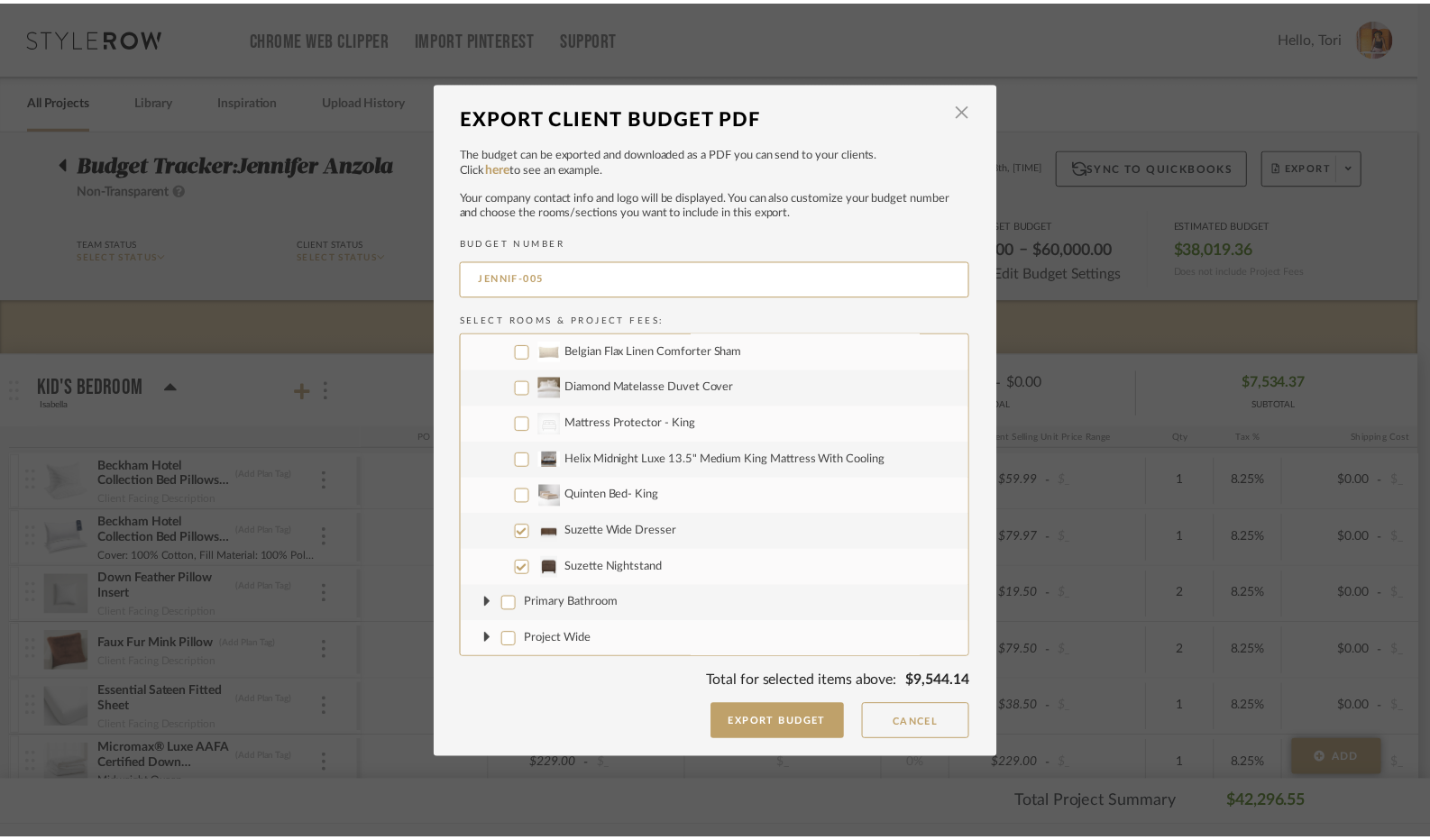 scroll, scrollTop: 793, scrollLeft: 0, axis: vertical 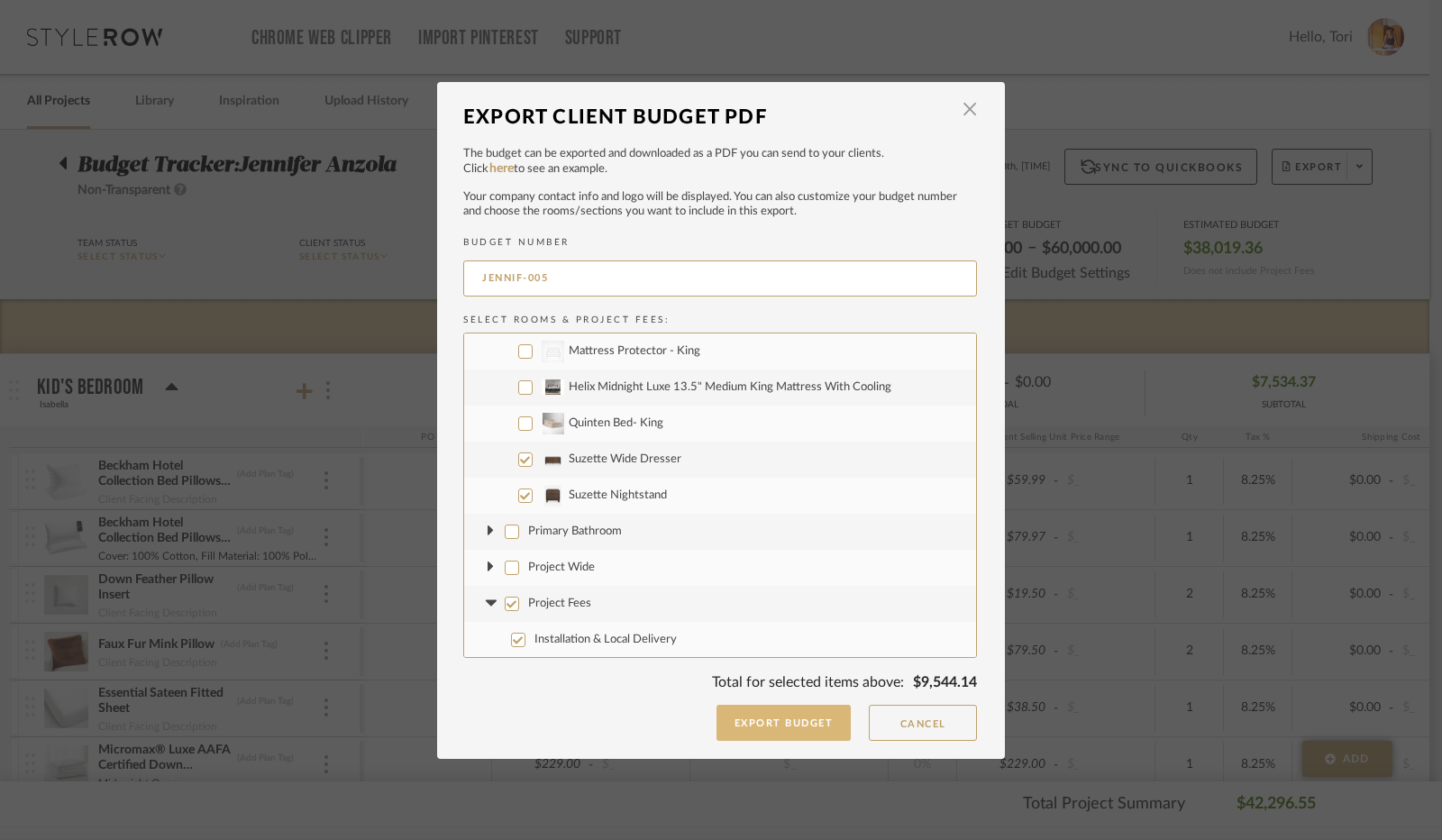 click on "Export Budget" at bounding box center [784, 723] 